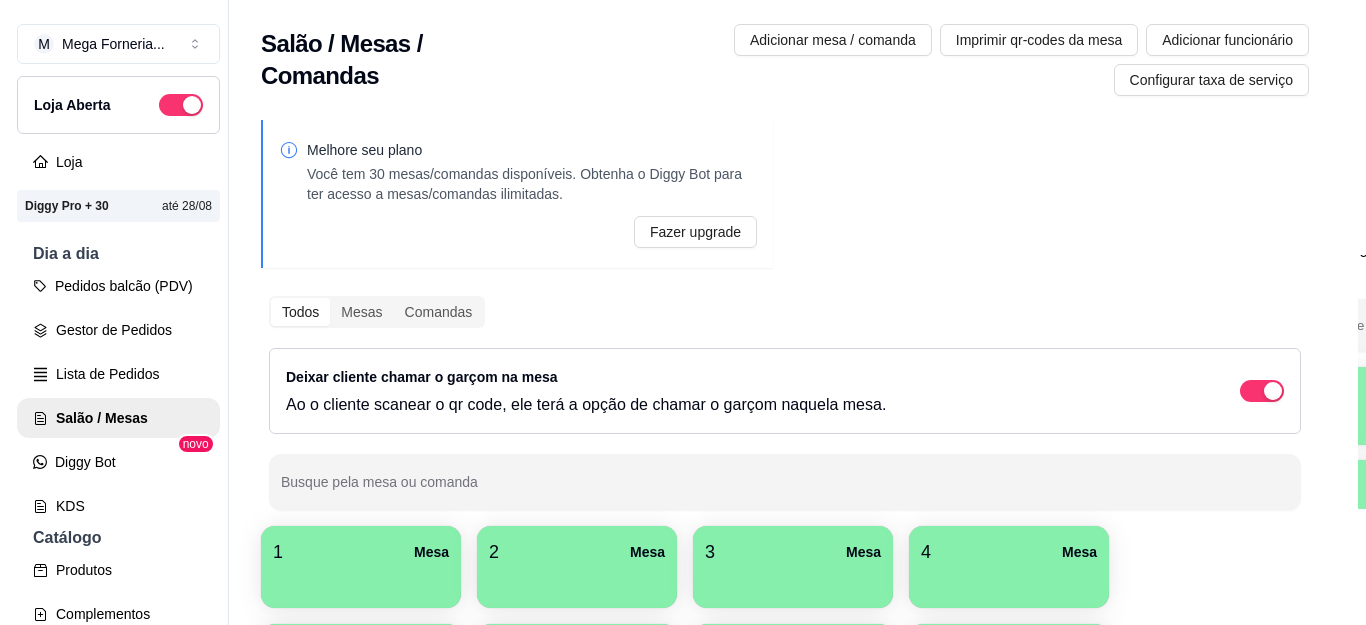 scroll, scrollTop: 0, scrollLeft: 0, axis: both 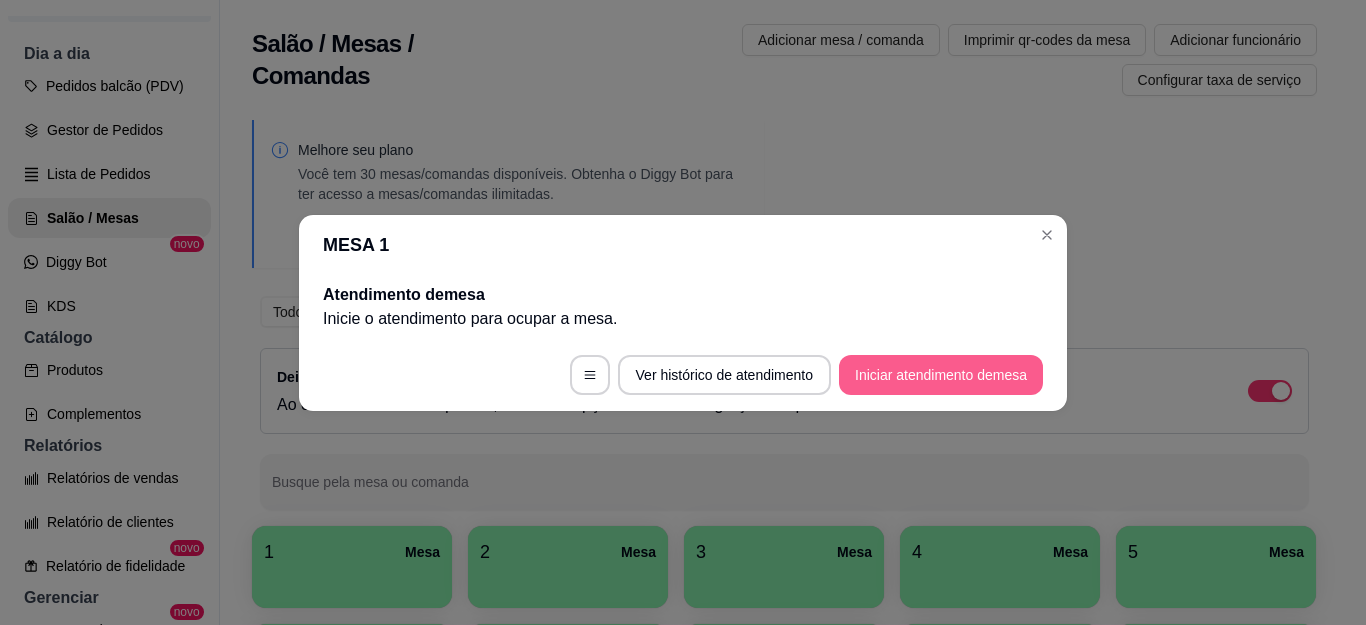 click on "Iniciar atendimento de  mesa" at bounding box center [941, 375] 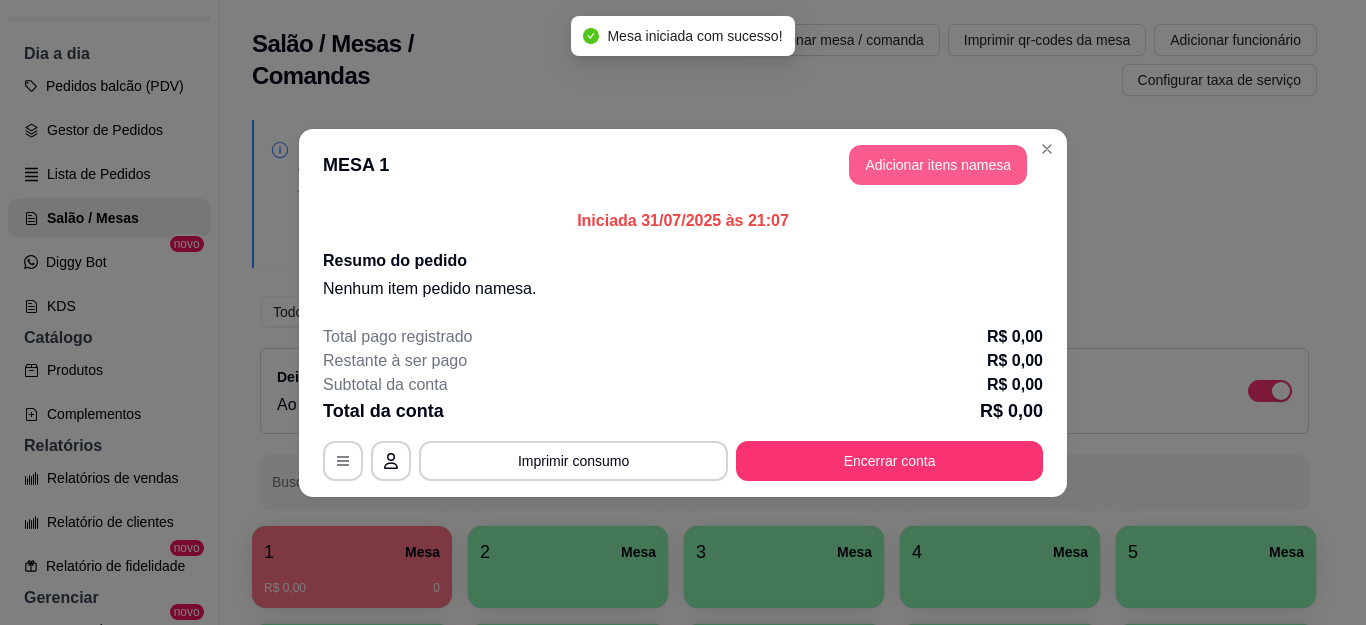 click on "Adicionar itens na  mesa" at bounding box center (938, 165) 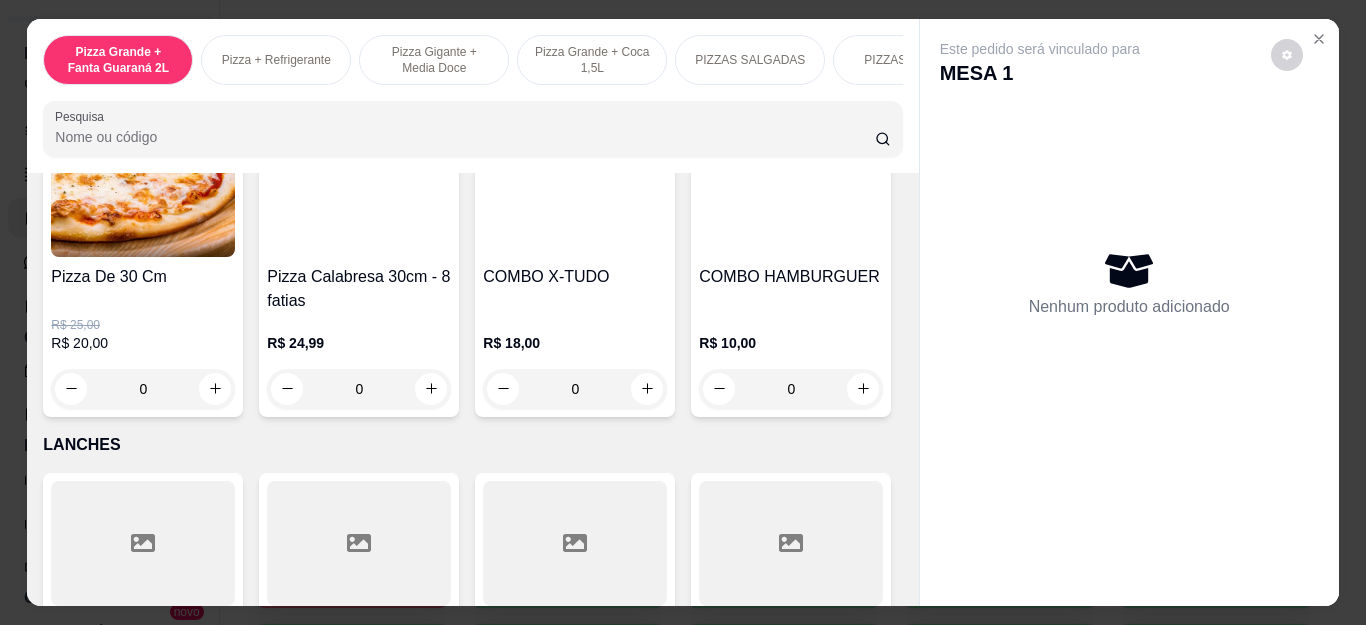 scroll, scrollTop: 2100, scrollLeft: 0, axis: vertical 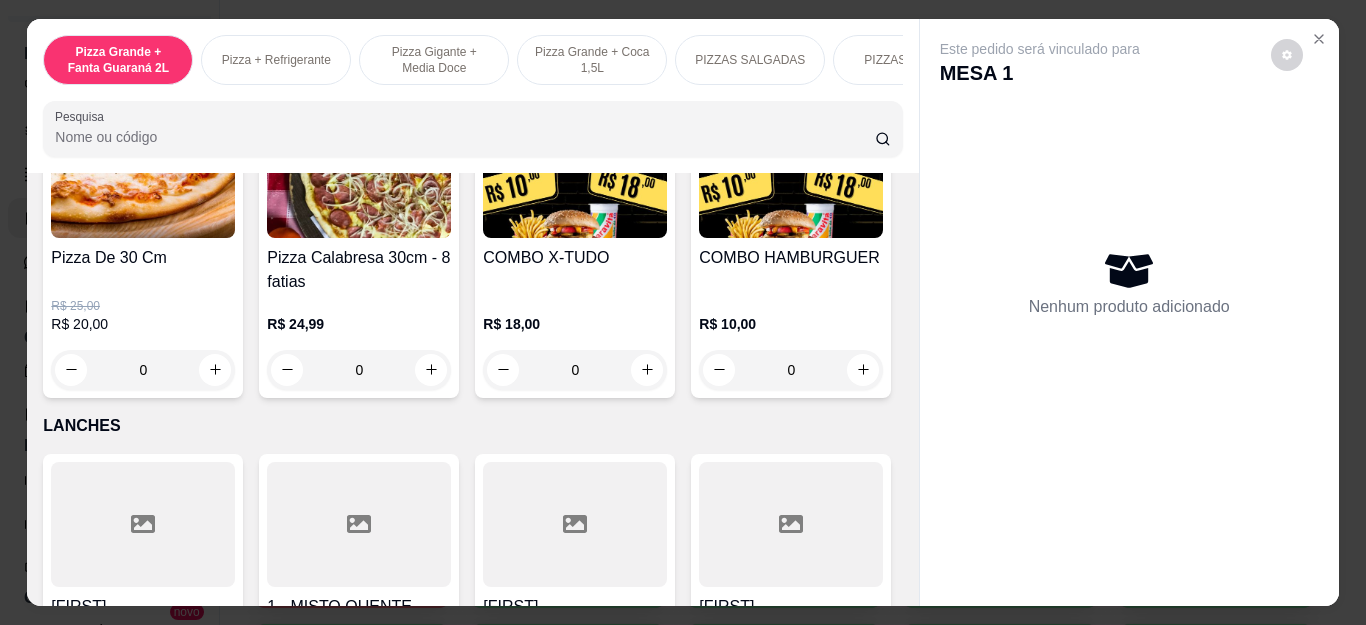 click on "0" at bounding box center [143, 370] 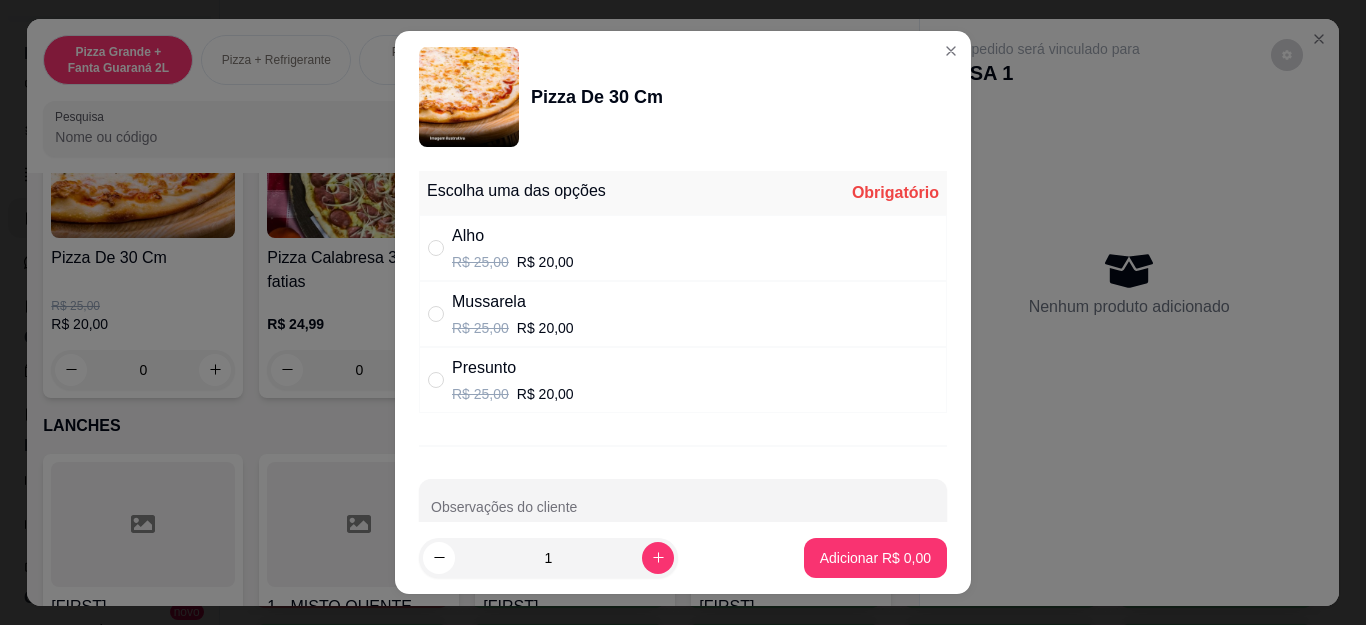 click on "Presunto R$ 25,00 R$ 20,00" at bounding box center (683, 380) 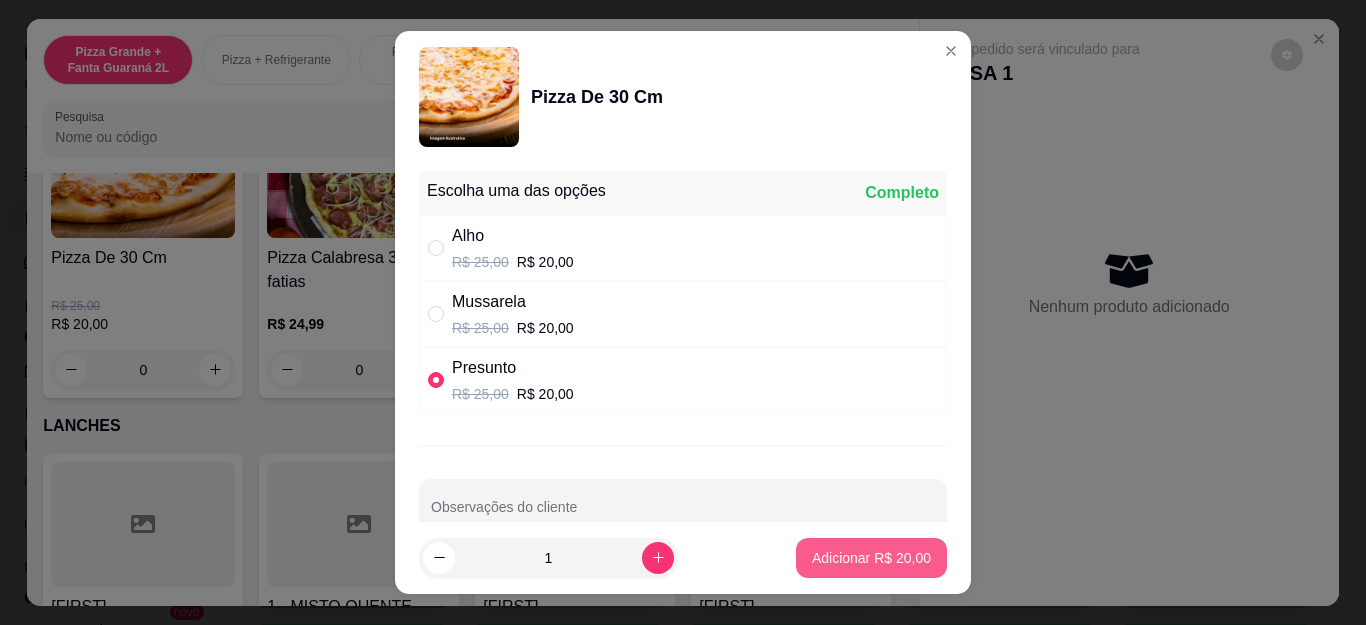 click on "Adicionar   R$ 20,00" at bounding box center [871, 558] 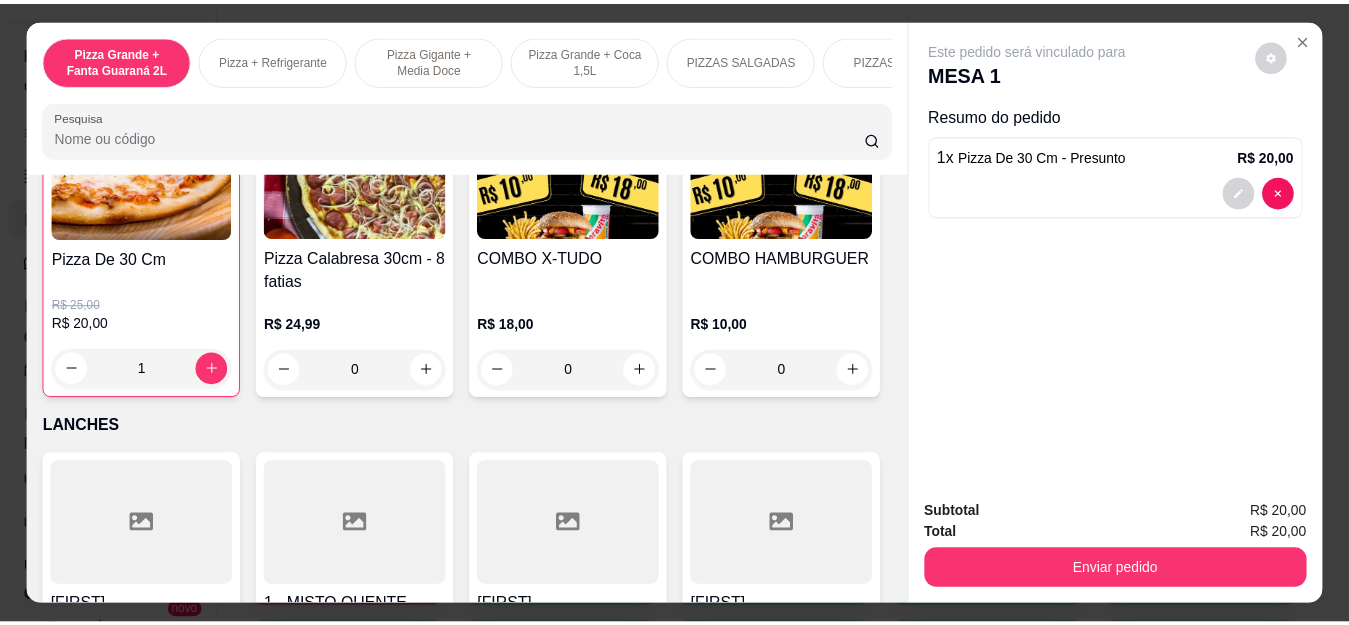 scroll, scrollTop: 2101, scrollLeft: 0, axis: vertical 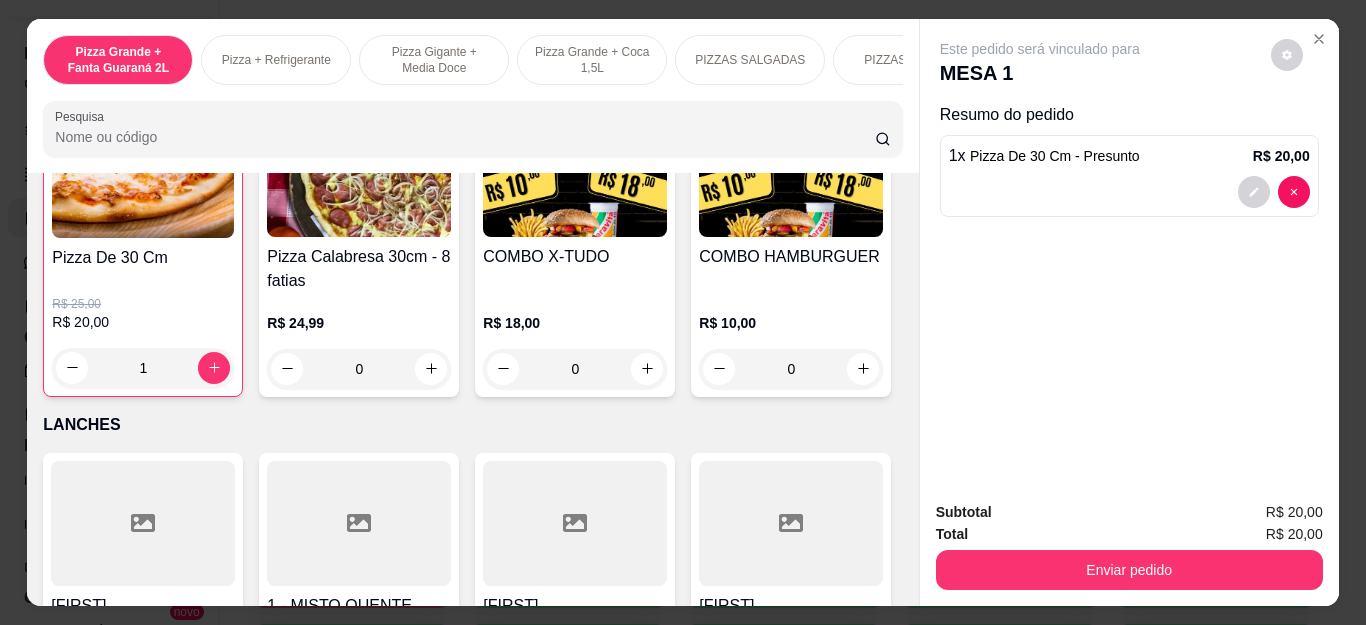 click on "Enviar pedido" at bounding box center [1129, 570] 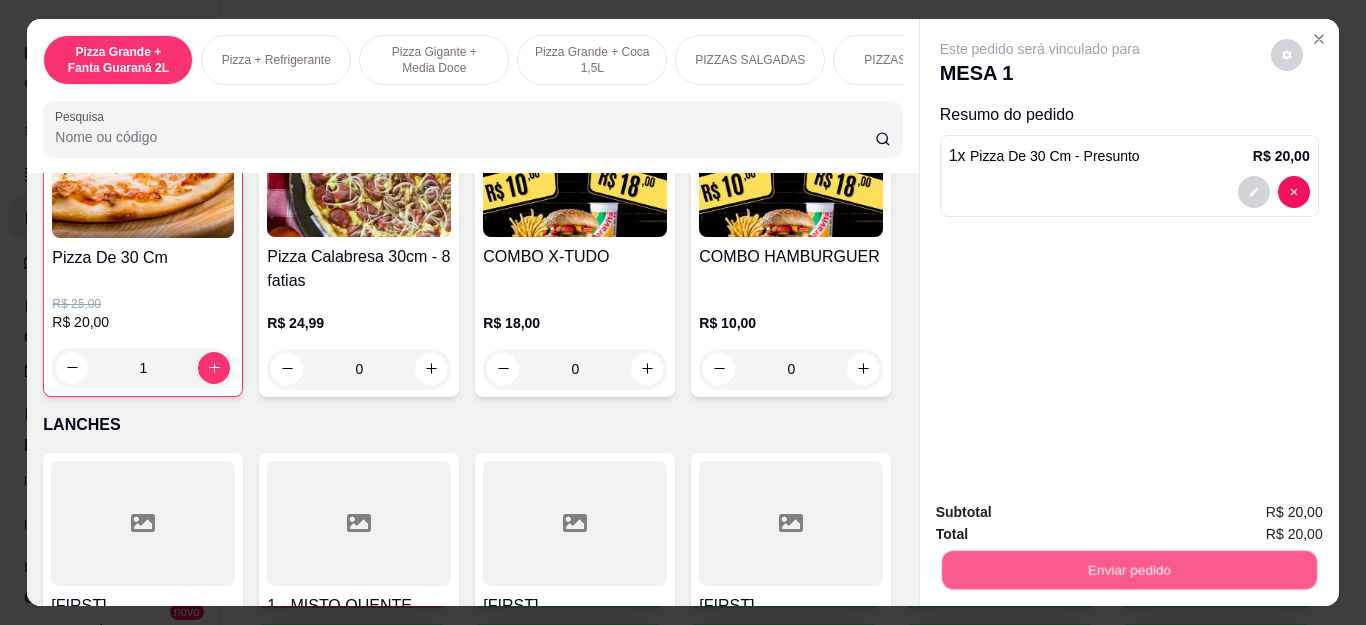 click on "Não registrar e enviar pedido" at bounding box center (1062, 513) 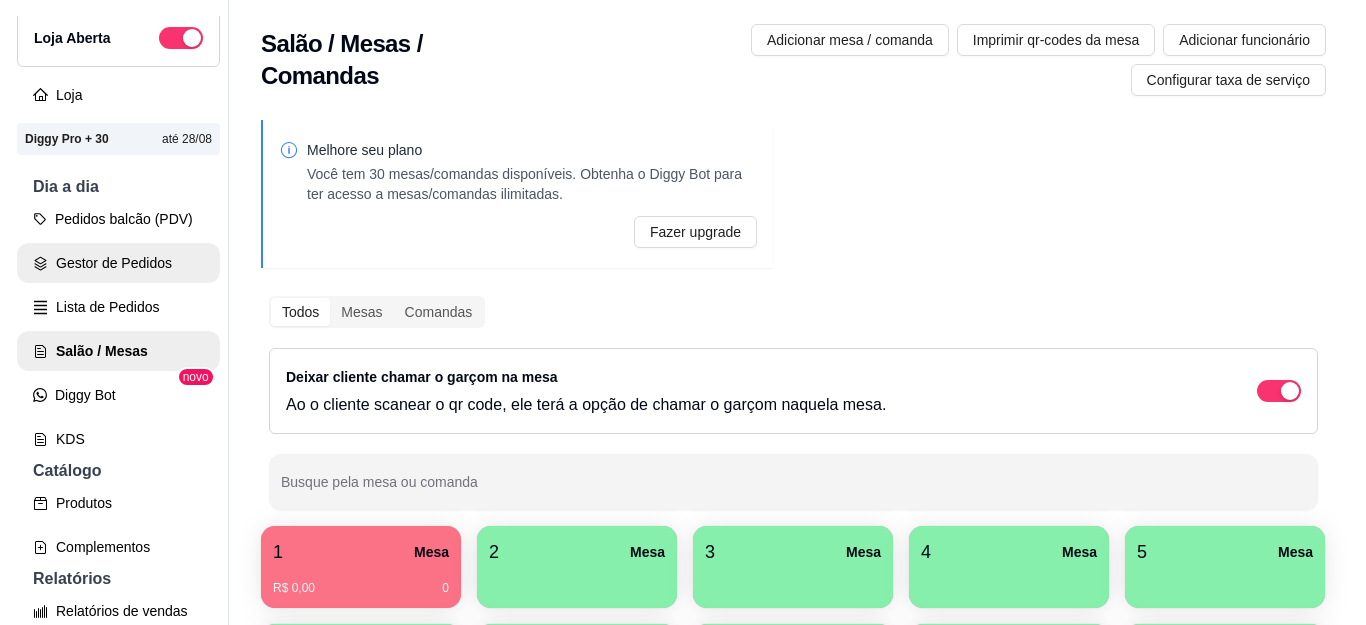 scroll, scrollTop: 0, scrollLeft: 0, axis: both 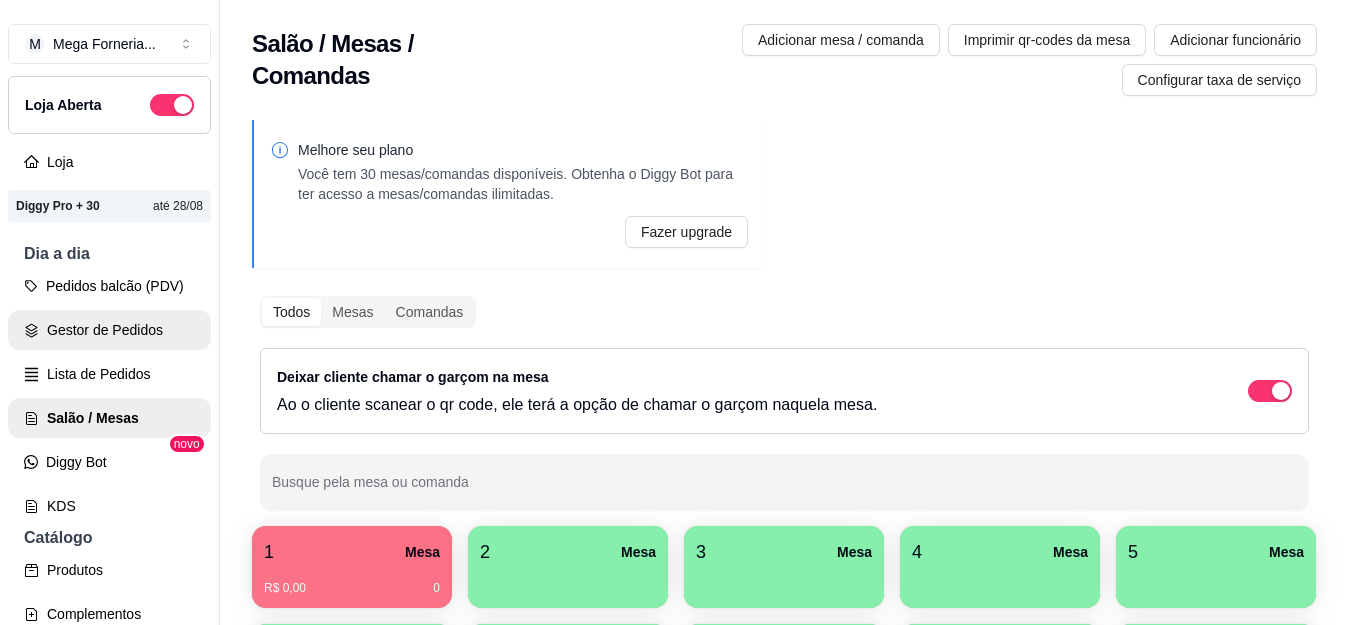 click on "Gestor de Pedidos" at bounding box center (109, 330) 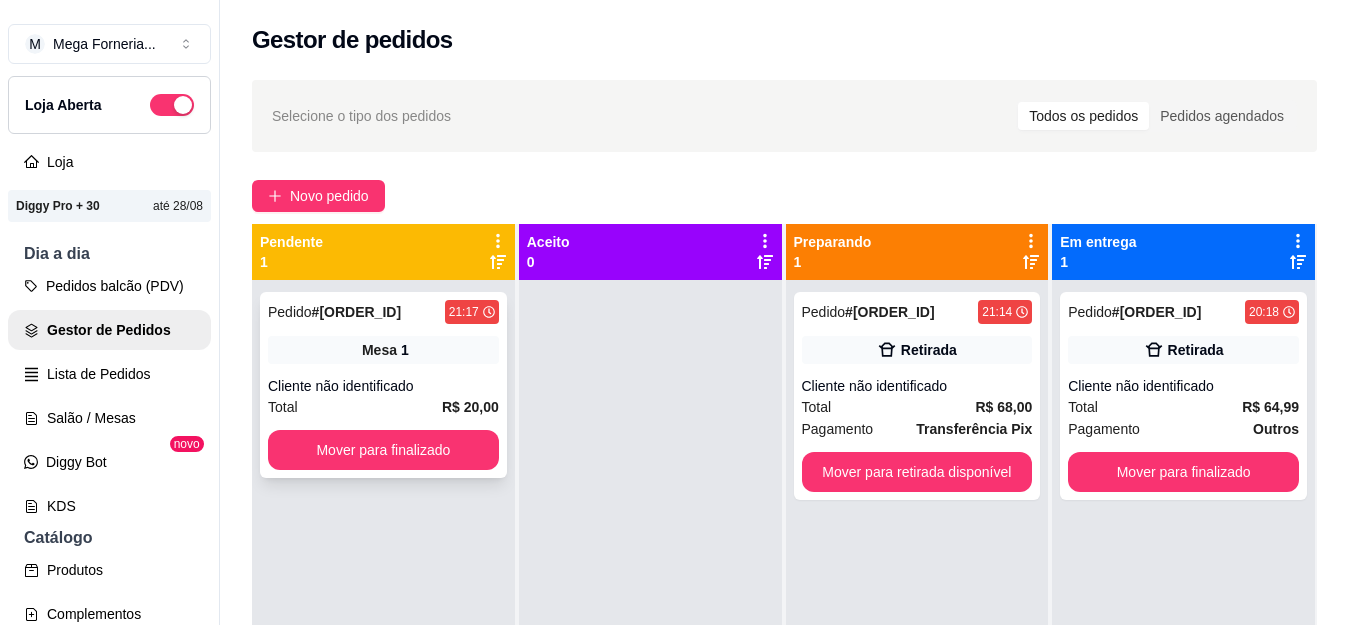 click on "Cliente não identificado" at bounding box center (383, 386) 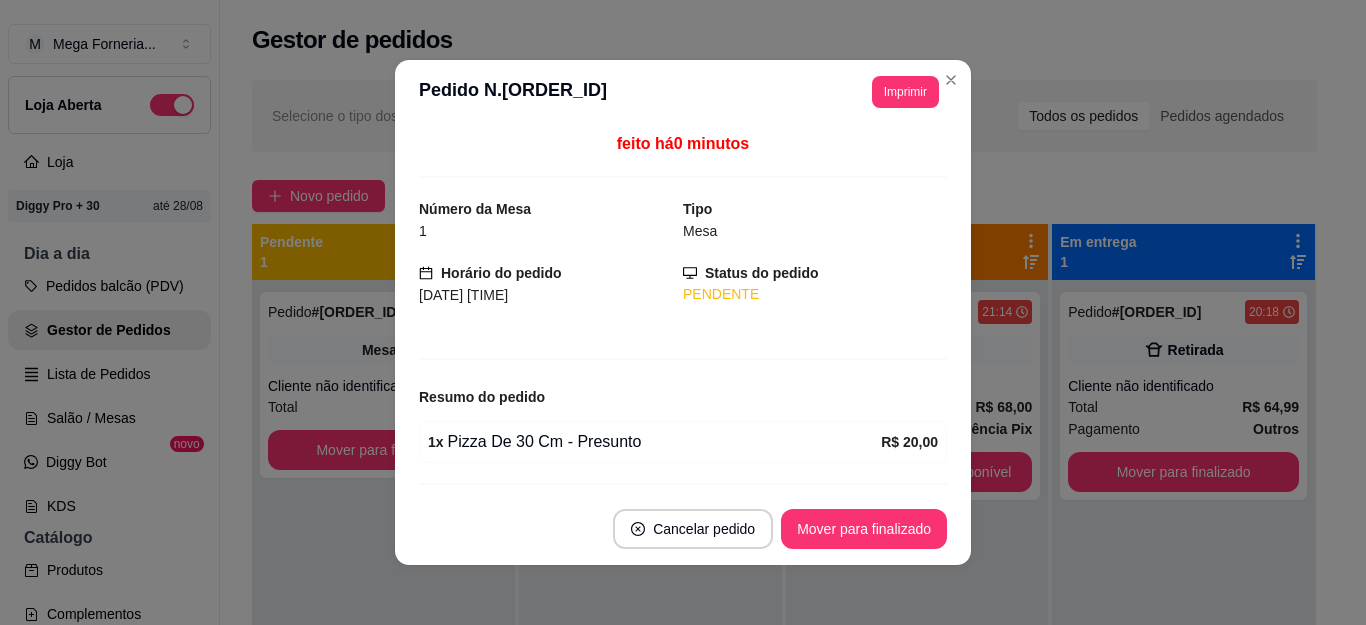 click on "Imprimir" at bounding box center (905, 92) 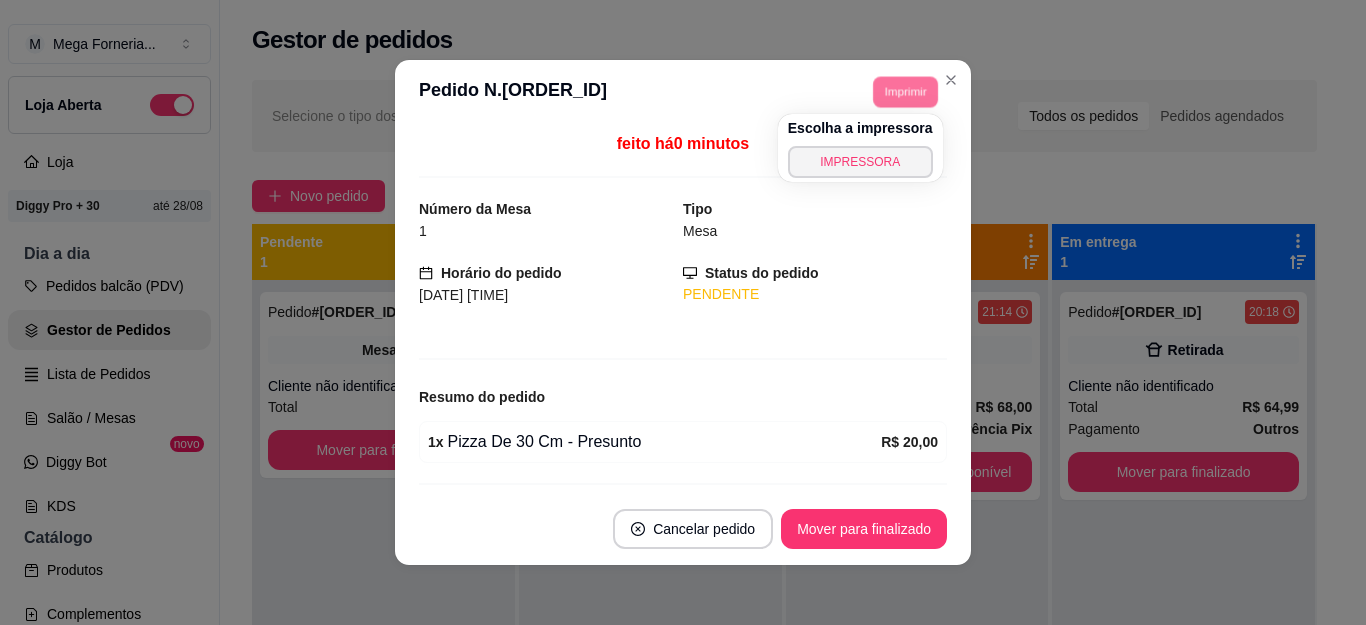 click on "Escolha a impressora IMPRESSORA" at bounding box center (860, 148) 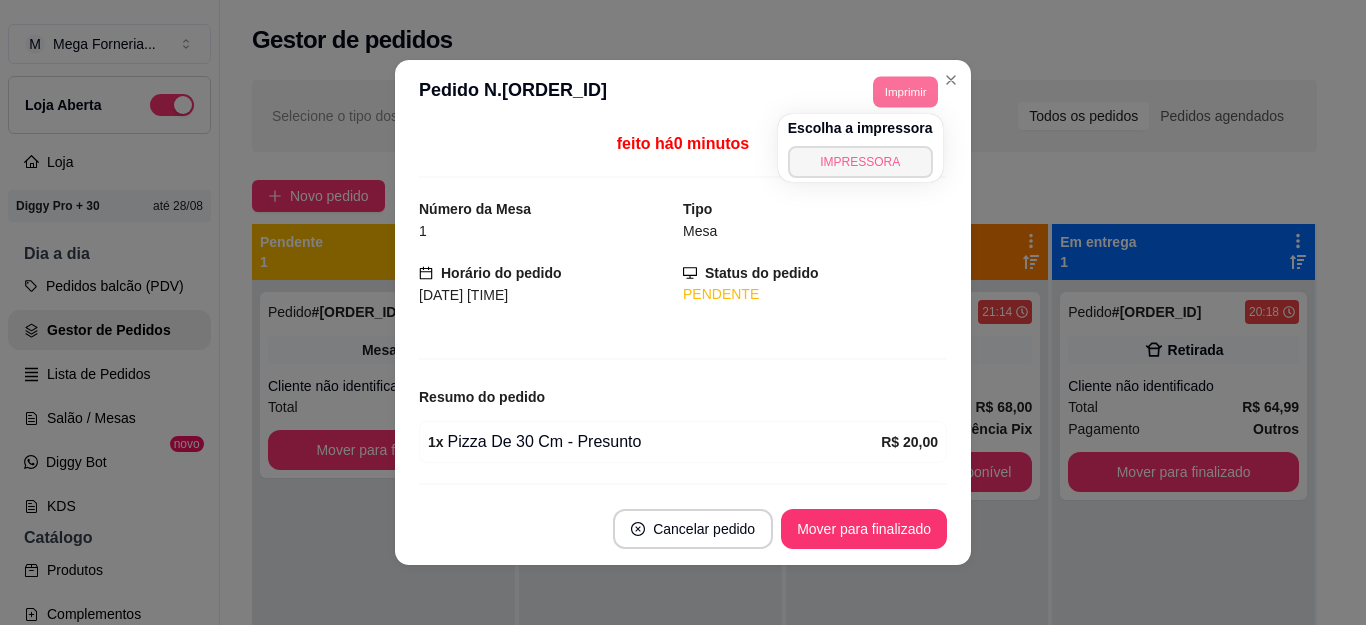 click on "IMPRESSORA" at bounding box center (860, 162) 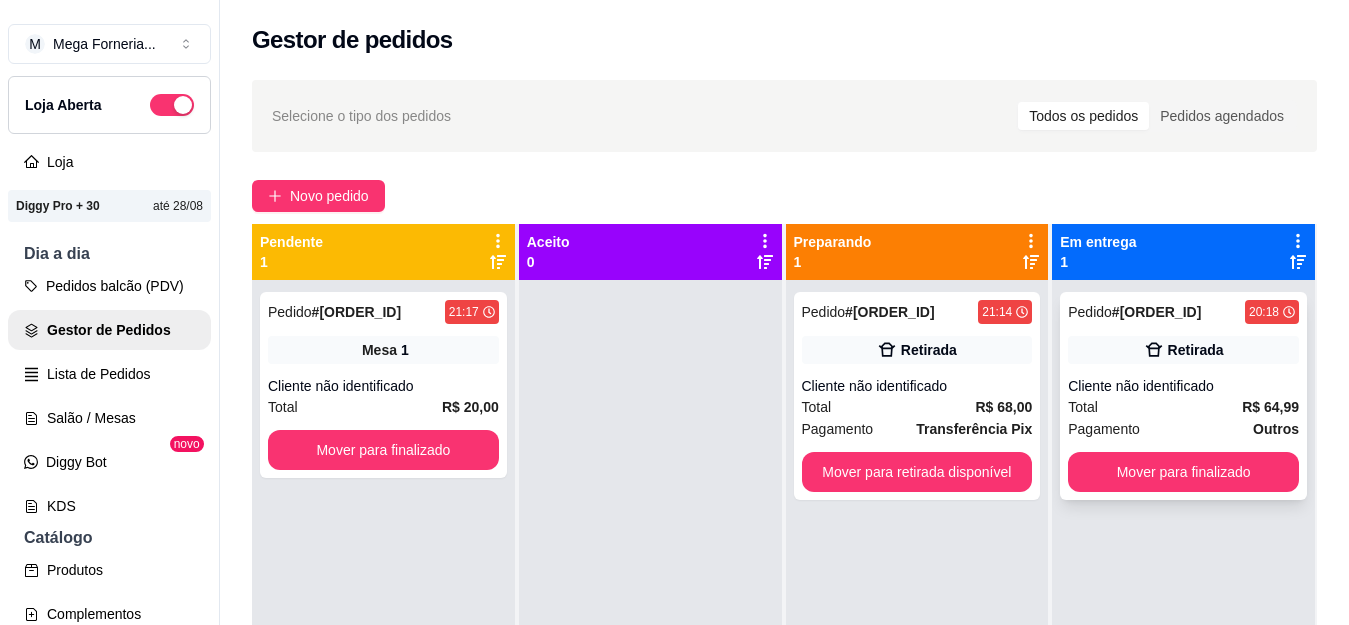 click on "# 3667-9fea1" at bounding box center [1156, 312] 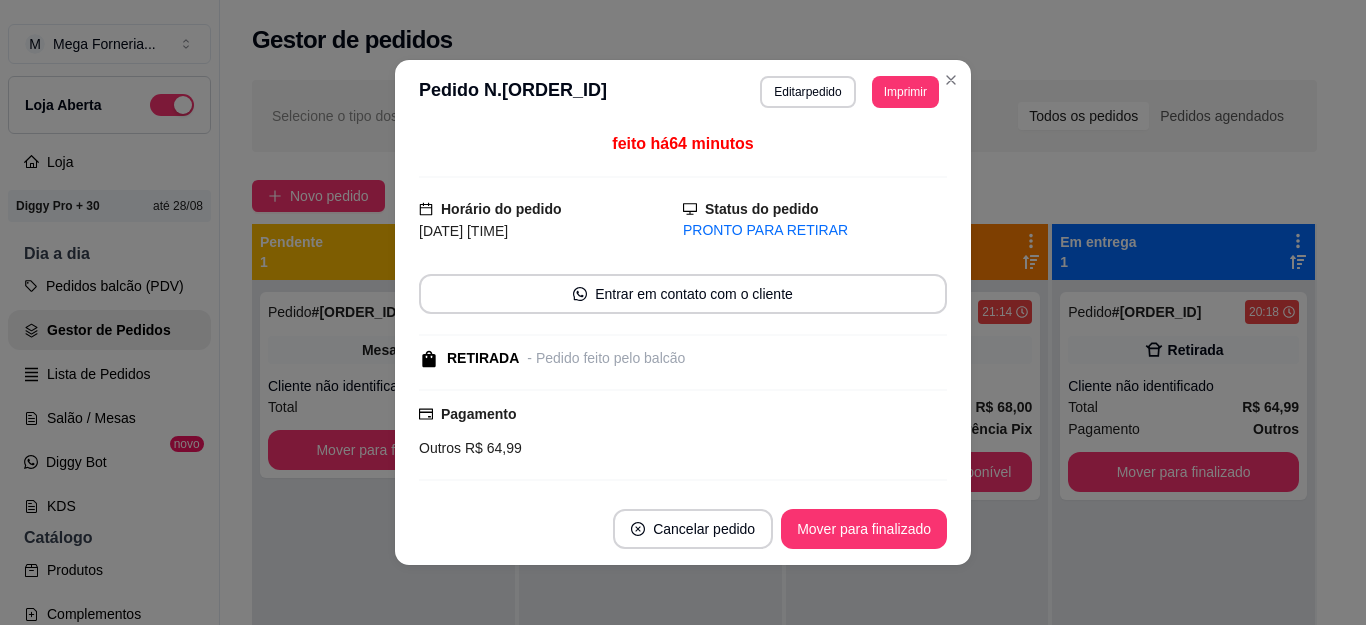 click on "Editar  pedido" at bounding box center [807, 92] 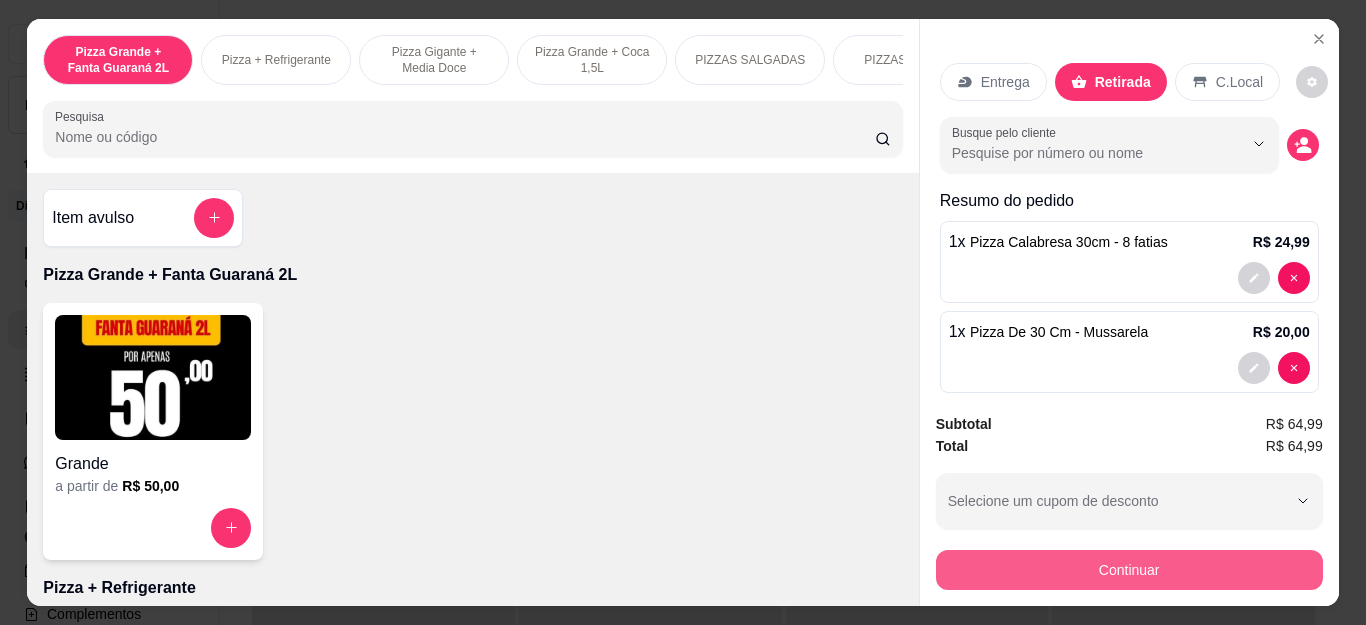 click on "Continuar" at bounding box center (1129, 570) 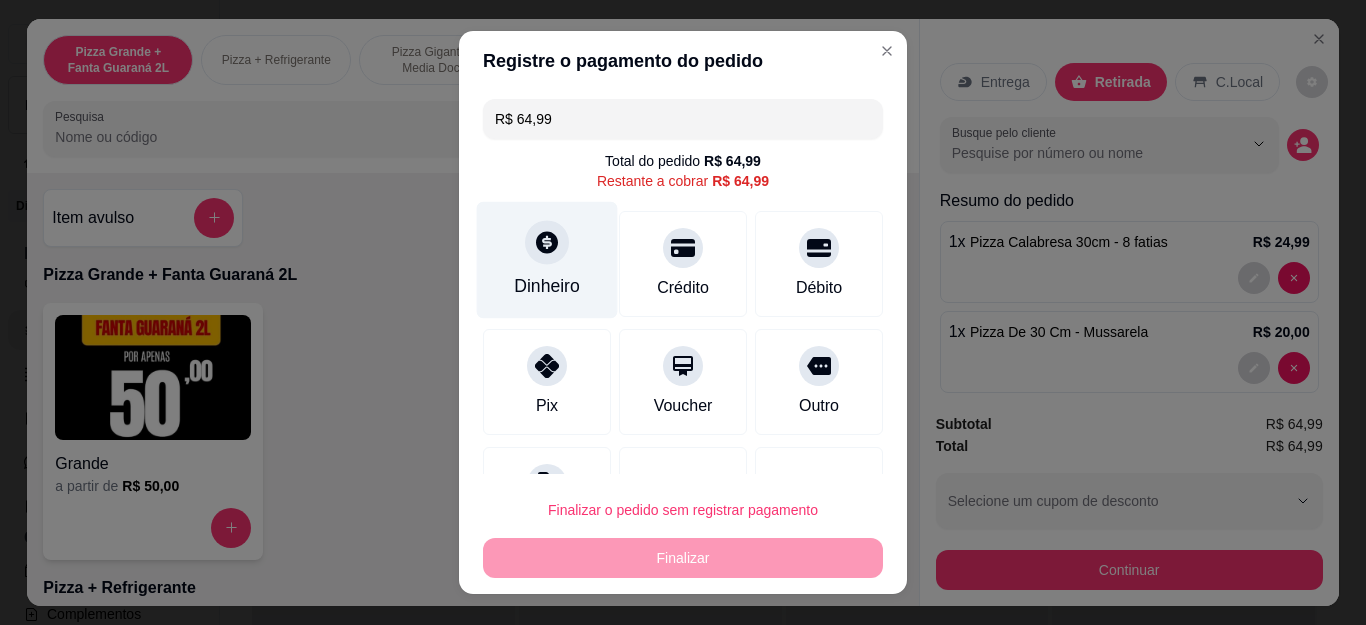 click on "Dinheiro" at bounding box center (547, 260) 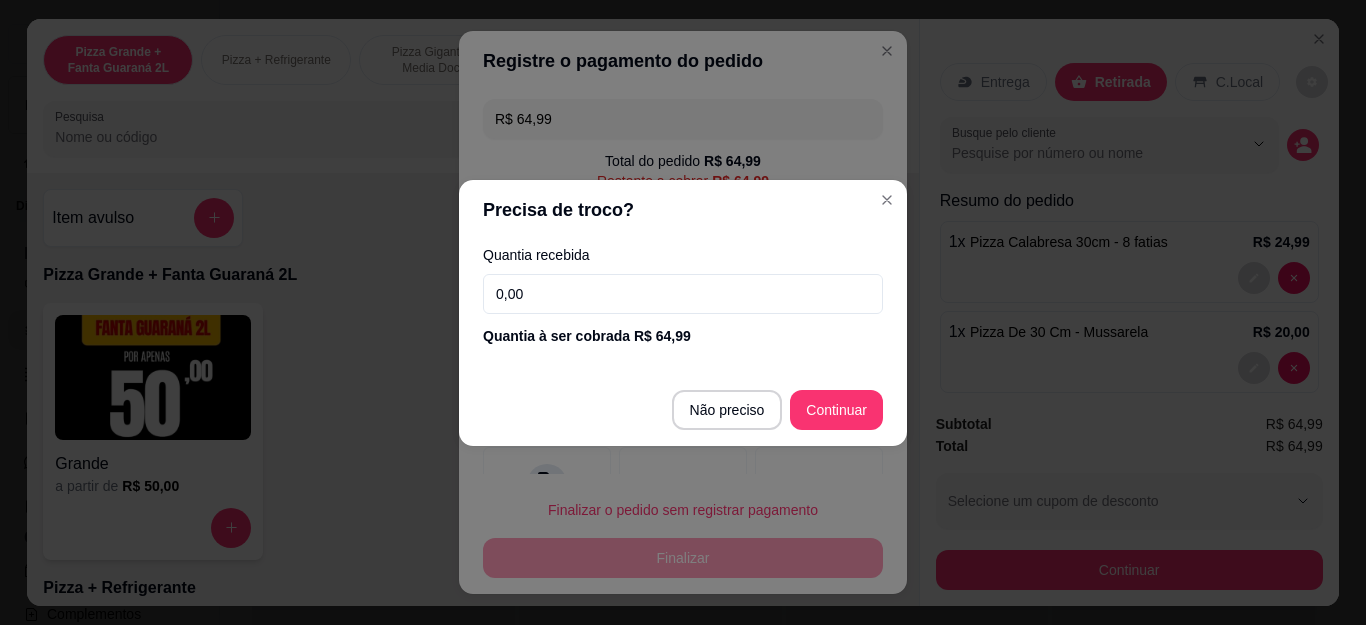 click on "Precisa de troco?" at bounding box center [683, 210] 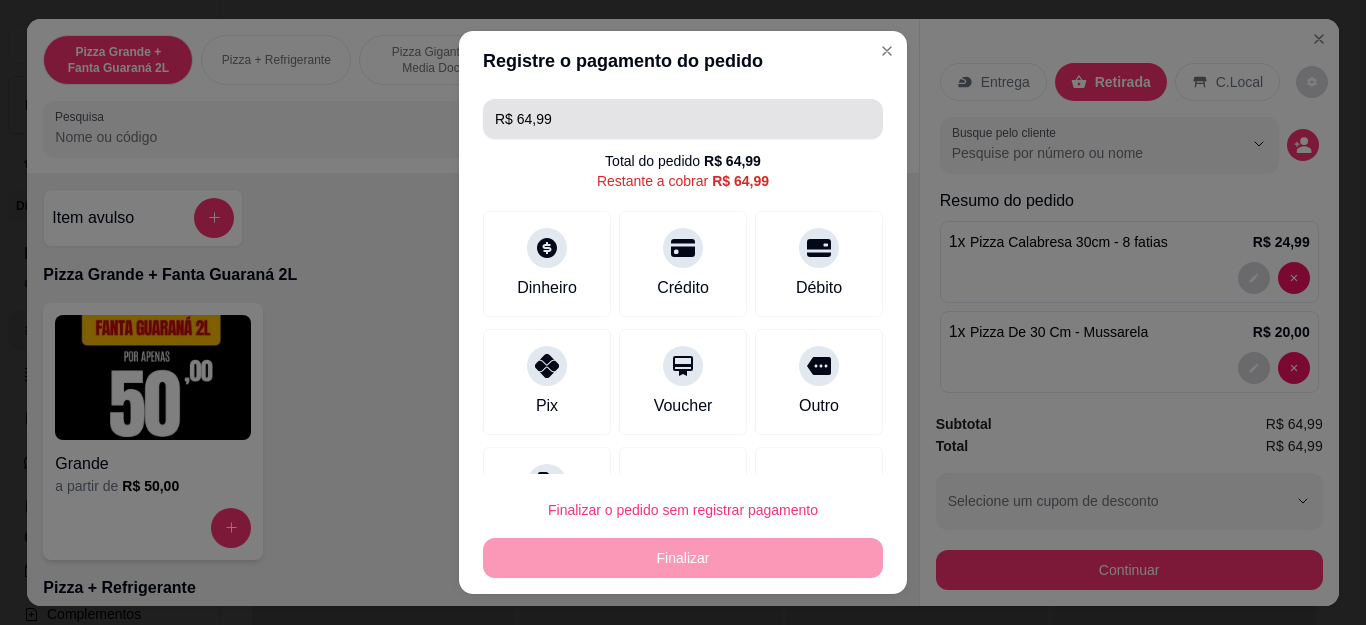 click on "R$ 64,99" at bounding box center [683, 119] 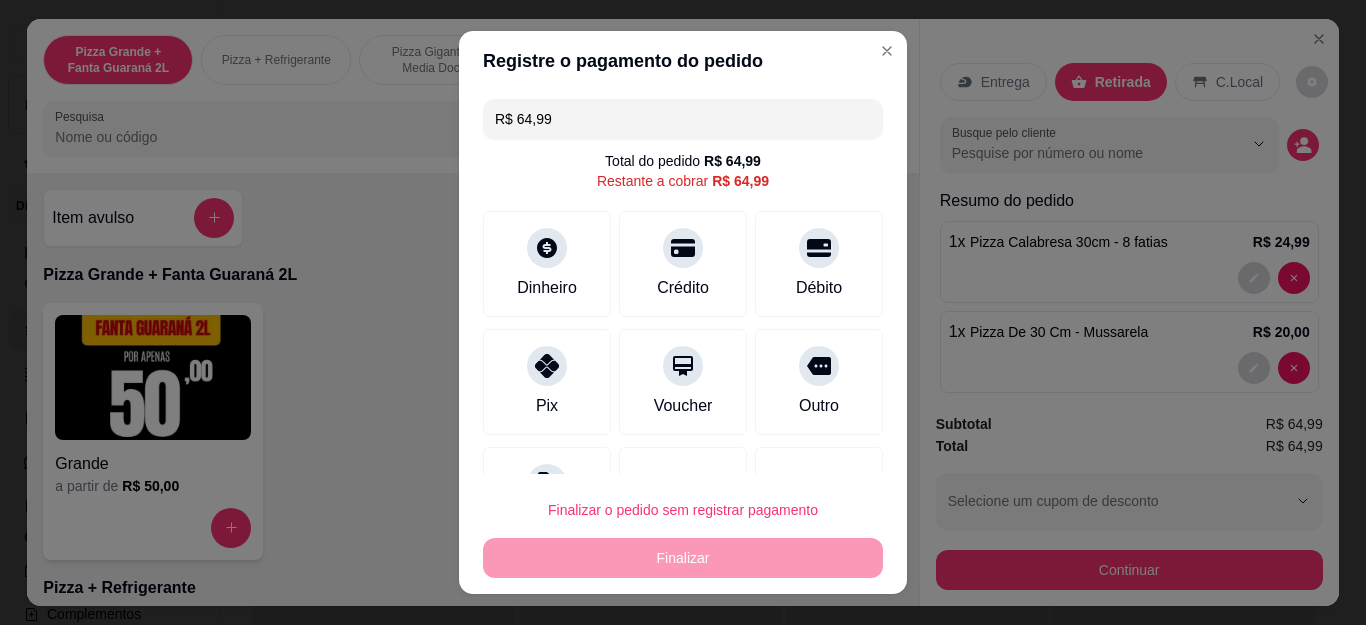 click on "R$ 64,99" at bounding box center (683, 119) 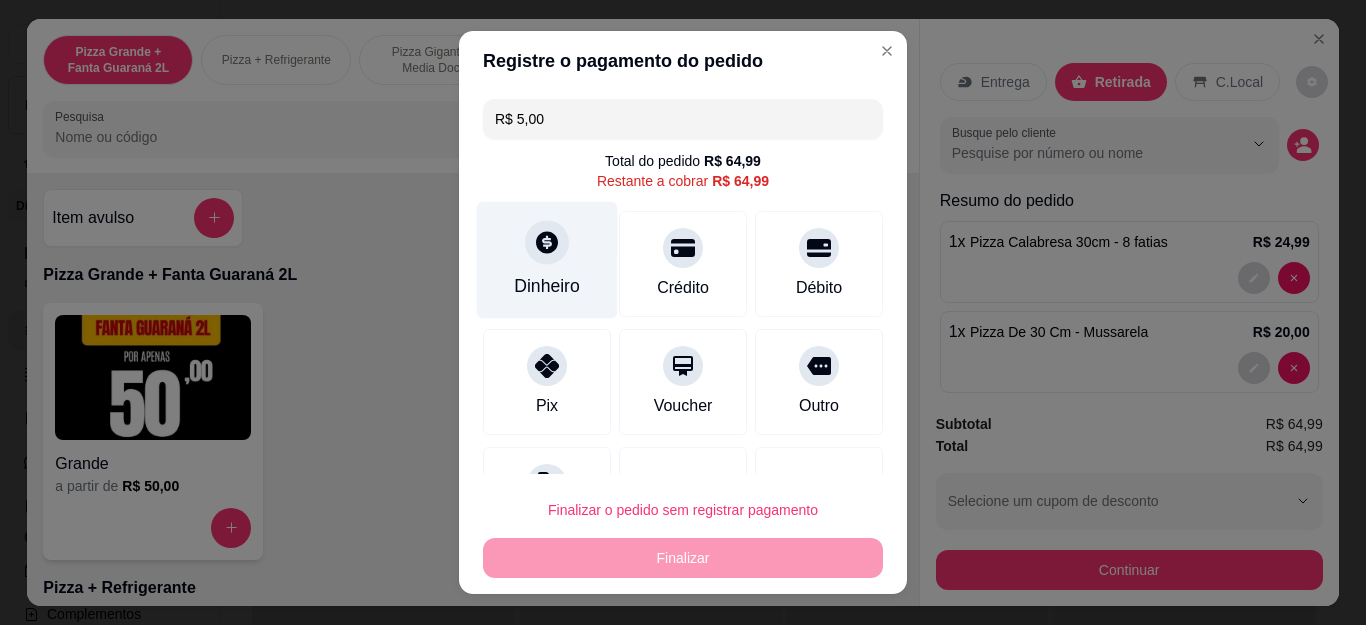 click on "Dinheiro" at bounding box center (547, 260) 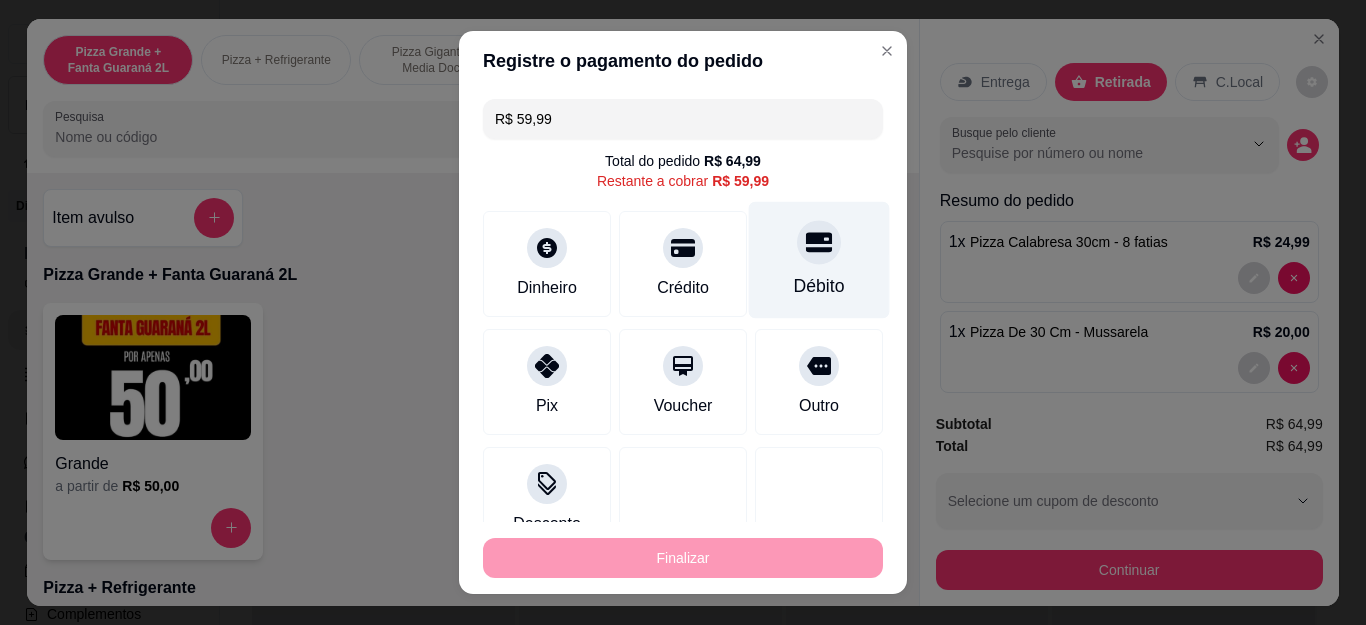 click on "Débito" at bounding box center (819, 260) 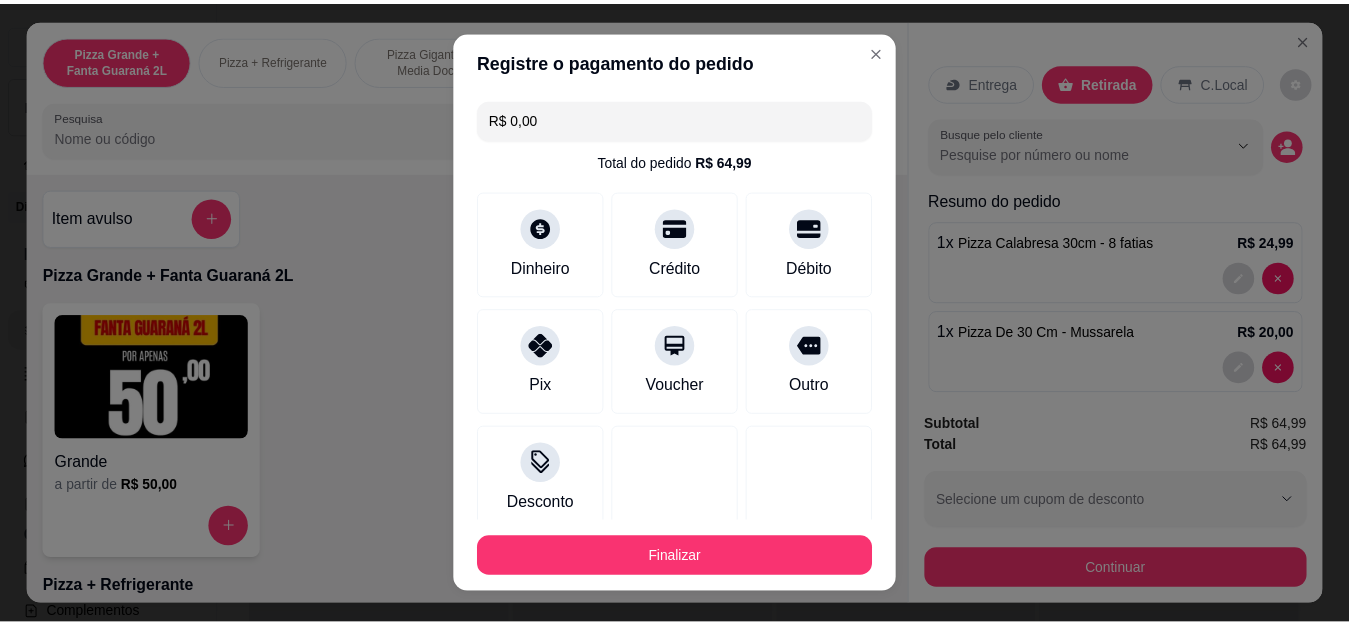 scroll, scrollTop: 199, scrollLeft: 0, axis: vertical 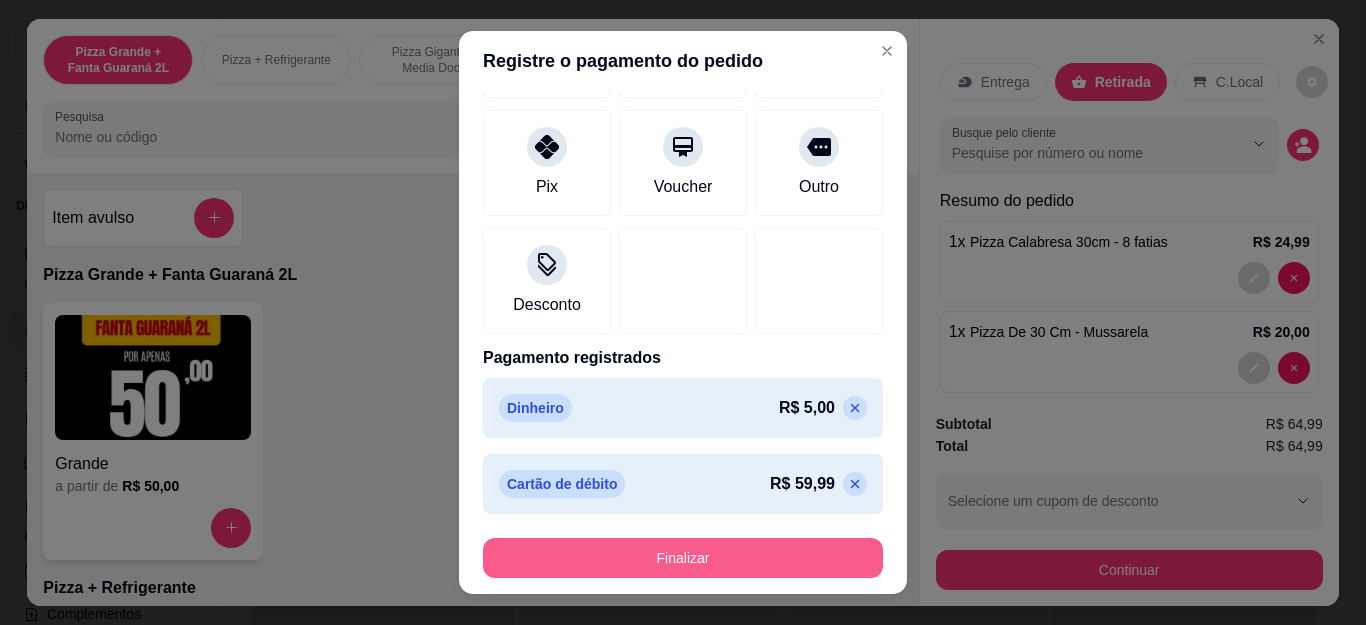 click on "Finalizar" at bounding box center (683, 558) 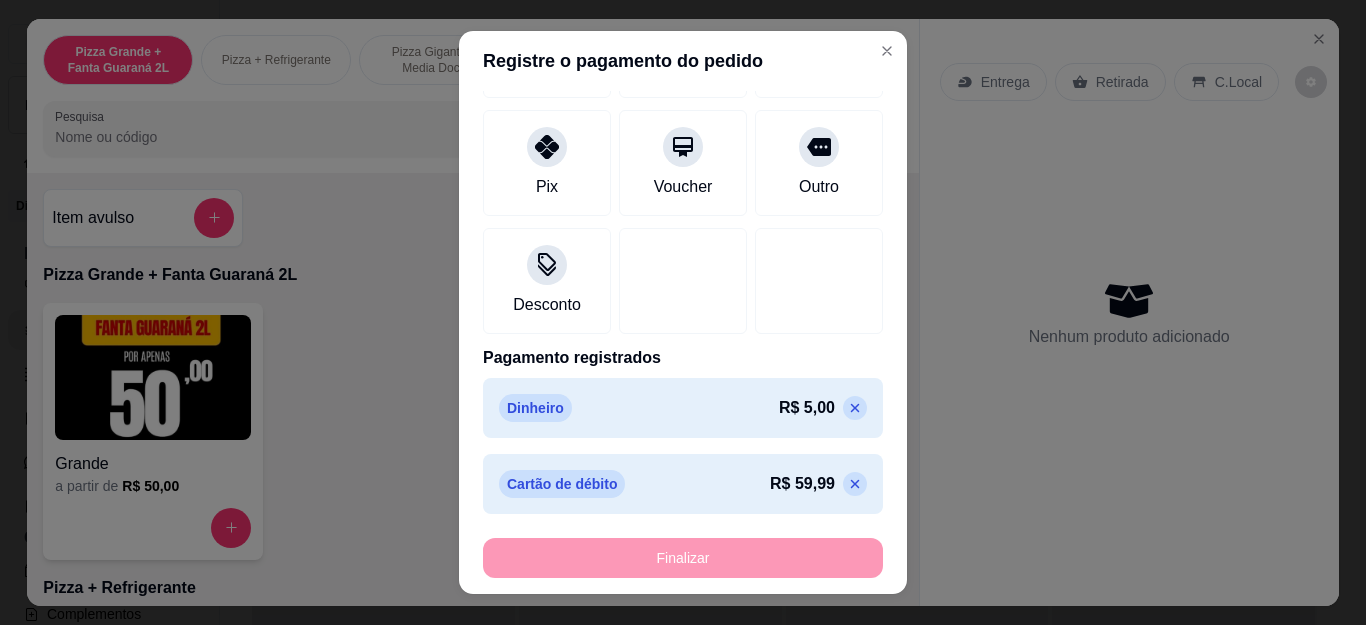 type on "0" 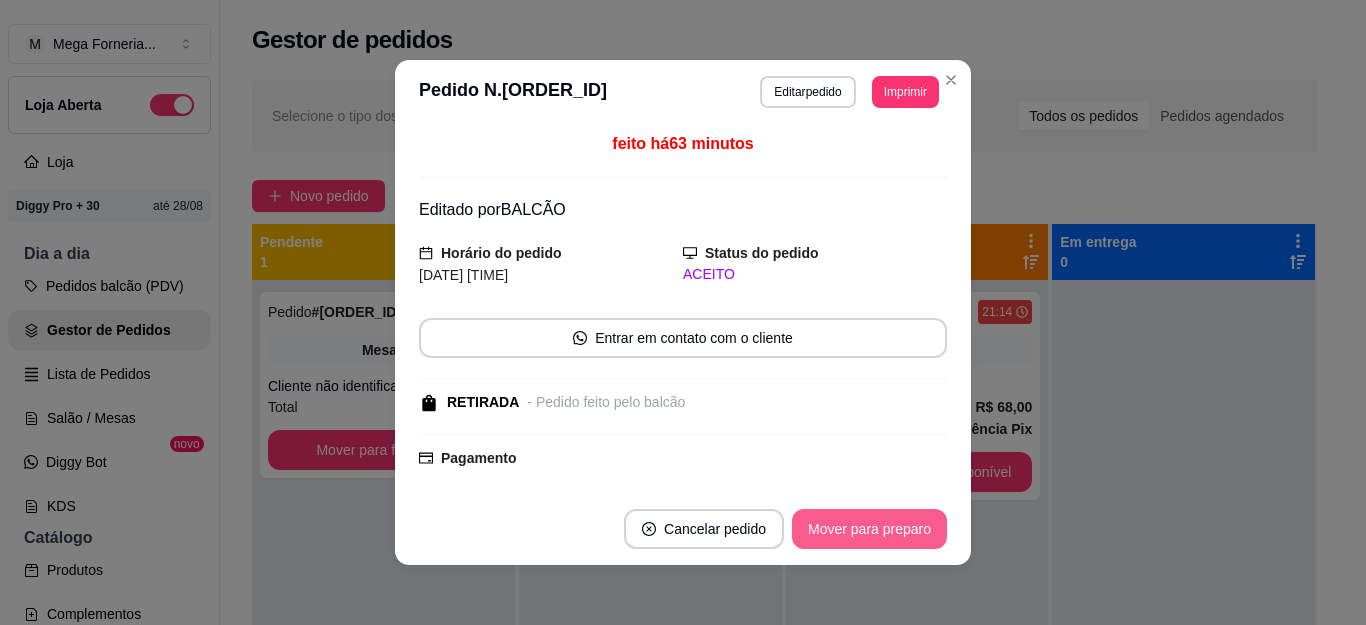 click on "Mover para preparo" at bounding box center [869, 529] 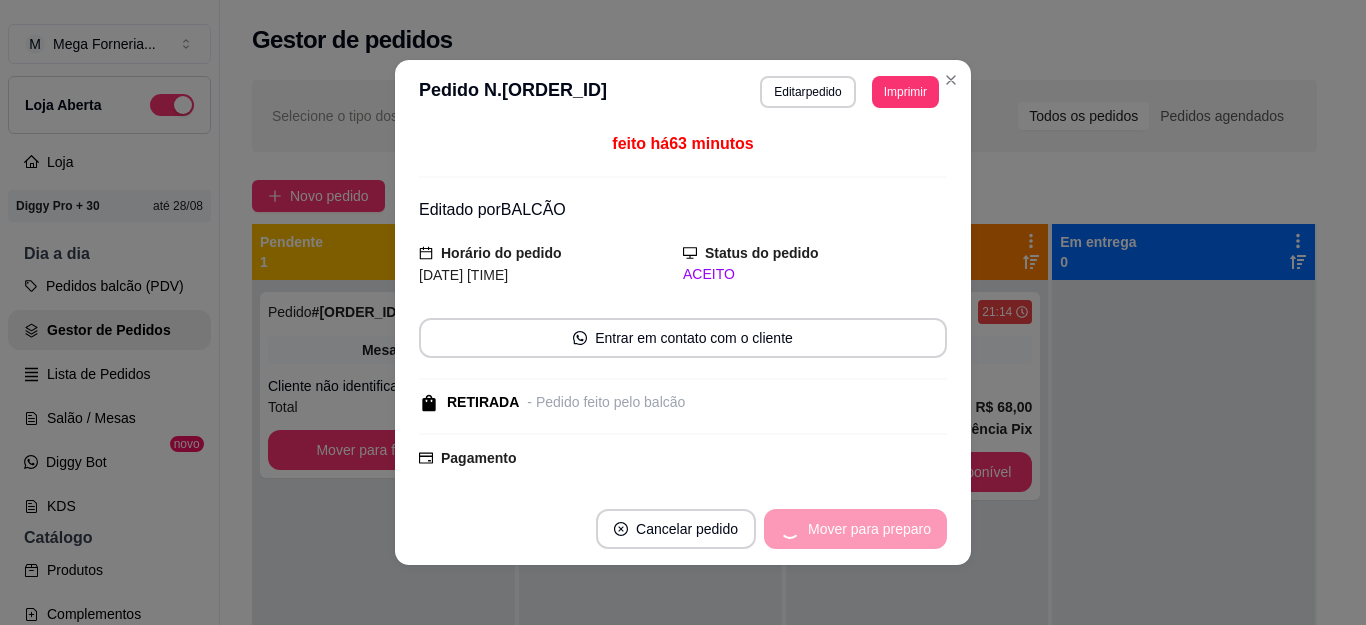click on "Mover para preparo" at bounding box center [855, 529] 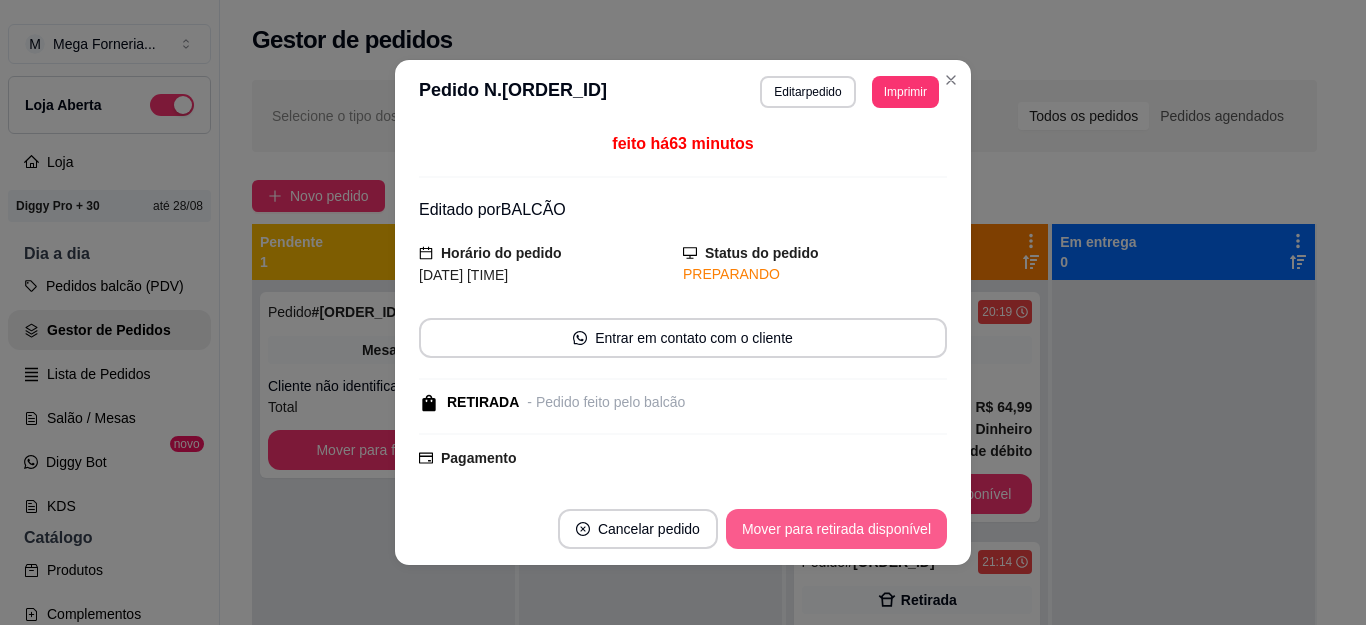 click on "Mover para retirada disponível" at bounding box center (836, 529) 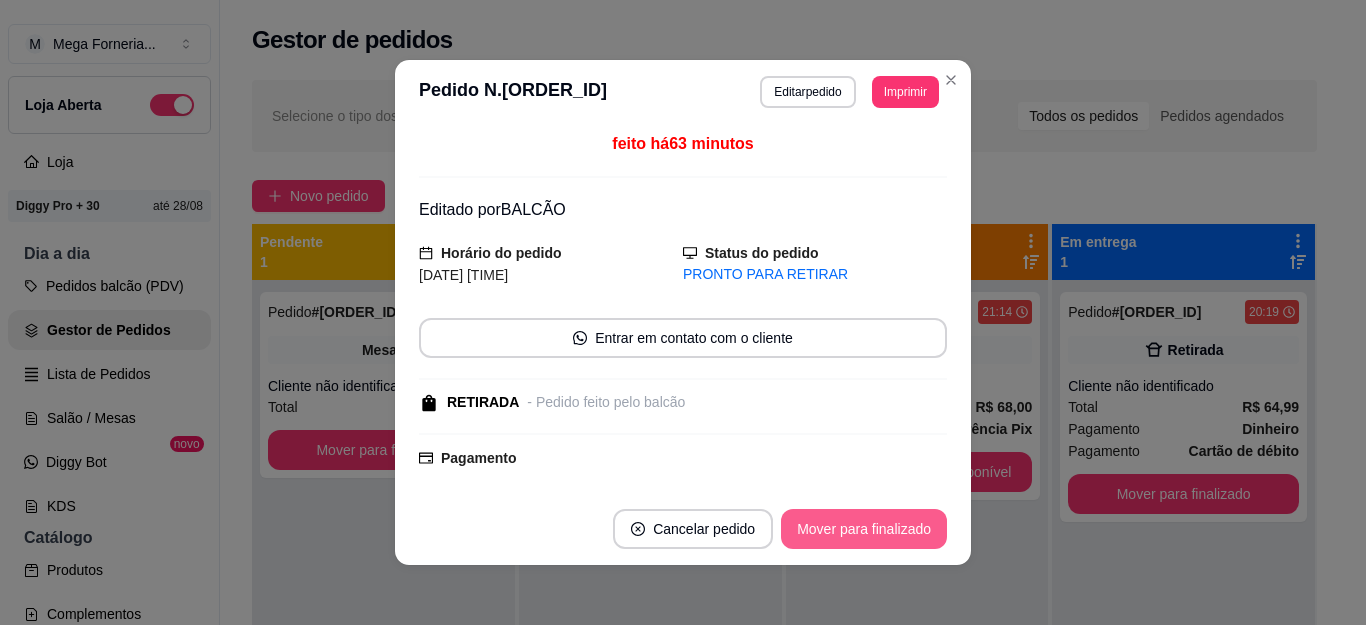 click on "Mover para finalizado" at bounding box center [864, 529] 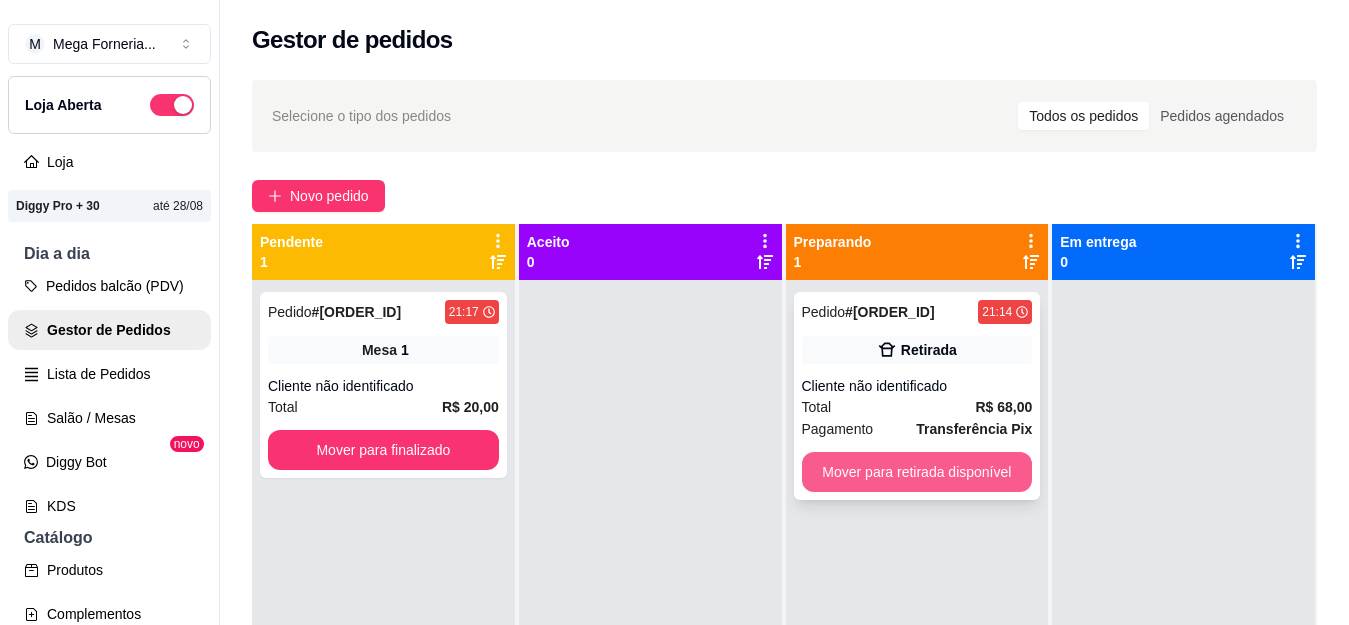 click on "Mover para retirada disponível" at bounding box center (917, 472) 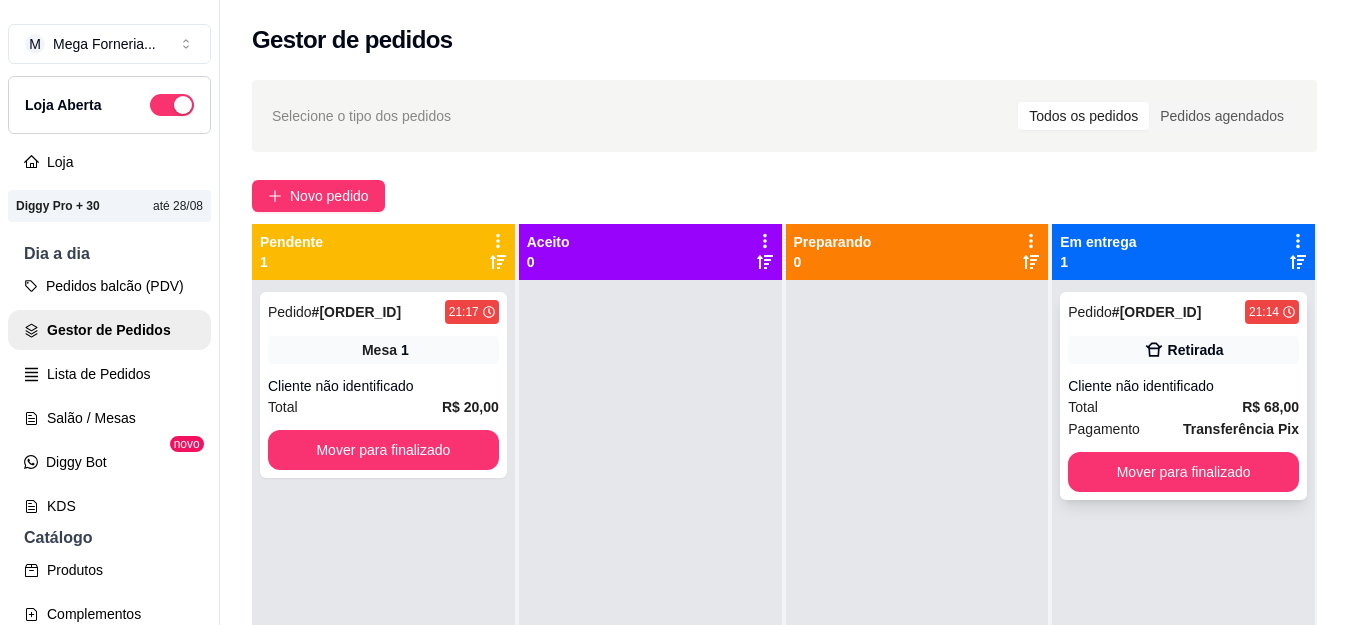 click on "Pedido  # 3669-2d95b 21:14 Retirada Cliente não identificado Total R$ 68,00 Pagamento Transferência Pix Mover para finalizado" at bounding box center [1183, 396] 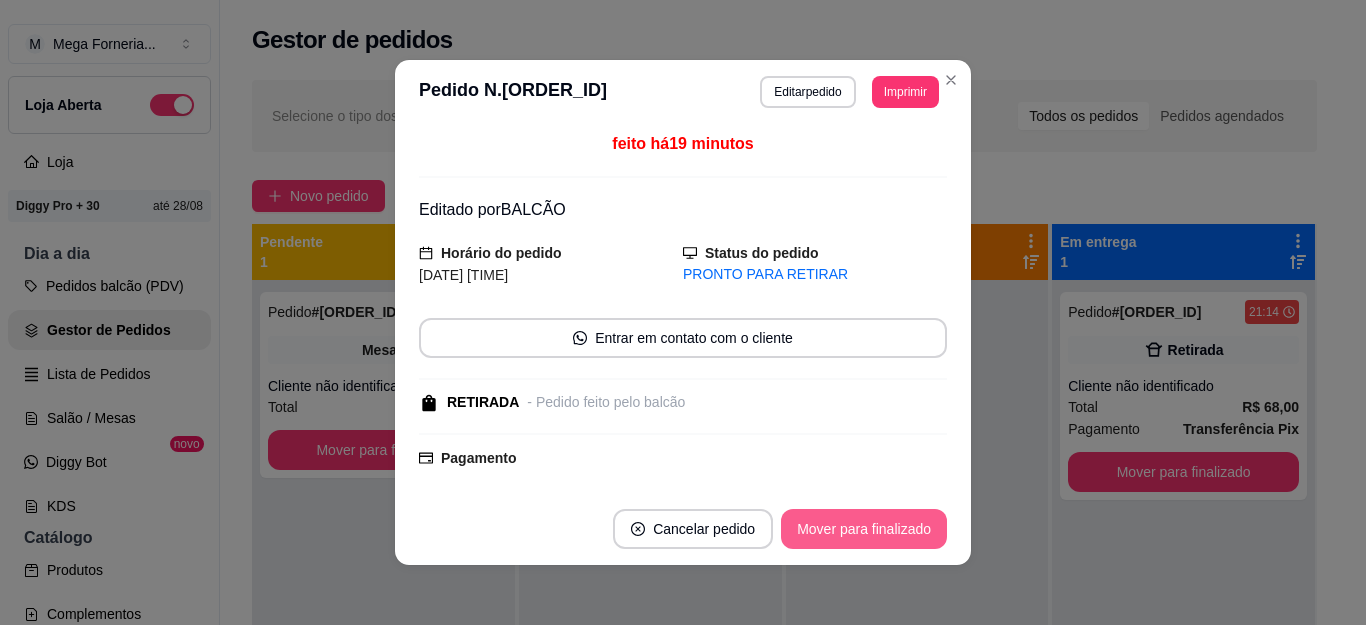 click on "Mover para finalizado" at bounding box center (864, 529) 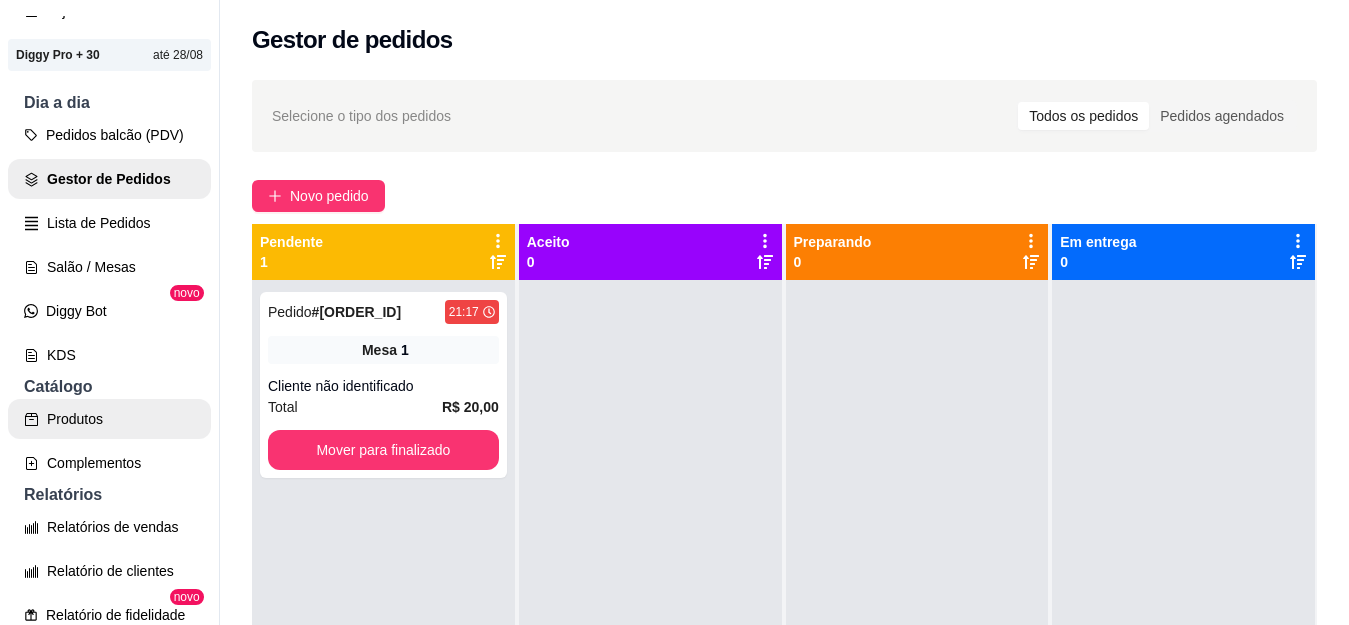 scroll, scrollTop: 0, scrollLeft: 0, axis: both 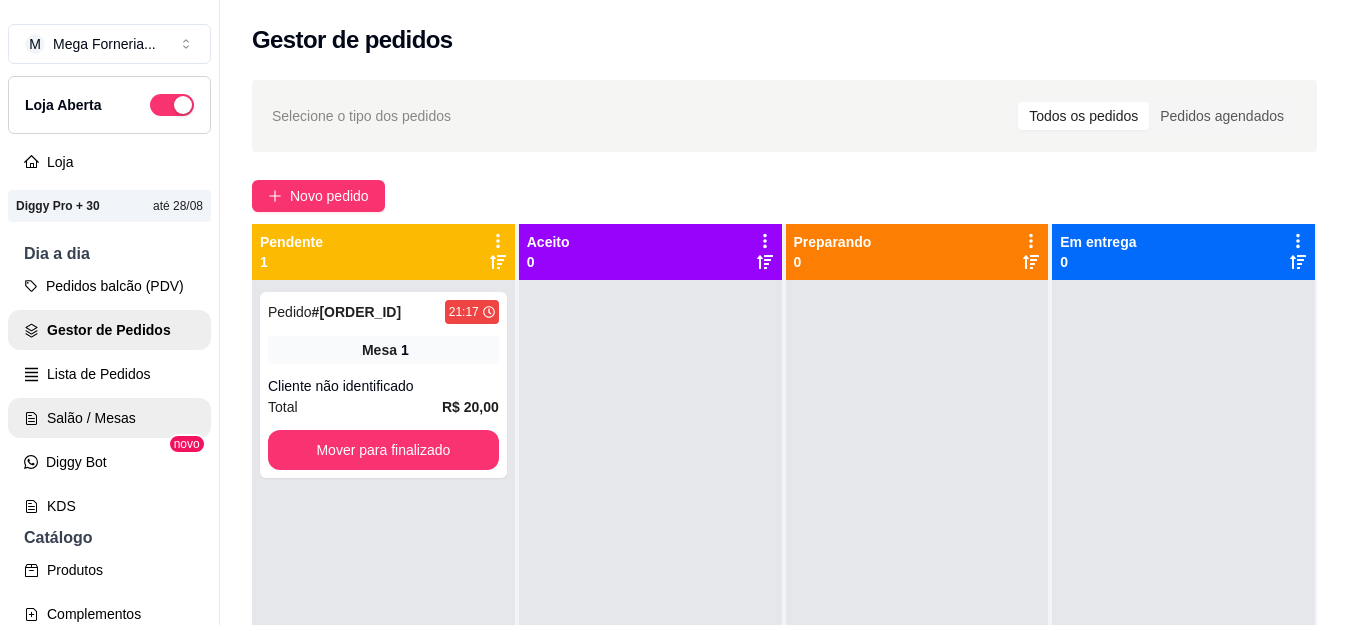 click on "Salão / Mesas" at bounding box center [109, 418] 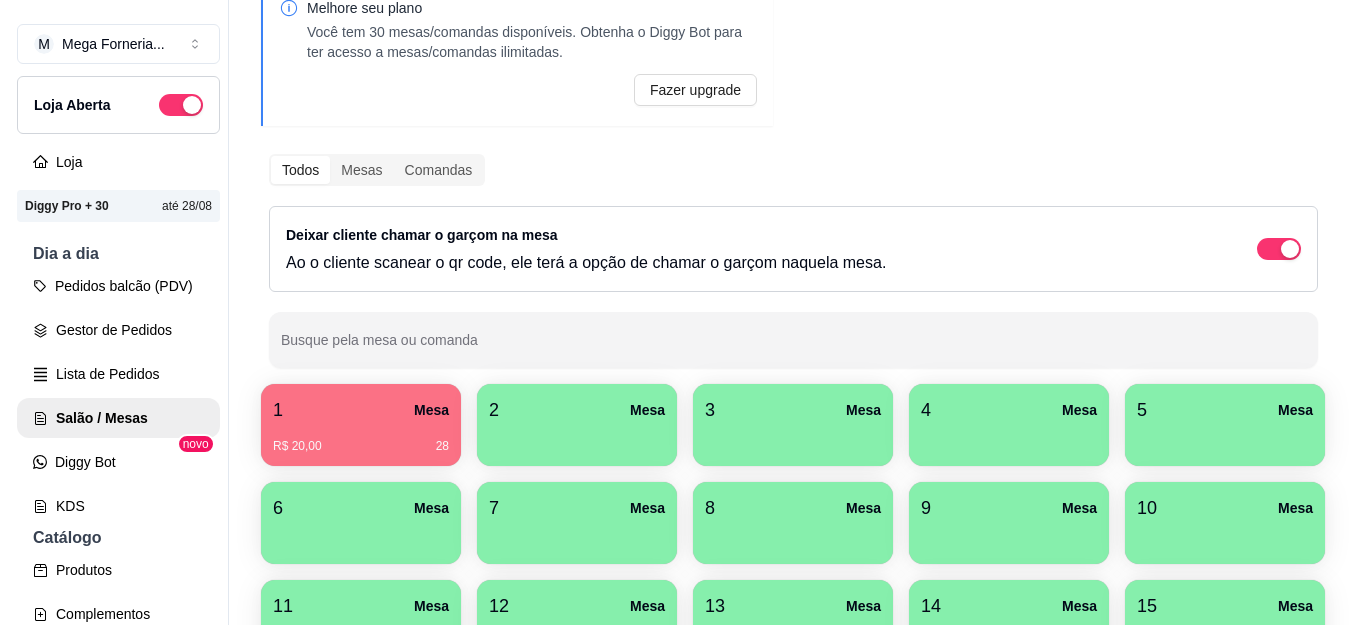 scroll, scrollTop: 300, scrollLeft: 0, axis: vertical 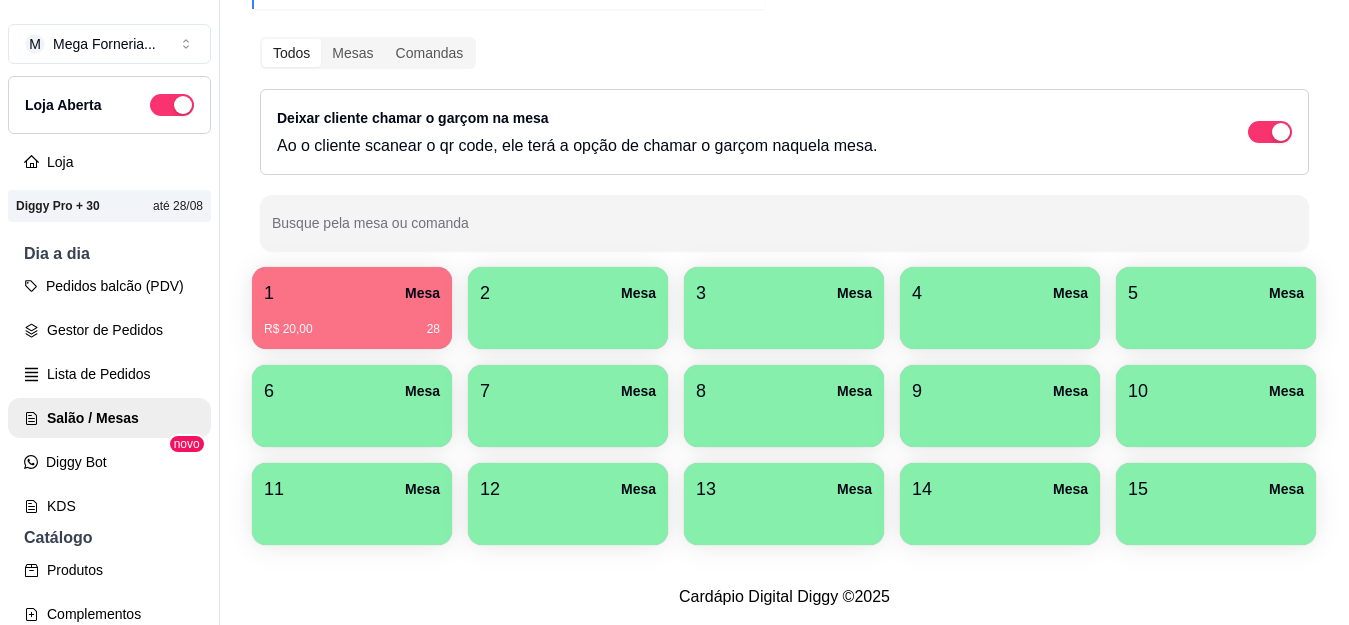 click on "R$ 20,00 28" at bounding box center (352, 329) 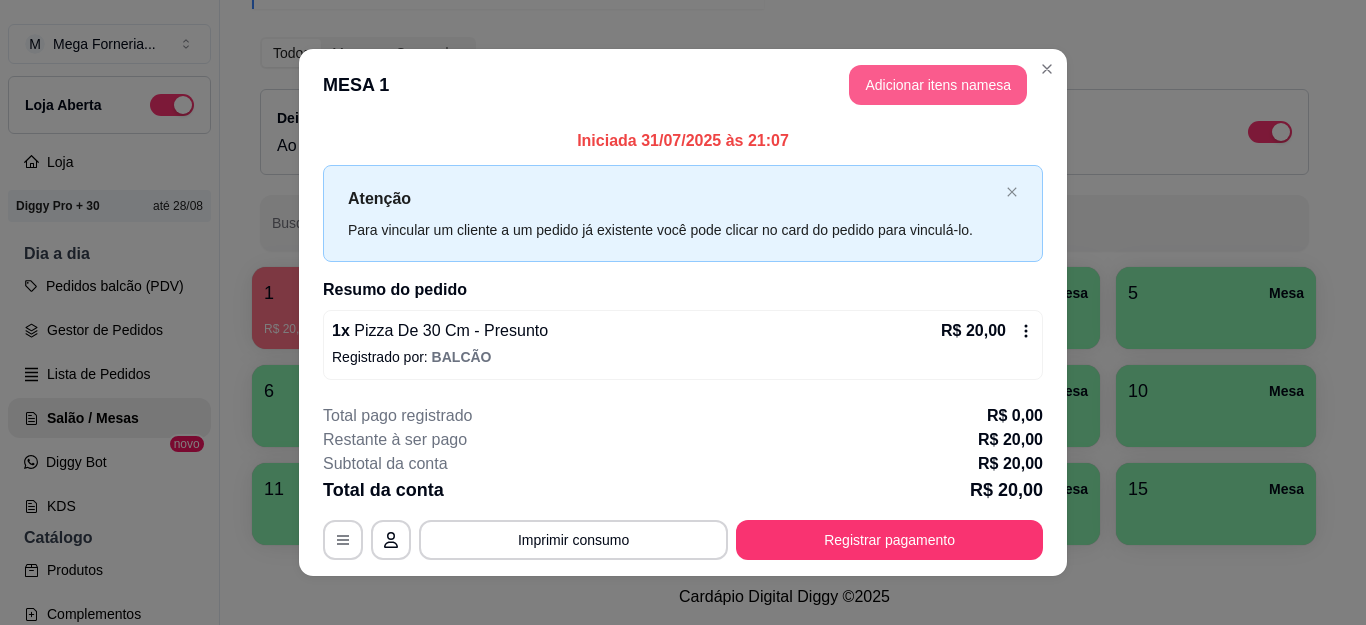 click on "Adicionar itens na  mesa" at bounding box center [938, 85] 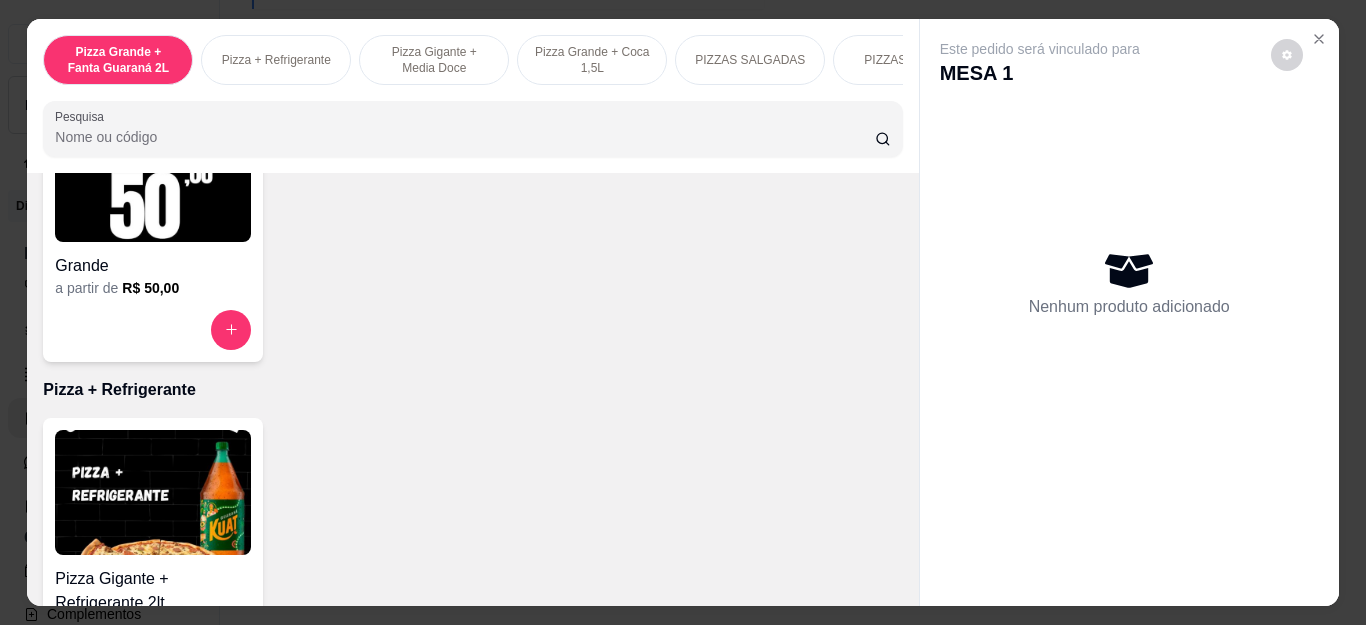 scroll, scrollTop: 200, scrollLeft: 0, axis: vertical 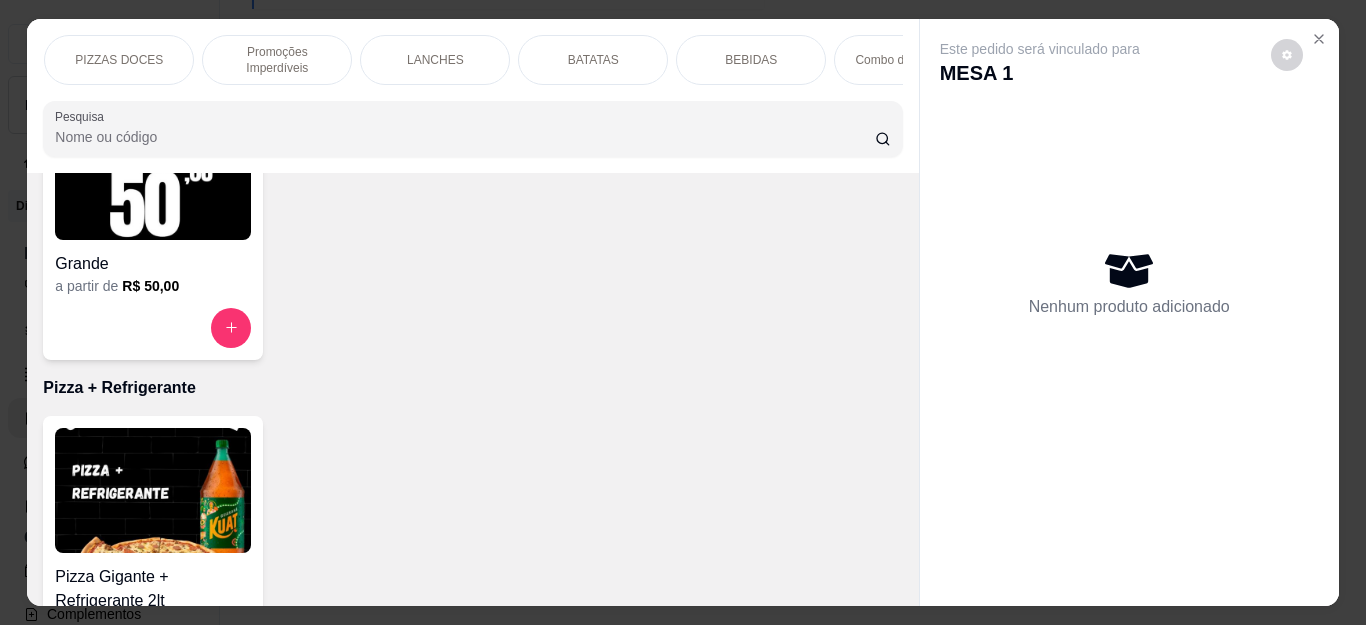 click on "BEBIDAS" at bounding box center [751, 60] 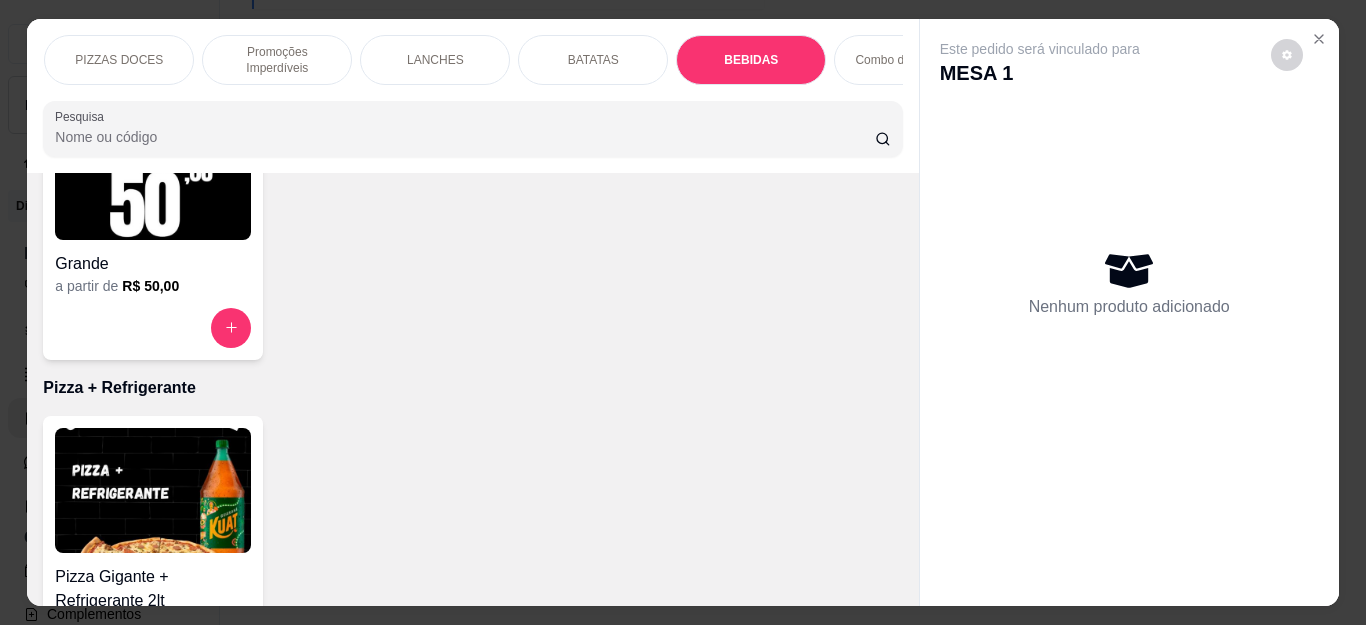 scroll, scrollTop: 54, scrollLeft: 0, axis: vertical 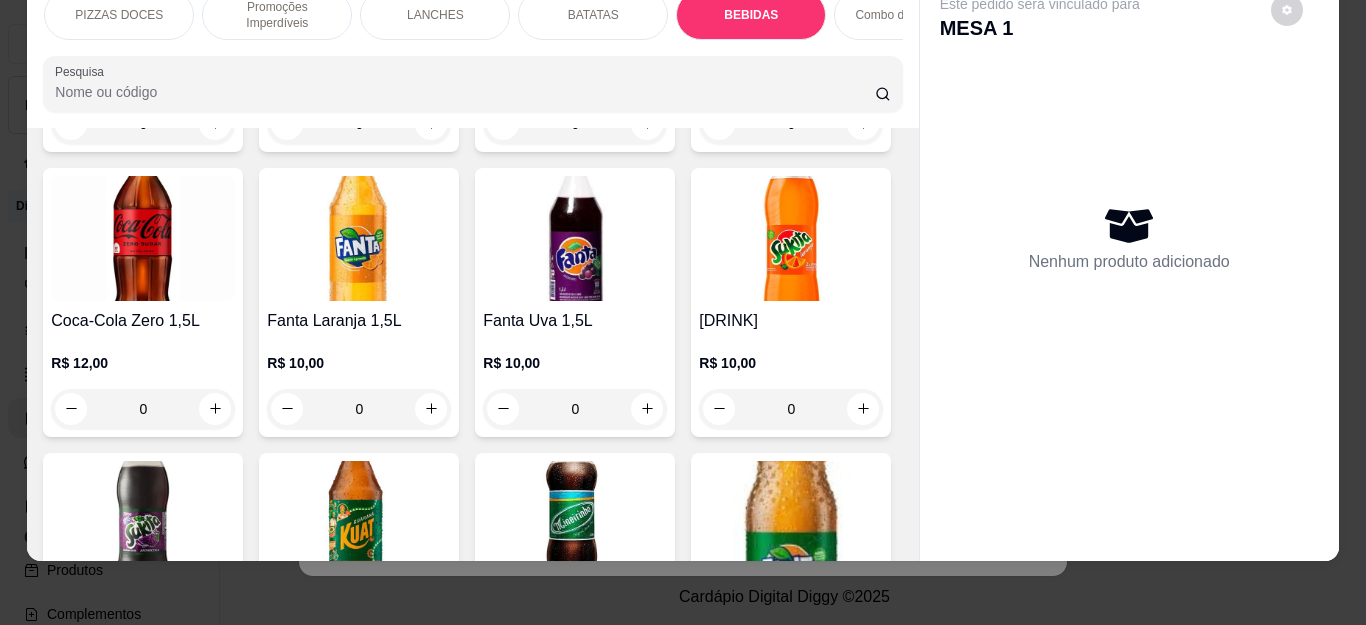 click at bounding box center [215, -161] 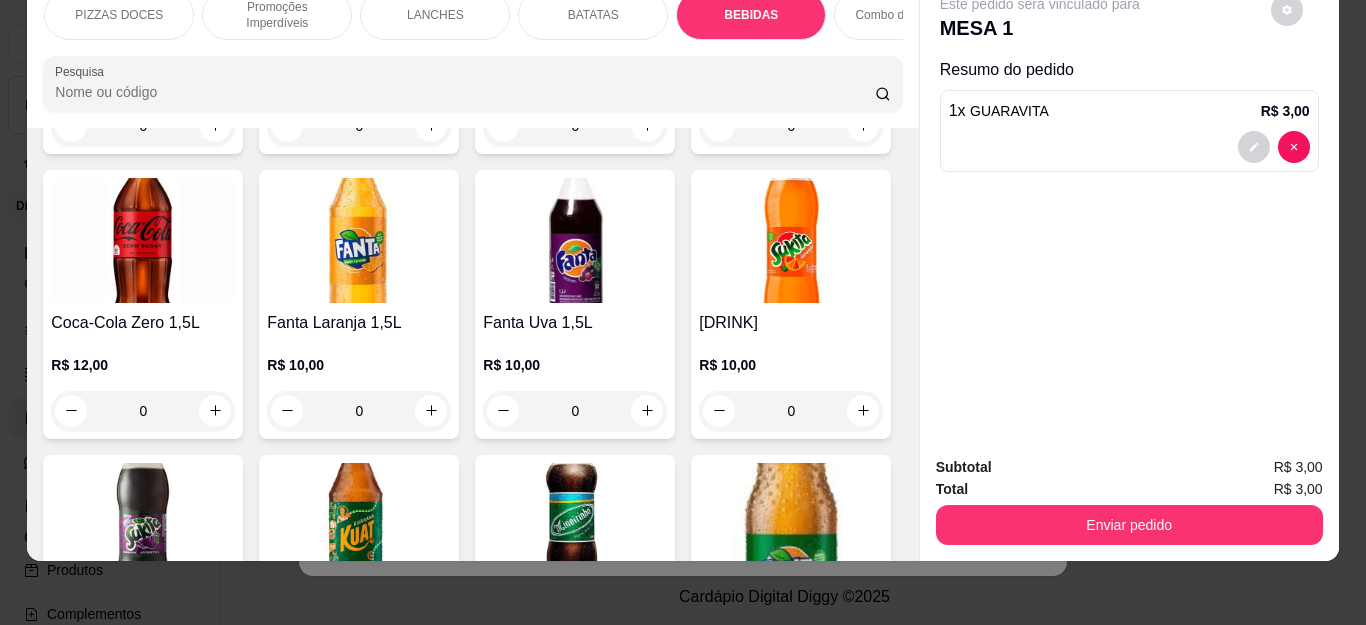click at bounding box center [214, -160] 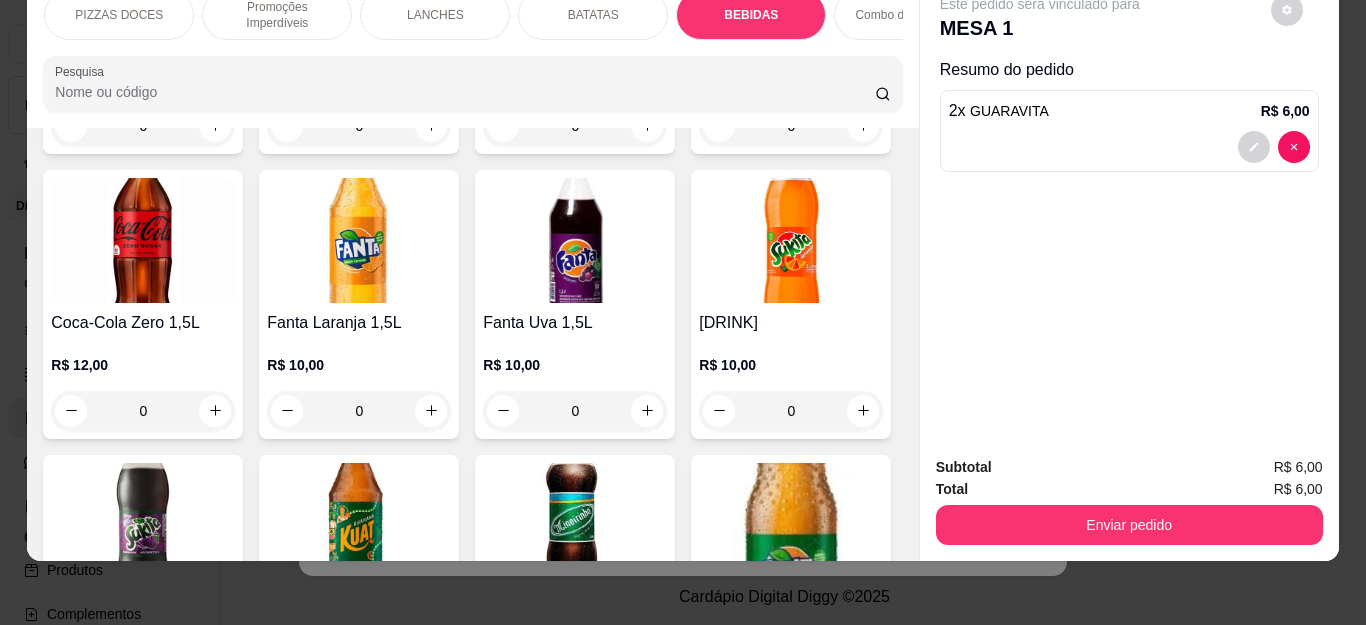 type on "2" 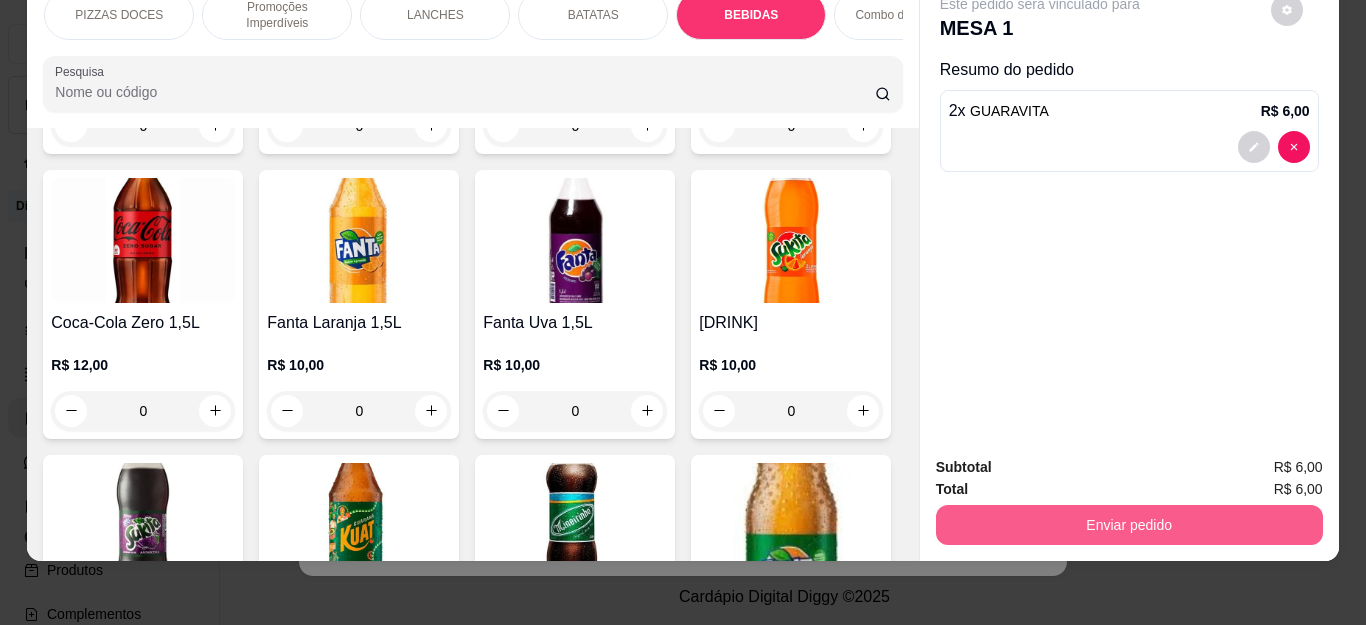 click on "Enviar pedido" at bounding box center [1129, 525] 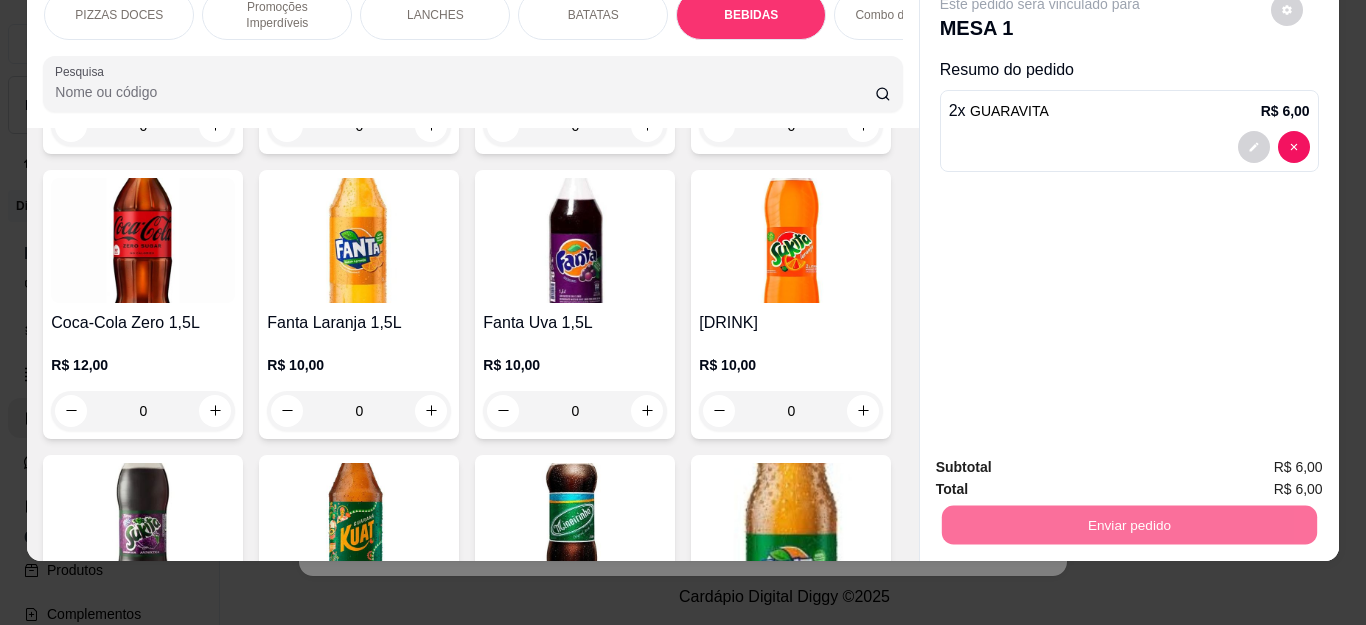click on "Não registrar e enviar pedido" at bounding box center (1062, 459) 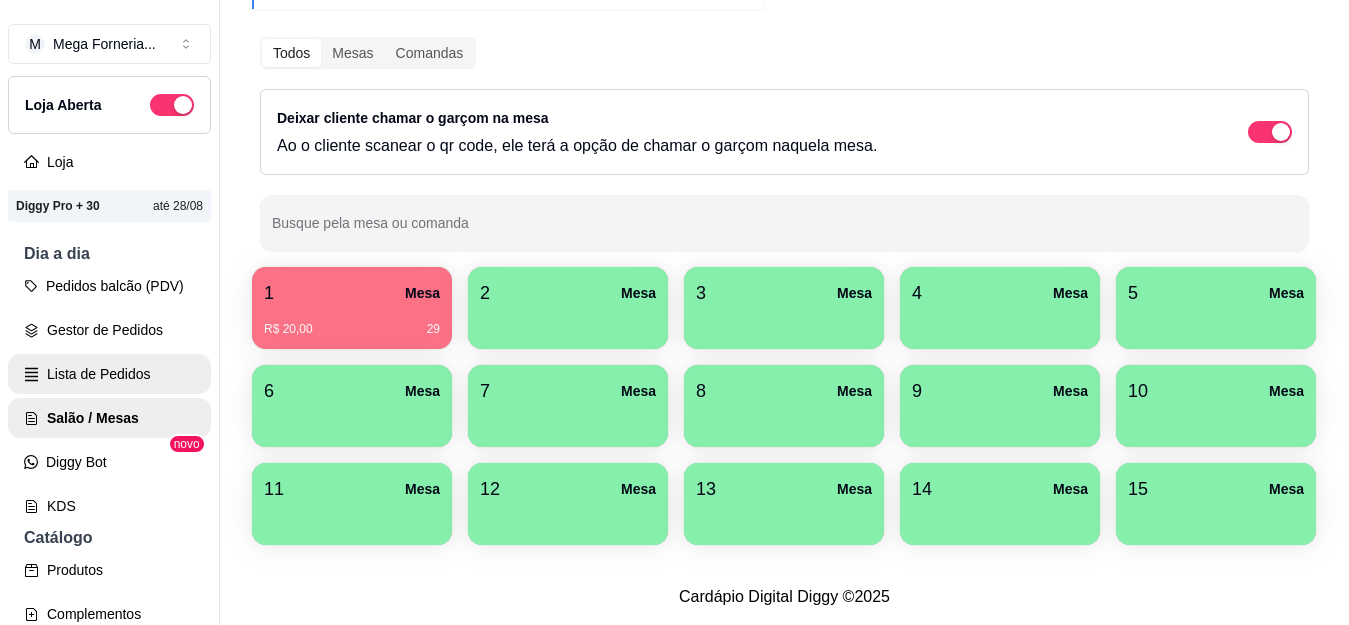 scroll, scrollTop: 200, scrollLeft: 0, axis: vertical 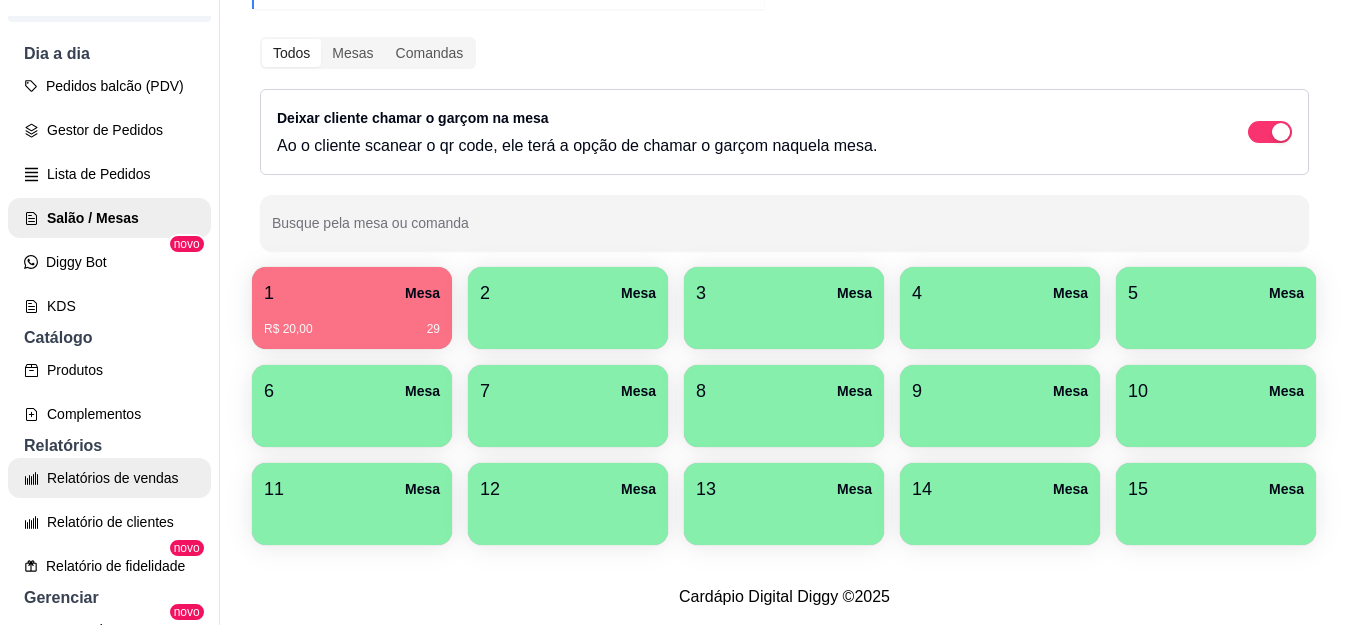 click on "Relatórios de vendas" at bounding box center (109, 478) 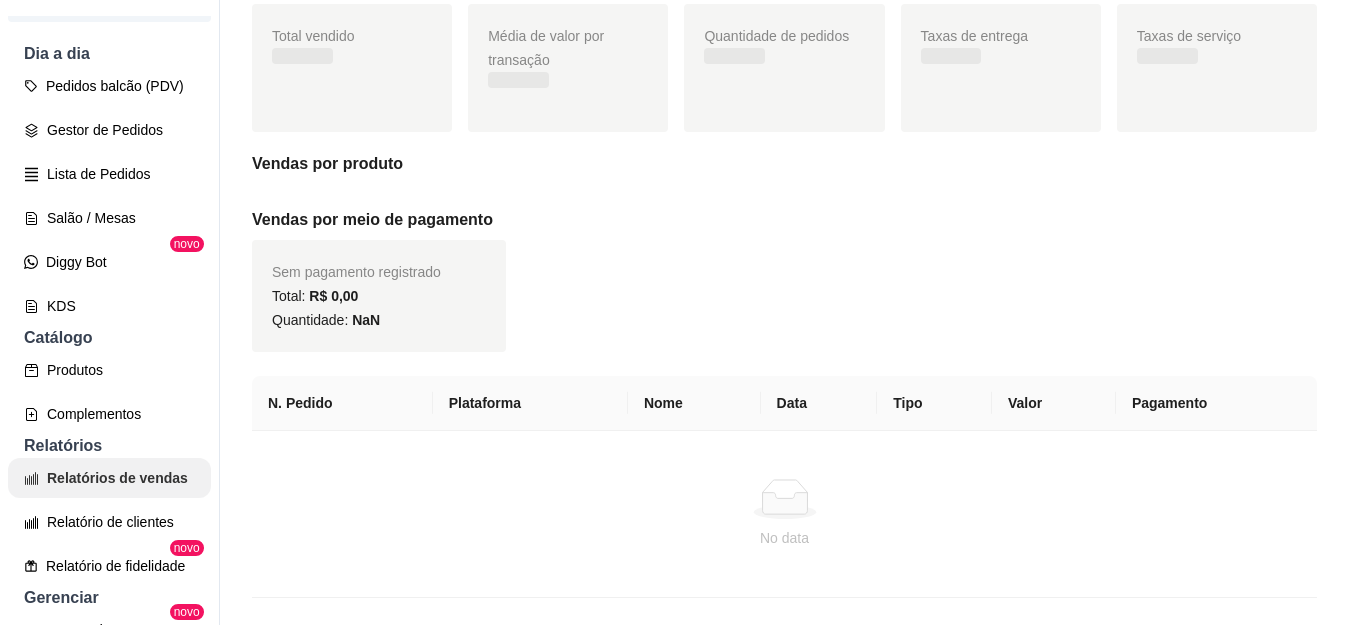 scroll, scrollTop: 0, scrollLeft: 0, axis: both 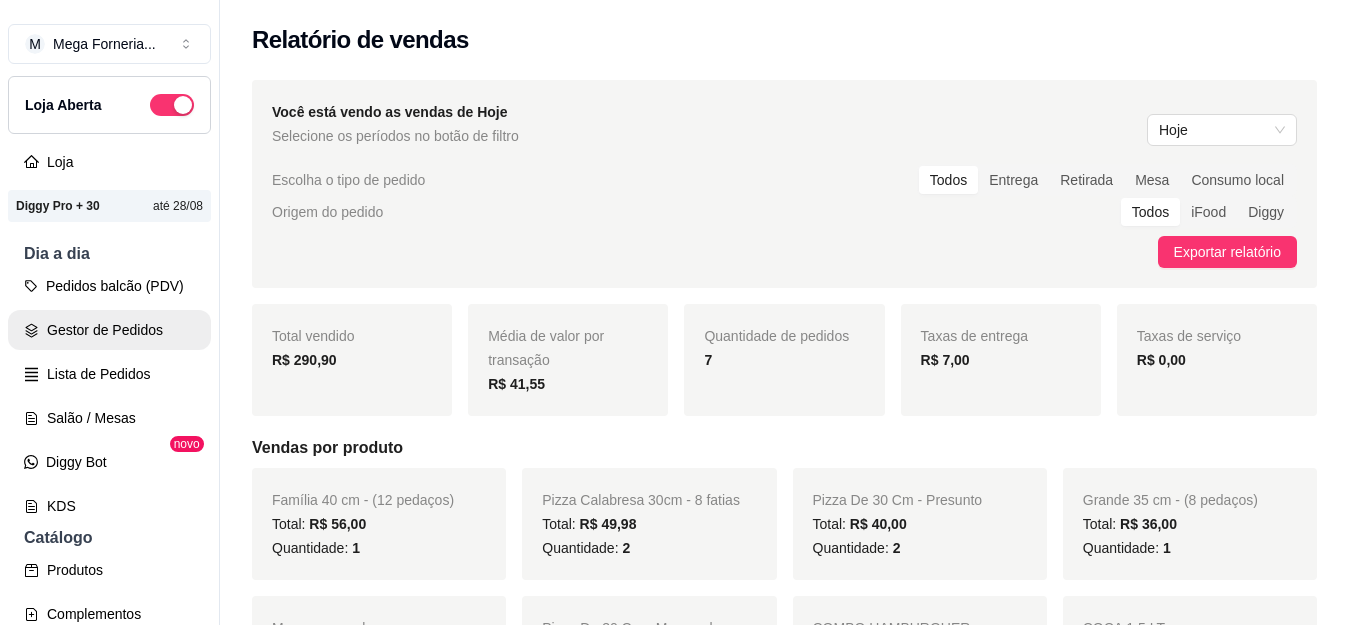 click on "Gestor de Pedidos" at bounding box center (109, 330) 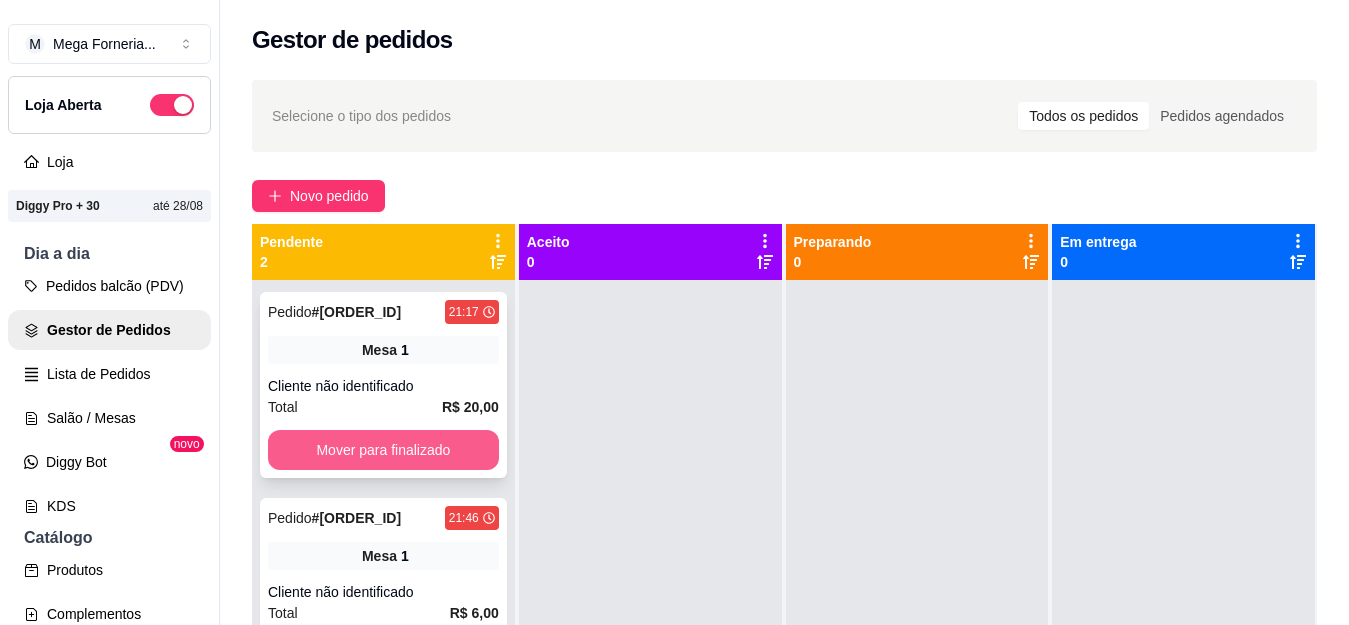 click on "Mover para finalizado" at bounding box center [383, 450] 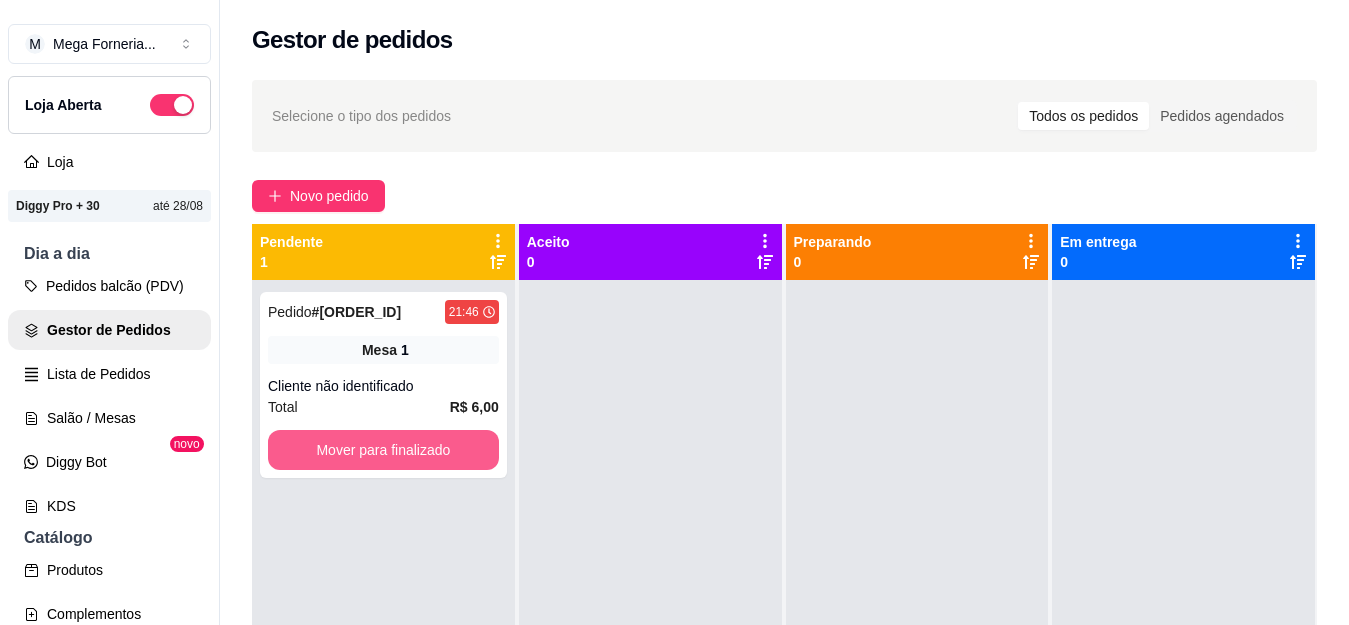 click on "Mover para finalizado" at bounding box center [383, 450] 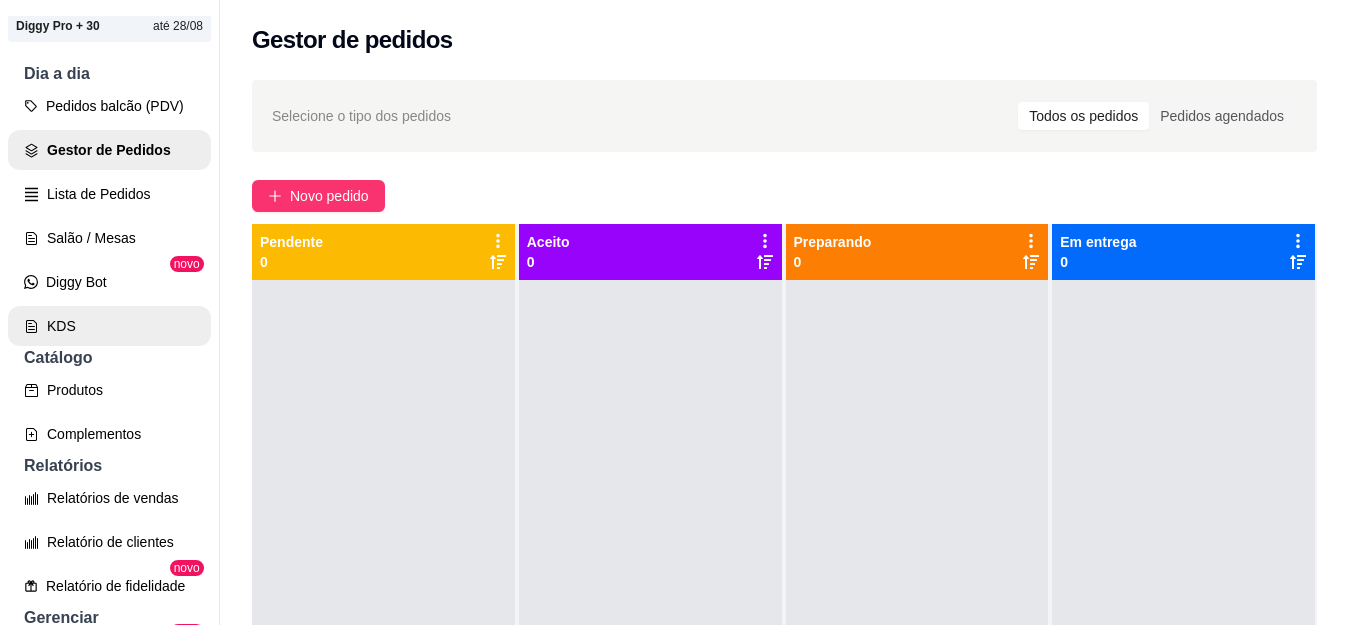 scroll, scrollTop: 200, scrollLeft: 0, axis: vertical 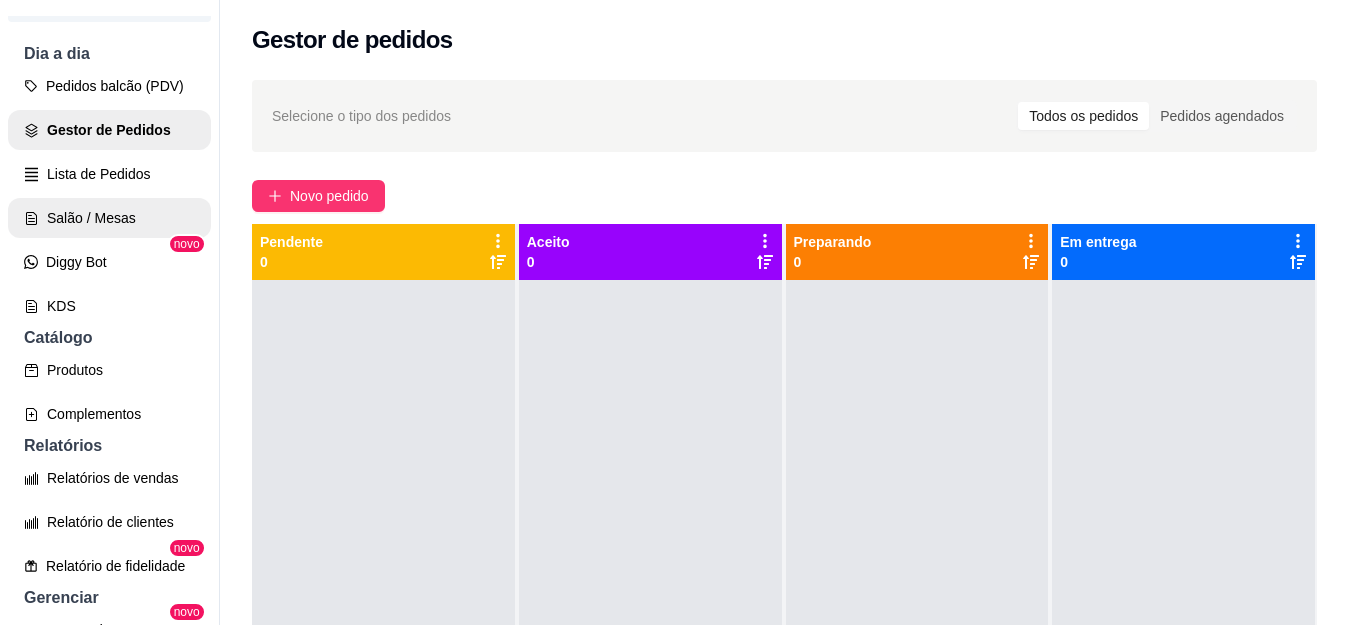 click on "Salão / Mesas" at bounding box center (109, 218) 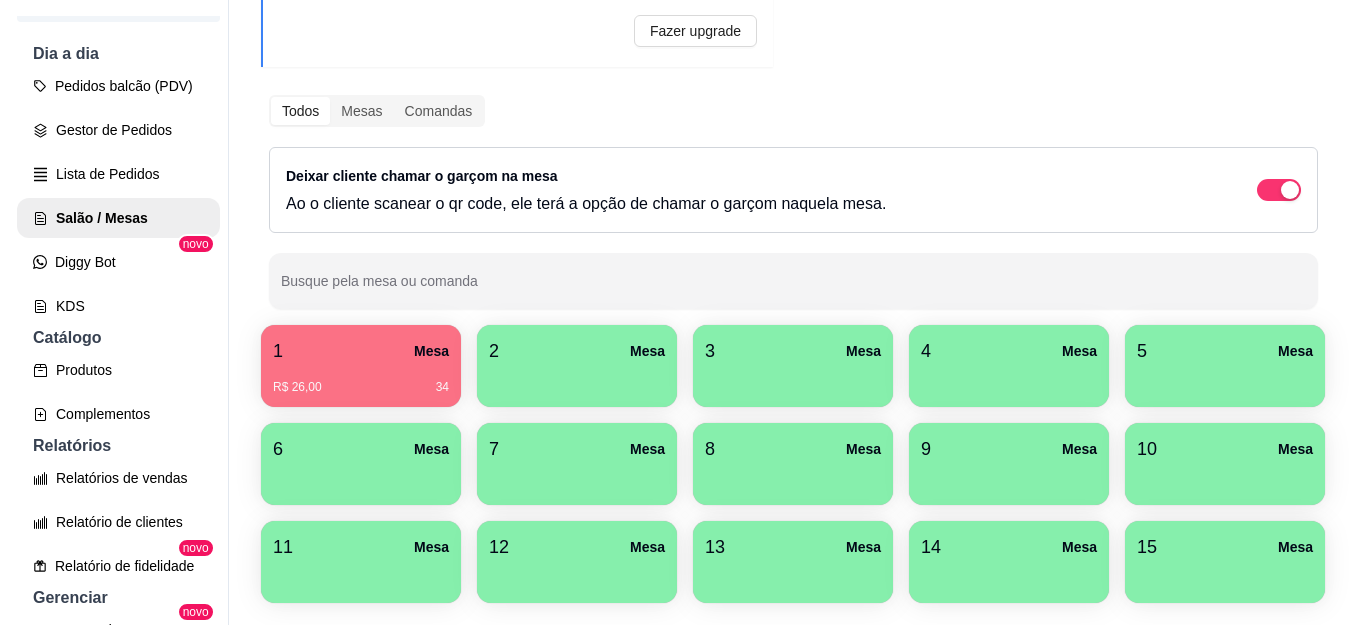 scroll, scrollTop: 300, scrollLeft: 0, axis: vertical 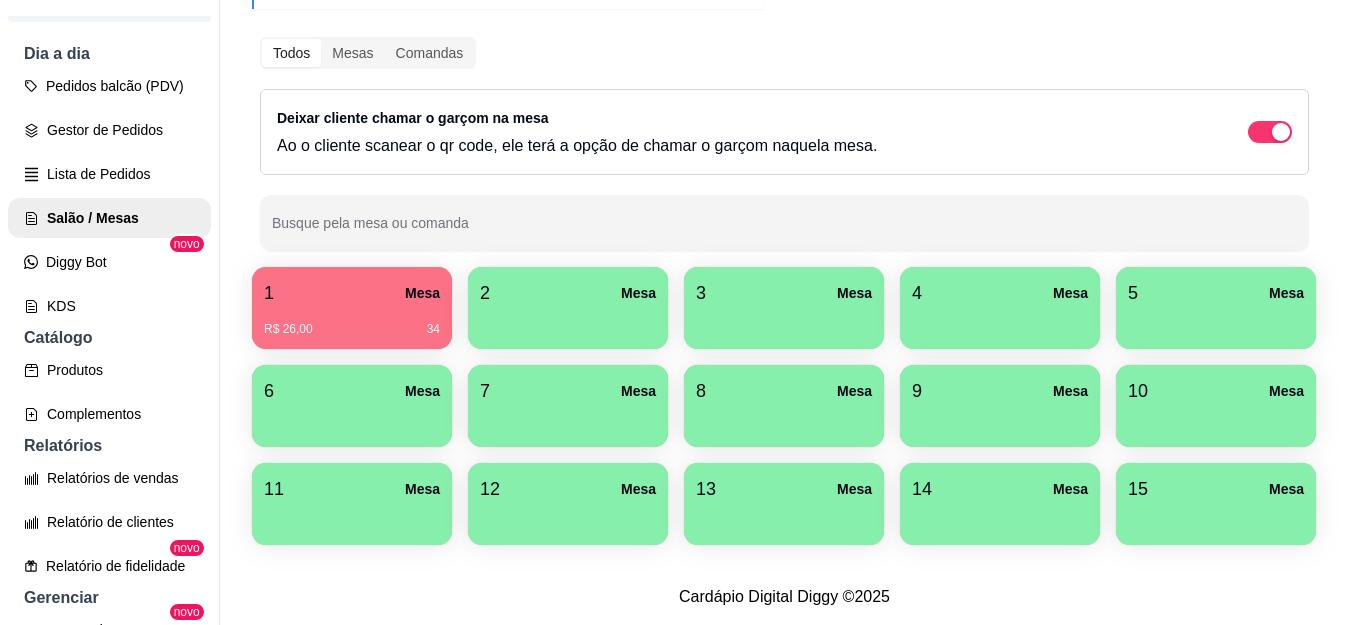 click at bounding box center (352, 420) 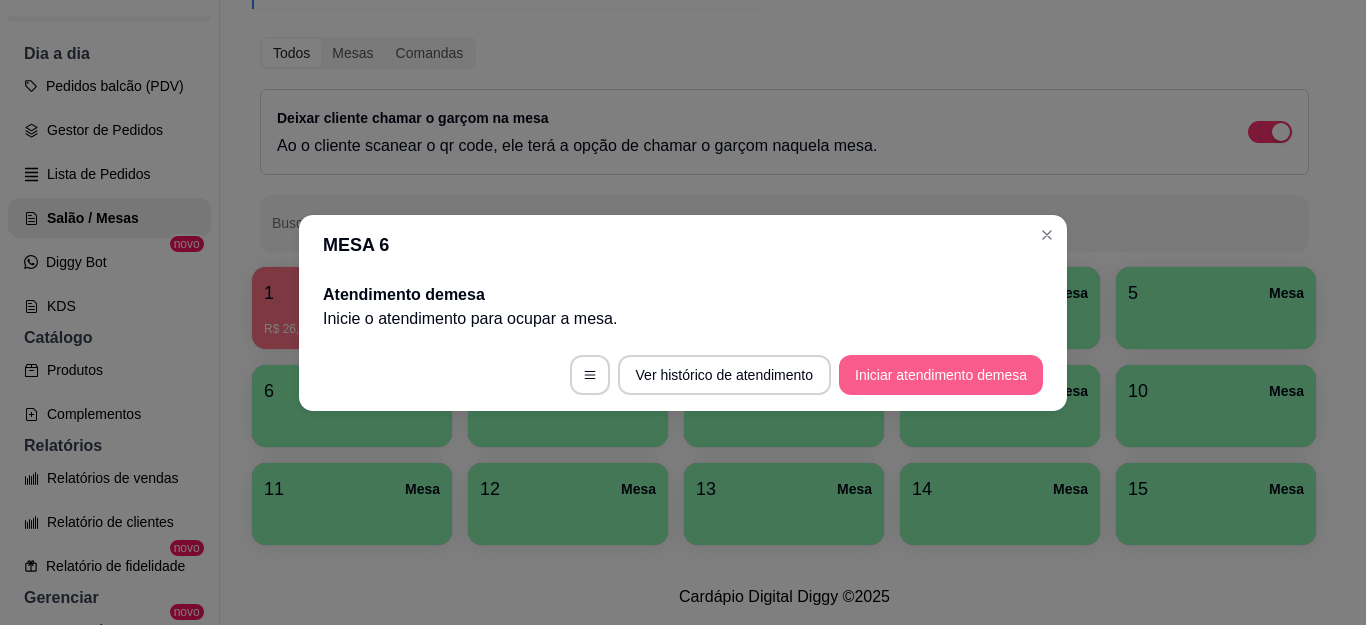 click on "Iniciar atendimento de  mesa" at bounding box center [941, 375] 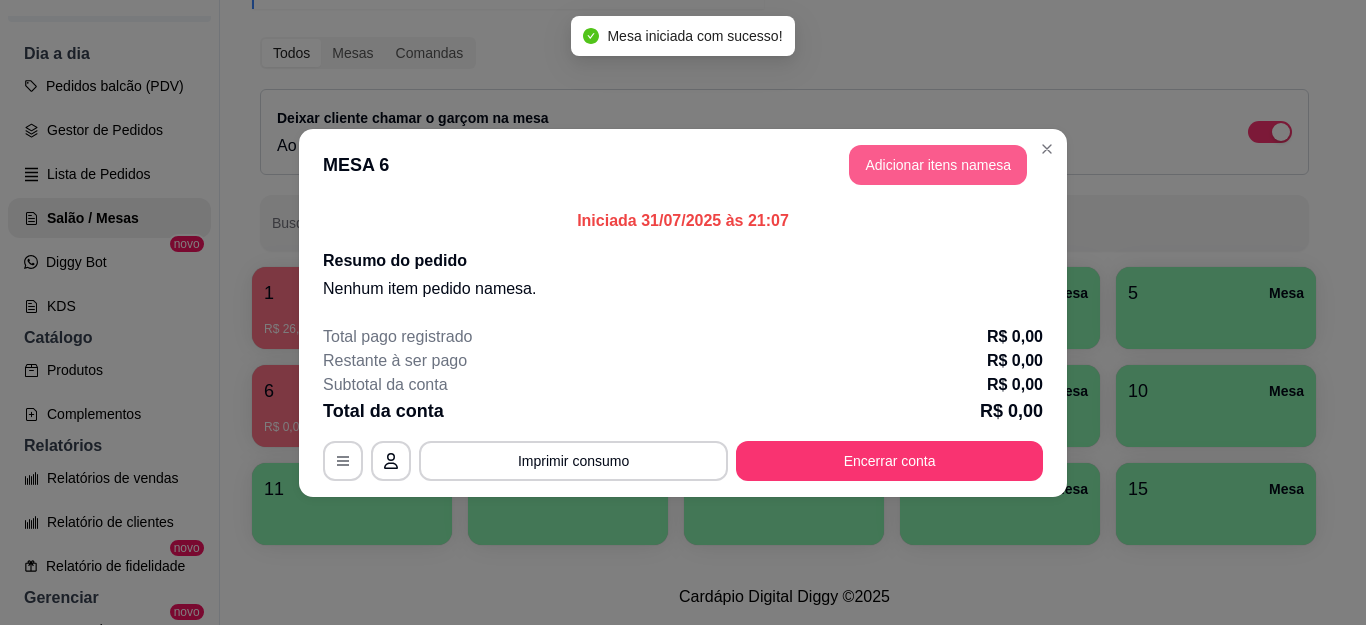 click on "Adicionar itens na  mesa" at bounding box center [938, 165] 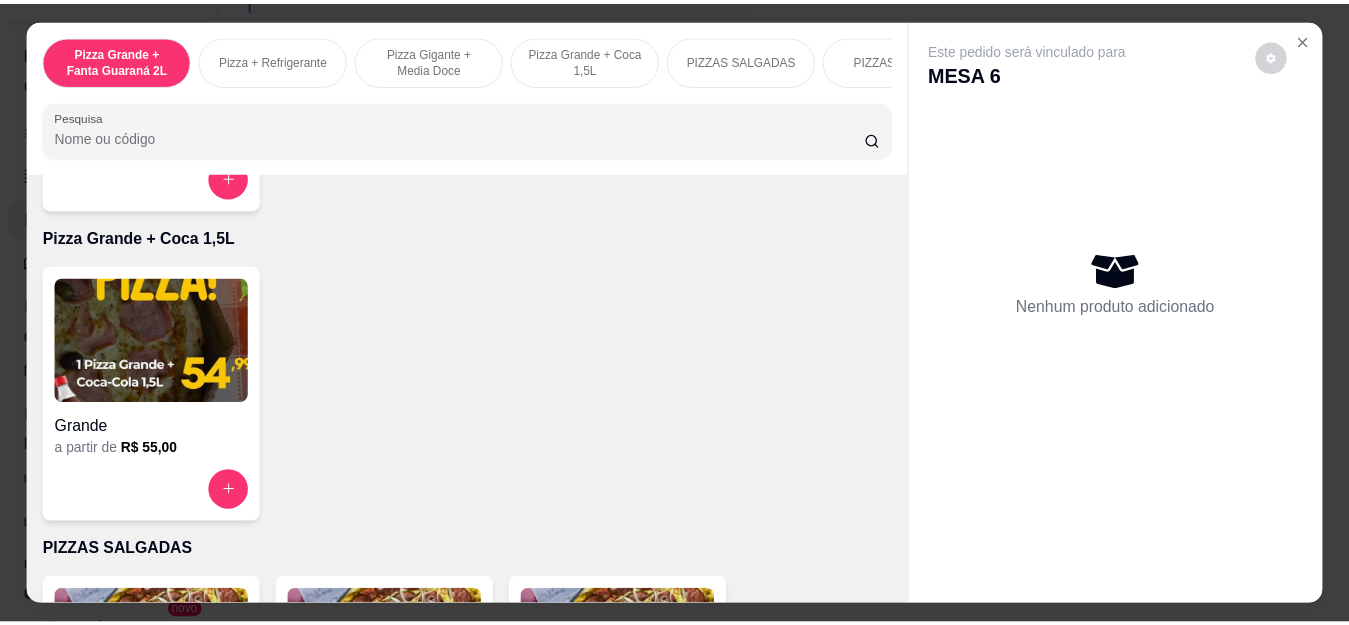 scroll, scrollTop: 1300, scrollLeft: 0, axis: vertical 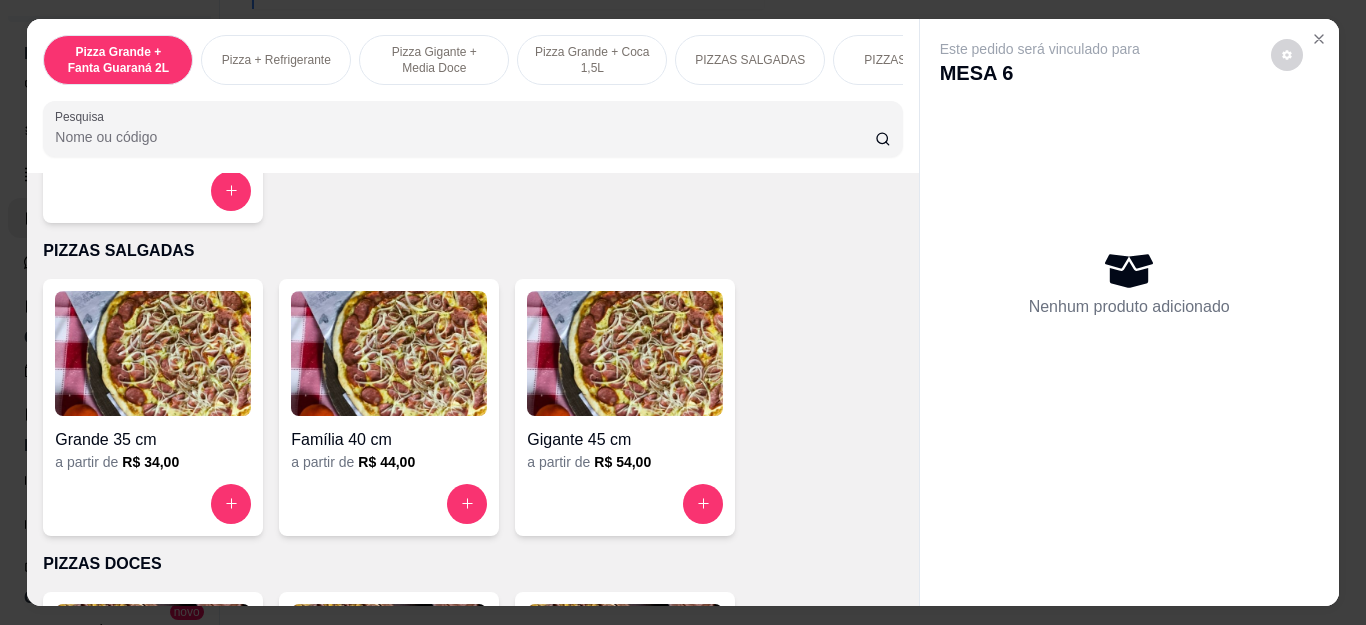 click on "Gigante 45 cm a partir de     R$ 54,00" at bounding box center (625, 407) 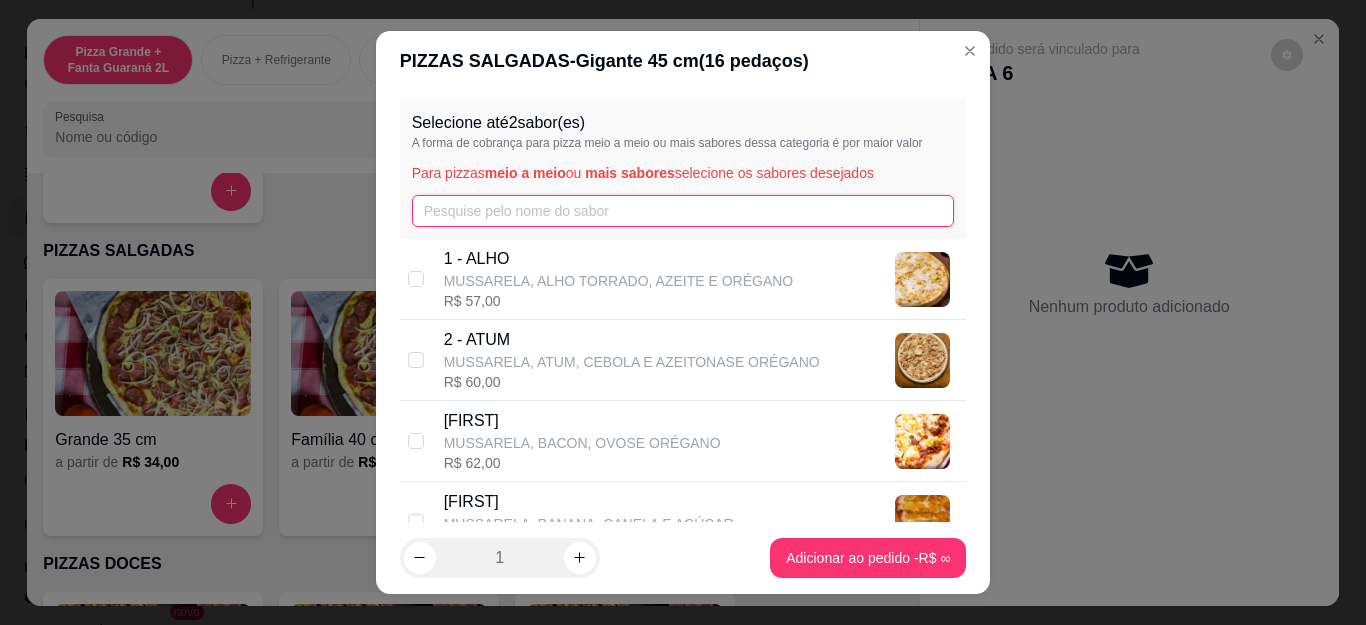 click at bounding box center (683, 211) 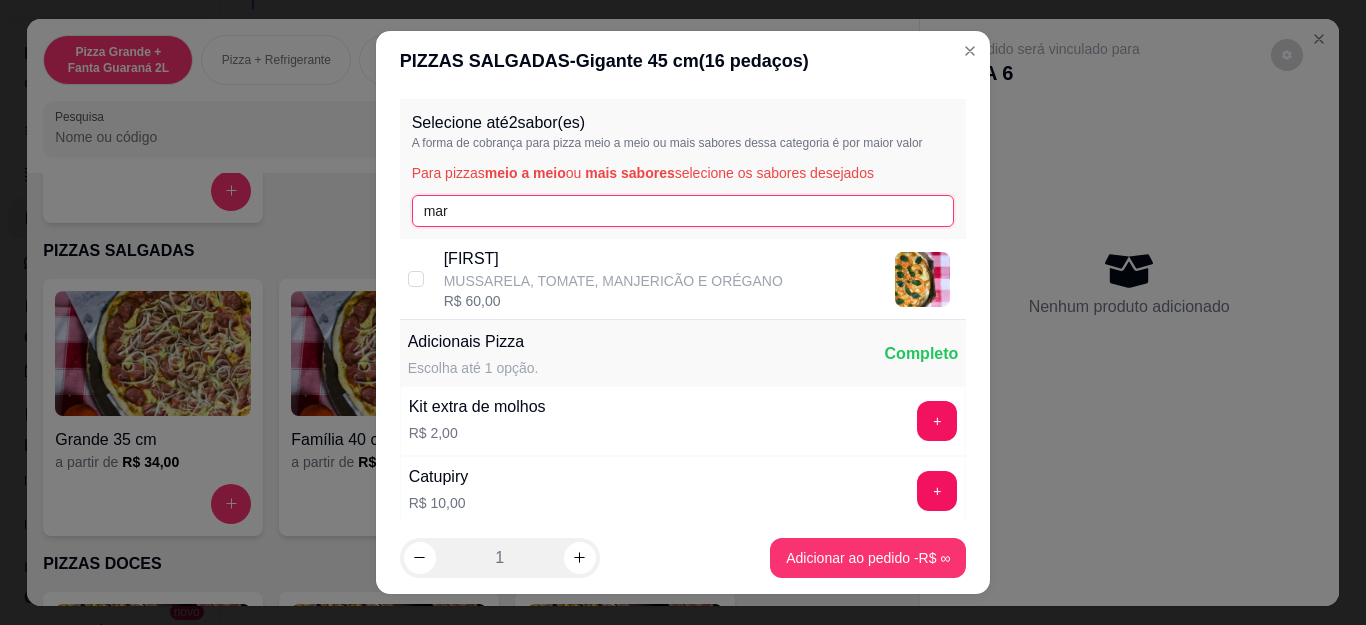 type on "mar" 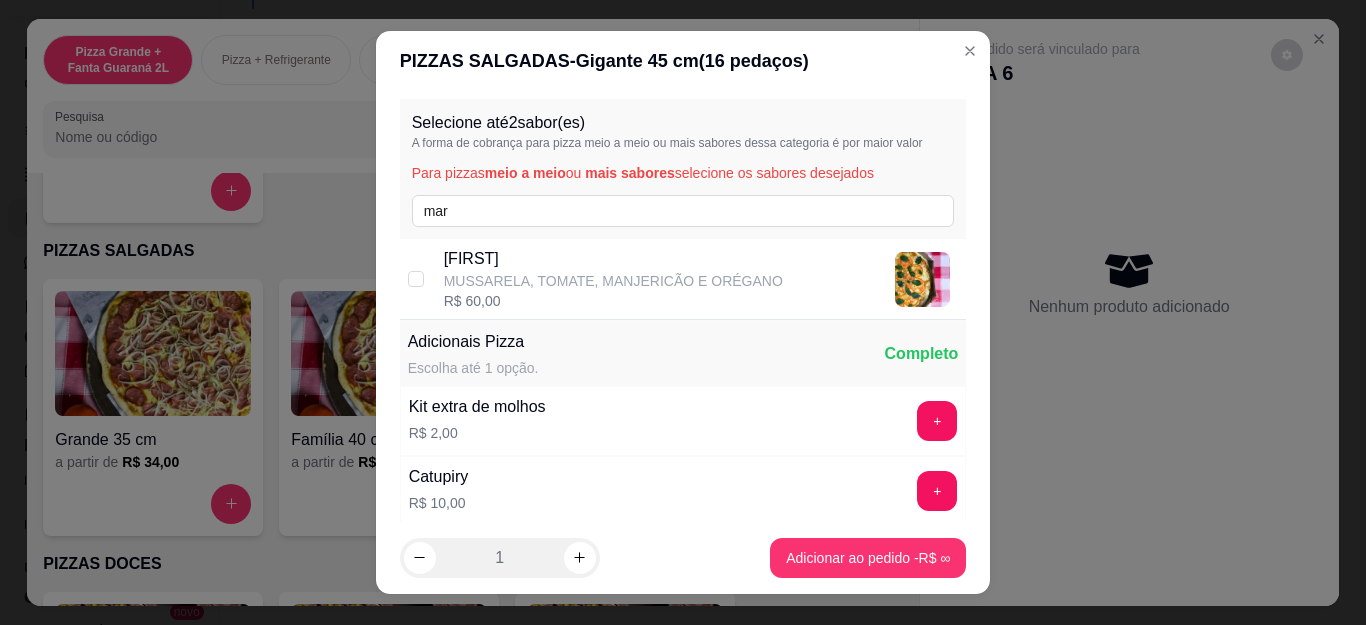 click on "9 - MARGUERITA MUSSARELA, TOMATE, MANJERICÃO E ORÉGANO R$ 60,00" at bounding box center (683, 279) 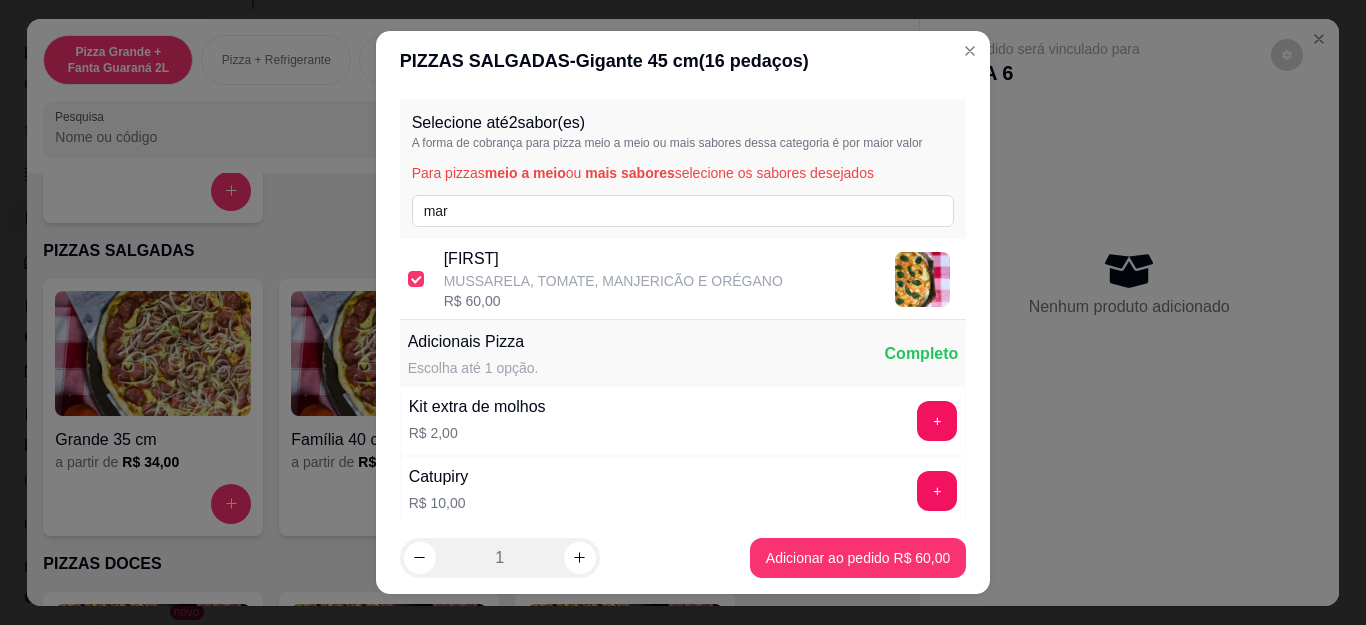checkbox on "true" 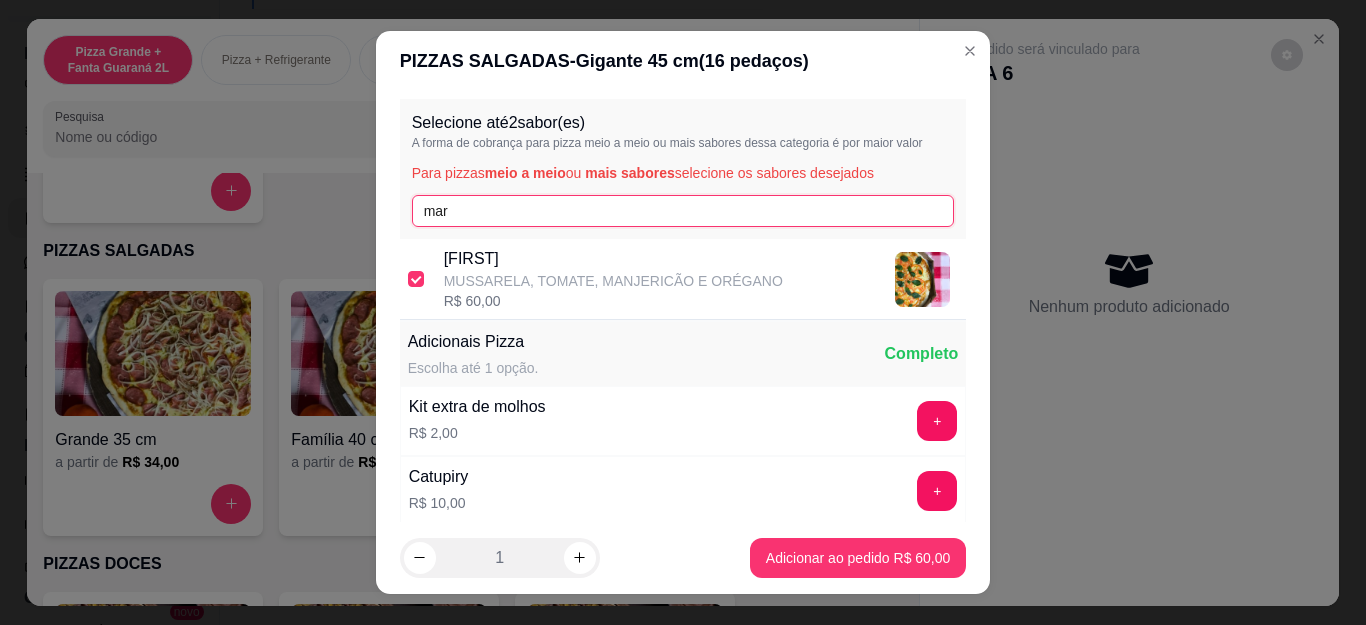 click on "mar" at bounding box center [683, 211] 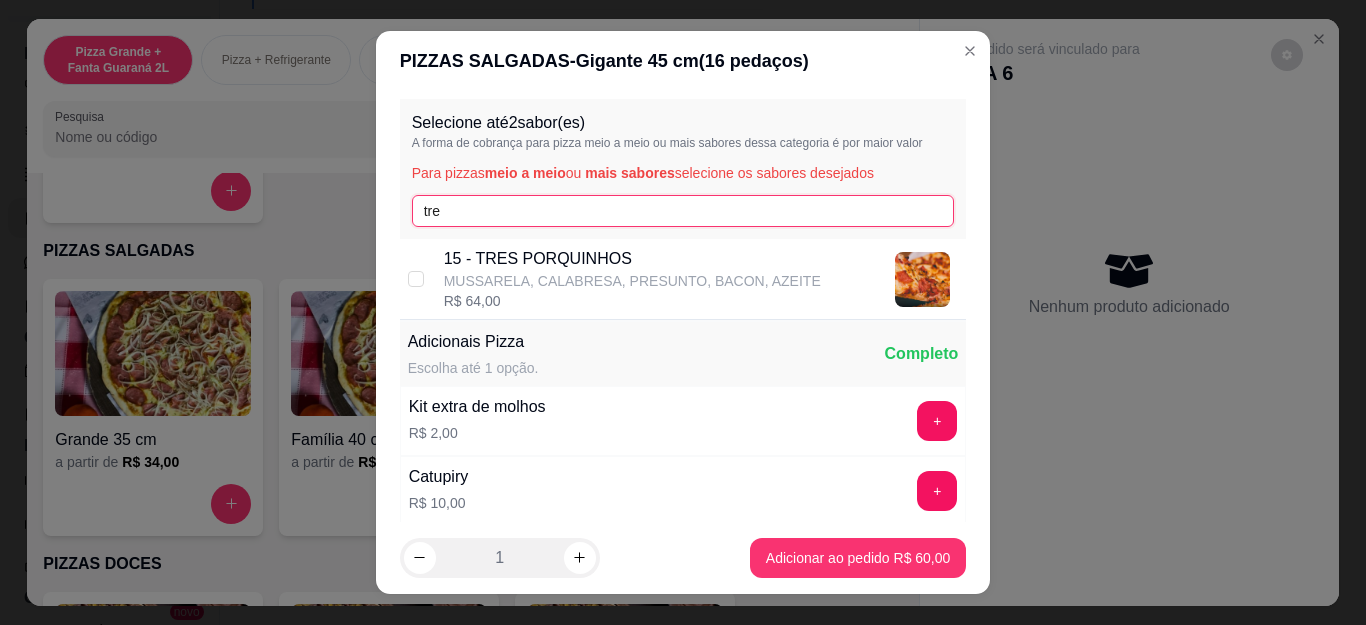type on "tre" 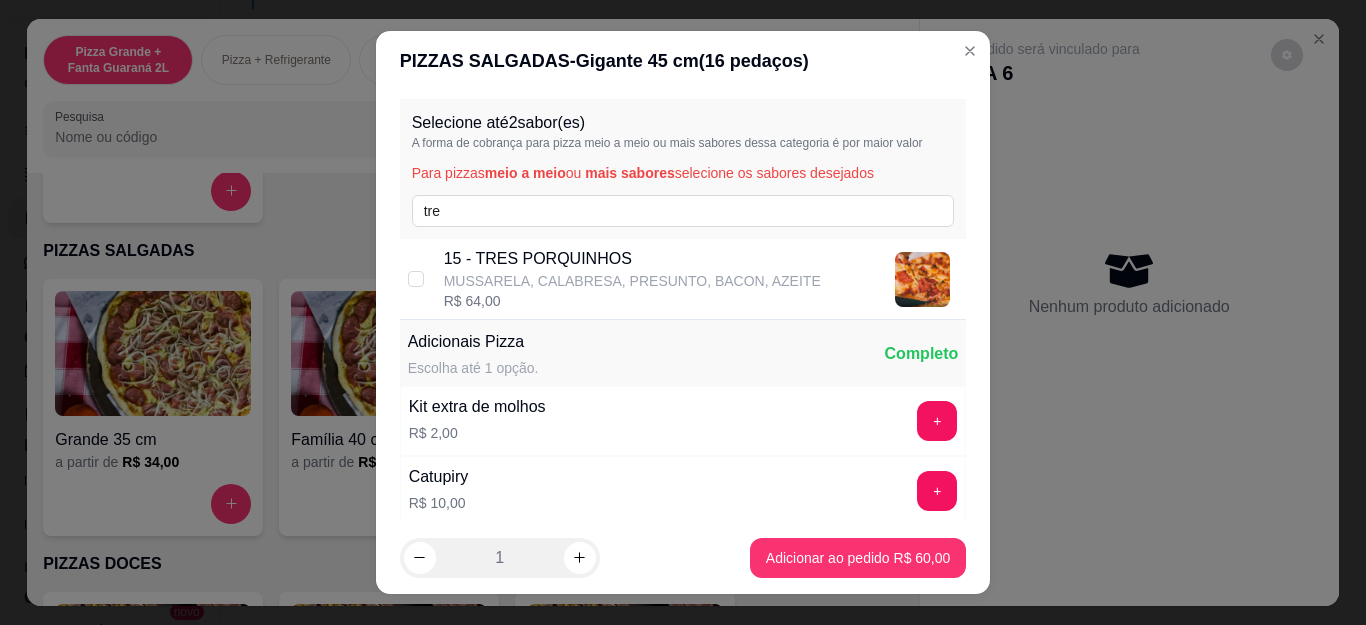 click on "MUSSARELA, CALABRESA, PRESUNTO, BACON, AZEITO" at bounding box center [632, 281] 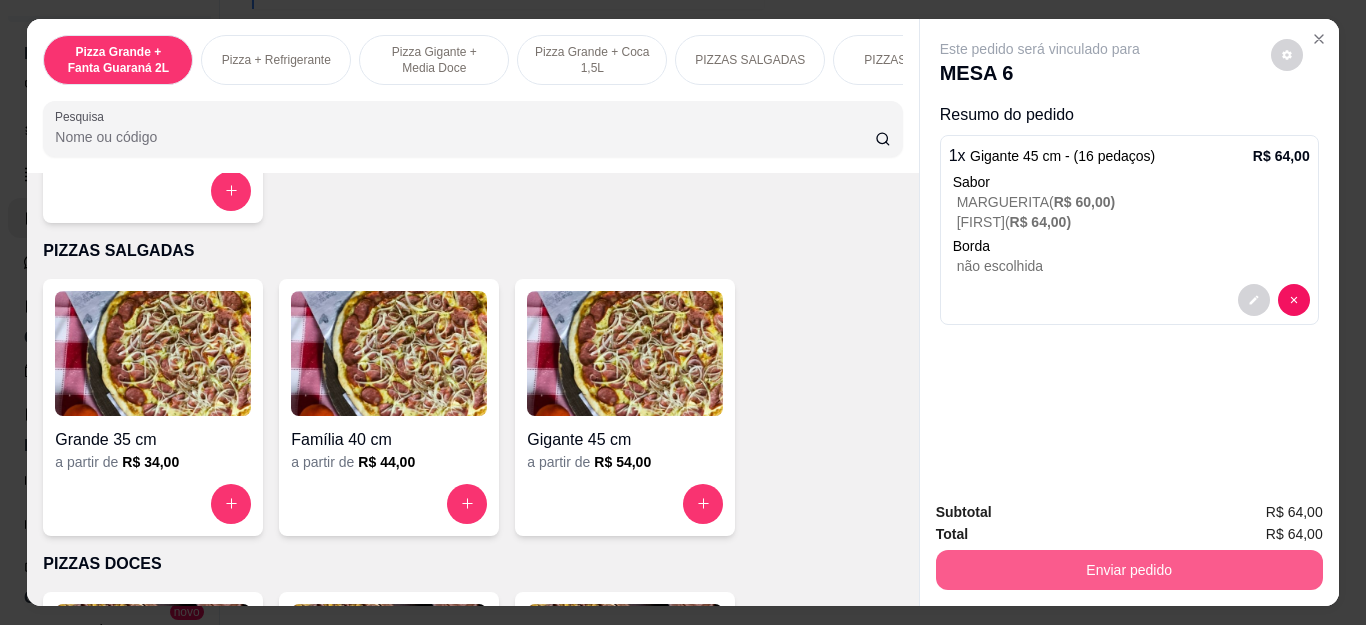 click on "Enviar pedido" at bounding box center (1129, 570) 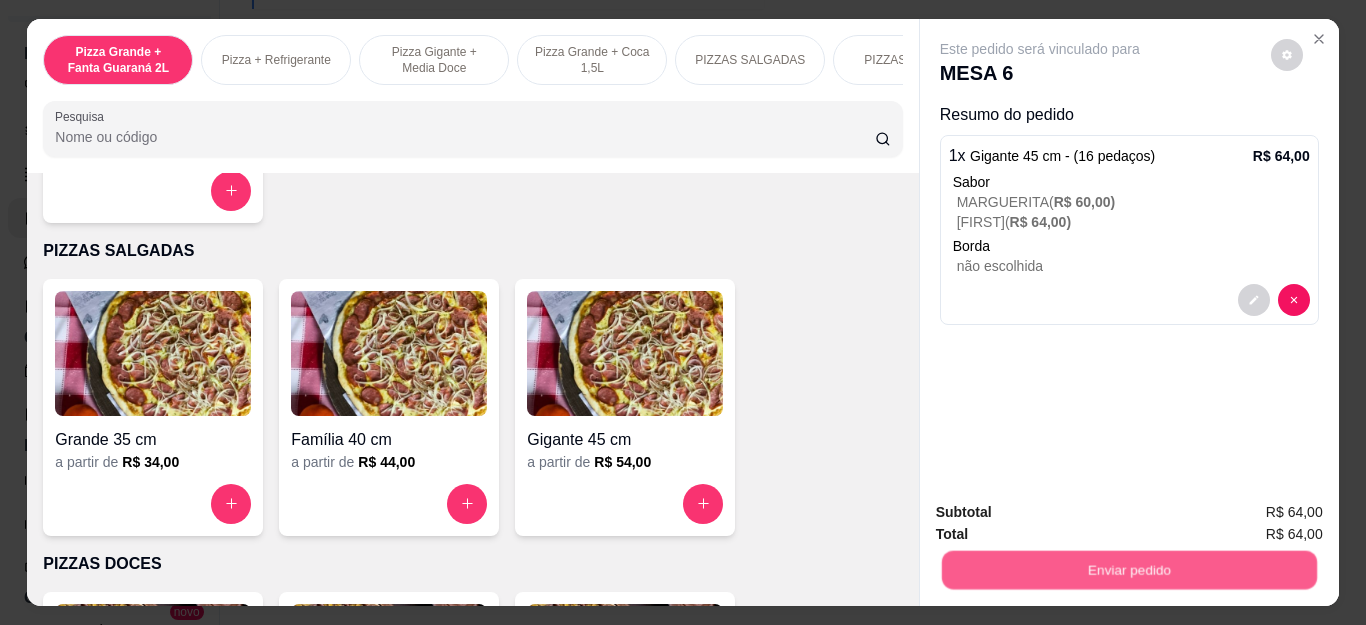 click on "Não registrar e enviar pedido" at bounding box center (1062, 513) 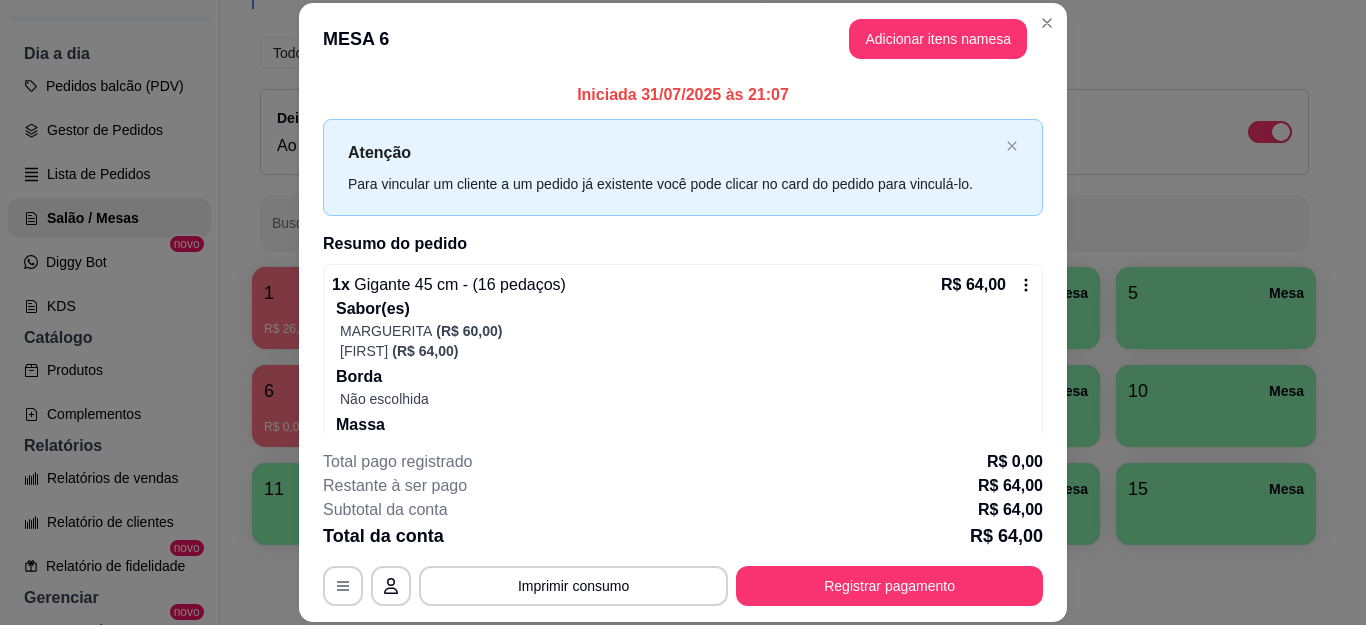 click on "MESA 6 Adicionar itens na  mesa" at bounding box center (683, 39) 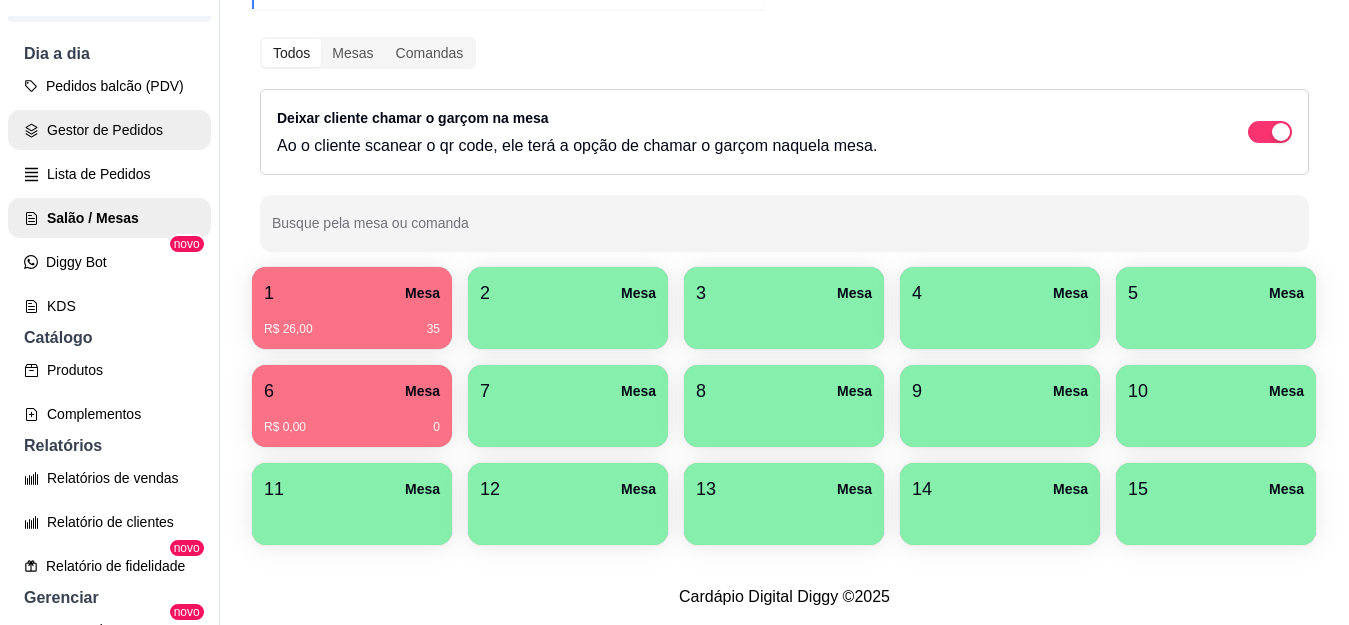 click on "Gestor de Pedidos" at bounding box center [109, 130] 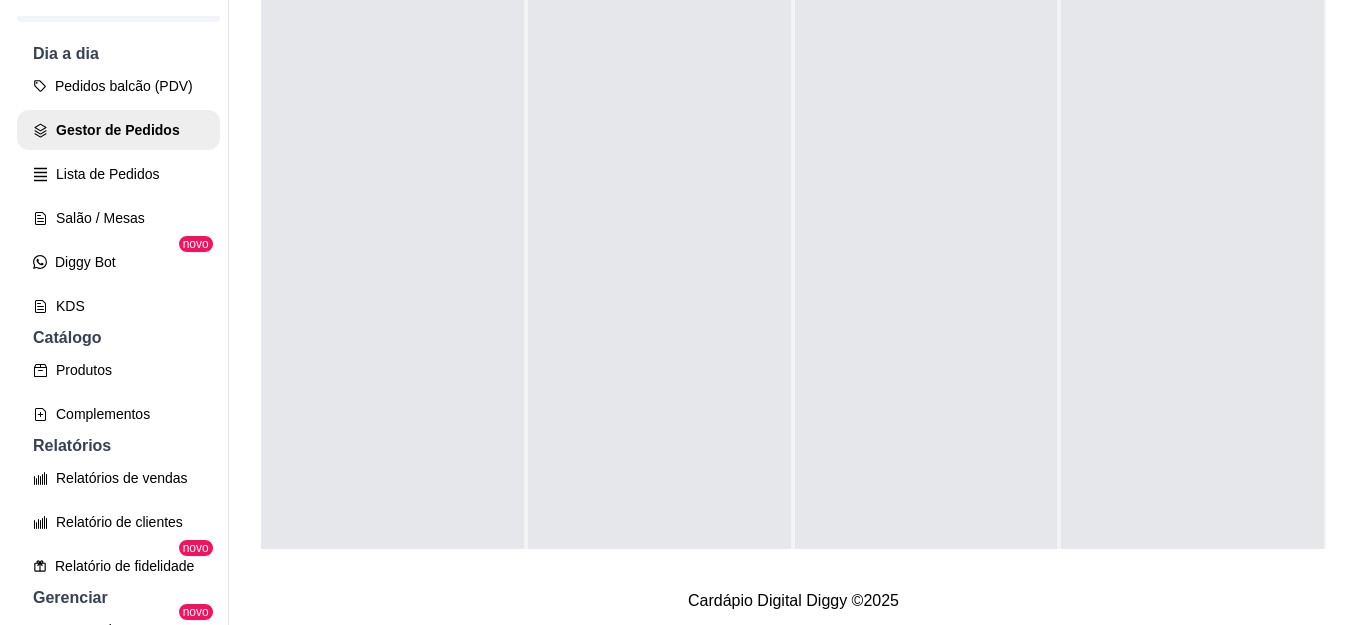 scroll, scrollTop: 0, scrollLeft: 0, axis: both 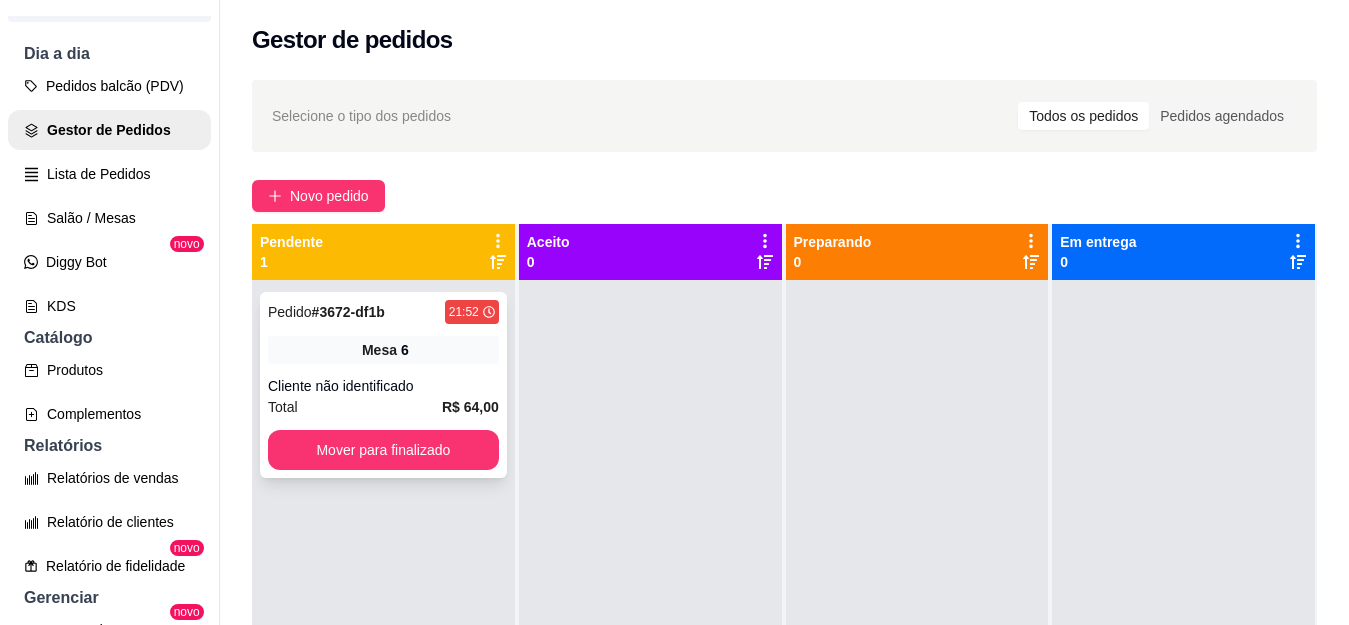 click on "Pedido  # 3672-df1b 21:52 Mesa 6 Cliente não identificado Total R$ 64,00 Mover para finalizado" at bounding box center (383, 385) 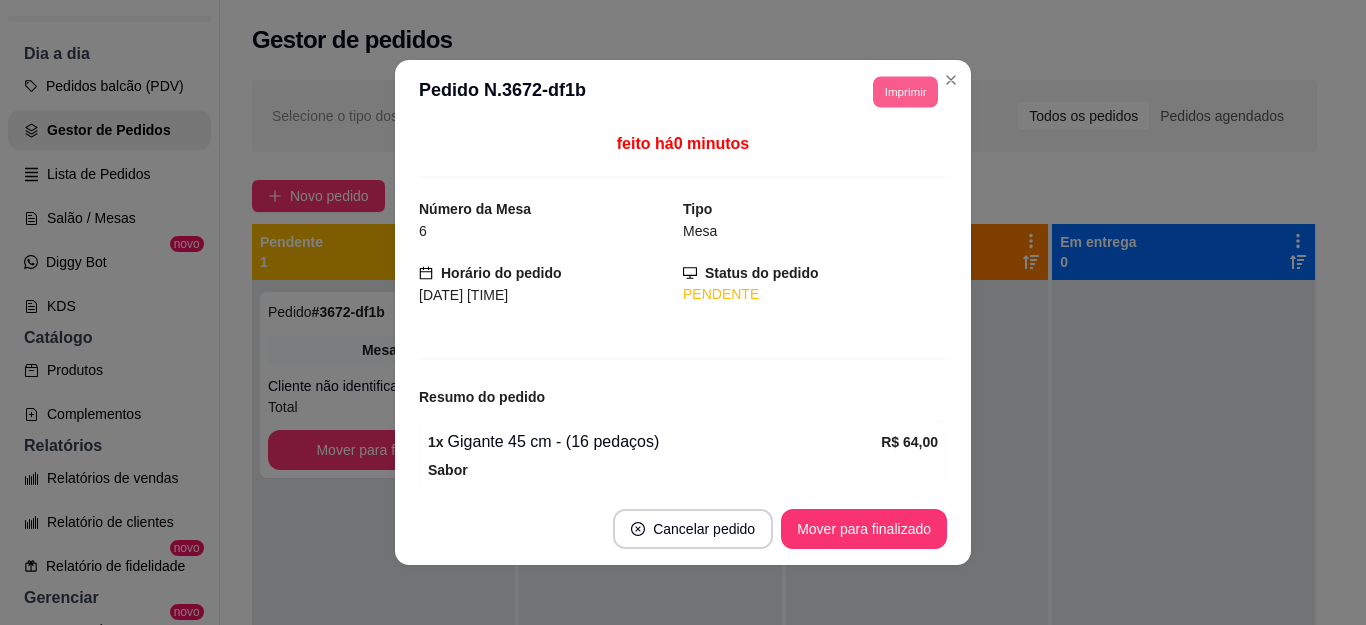 click on "Imprimir" at bounding box center [905, 91] 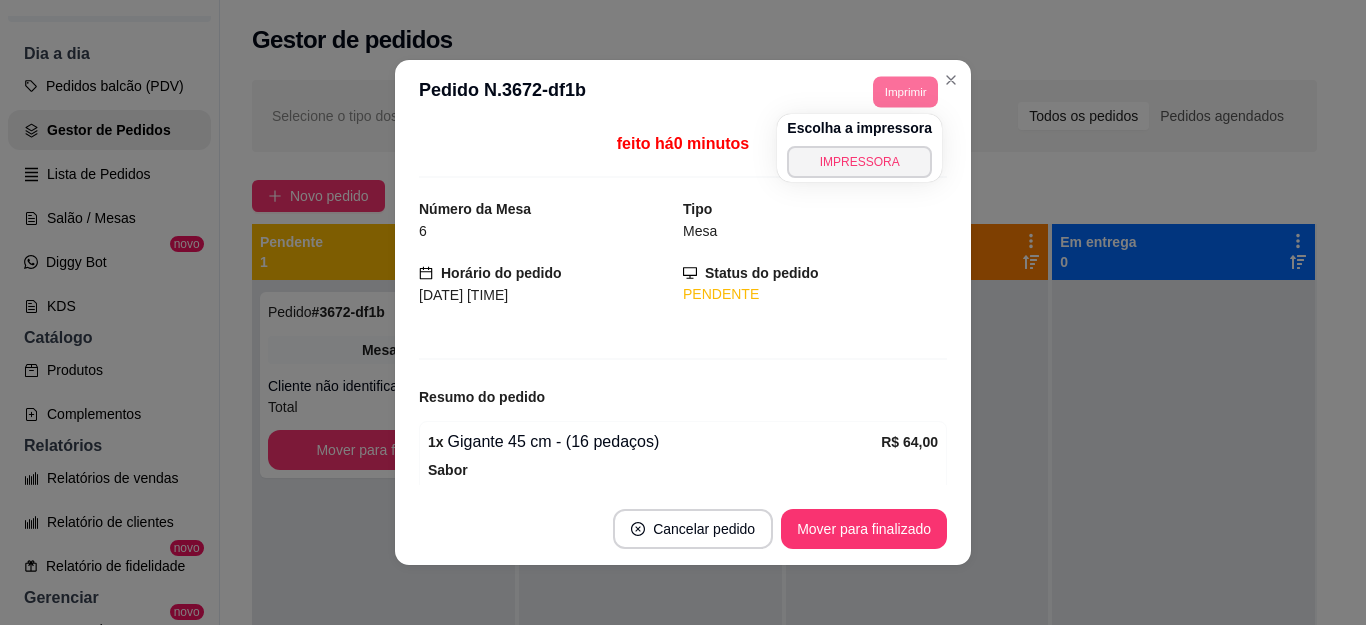 click on "IMPRESSORA" at bounding box center [859, 162] 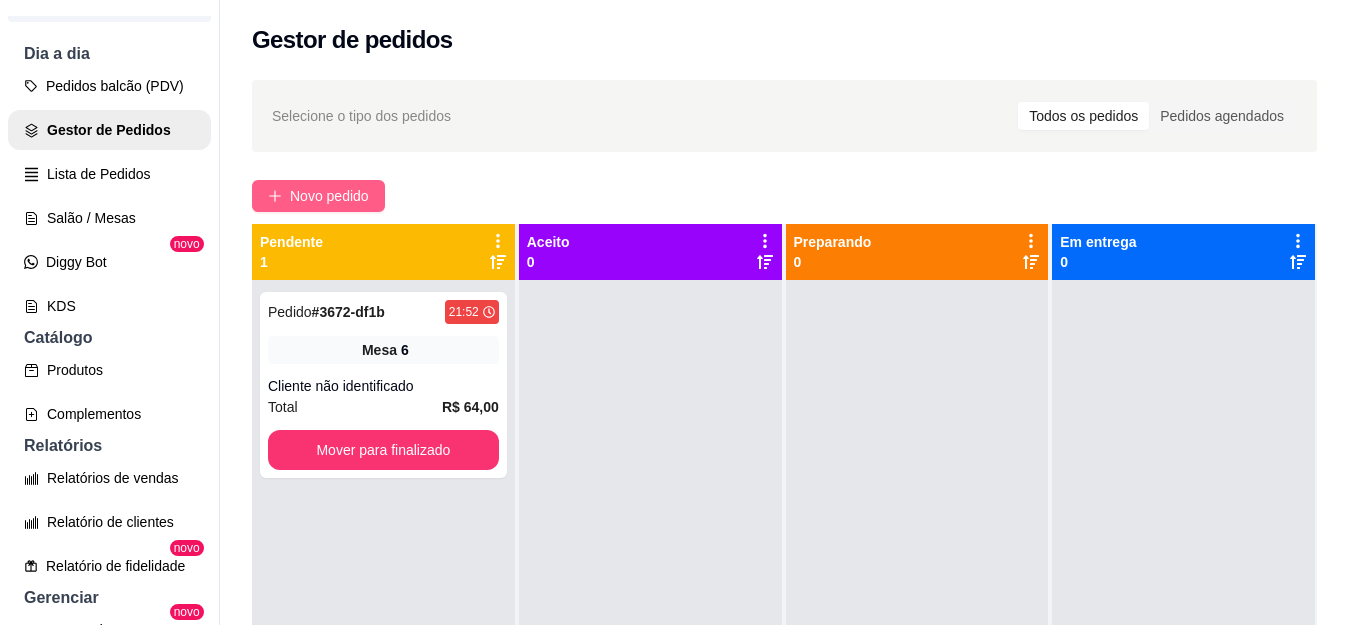 click on "Novo pedido" at bounding box center [329, 196] 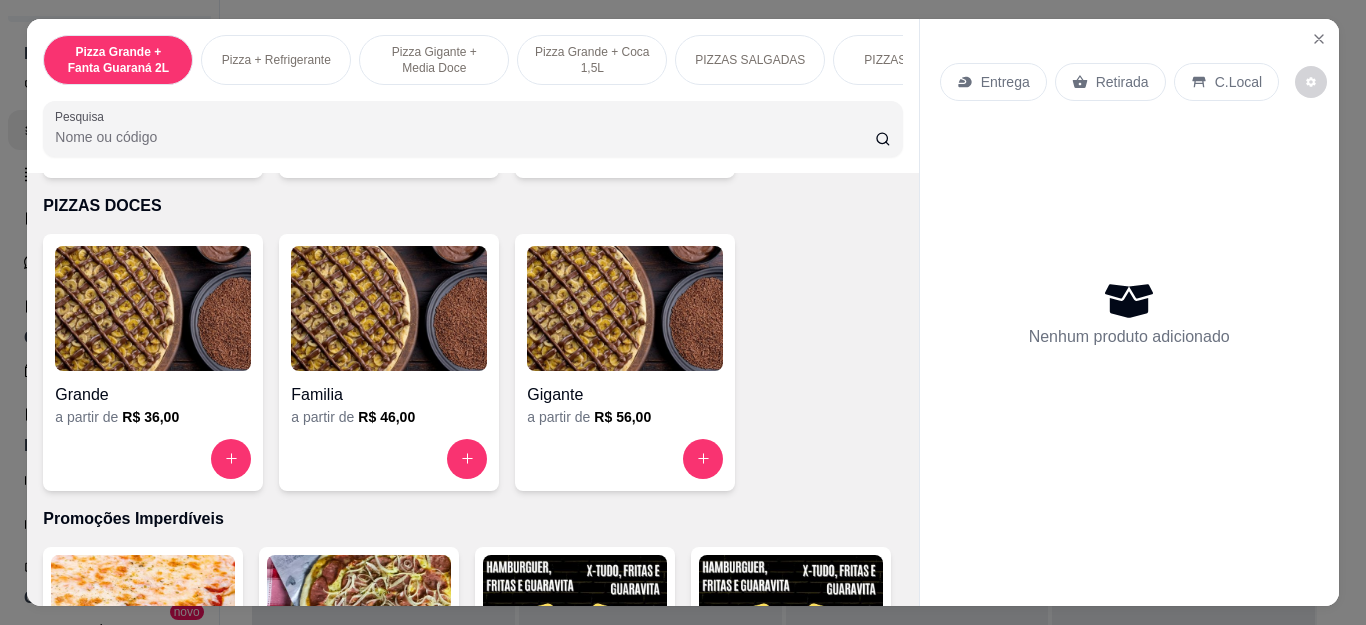 scroll, scrollTop: 1700, scrollLeft: 0, axis: vertical 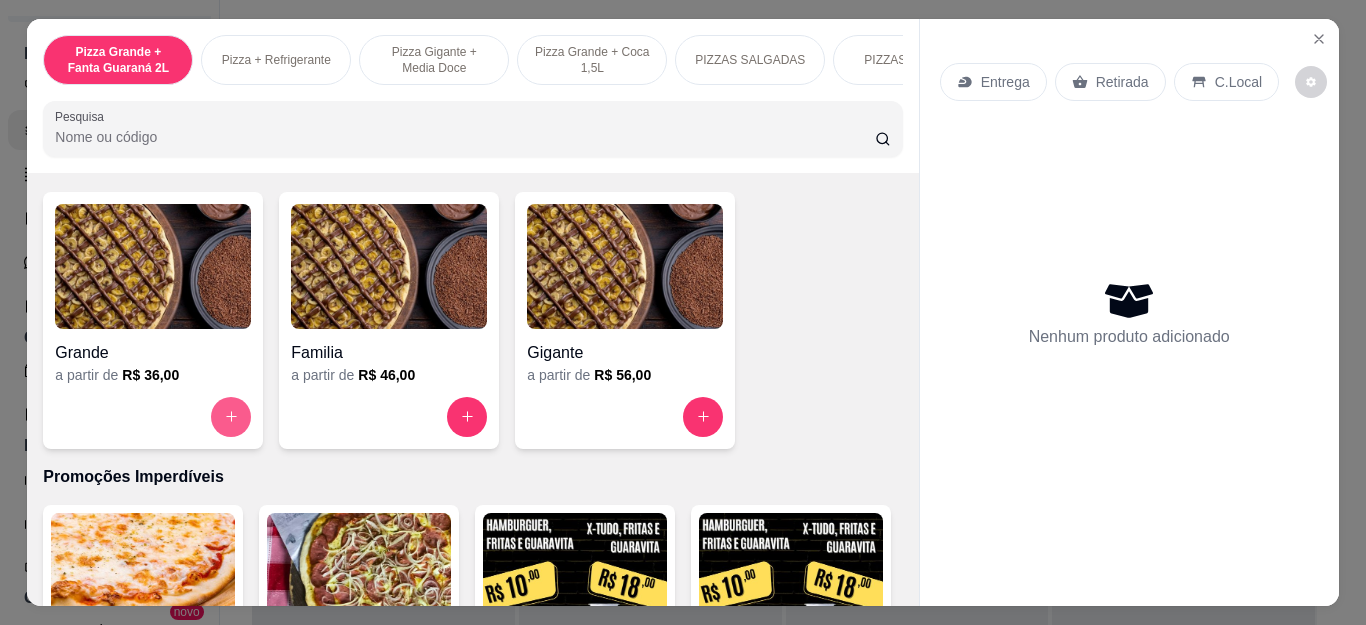 click 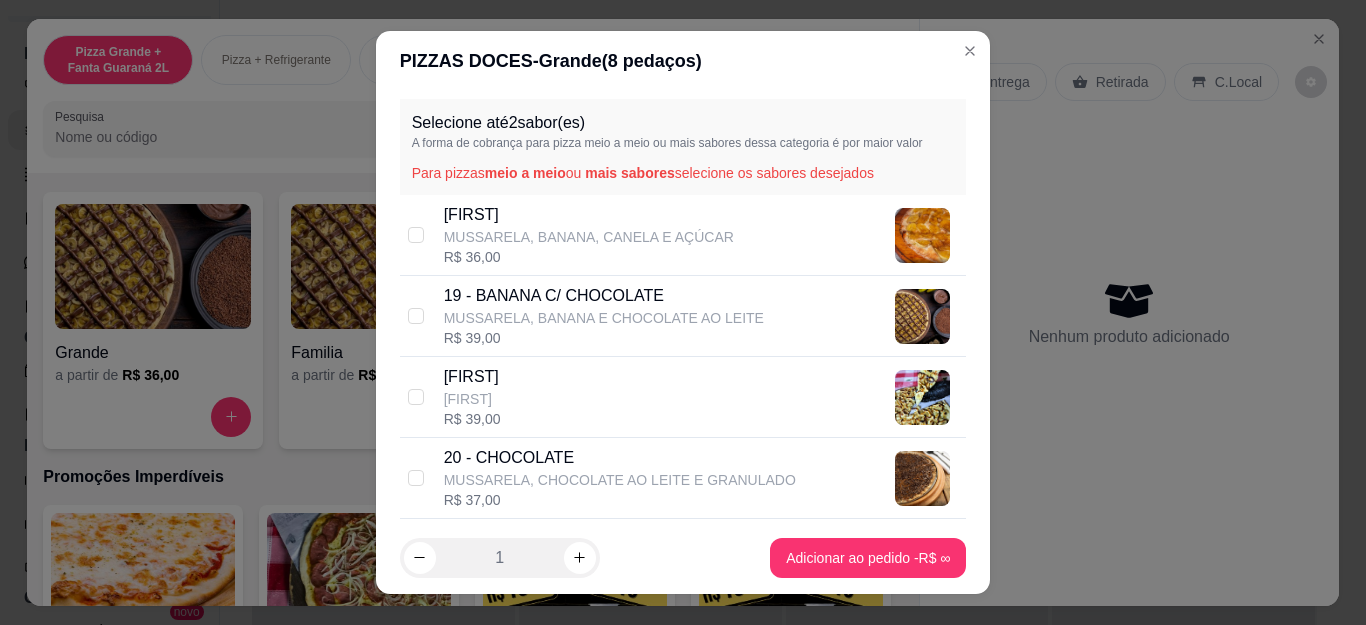 click on "22 - BANANA NEVADA MUSSARELA, BANANA, CANELA E CHOCOLATE BRANCO R$ [PRICE]" at bounding box center (683, 397) 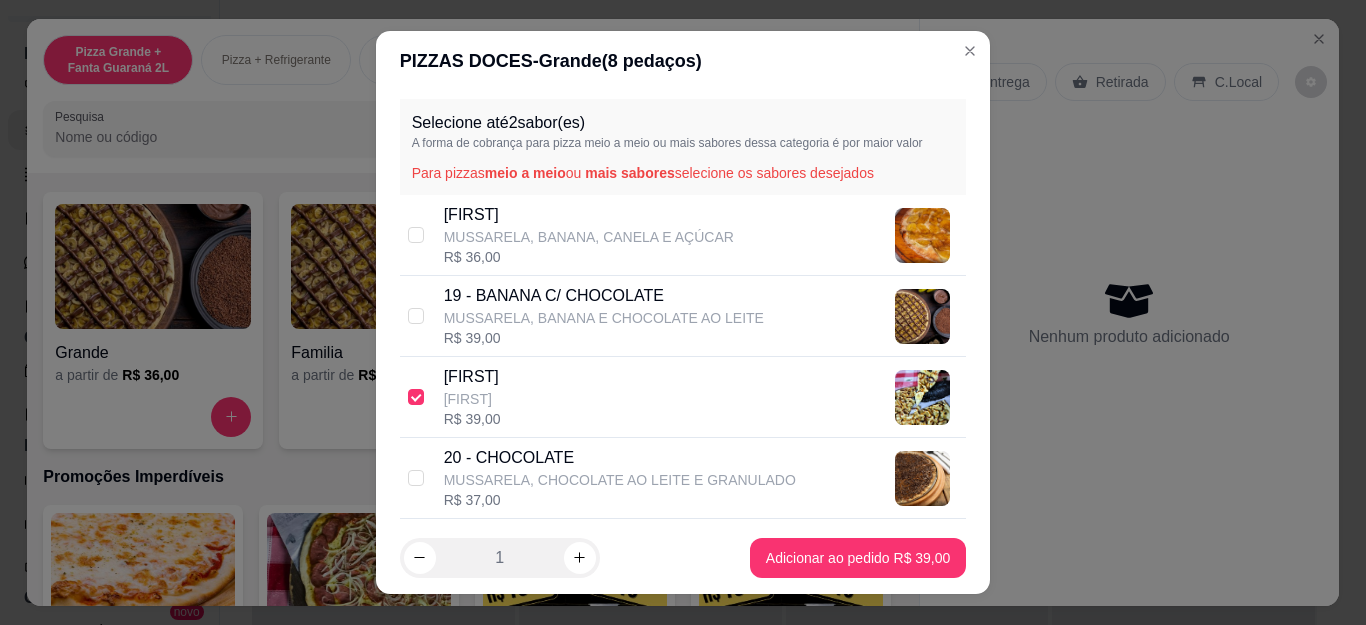 click on "19 - BANANA C/ CHOCOLATE MUSSARELA, BANANA E CHOCOLATE AO LEITE R$ 39,00" at bounding box center [683, 316] 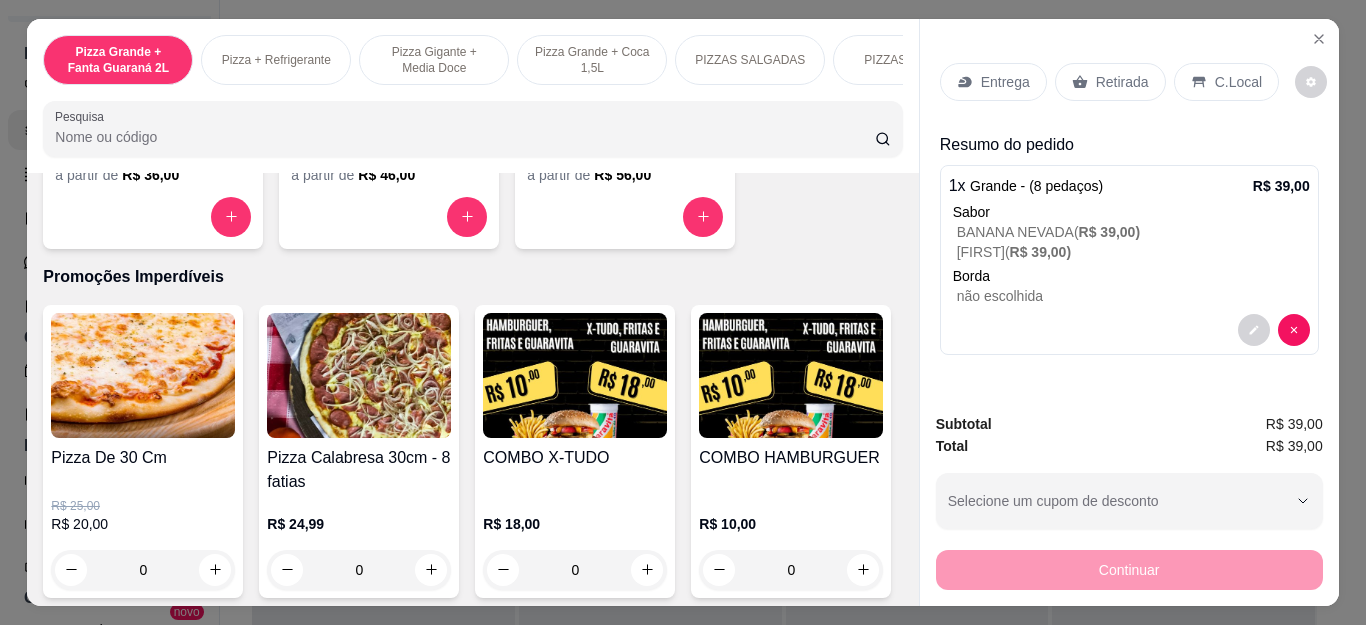 scroll, scrollTop: 2100, scrollLeft: 0, axis: vertical 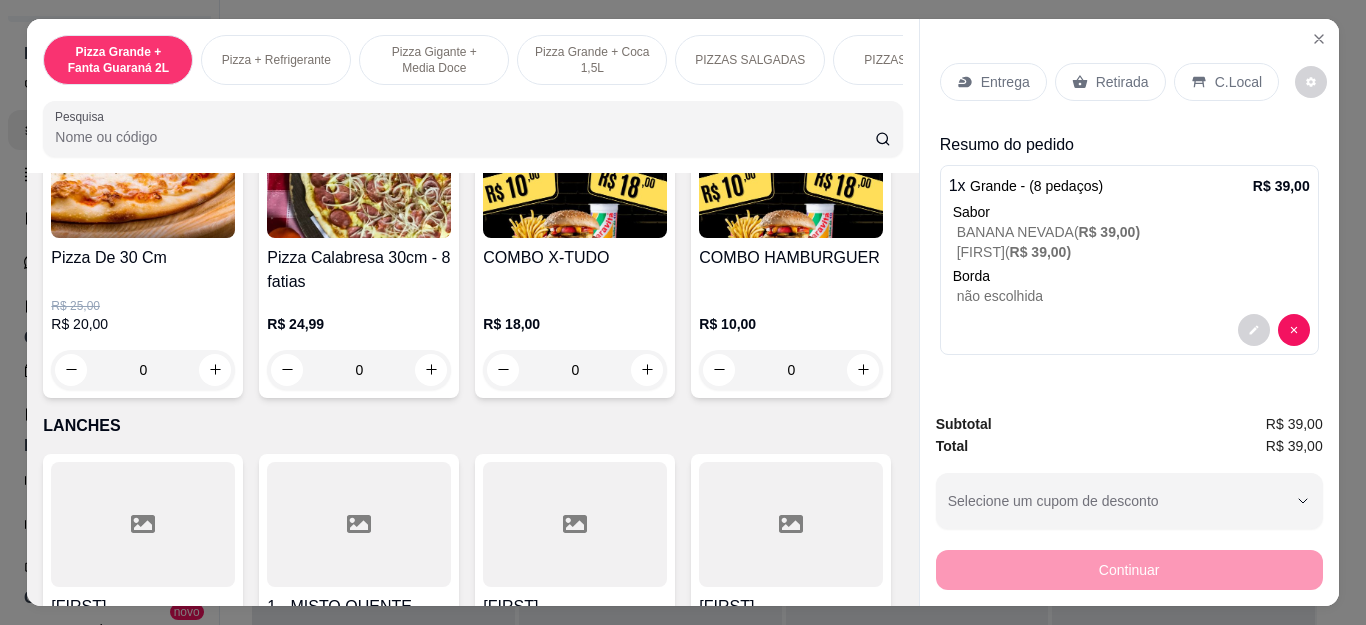 click on "0" at bounding box center [575, 370] 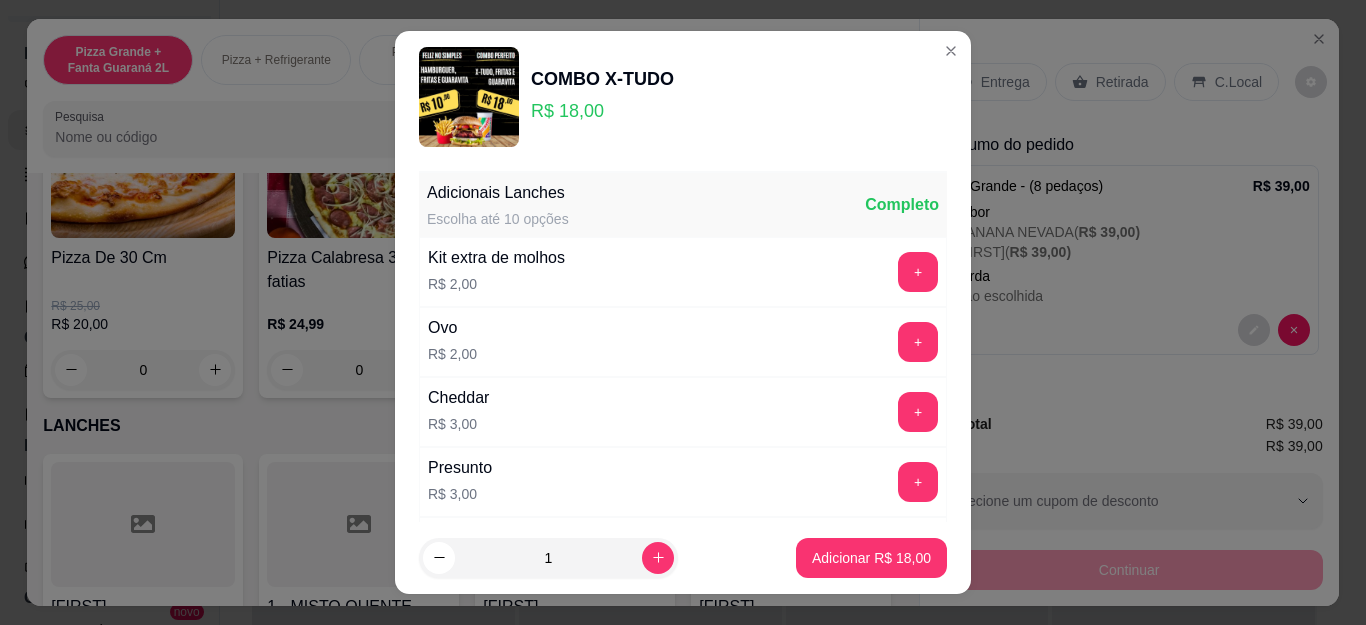 click on "Adicionar   R$ 18,00" at bounding box center (871, 558) 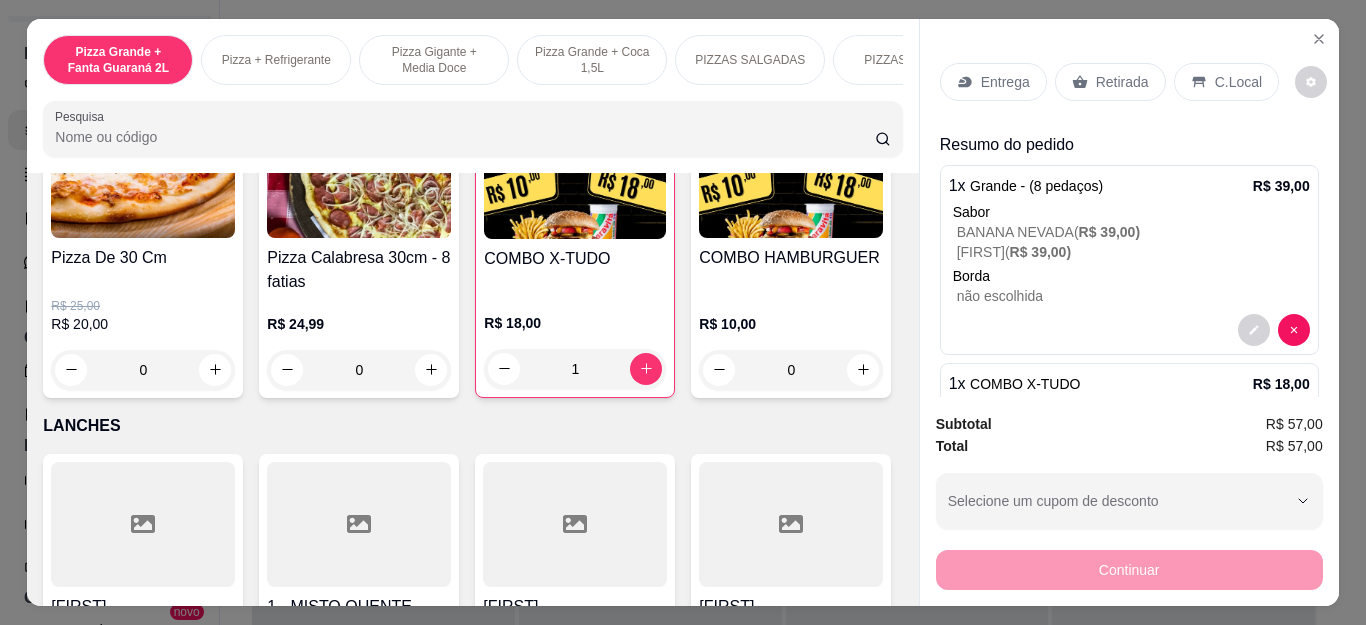 type on "1" 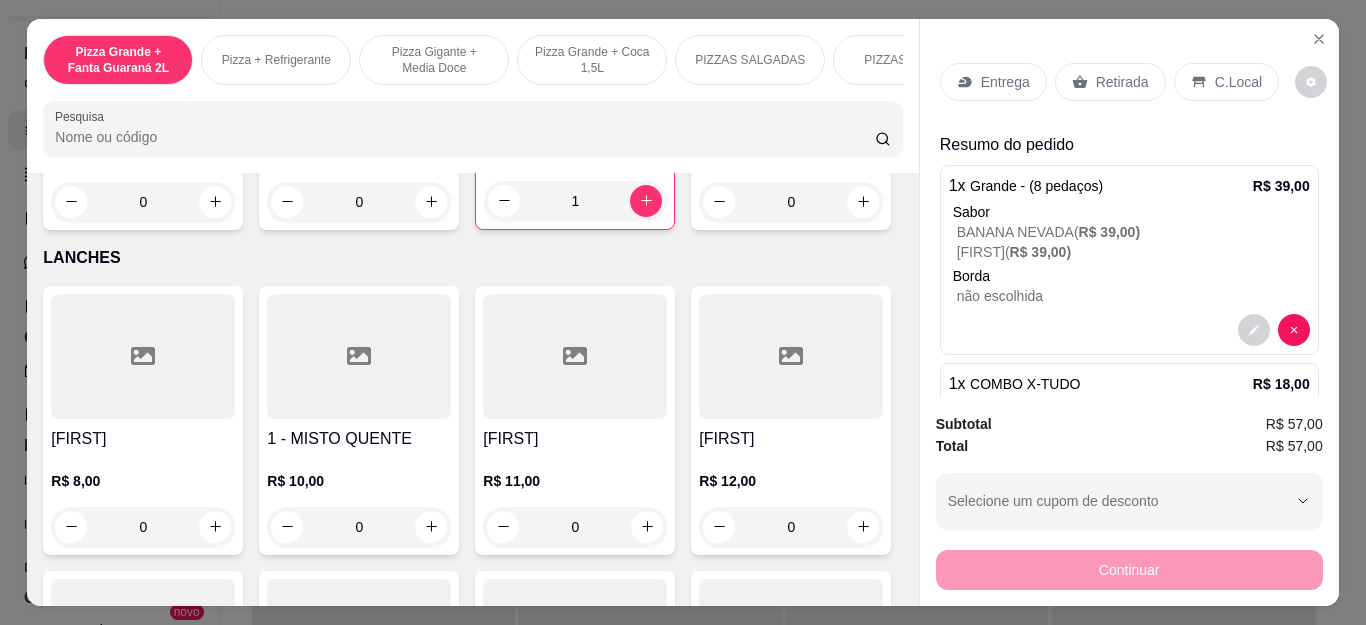 scroll, scrollTop: 2300, scrollLeft: 0, axis: vertical 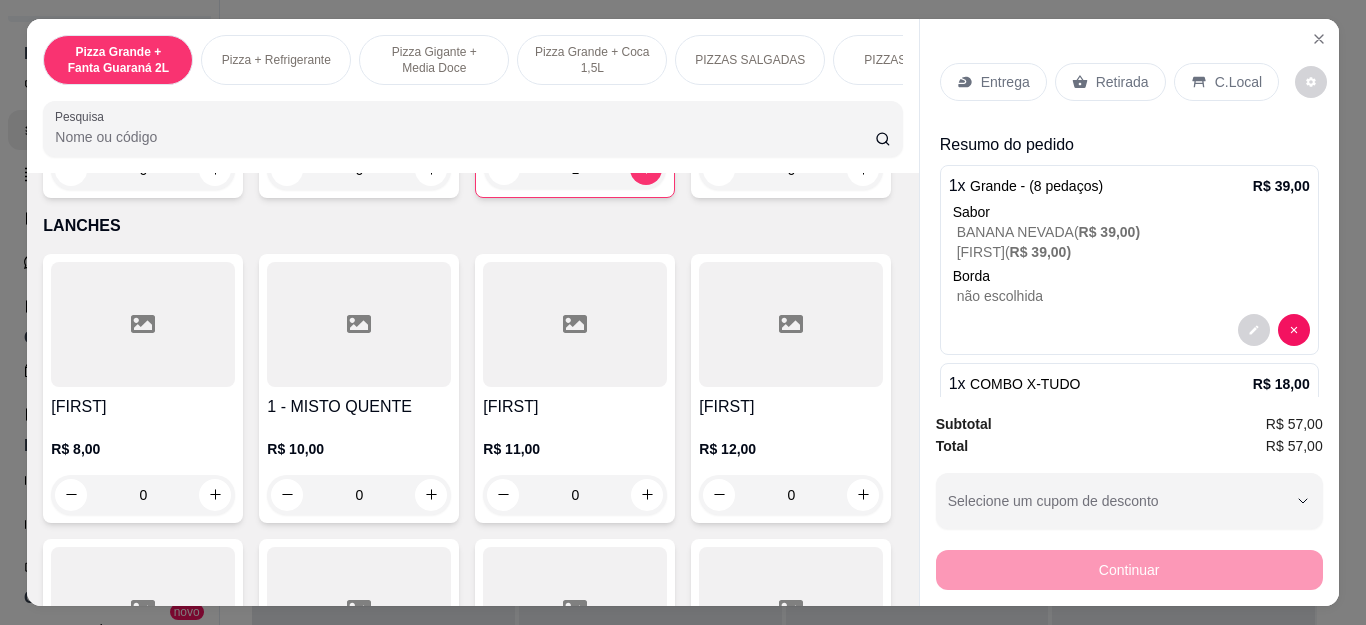 click on "Entrega" at bounding box center [1005, 82] 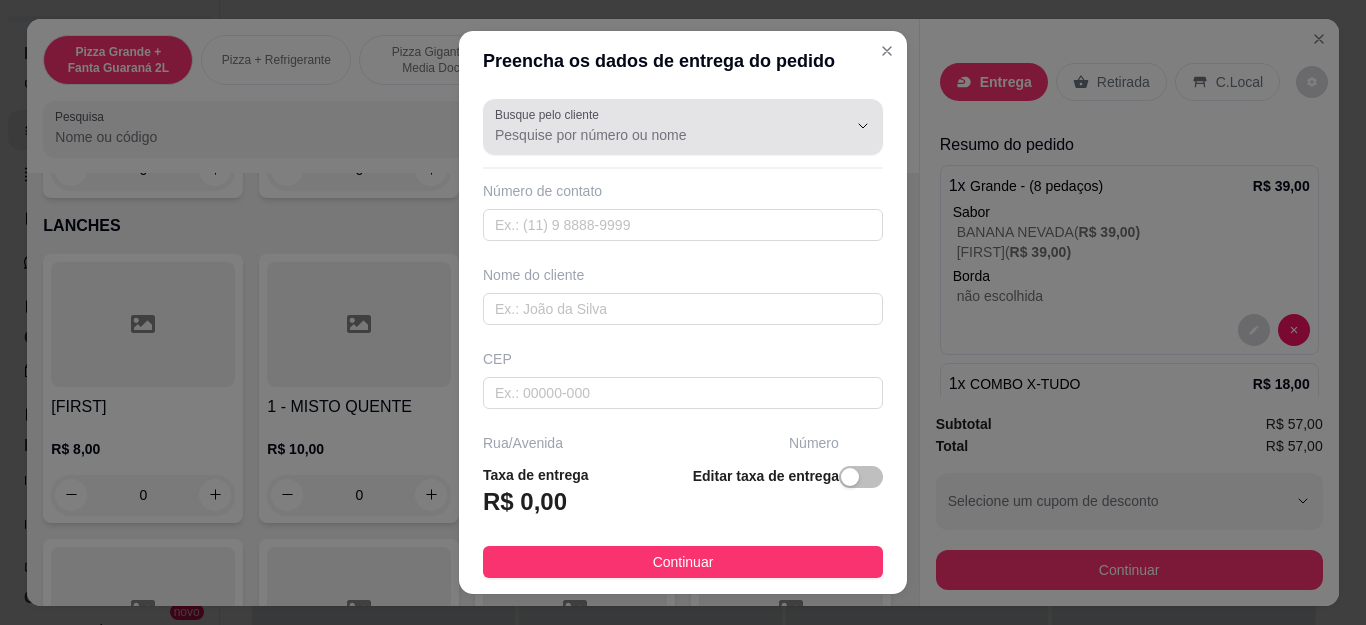 click on "Busque pelo cliente" at bounding box center [655, 135] 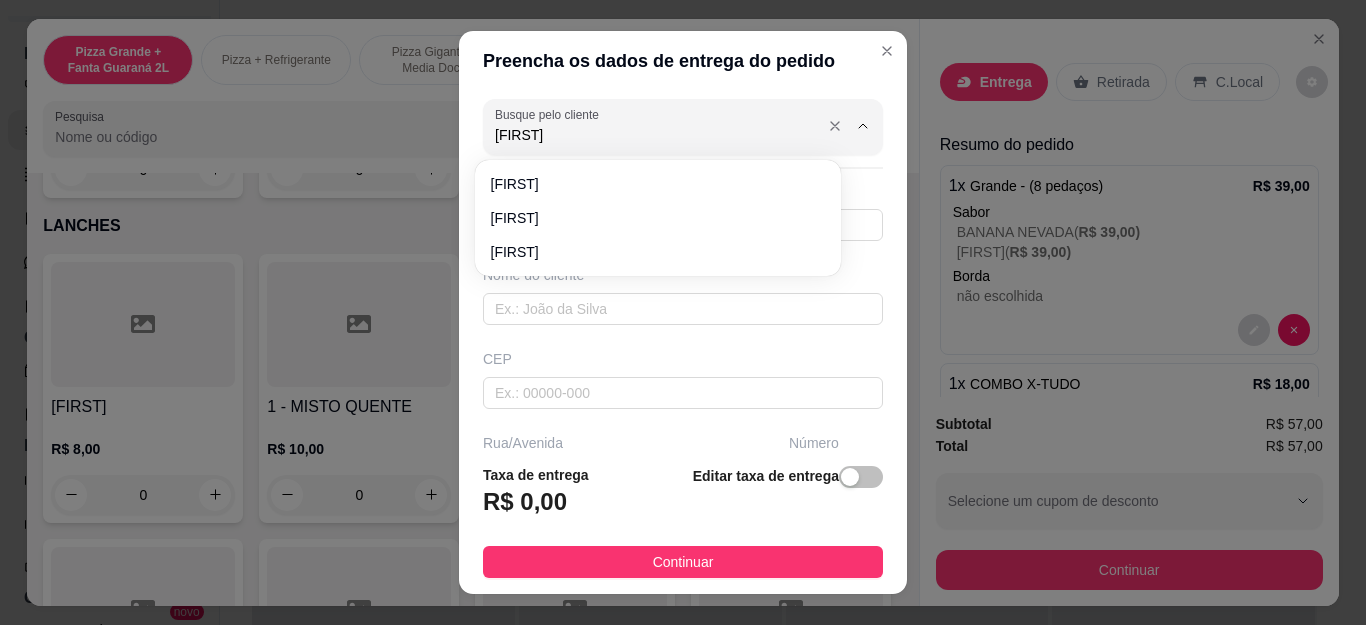 type on "[USERNAME]" 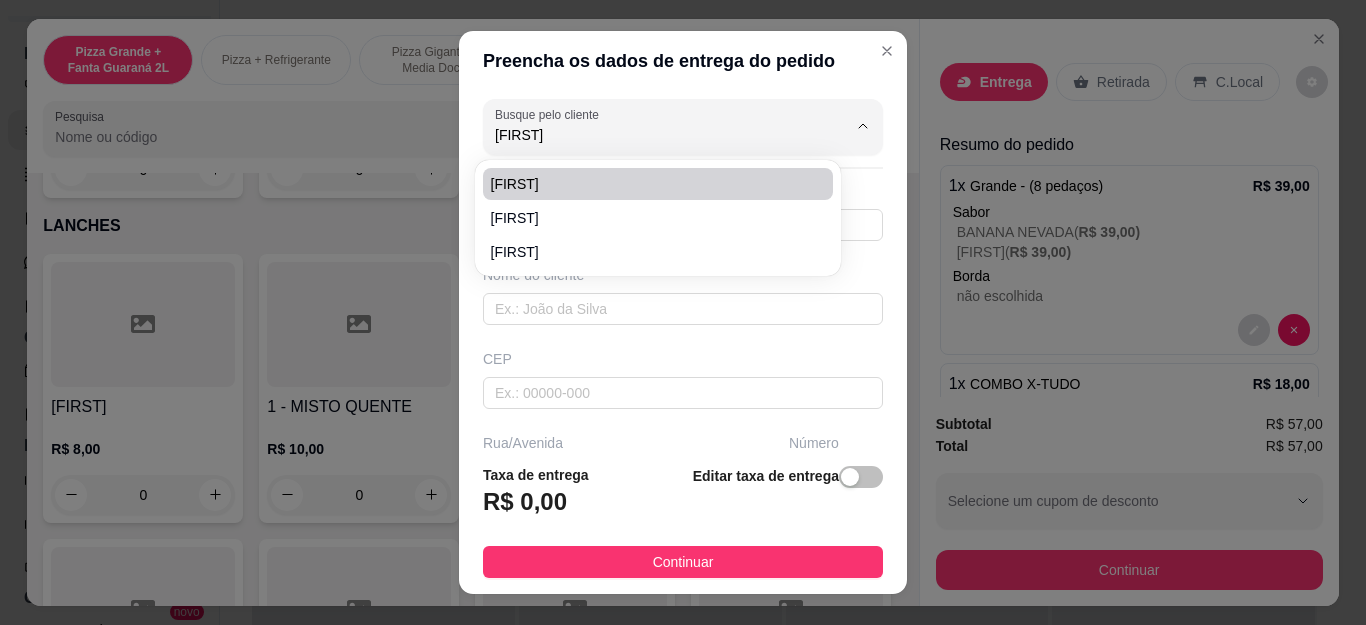 click on "[USERNAME]" at bounding box center [648, 184] 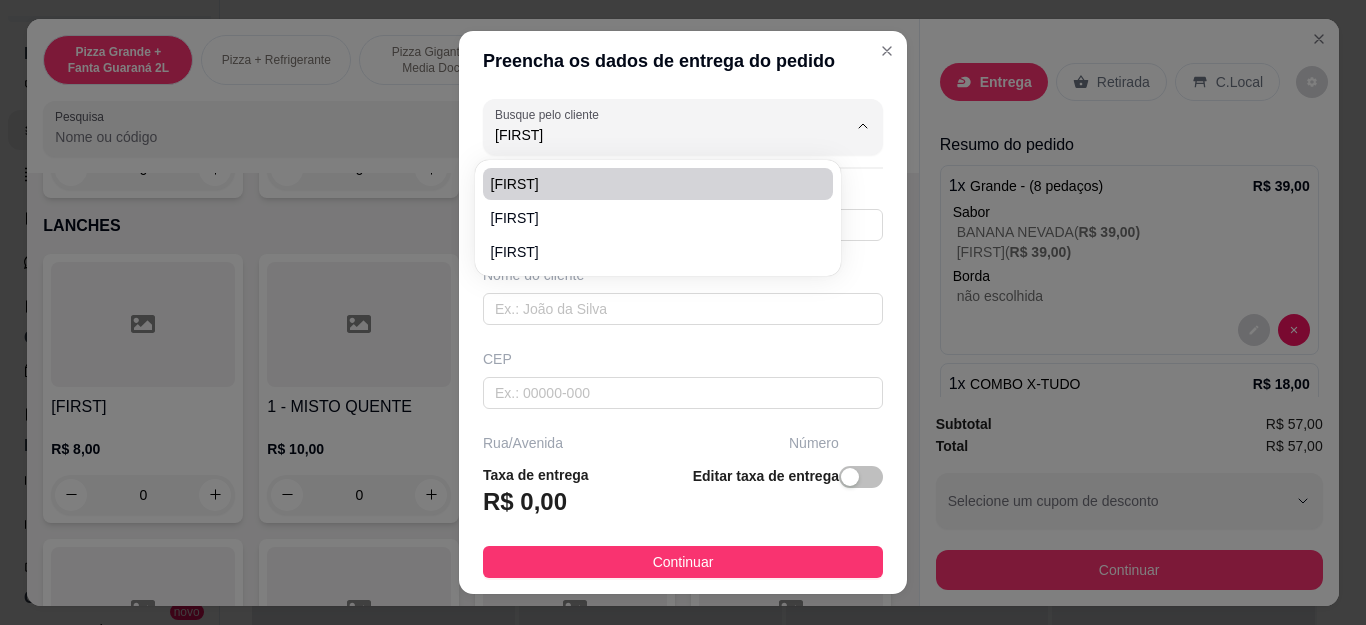 type on "[PHONE]" 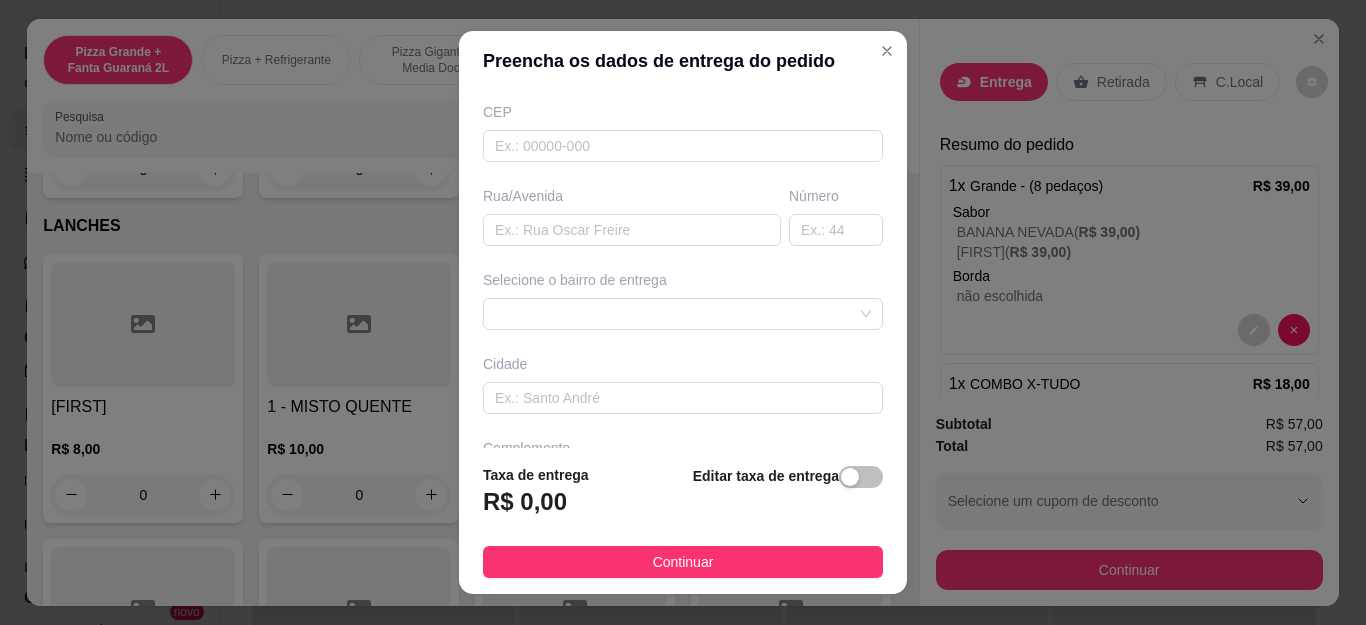 scroll, scrollTop: 317, scrollLeft: 0, axis: vertical 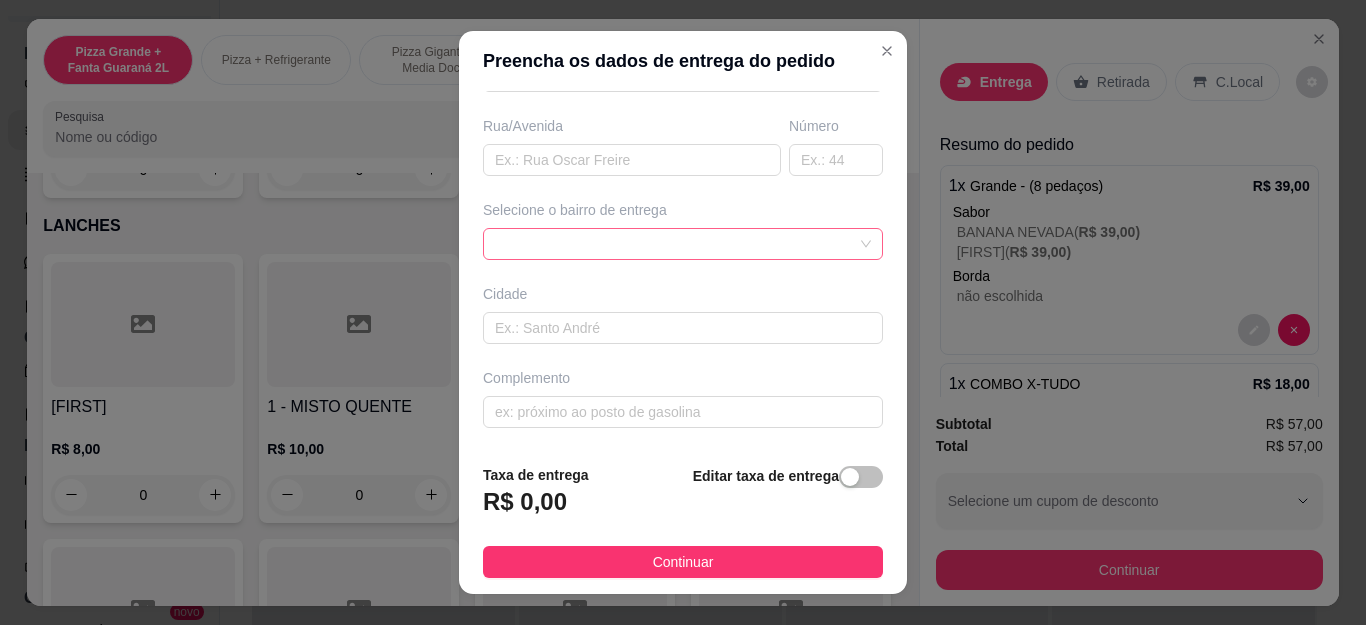 click at bounding box center [683, 244] 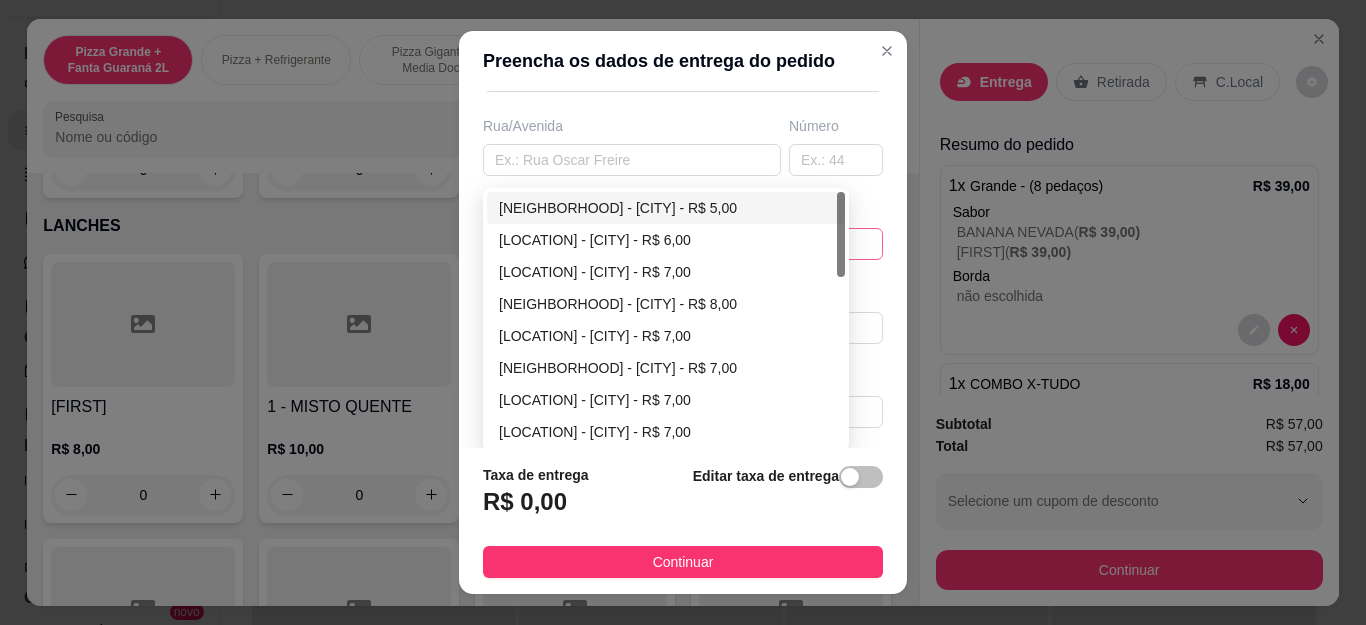 type on "[USERNAME]" 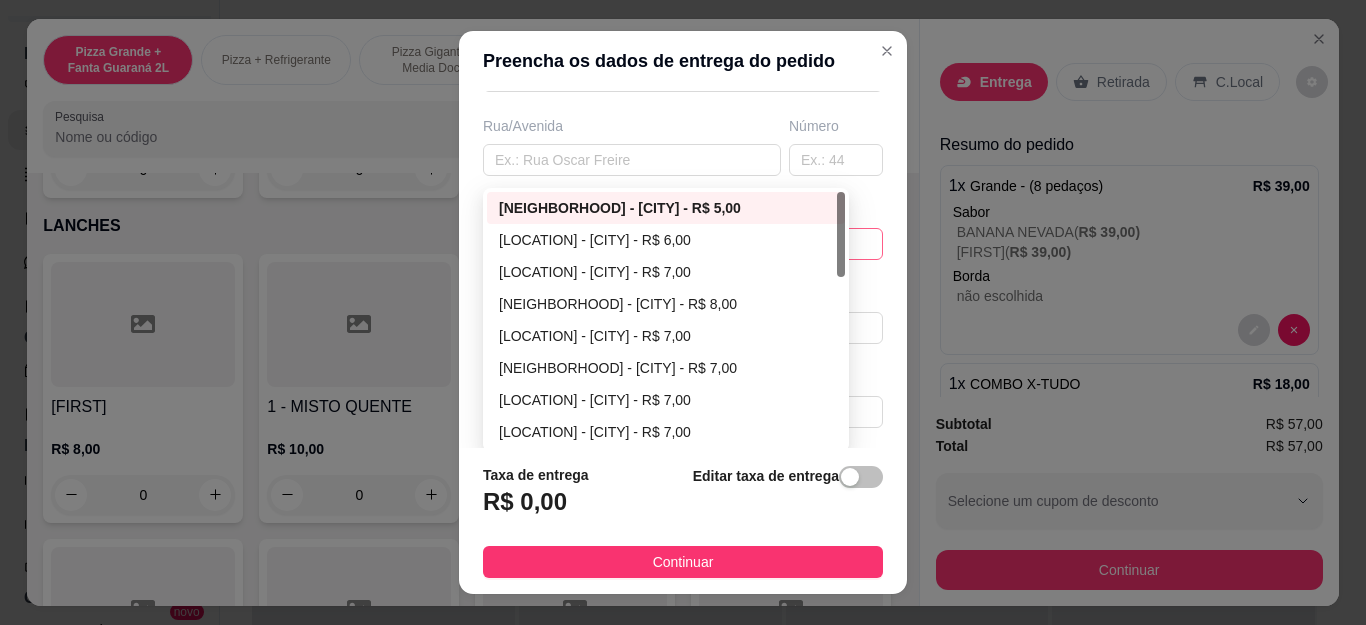 type on "Cabo Frio" 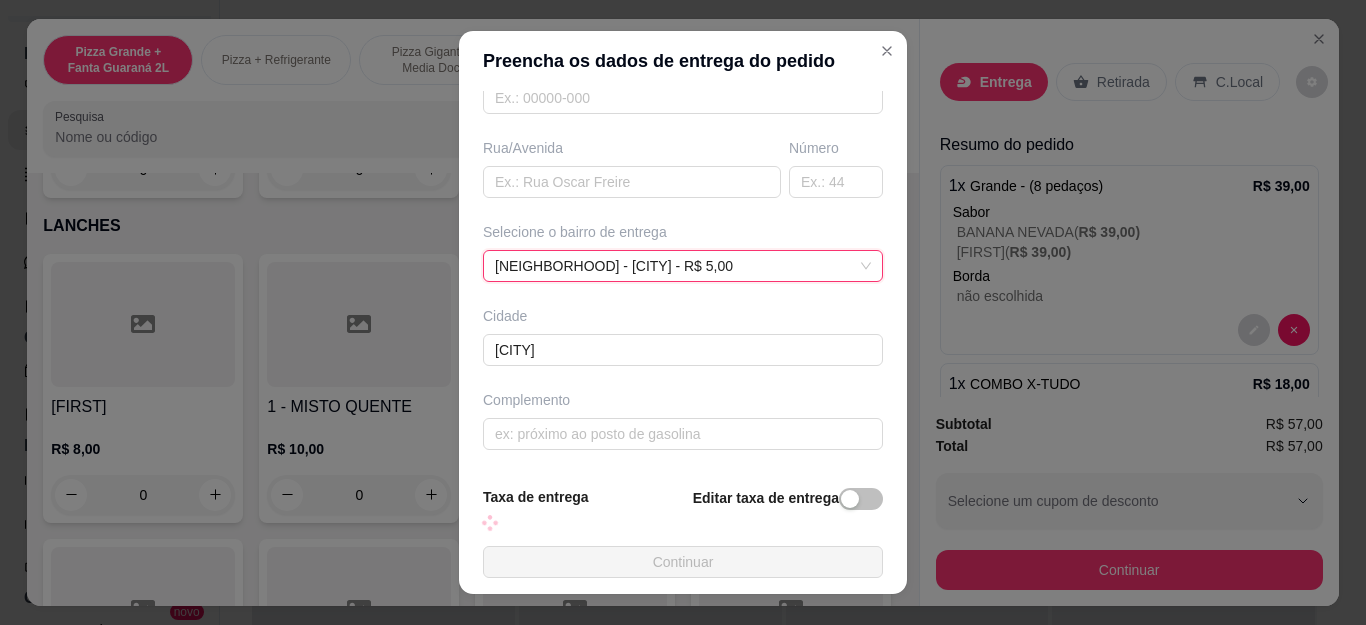 scroll, scrollTop: 317, scrollLeft: 0, axis: vertical 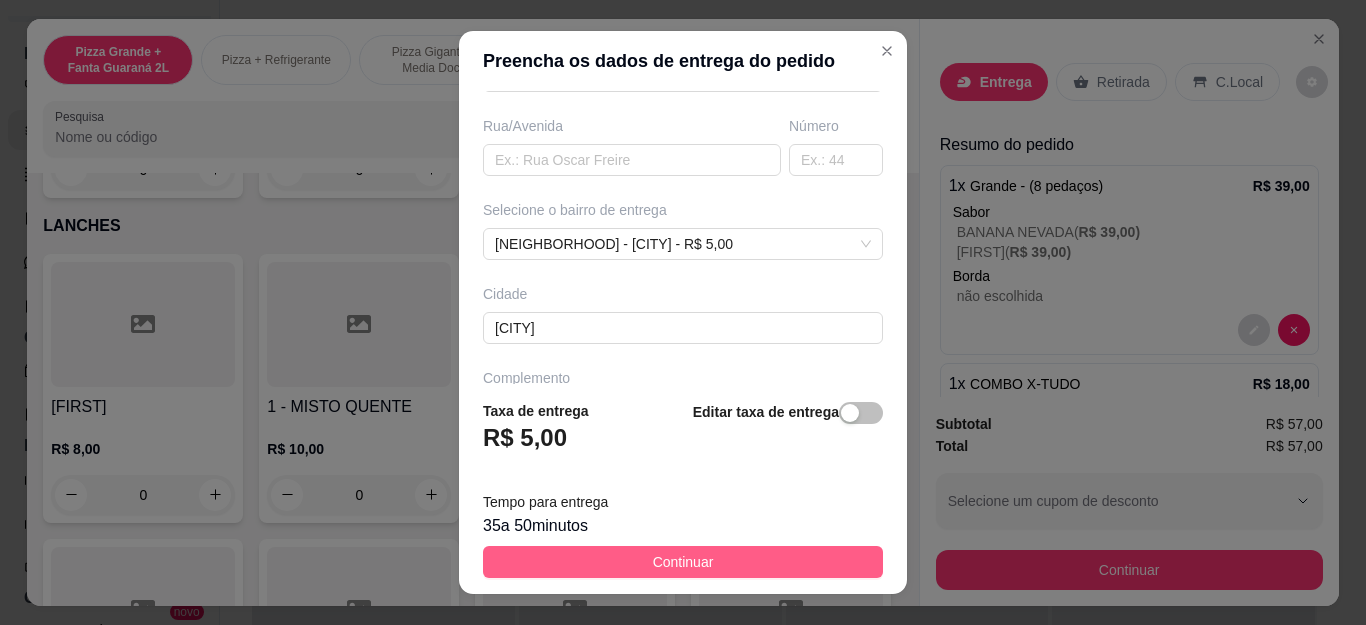 click on "Continuar" at bounding box center [683, 562] 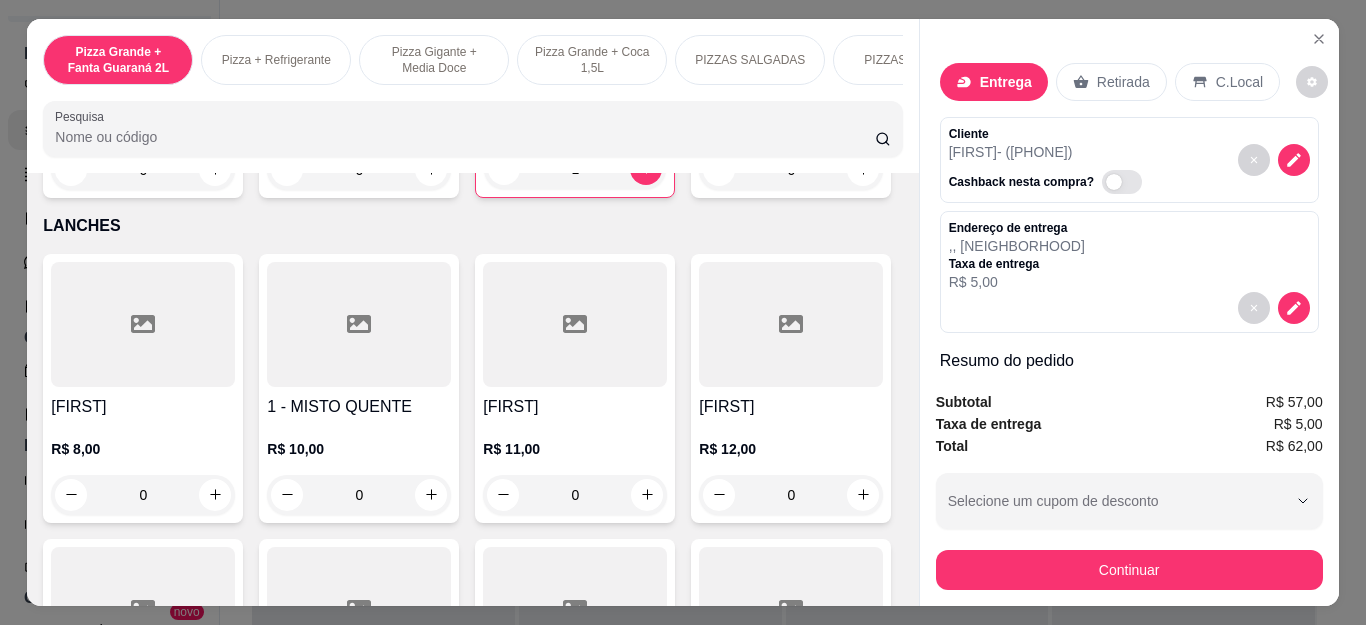 click on "Continuar" at bounding box center [1129, 570] 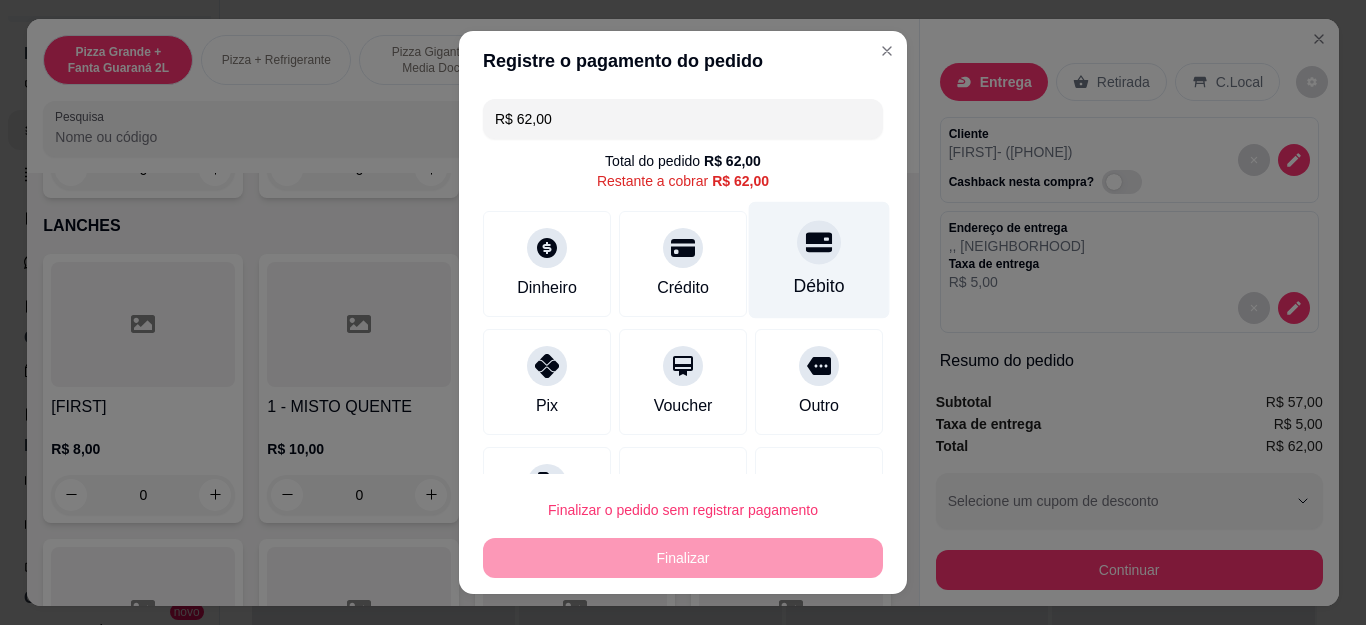 click on "Débito" at bounding box center [819, 260] 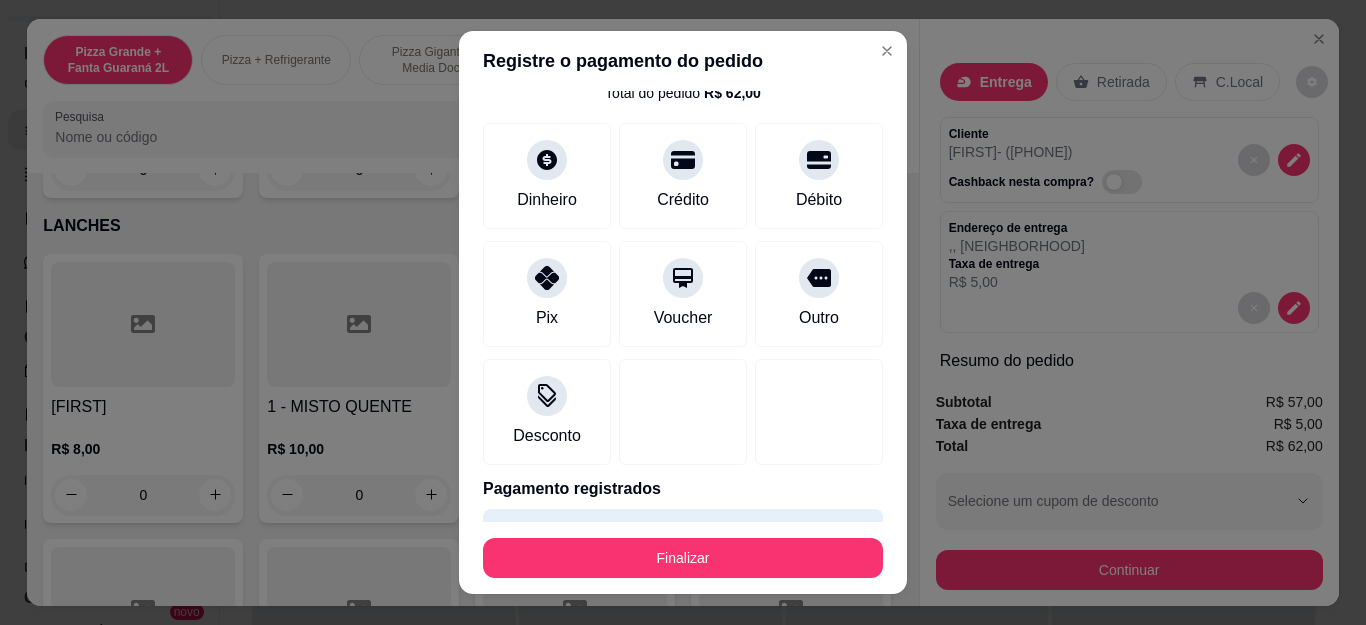 scroll, scrollTop: 123, scrollLeft: 0, axis: vertical 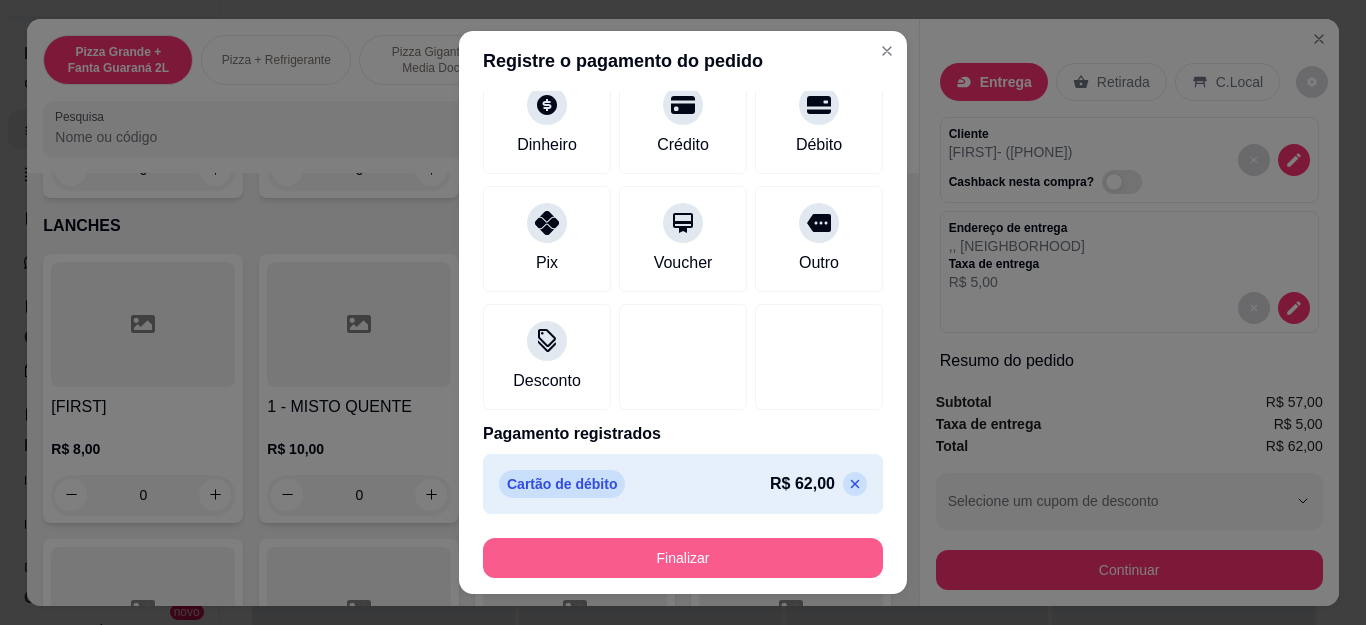 click on "Finalizar" at bounding box center [683, 558] 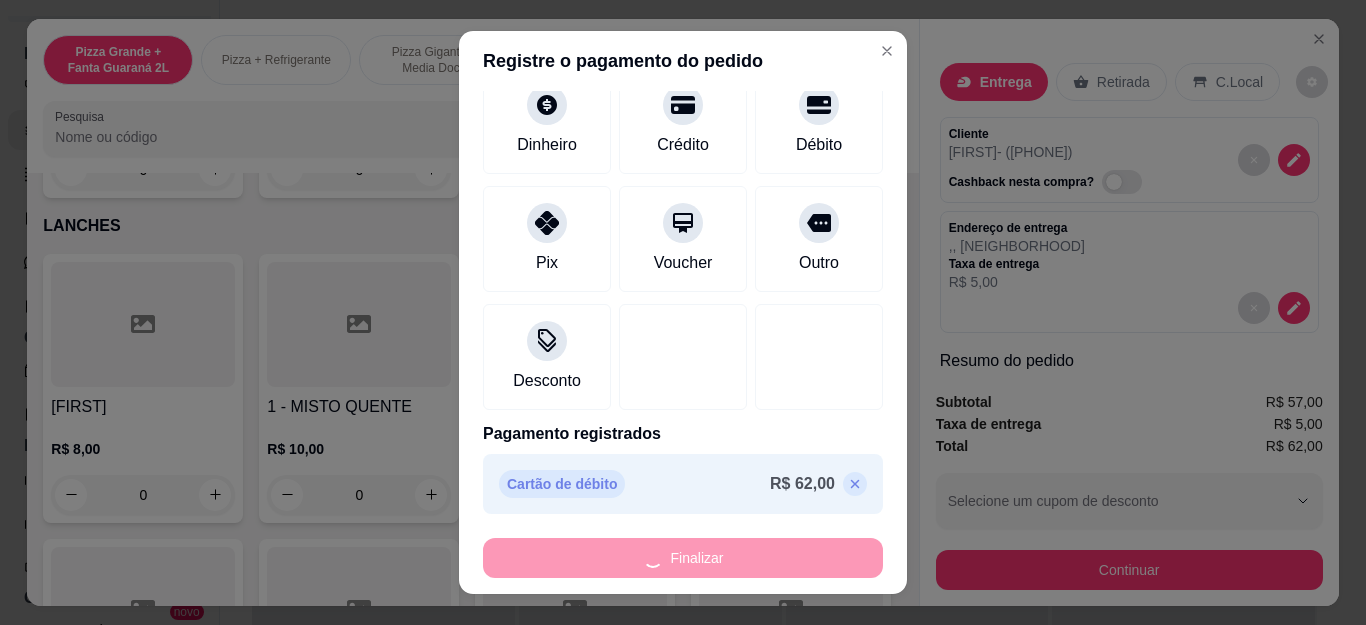type on "0" 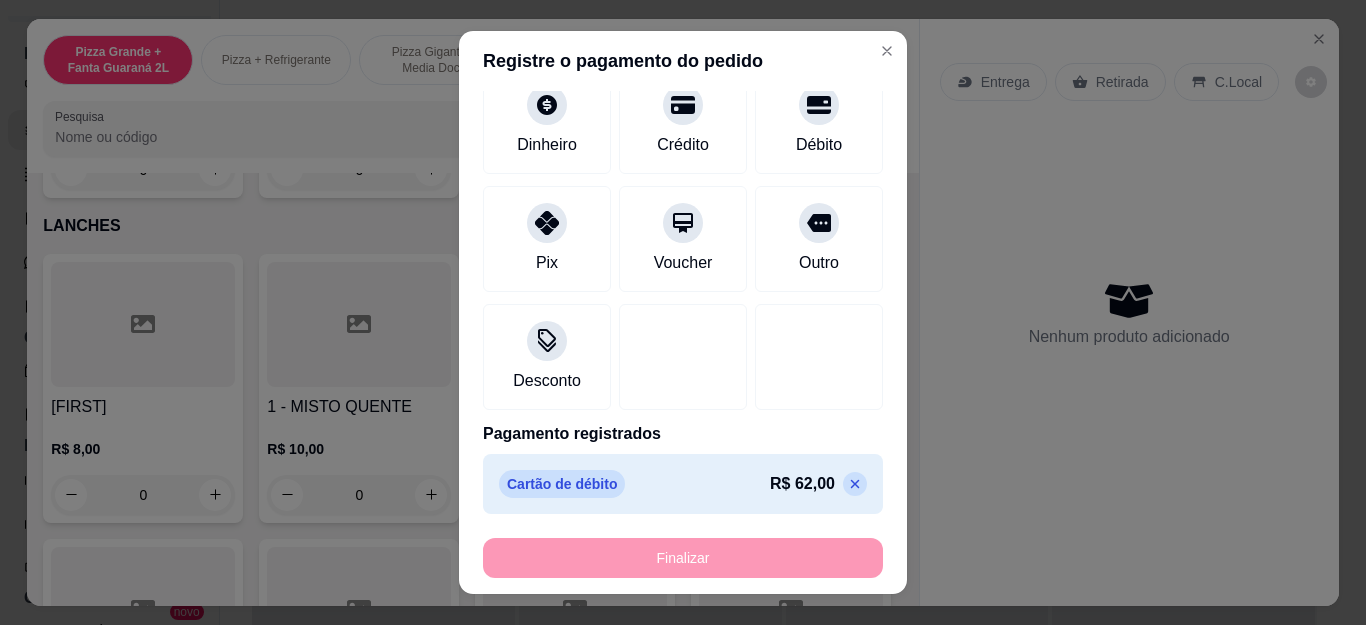 type on "-R$ 62,00" 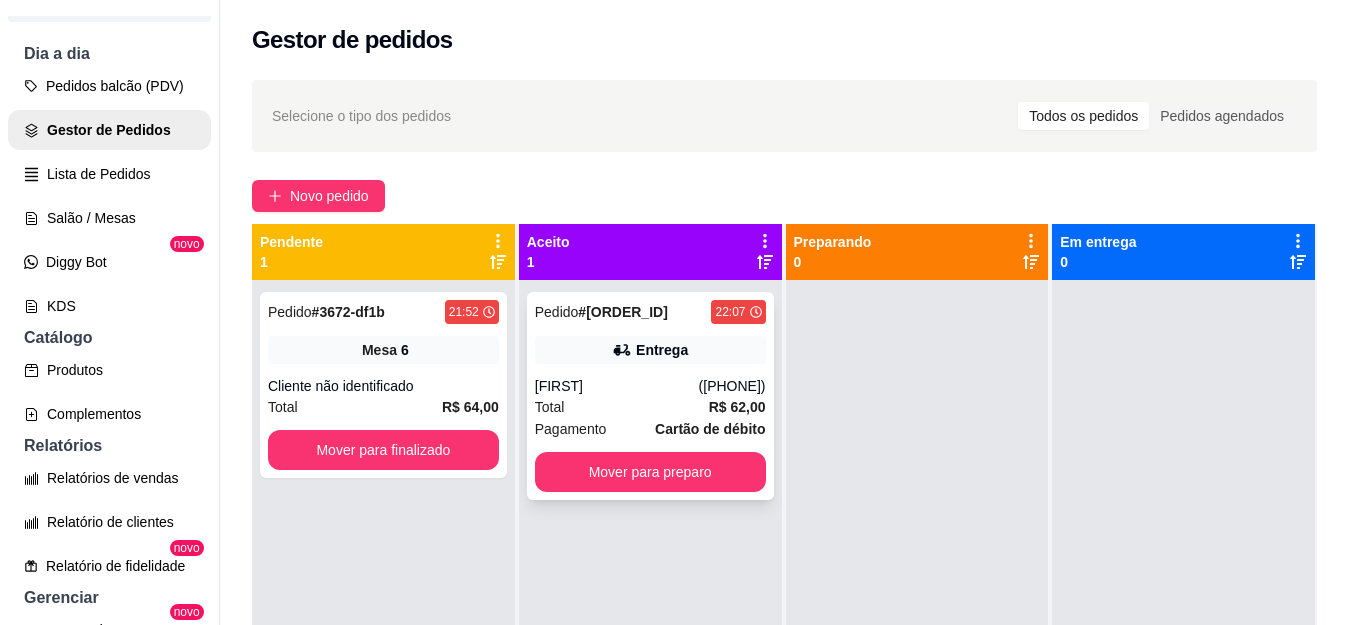 click on "Total R$ 62,00" at bounding box center [650, 407] 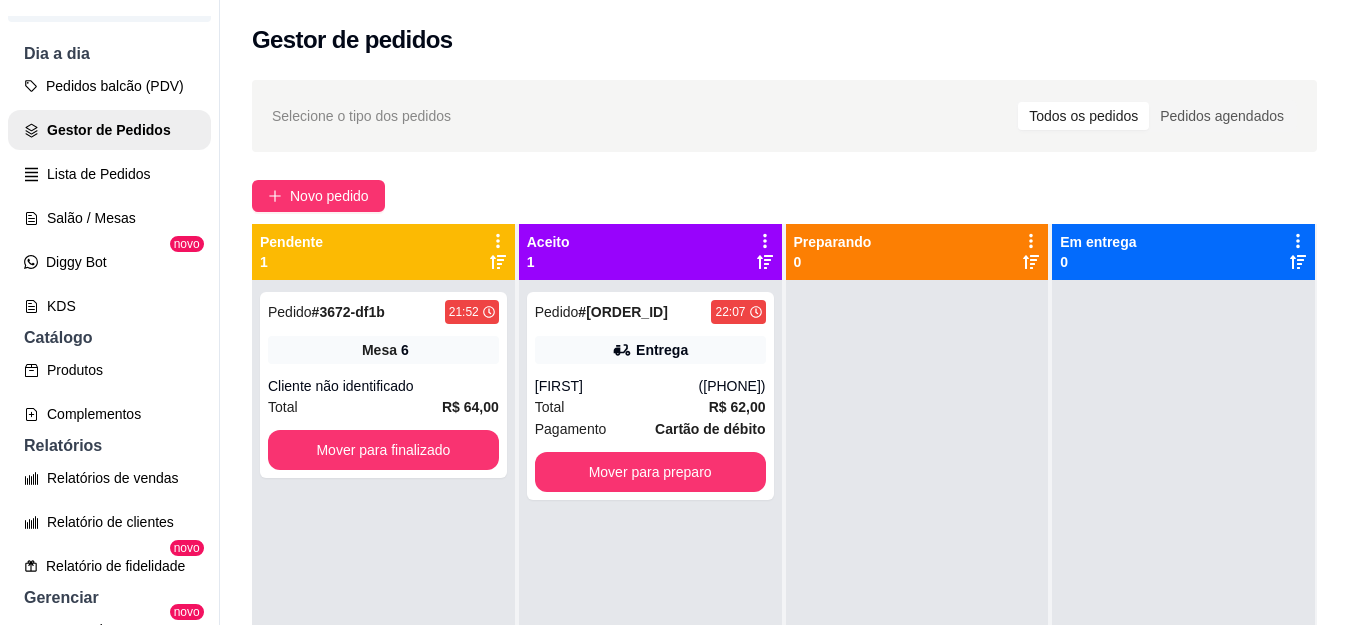 click on "Imprimir" at bounding box center [905, 92] 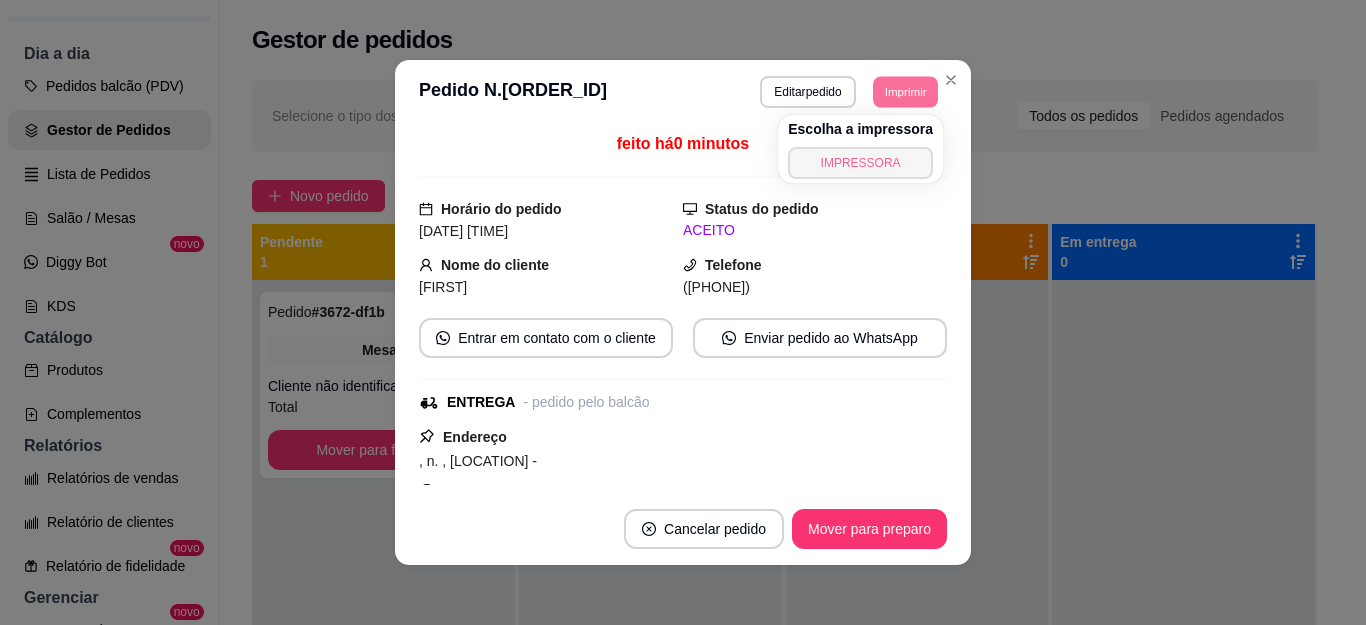 click on "IMPRESSORA" at bounding box center (860, 163) 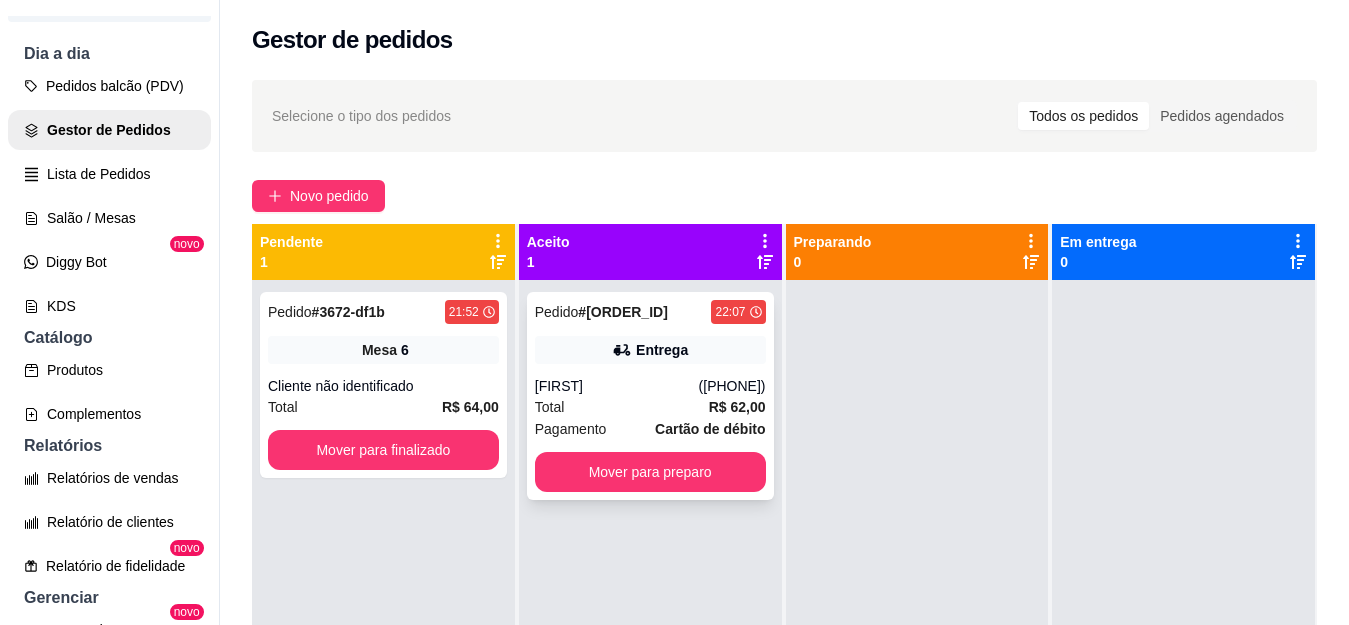 click on "Pedido  # 3673-70ad6 22:07 Entrega patricia +55 21 99797-6043 Total R$ 62,00 Pagamento Cartão de débito Mover para preparo" at bounding box center (650, 396) 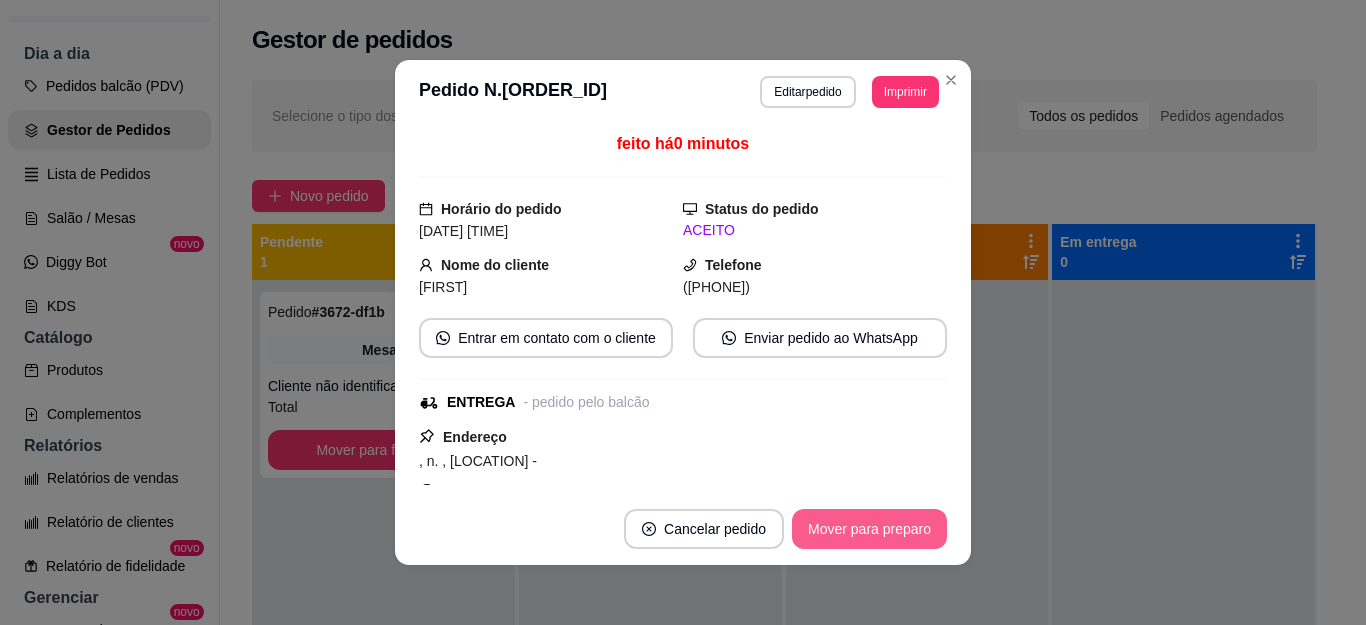 click on "Mover para preparo" at bounding box center (869, 529) 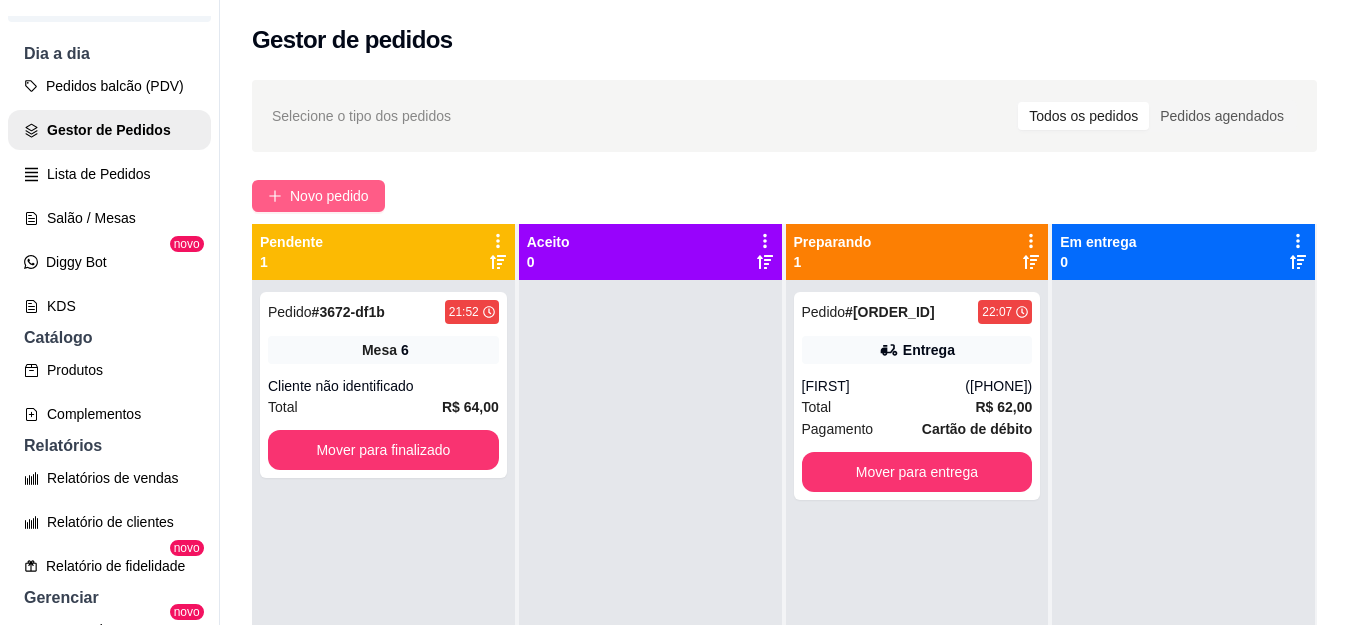 click on "Novo pedido" at bounding box center [329, 196] 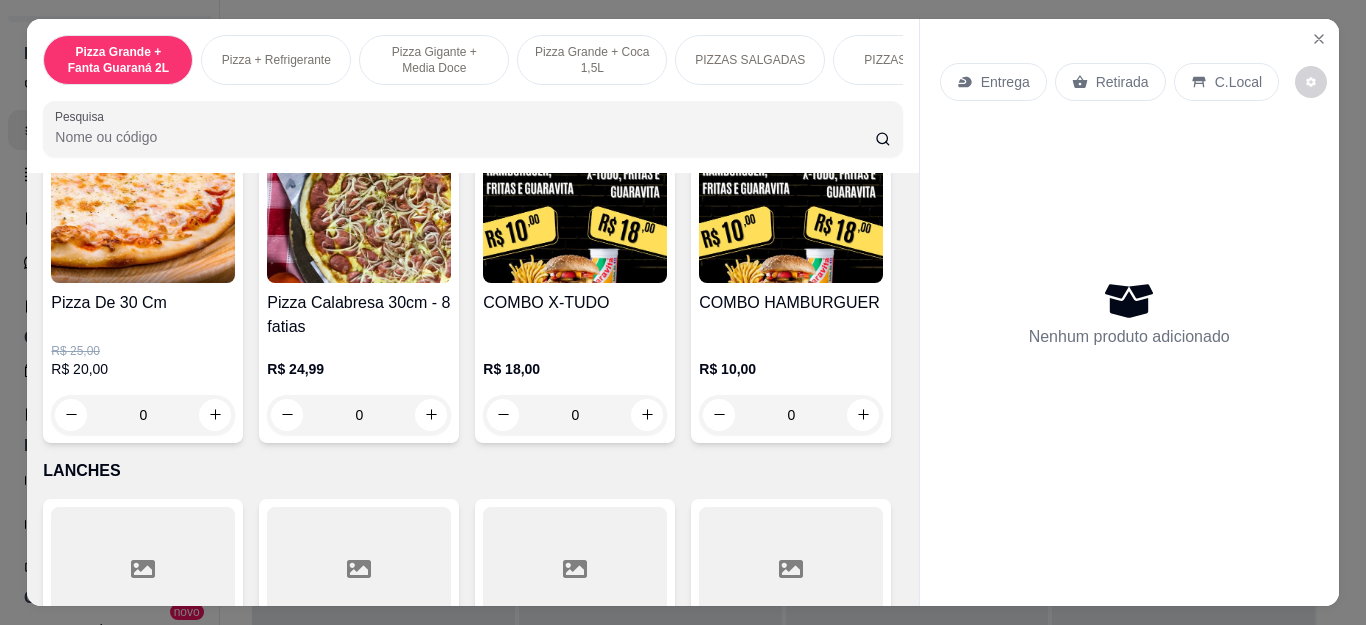 scroll, scrollTop: 2100, scrollLeft: 0, axis: vertical 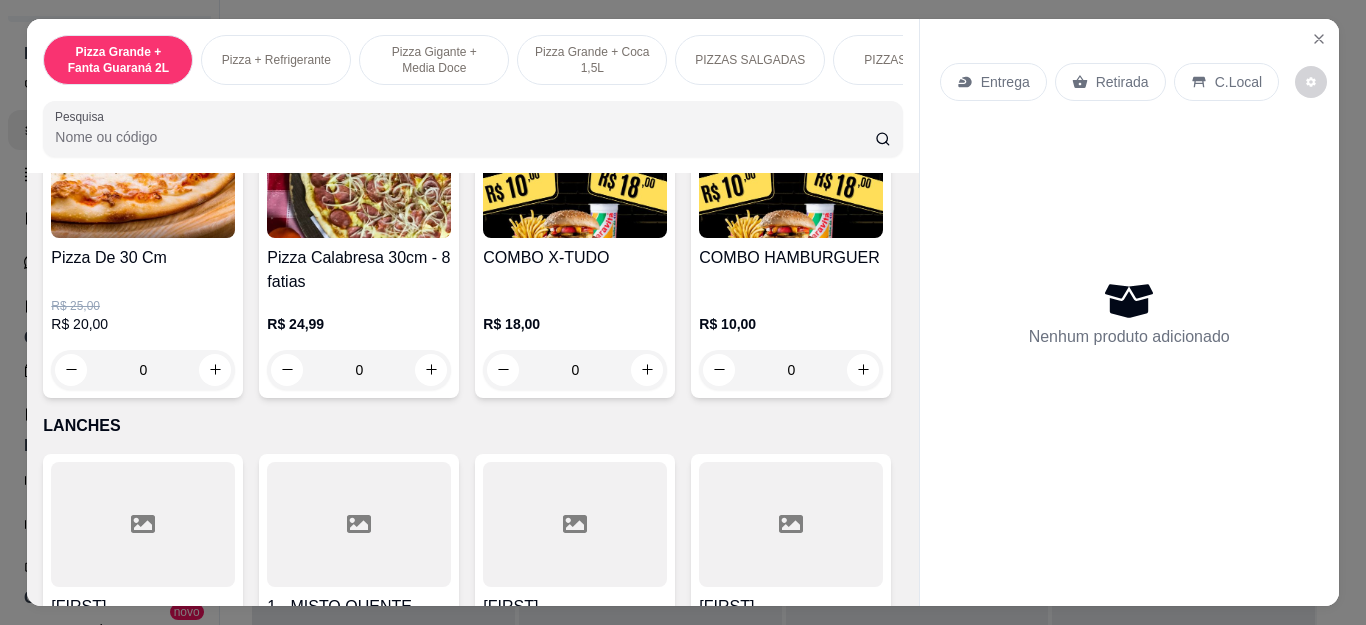 click on "0" at bounding box center [575, 370] 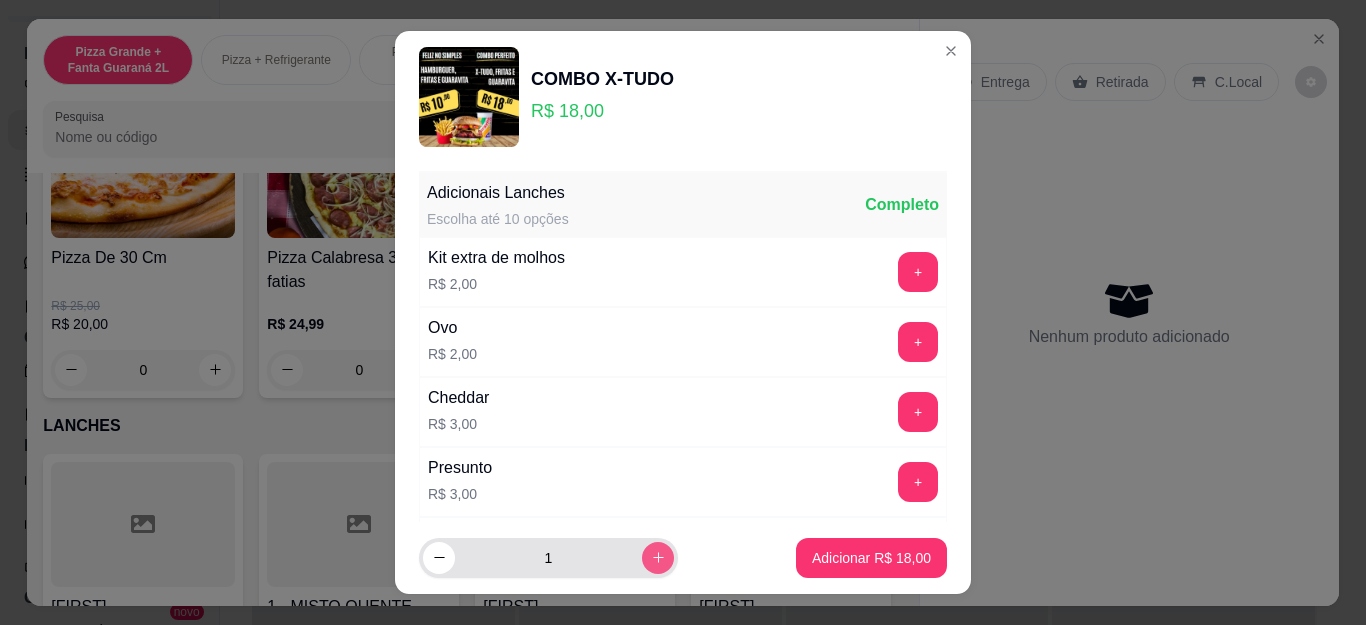 click 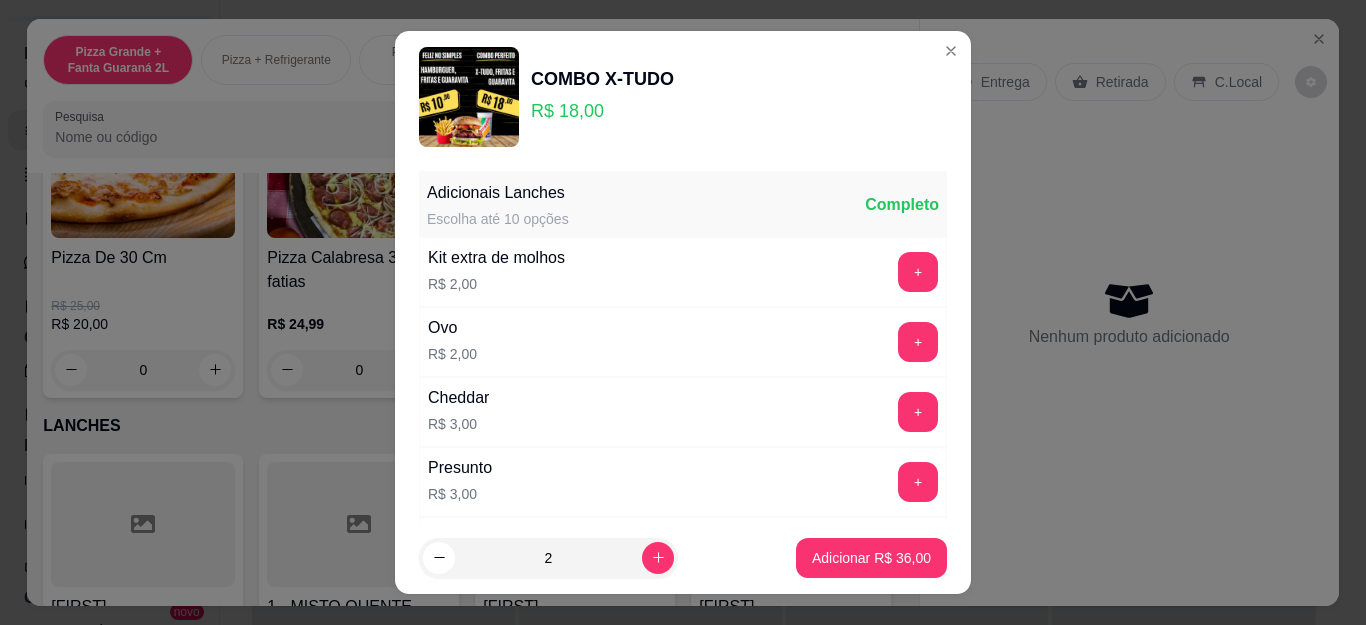 click on "Adicionar   R$ 36,00" at bounding box center (871, 558) 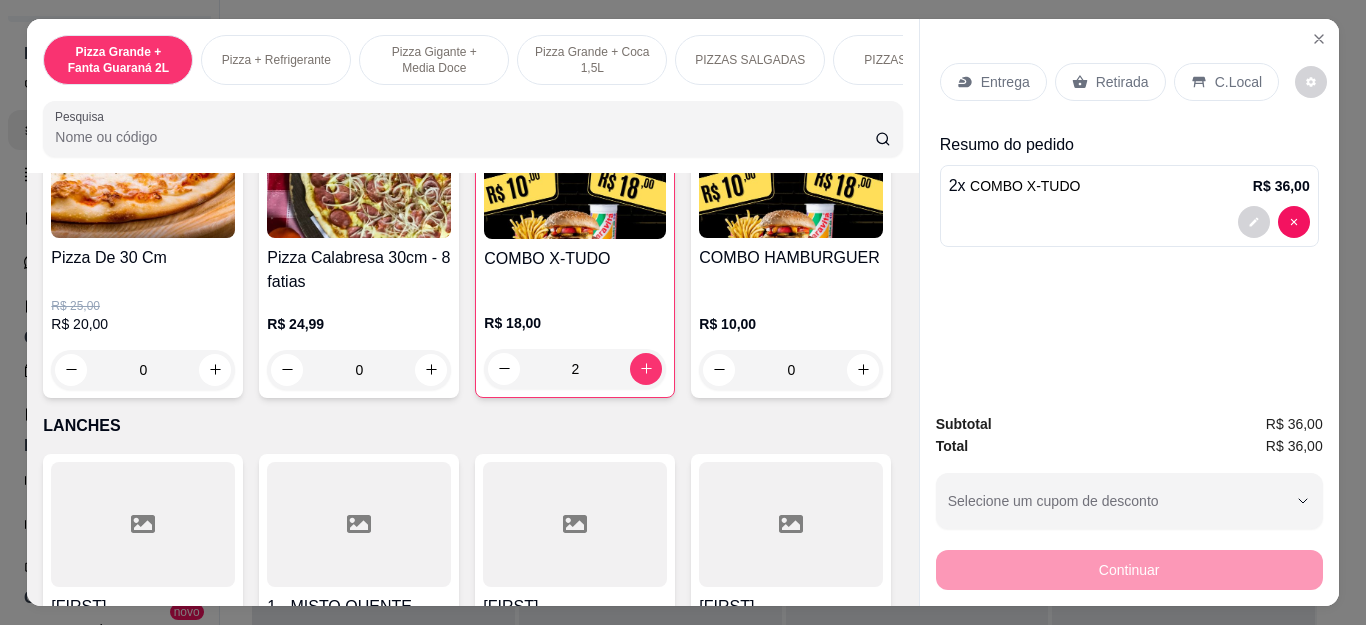 click on "Retirada" at bounding box center (1110, 82) 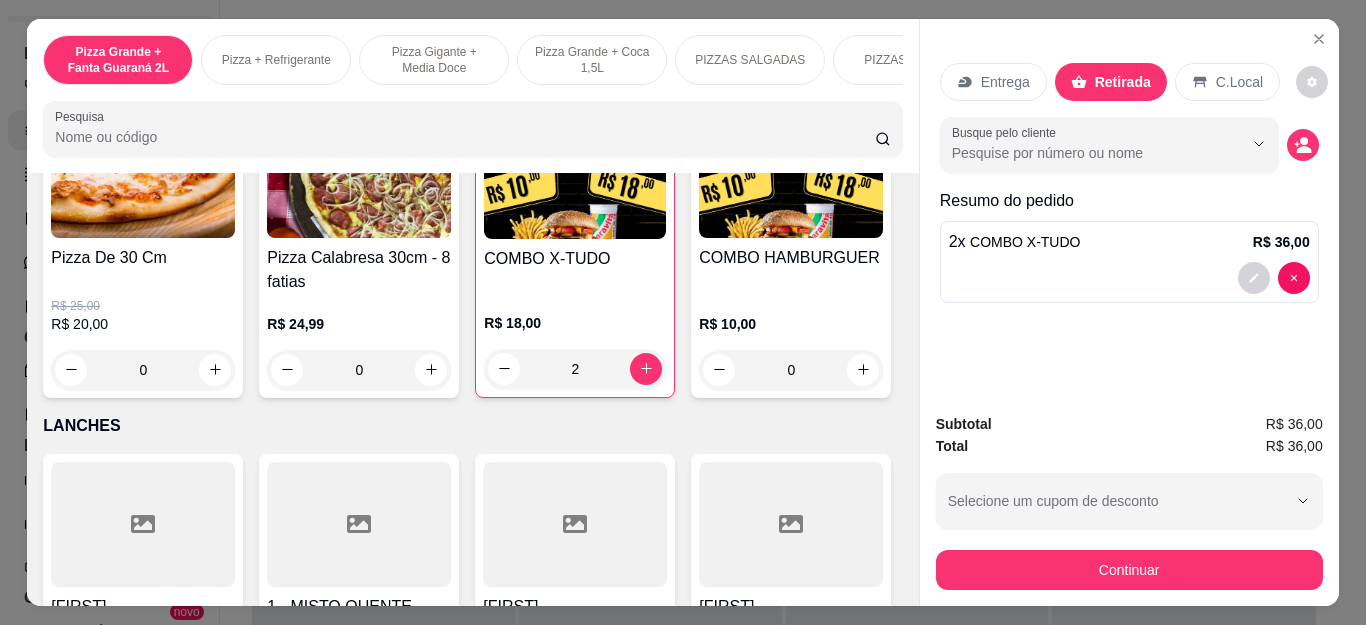click at bounding box center [1303, 145] 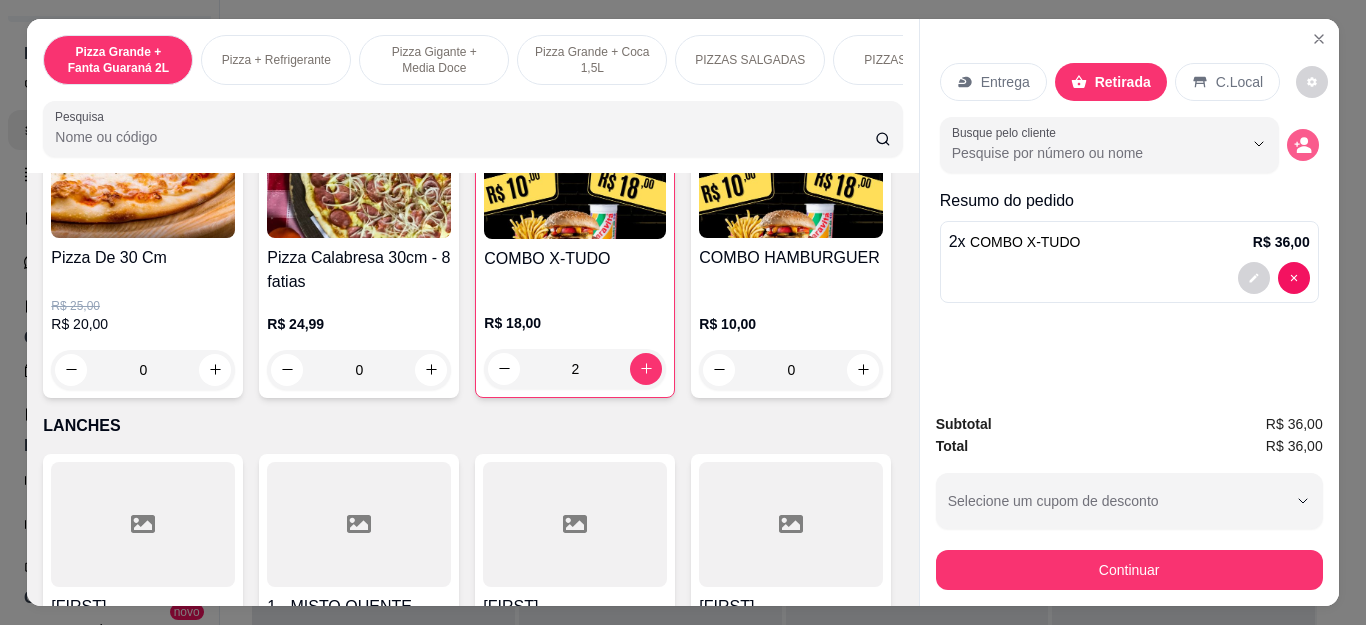 click at bounding box center (1303, 145) 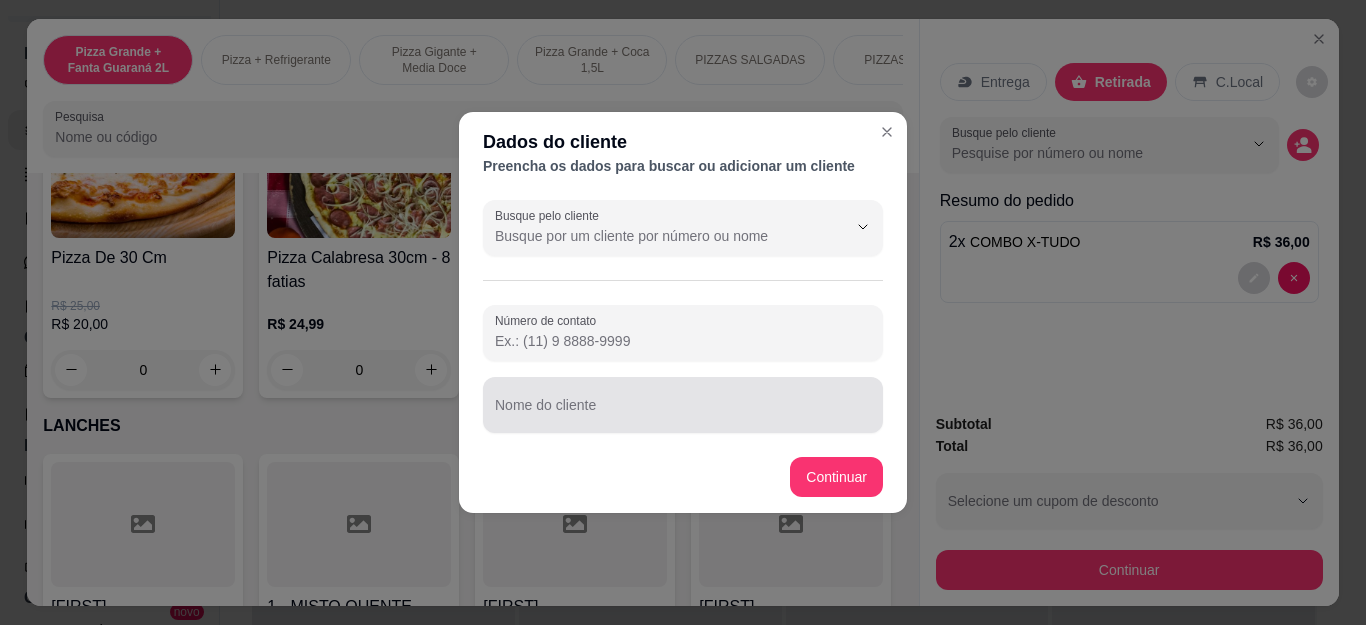 click on "Nome do cliente" at bounding box center (683, 413) 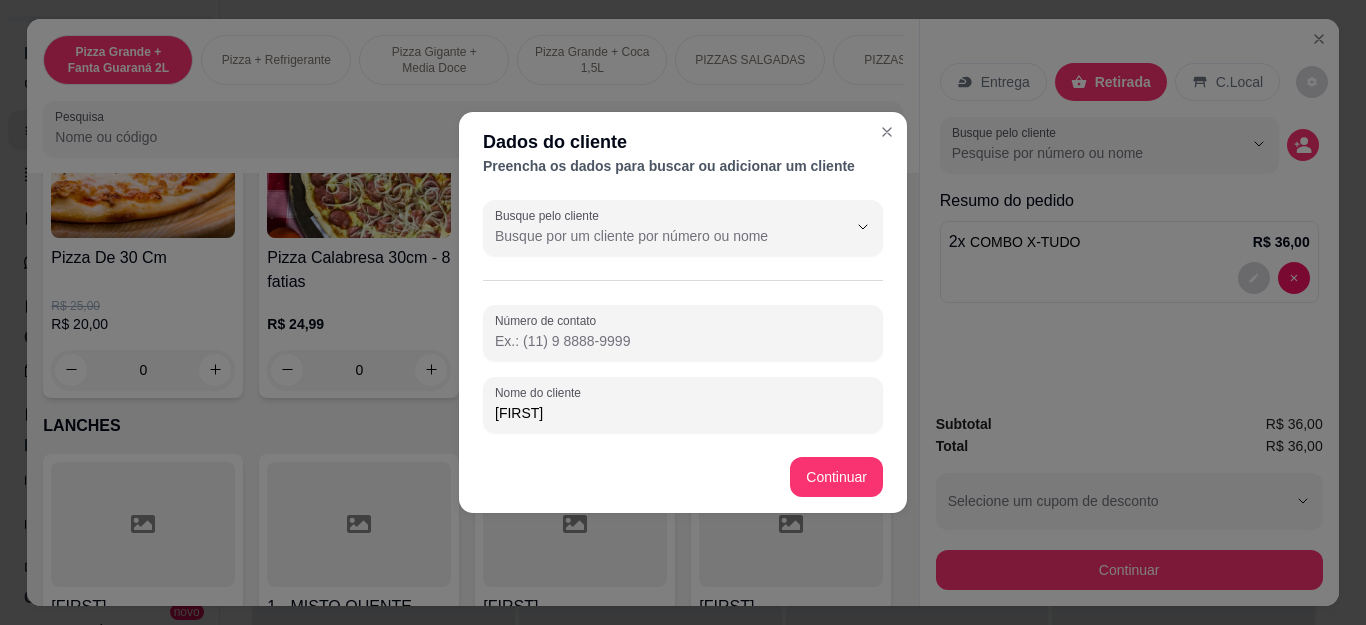 type on "[FIRST]" 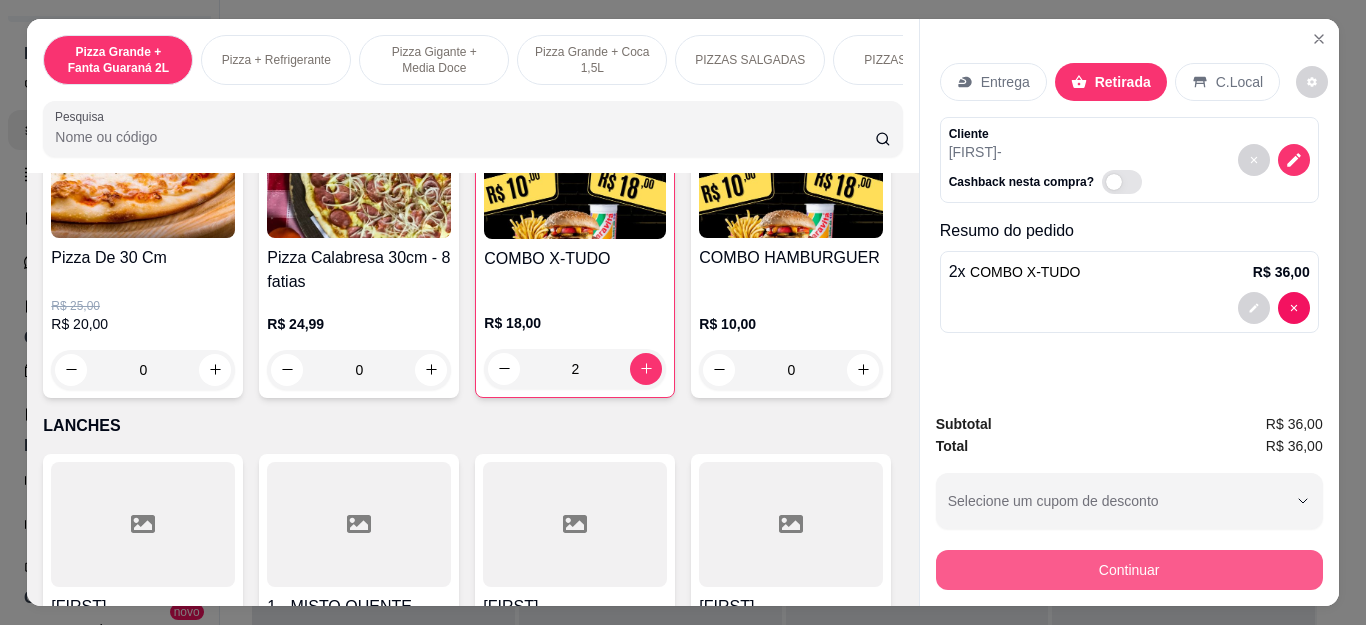 click on "Continuar" at bounding box center [1129, 570] 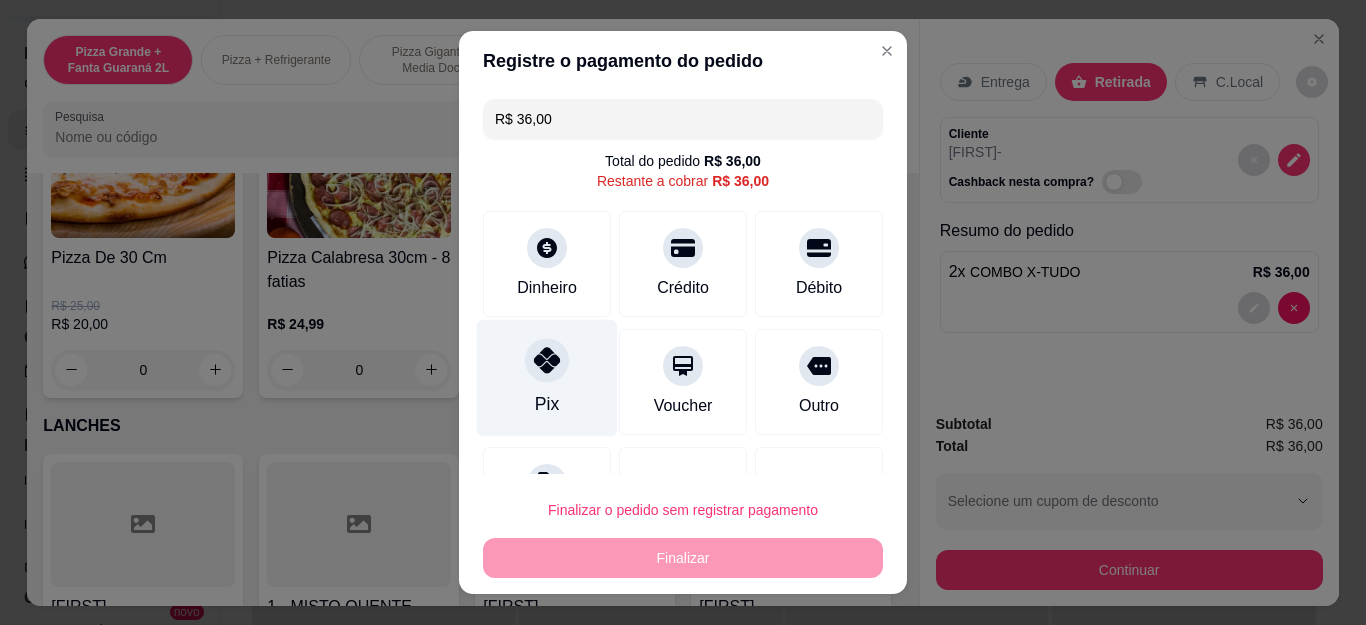 click at bounding box center [547, 361] 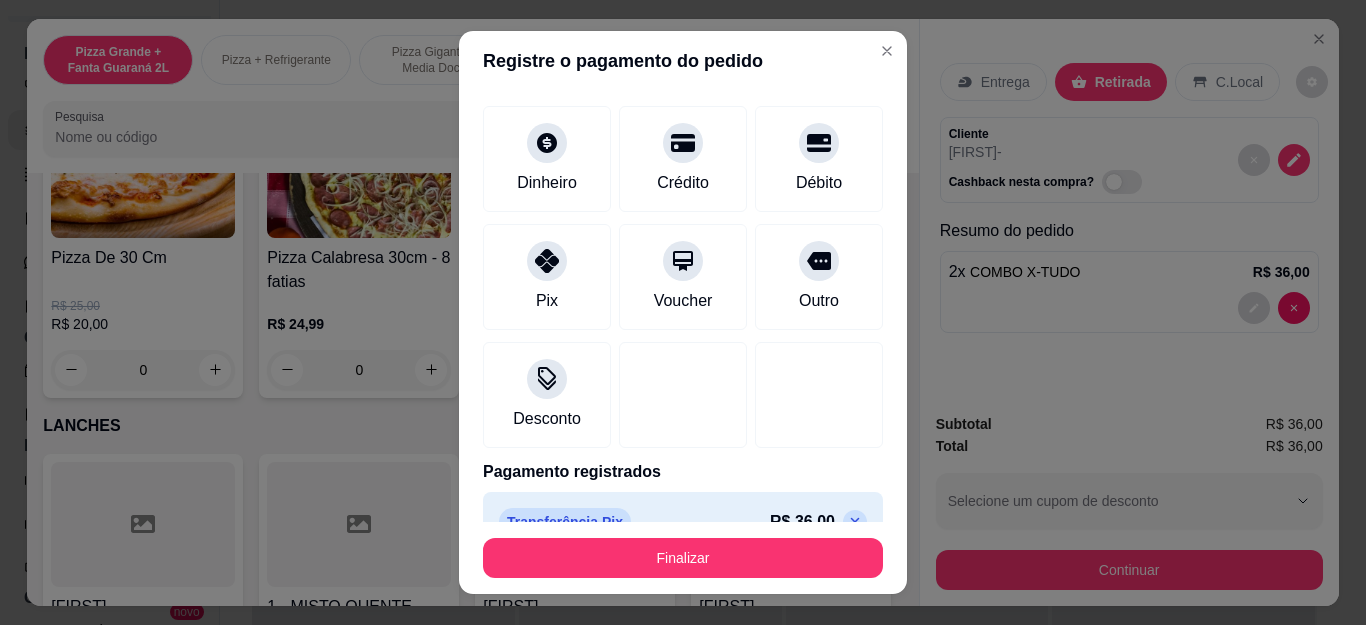 scroll, scrollTop: 123, scrollLeft: 0, axis: vertical 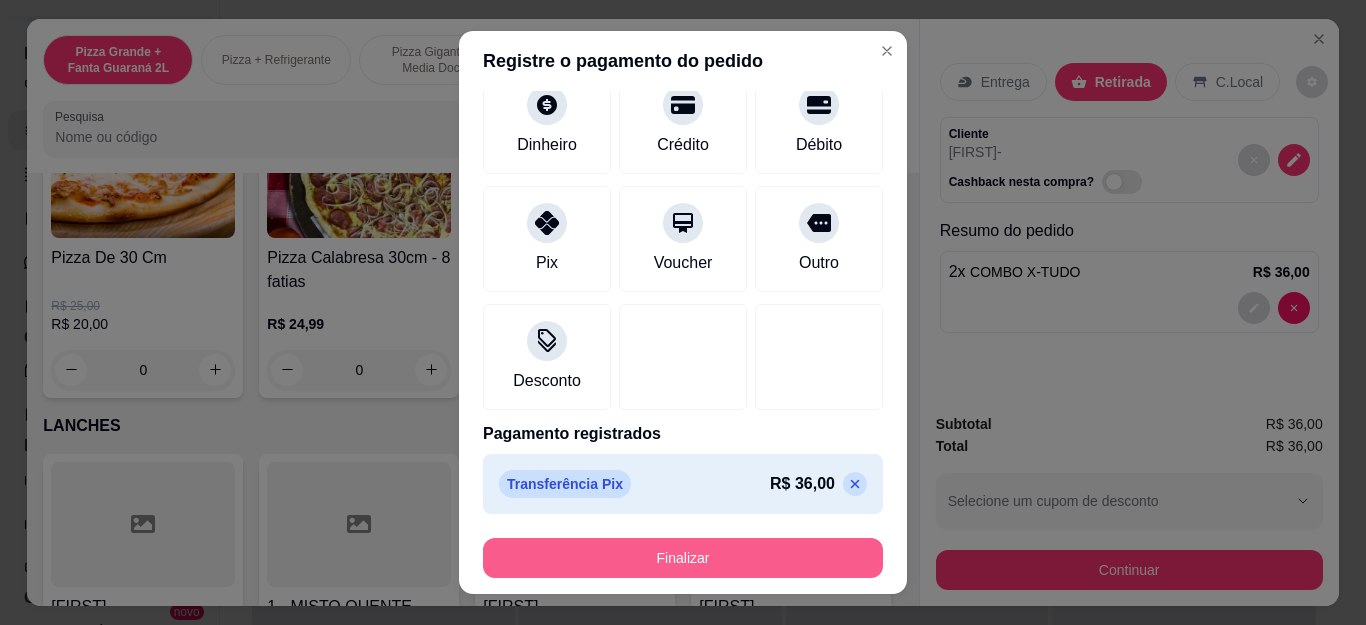 click on "Finalizar" at bounding box center [683, 558] 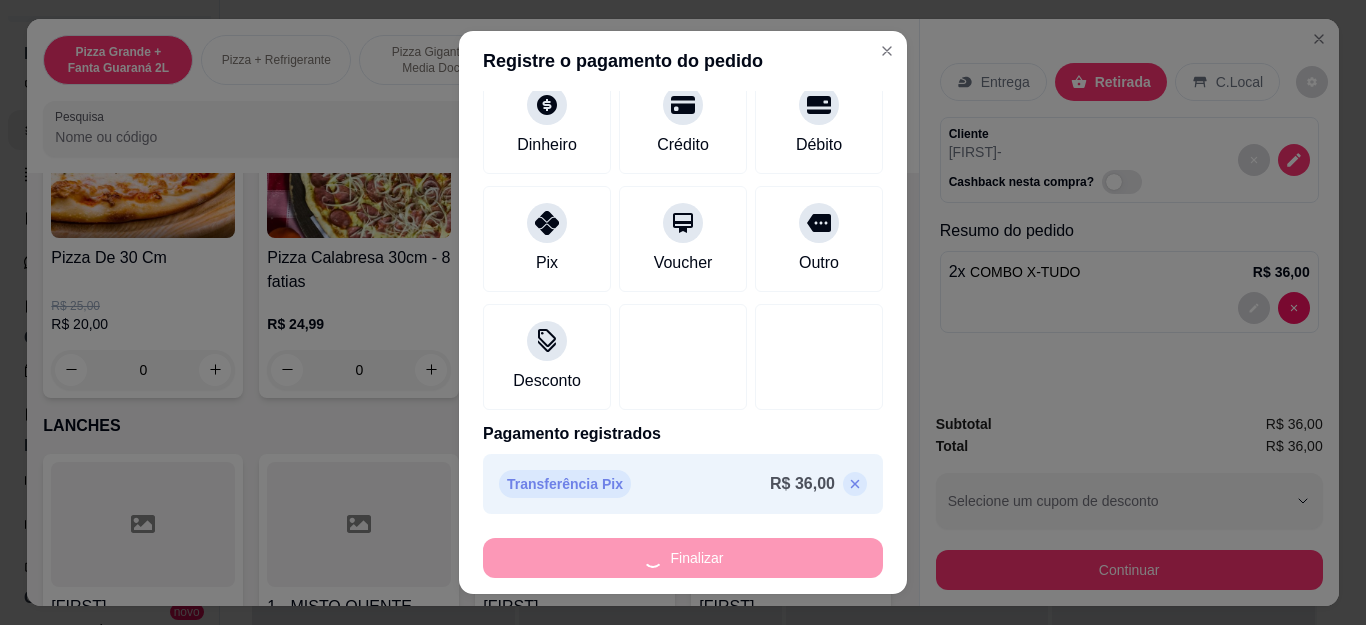 type on "0" 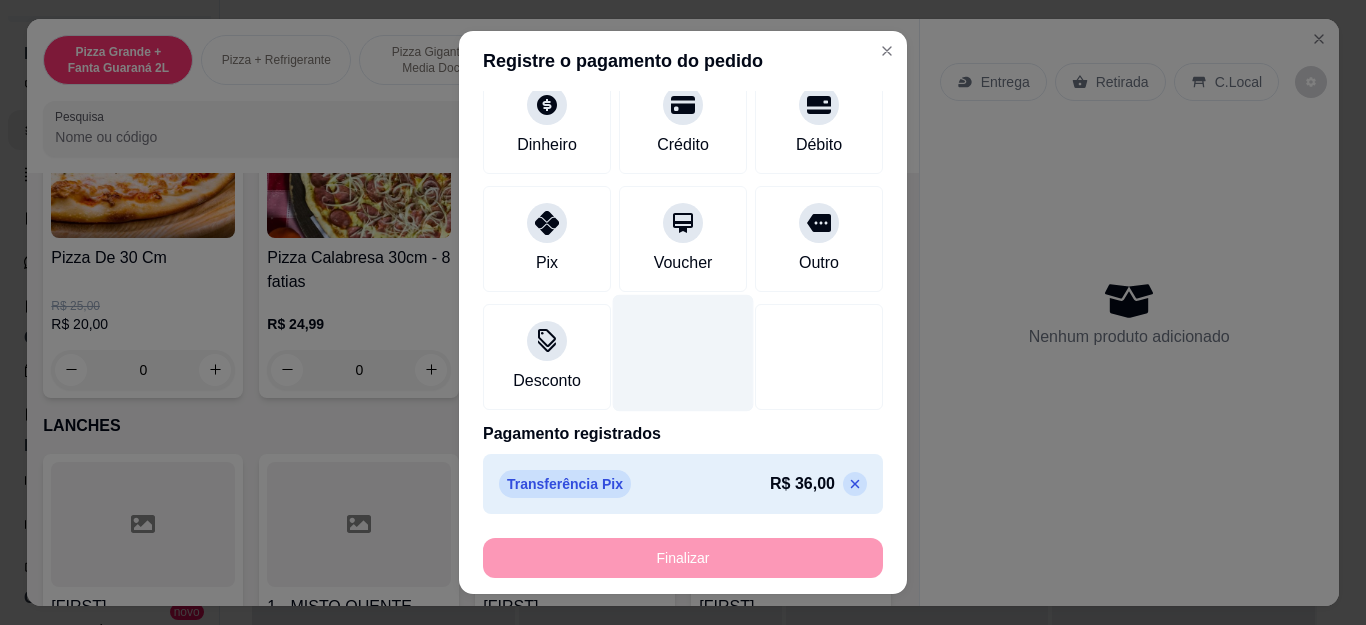 type on "-R$ 36,00" 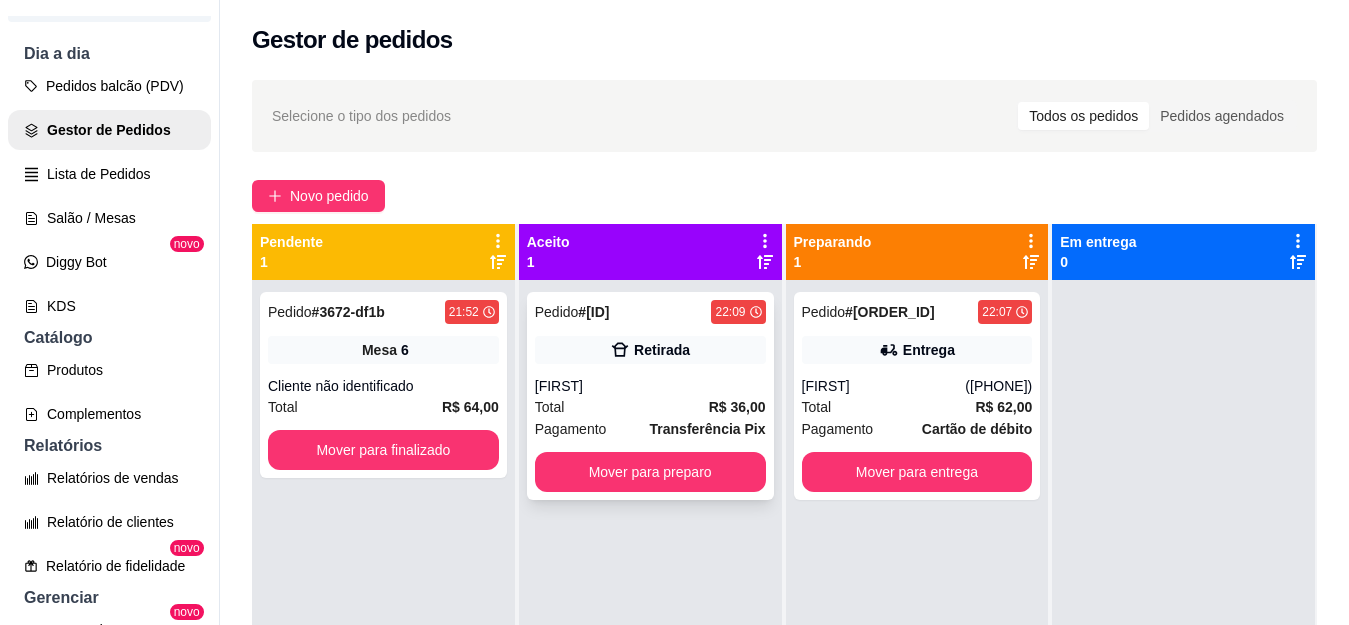 click on "# 3674-2b603" at bounding box center [593, 312] 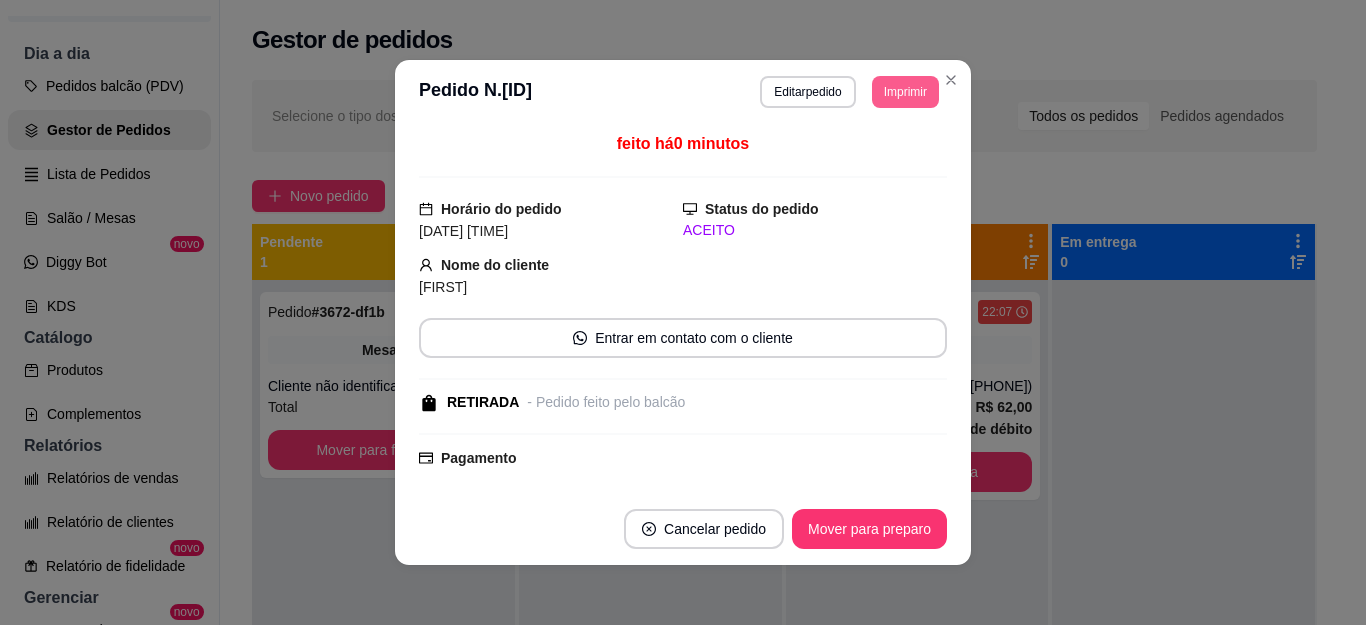click on "Imprimir" at bounding box center [905, 92] 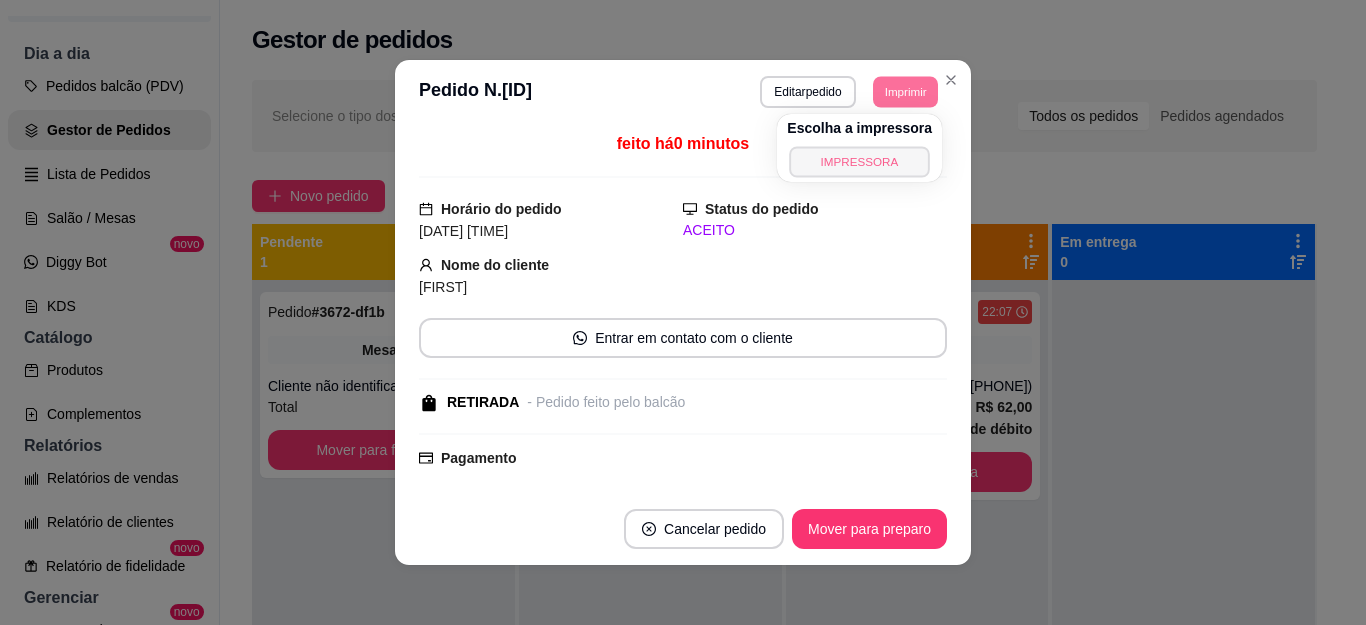 click on "IMPRESSORA" at bounding box center [860, 161] 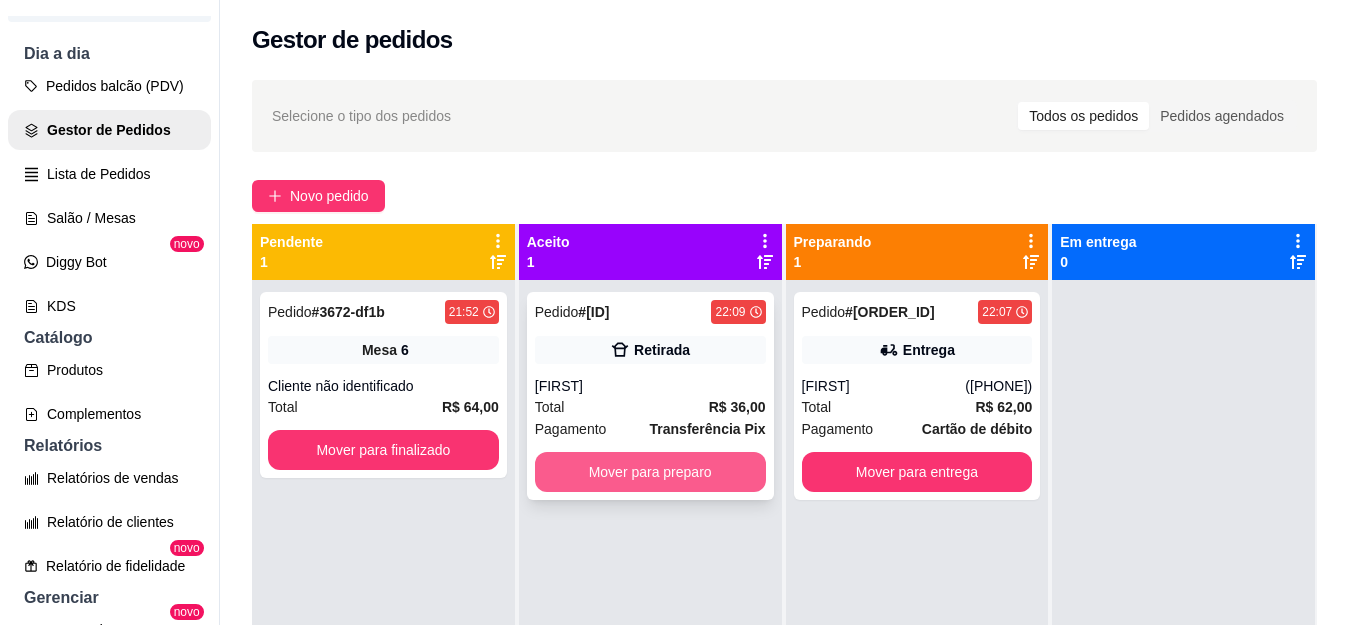 click on "Mover para preparo" at bounding box center [650, 472] 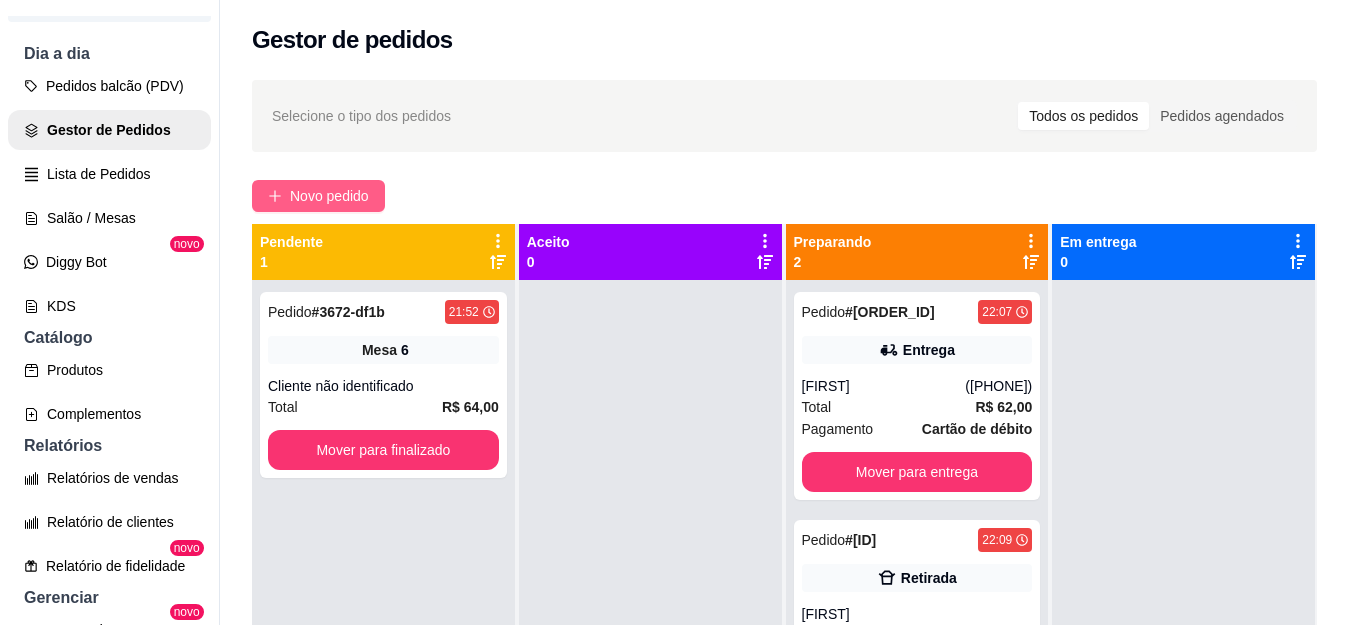 click on "Novo pedido" at bounding box center [318, 196] 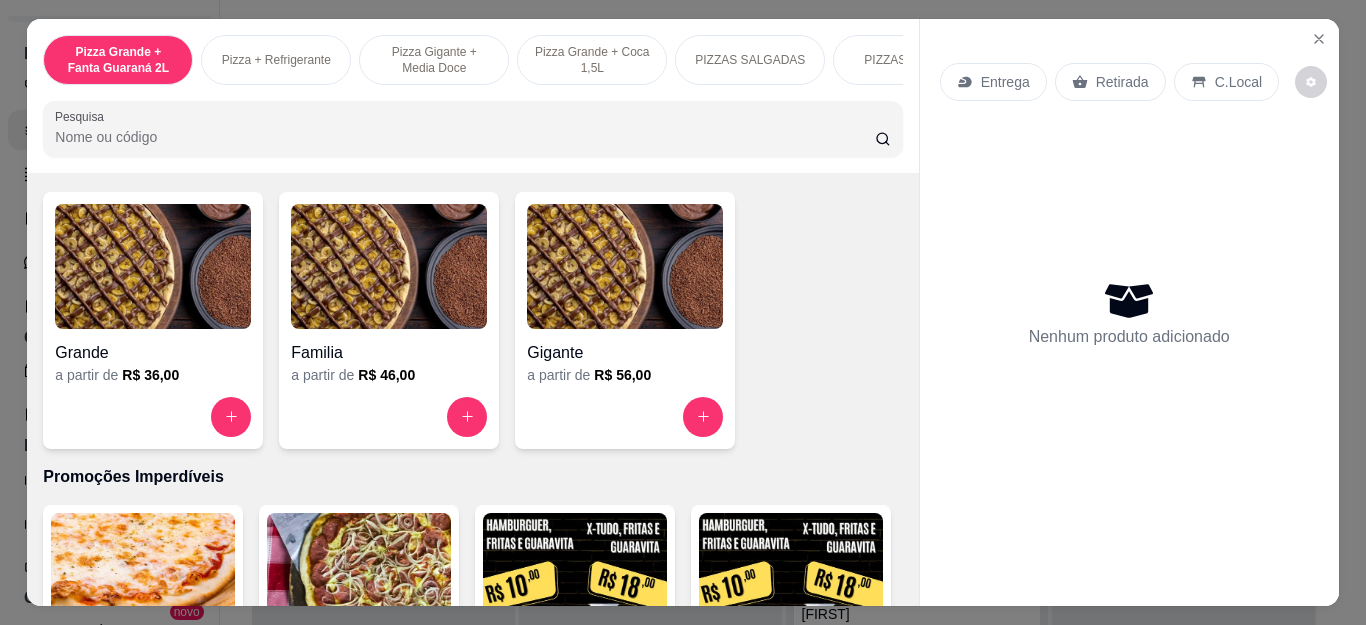 scroll, scrollTop: 2000, scrollLeft: 0, axis: vertical 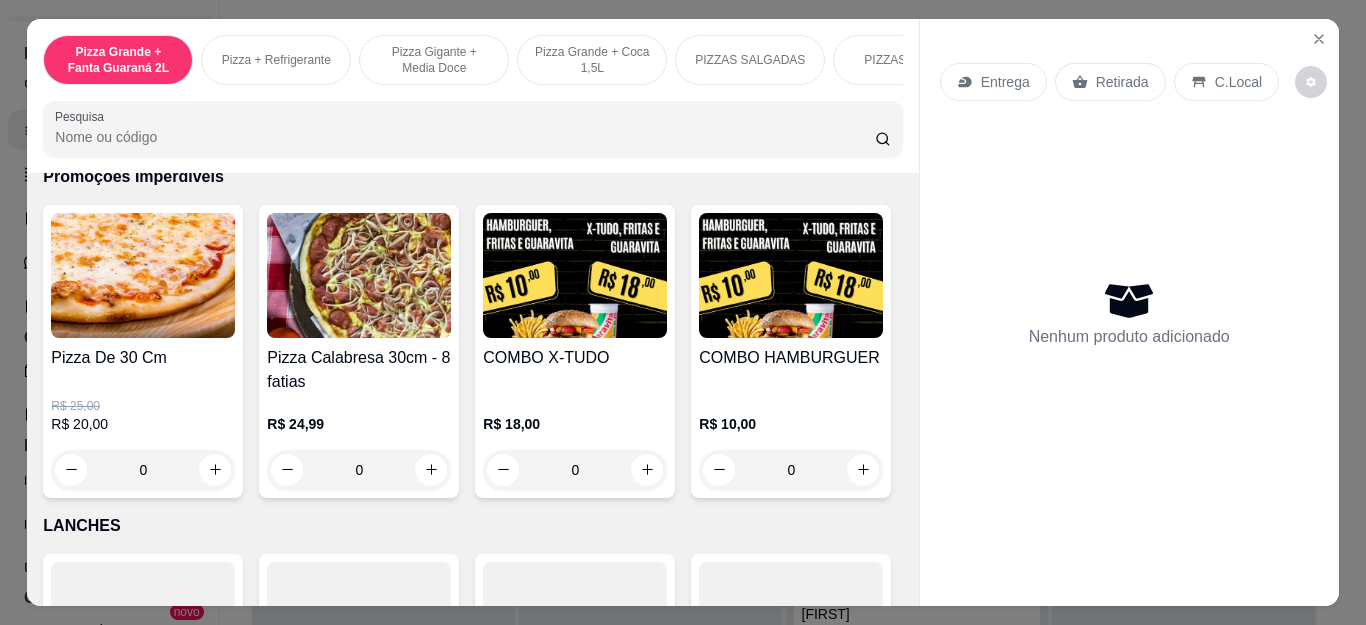 click on "0" at bounding box center [575, 470] 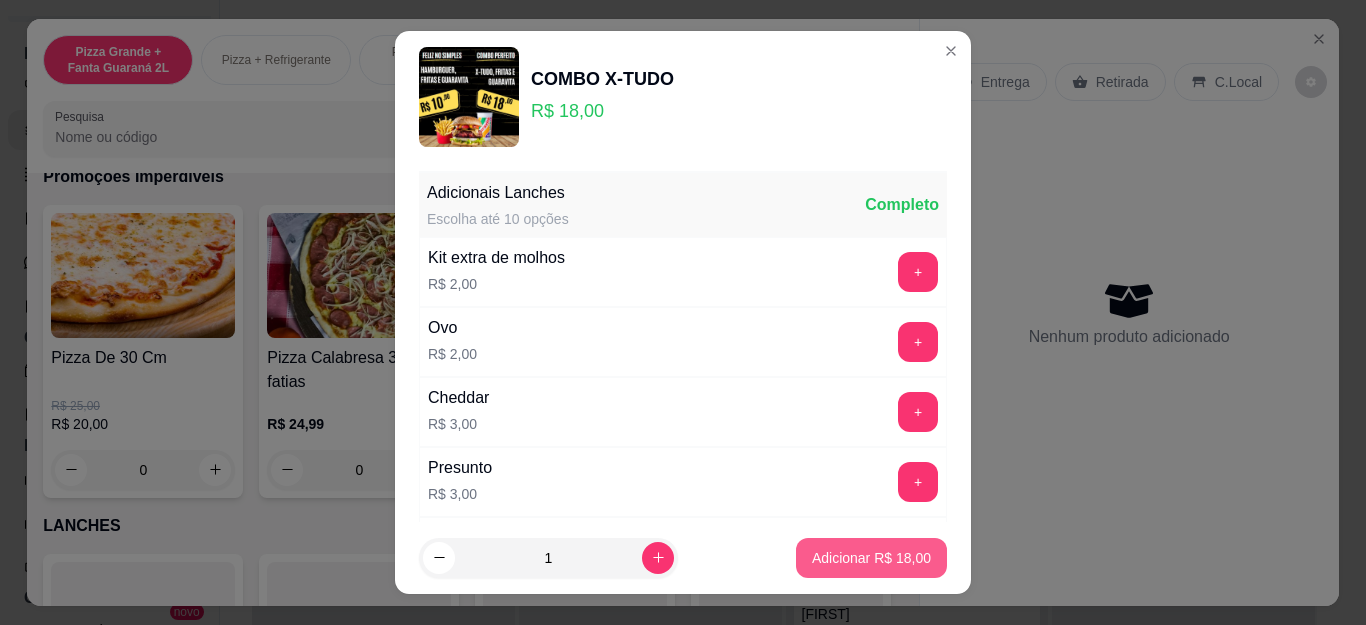 click on "Adicionar   R$ 18,00" at bounding box center [871, 558] 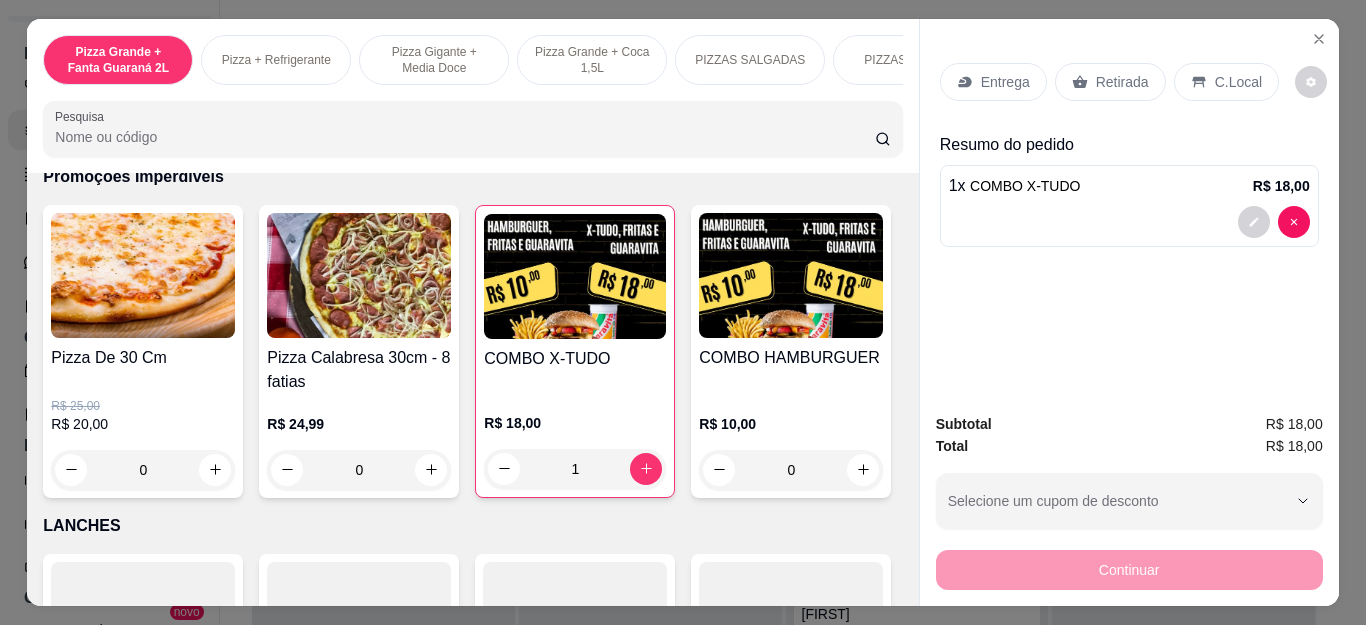 type on "1" 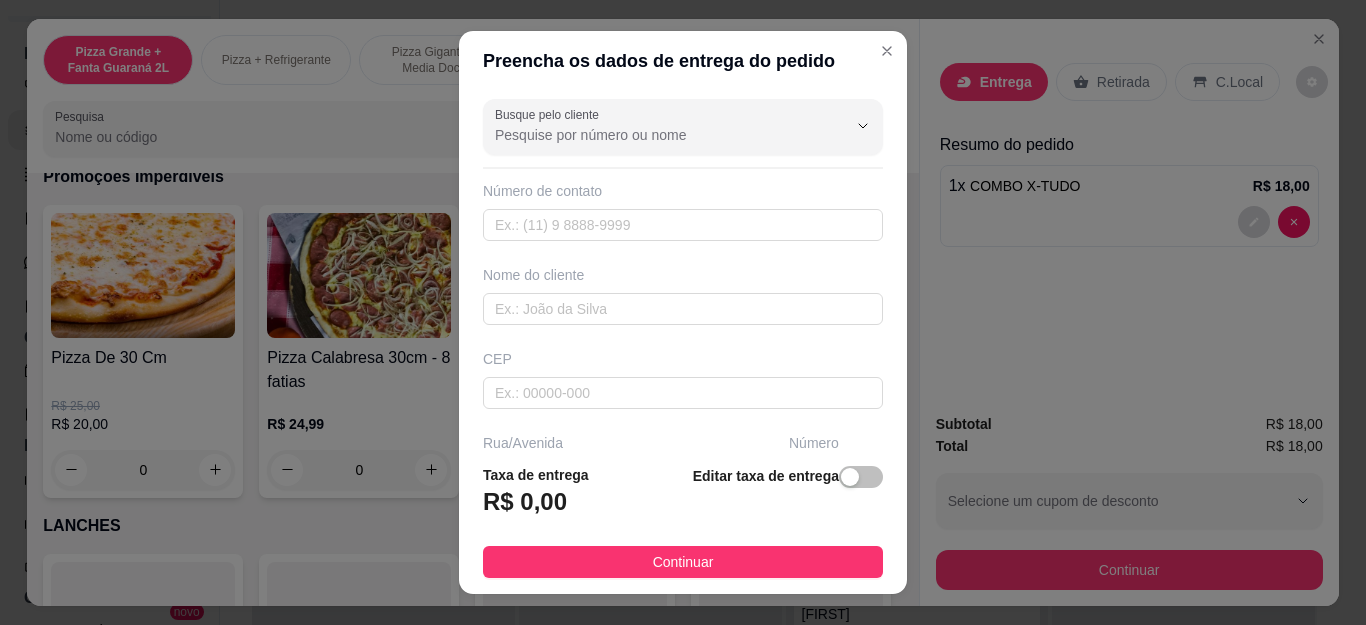 click on "Busque pelo cliente" at bounding box center [683, 127] 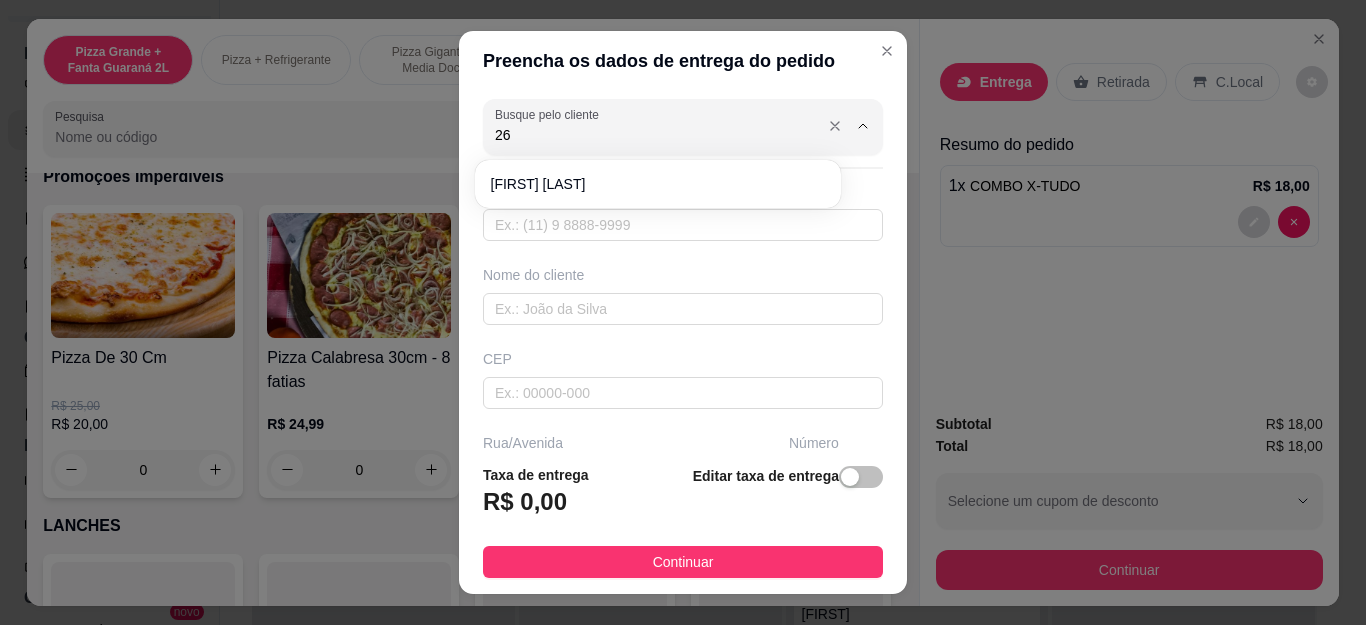 type on "2" 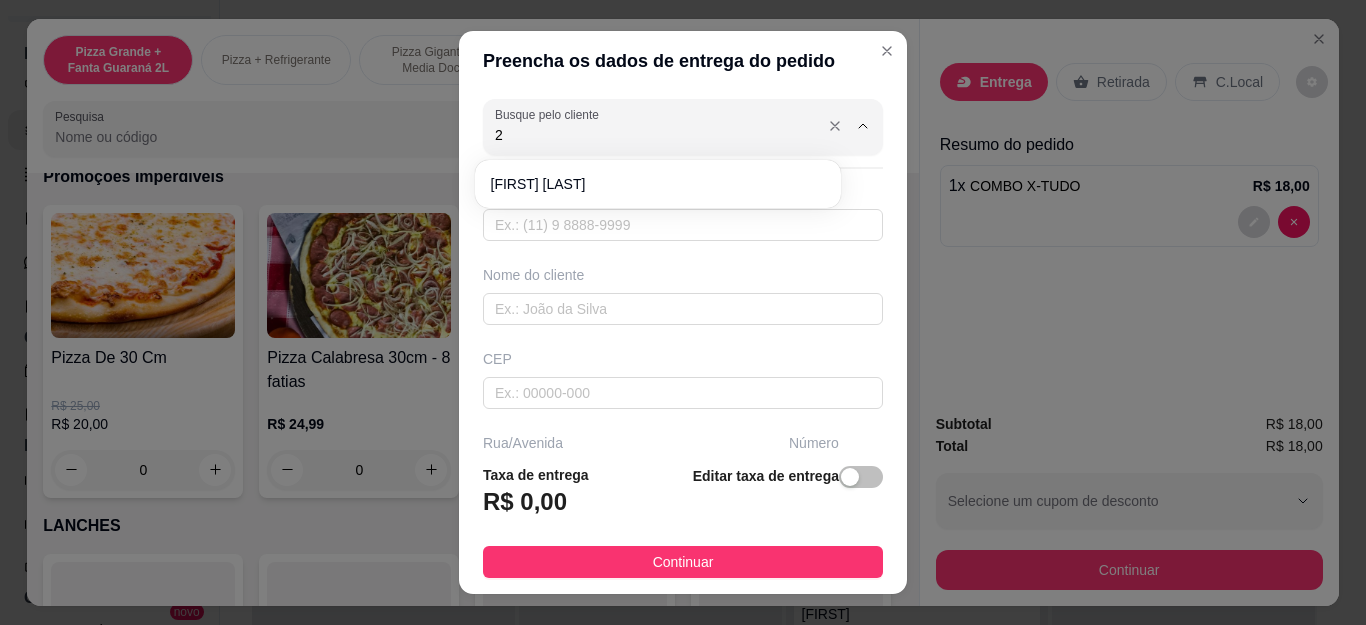 type 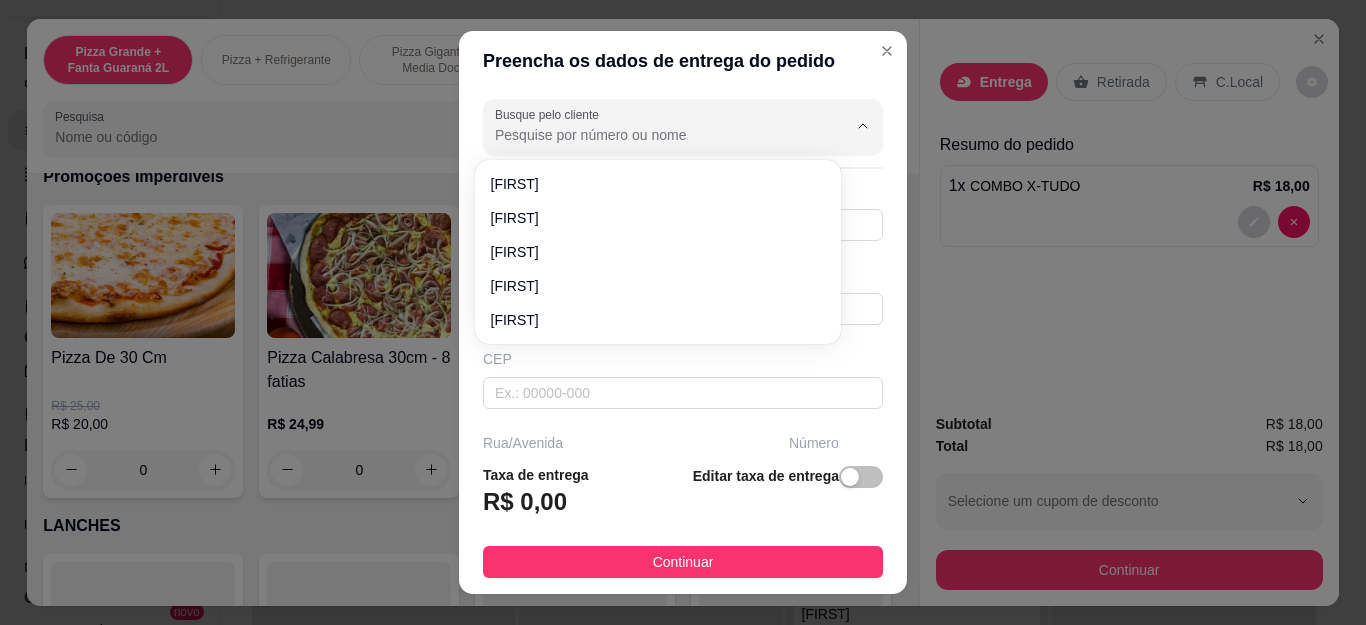 click on "Busque pelo cliente Número de contato Nome do cliente CEP Rua/Avenida Número Selecione o bairro de entrega Cidade Complemento" at bounding box center (683, 269) 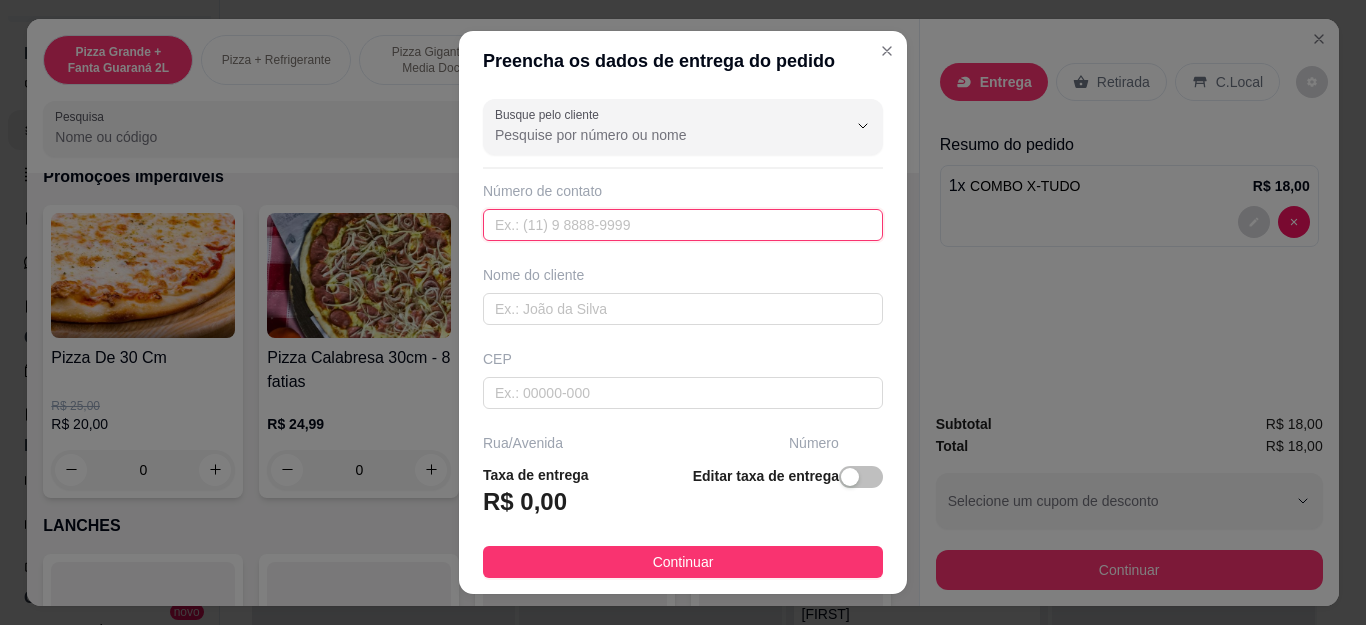 click at bounding box center [683, 225] 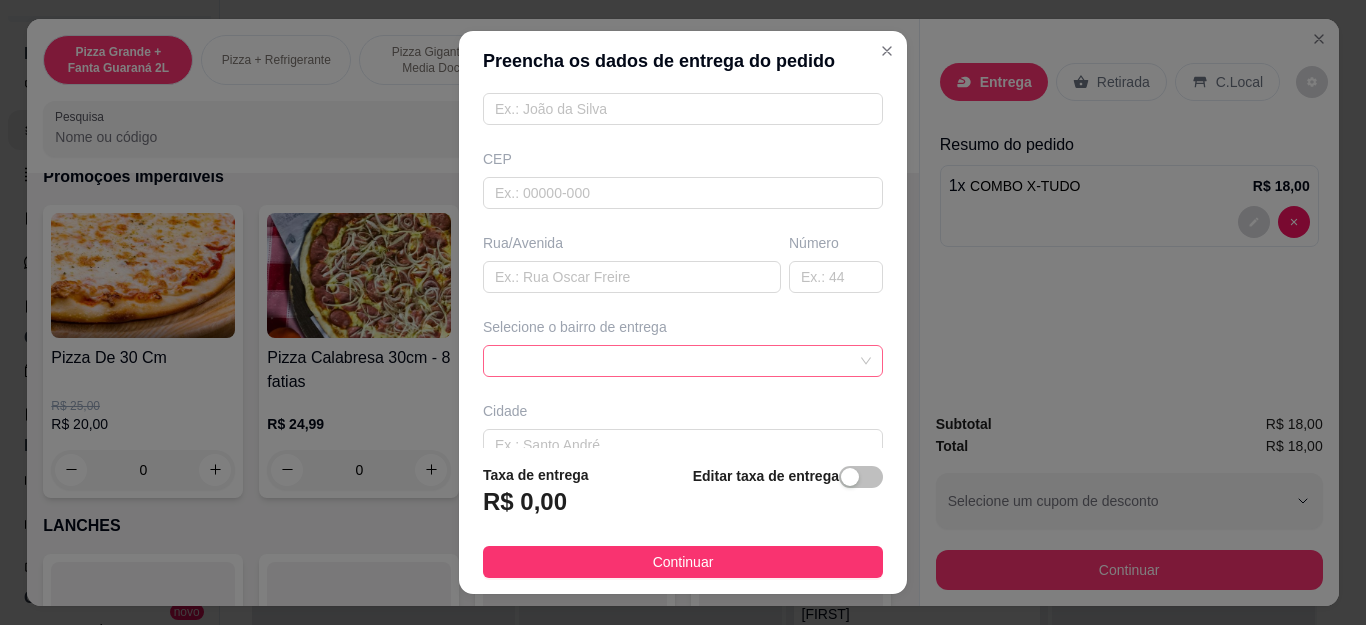 scroll, scrollTop: 300, scrollLeft: 0, axis: vertical 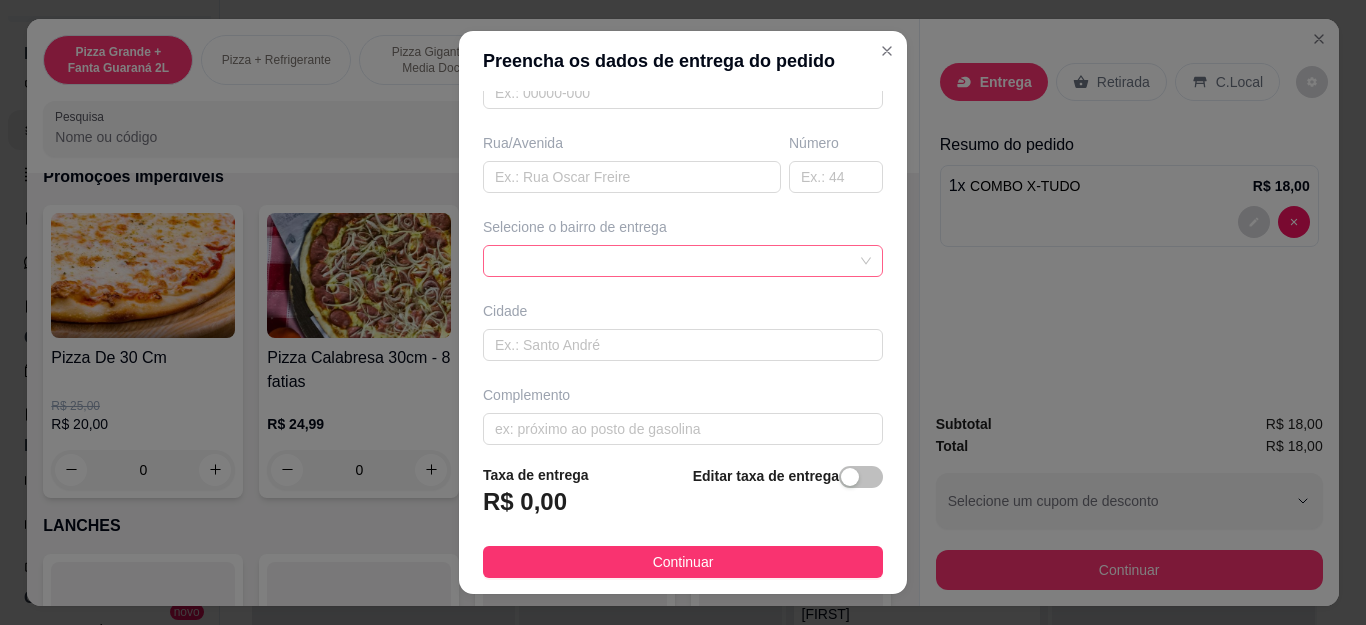 click at bounding box center [683, 261] 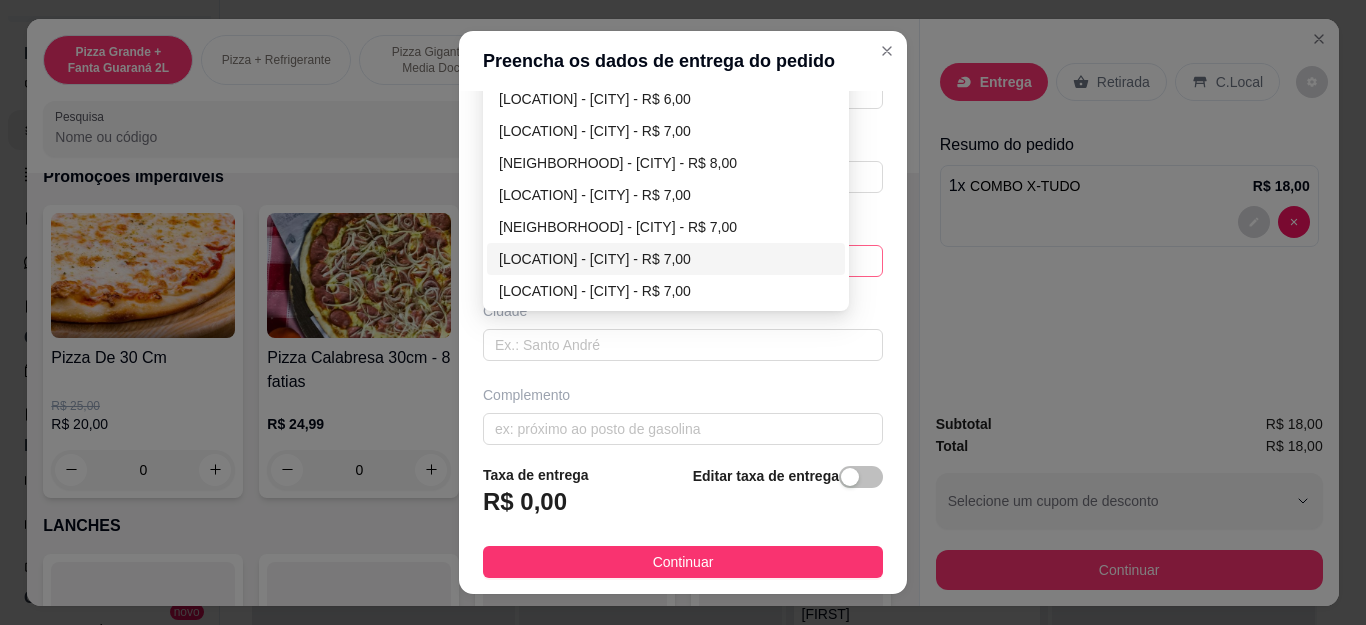scroll, scrollTop: 200, scrollLeft: 0, axis: vertical 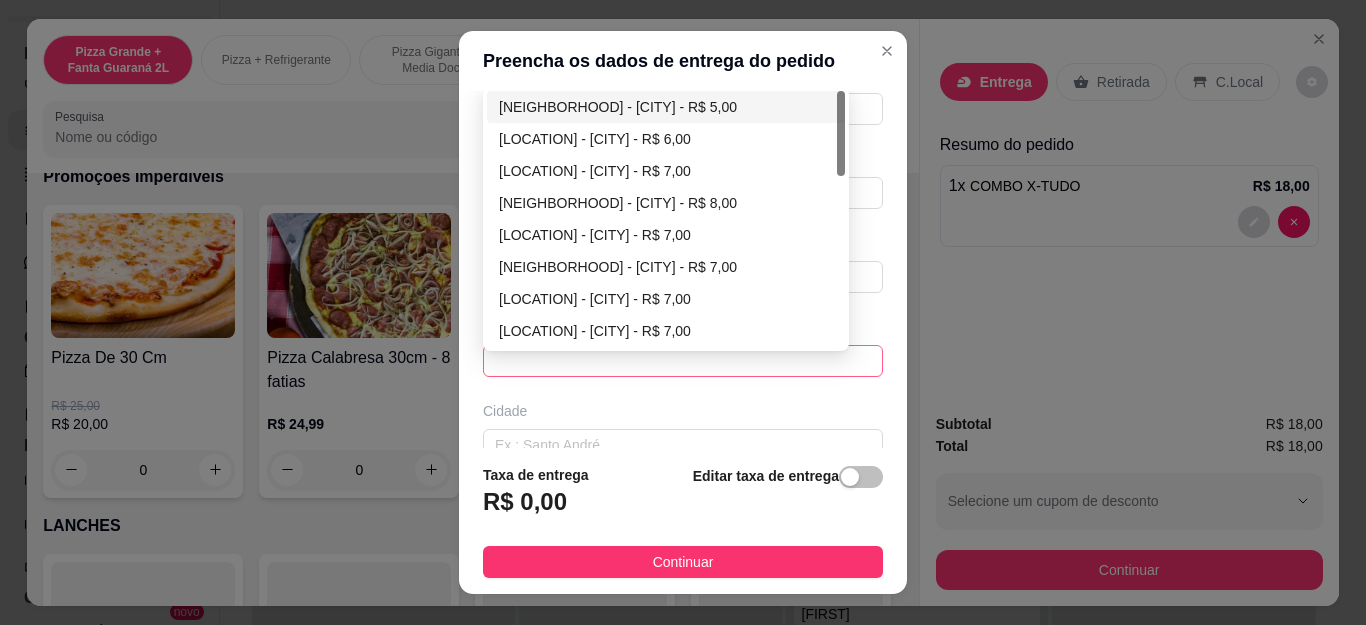type on "[PHONE]" 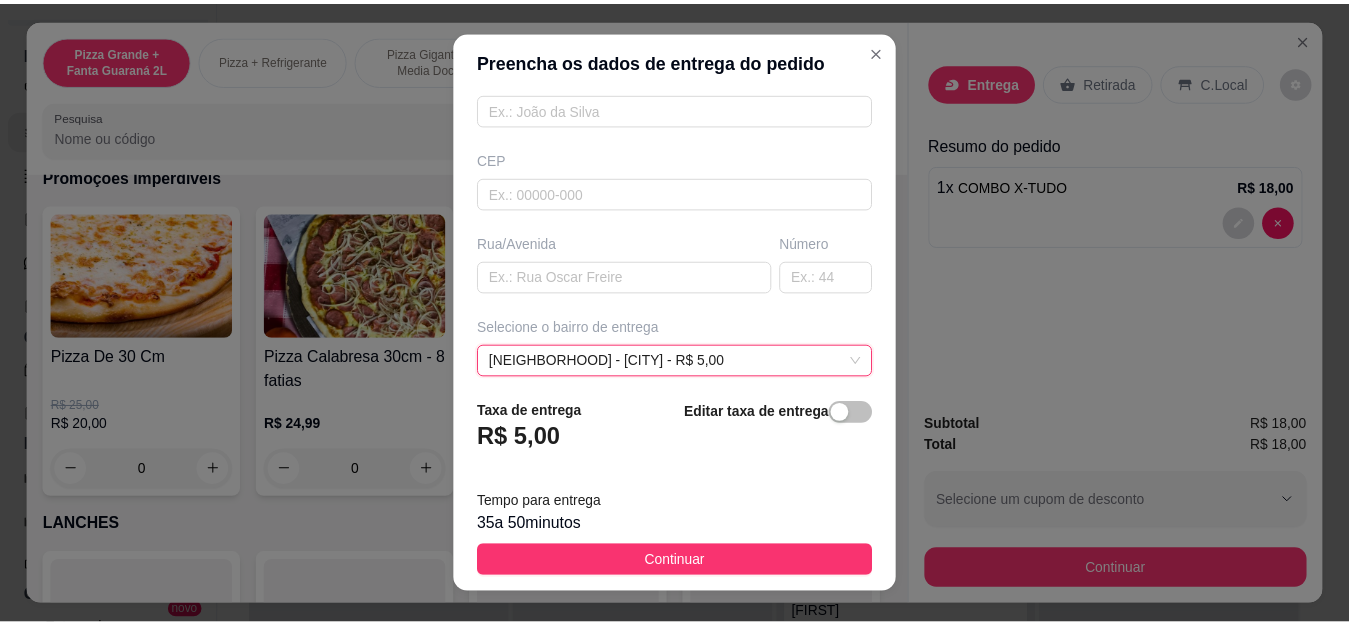 scroll, scrollTop: 381, scrollLeft: 0, axis: vertical 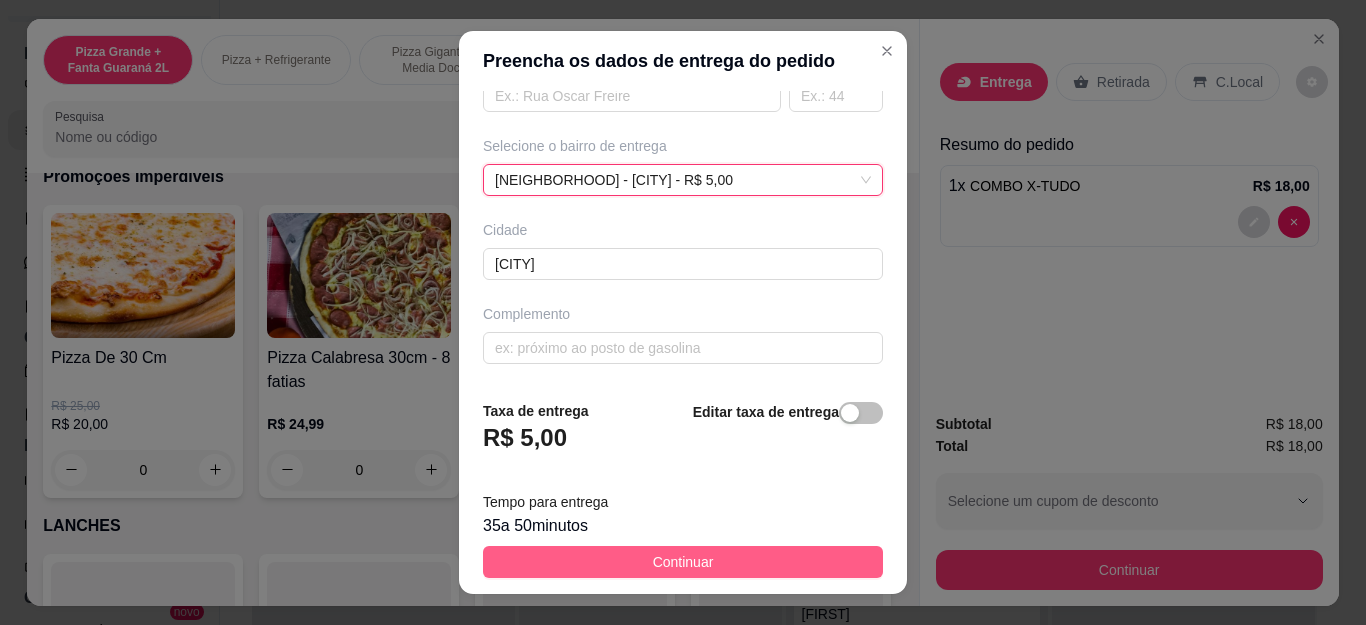 click on "Continuar" at bounding box center [683, 562] 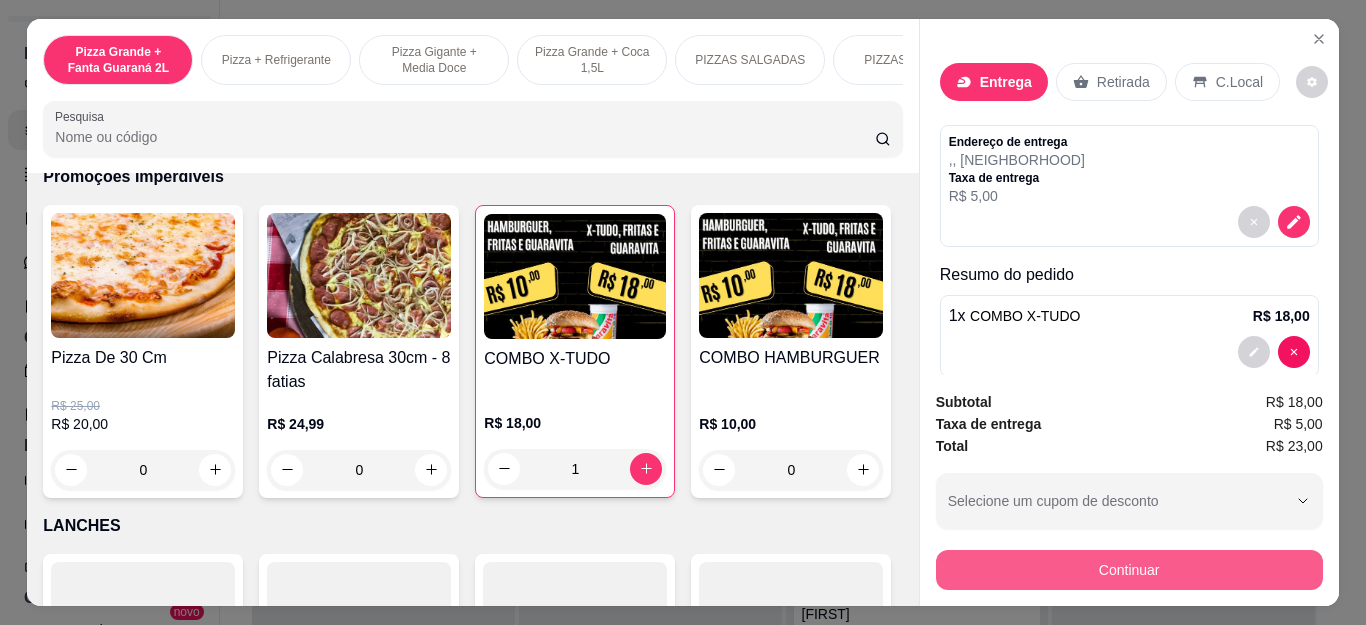 click on "Continuar" at bounding box center (1129, 570) 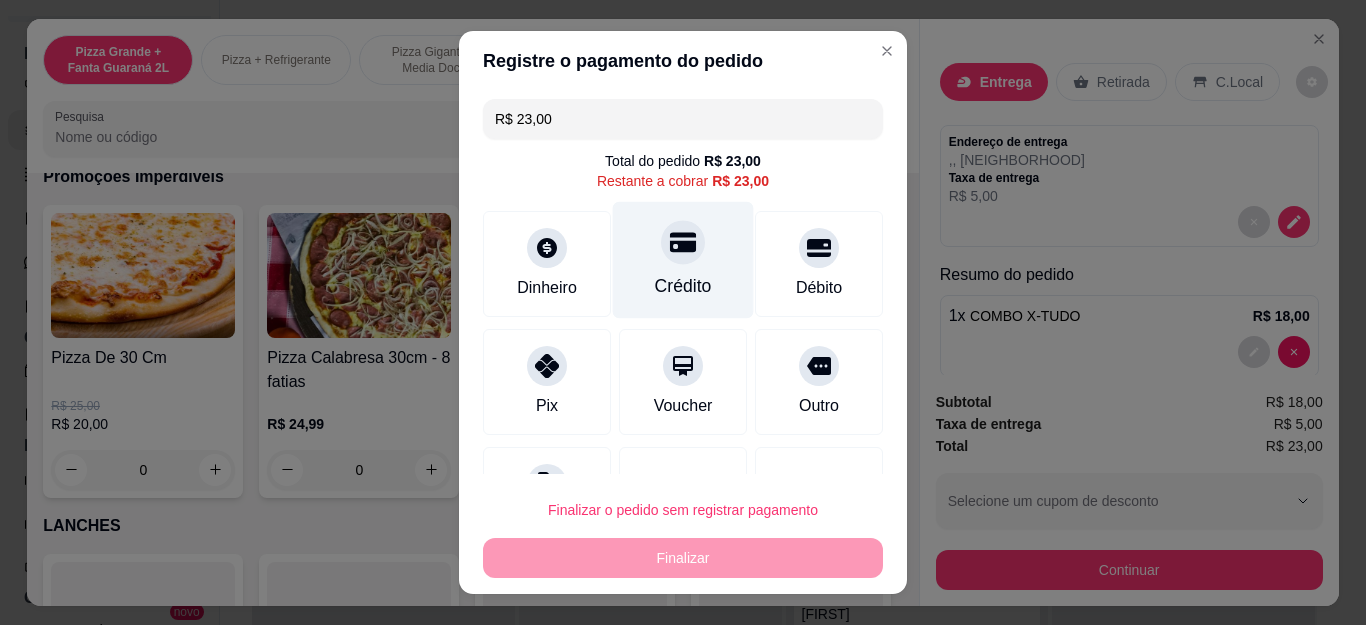 click on "Crédito" at bounding box center [683, 260] 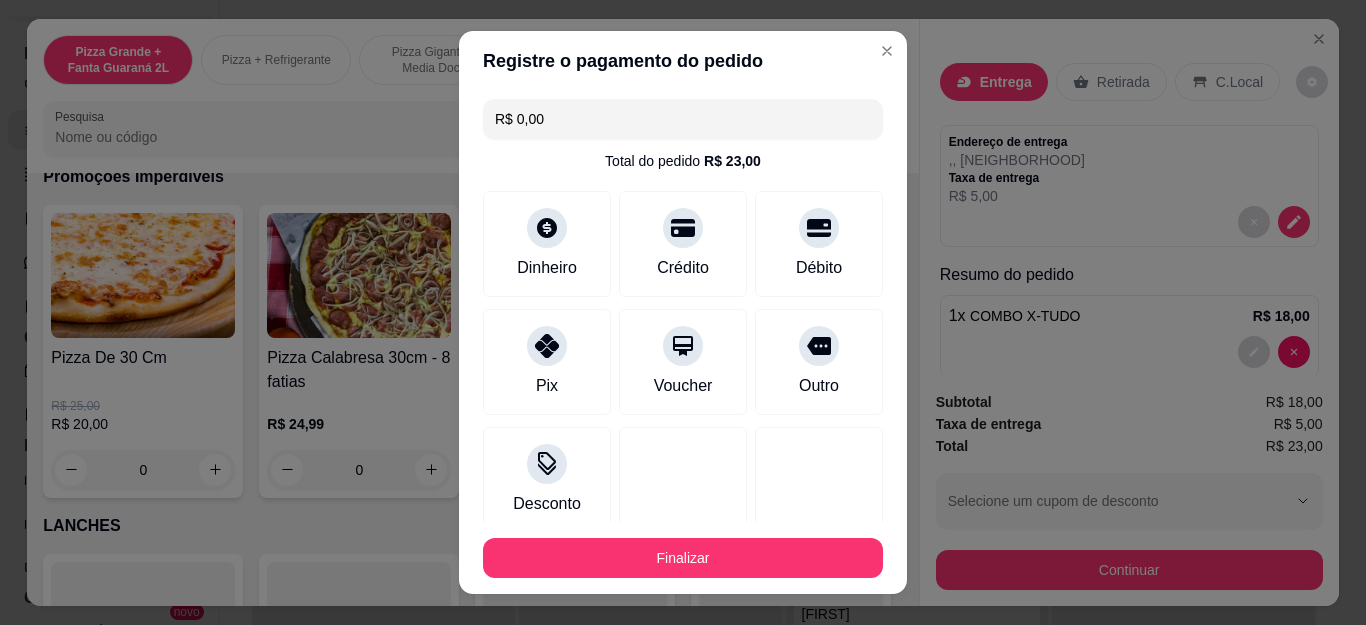 click on "Finalizar" at bounding box center [683, 558] 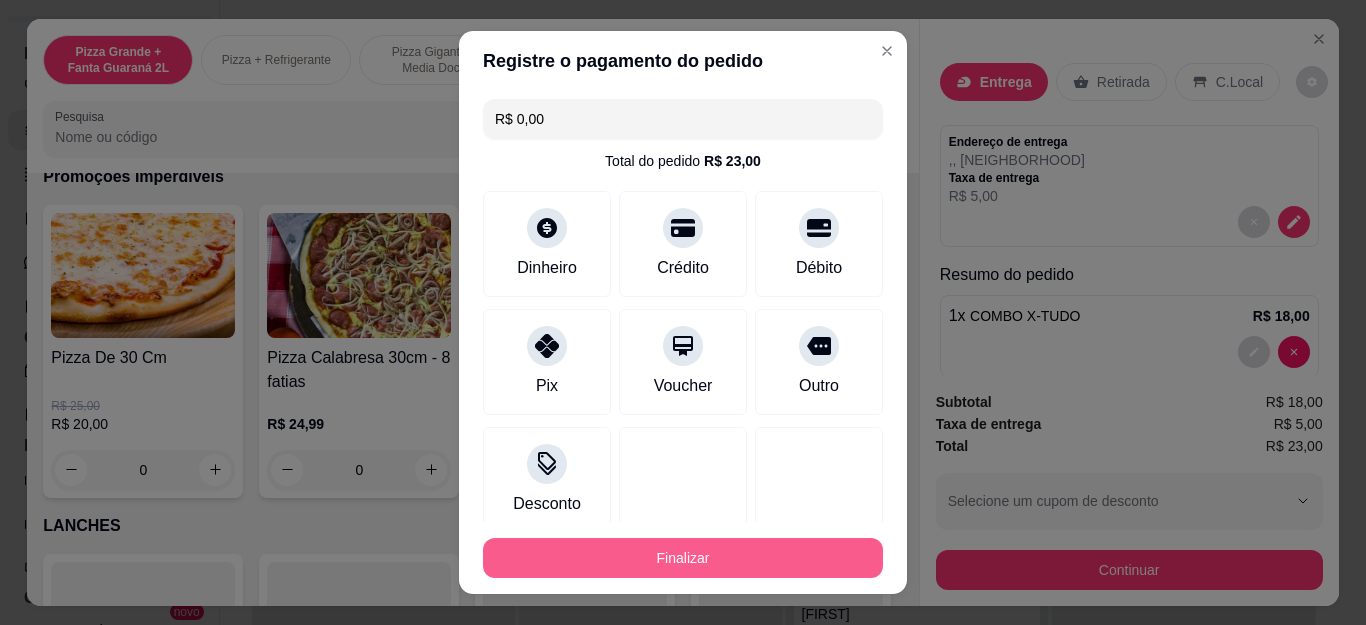 click on "Finalizar" at bounding box center [683, 558] 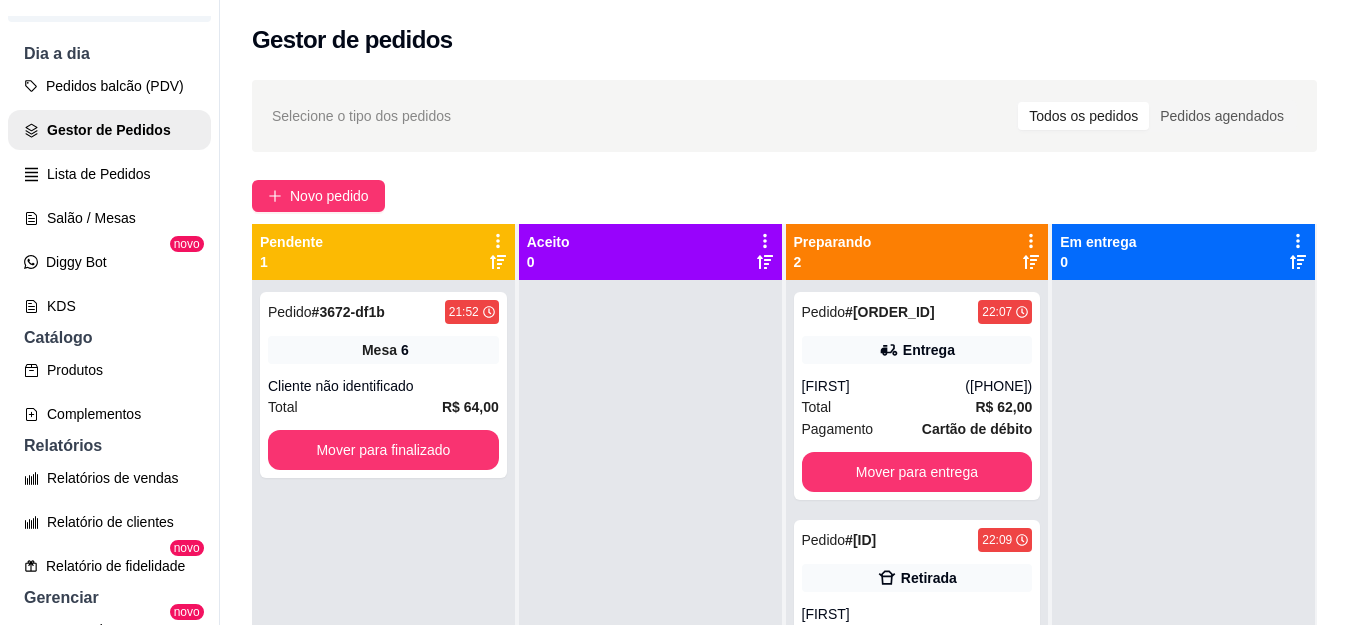 scroll, scrollTop: 56, scrollLeft: 0, axis: vertical 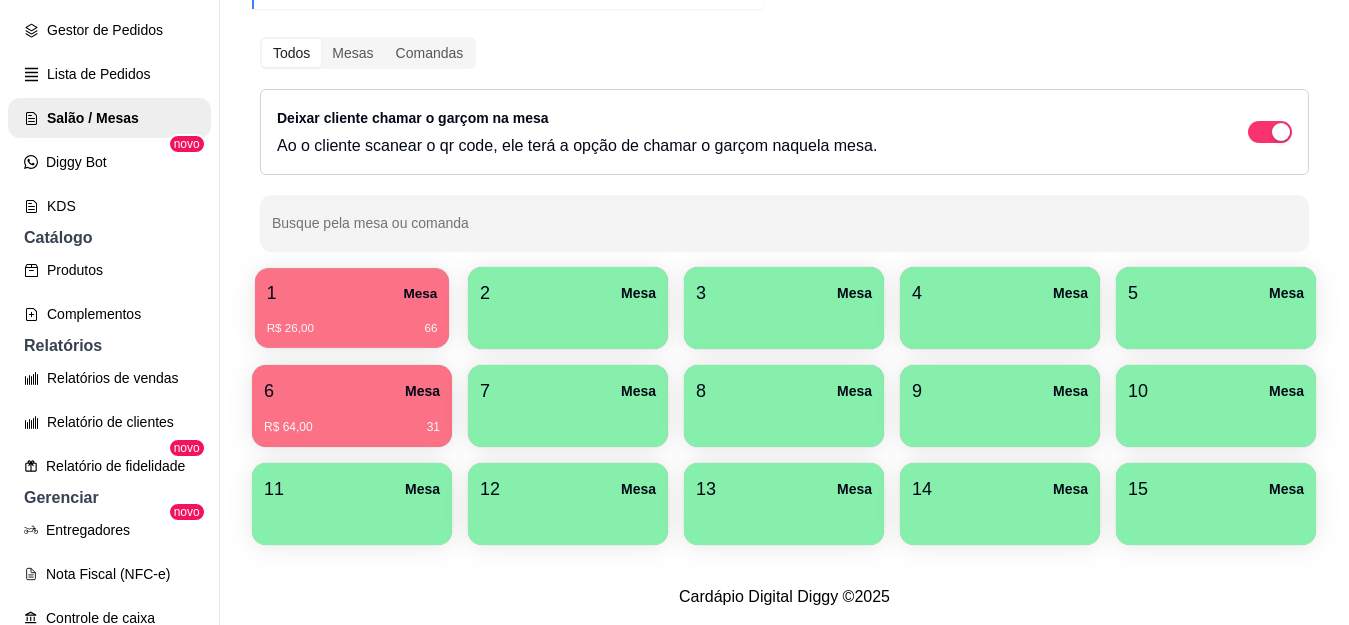 click on "1 Mesa" at bounding box center [352, 293] 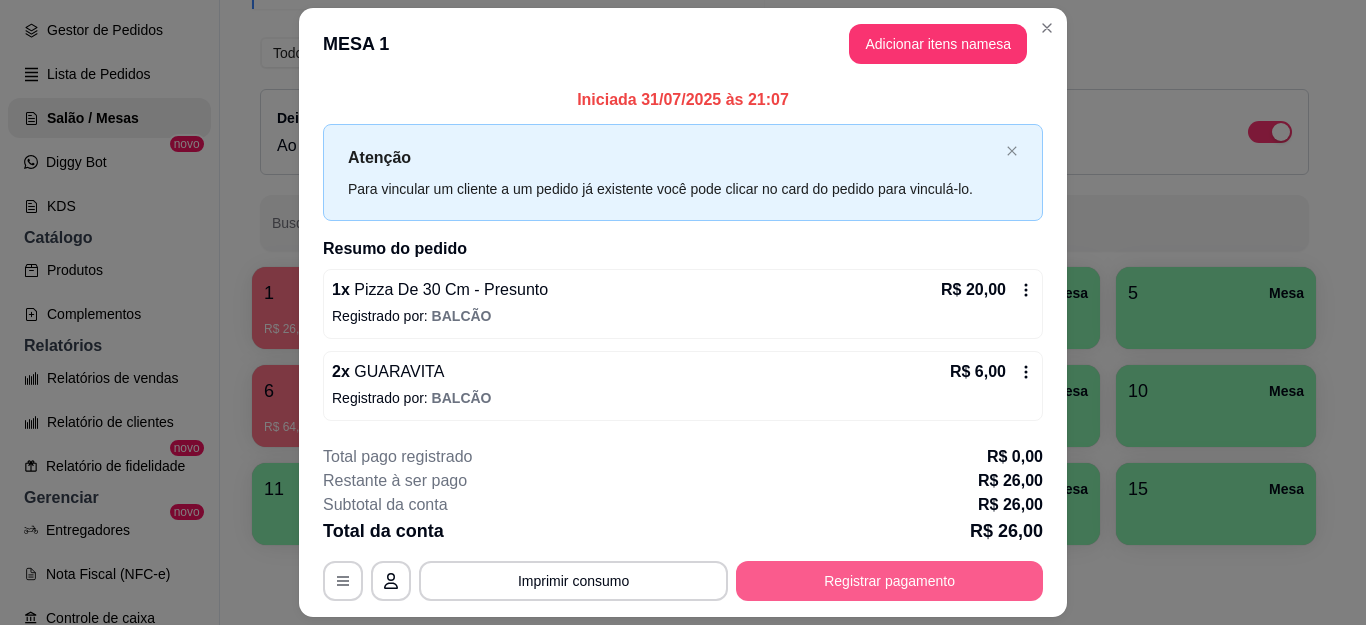 click on "Registrar pagamento" at bounding box center (889, 581) 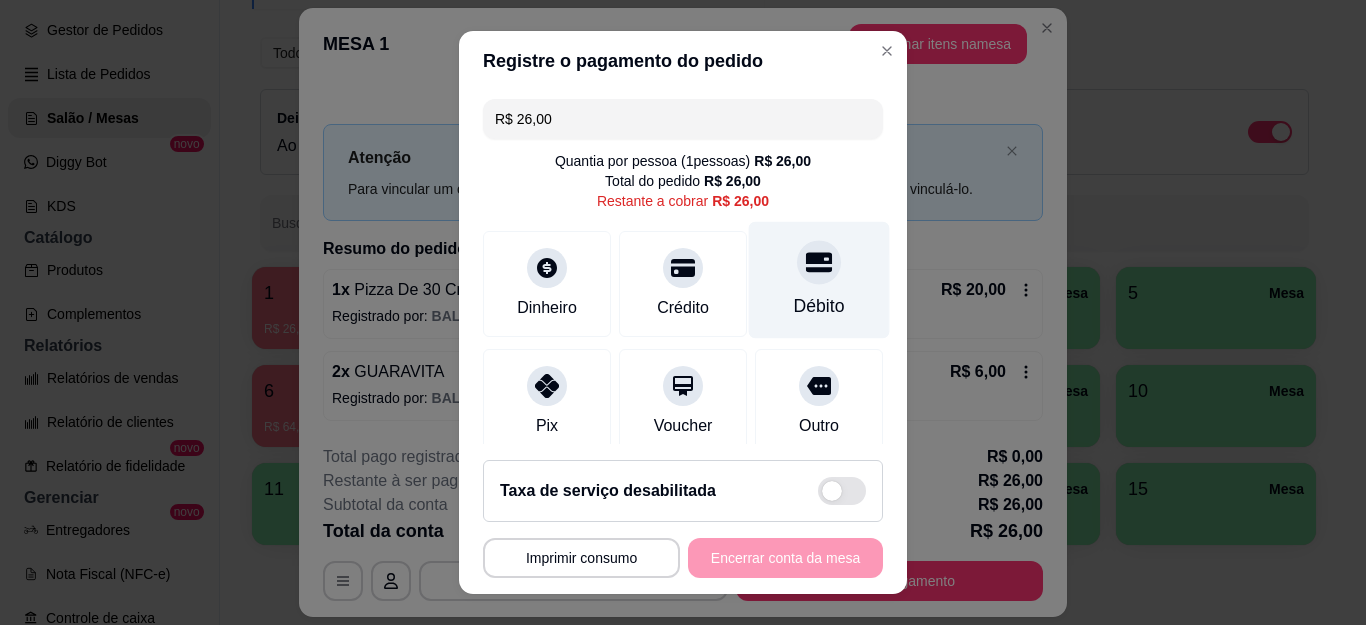 click on "Débito" at bounding box center (819, 280) 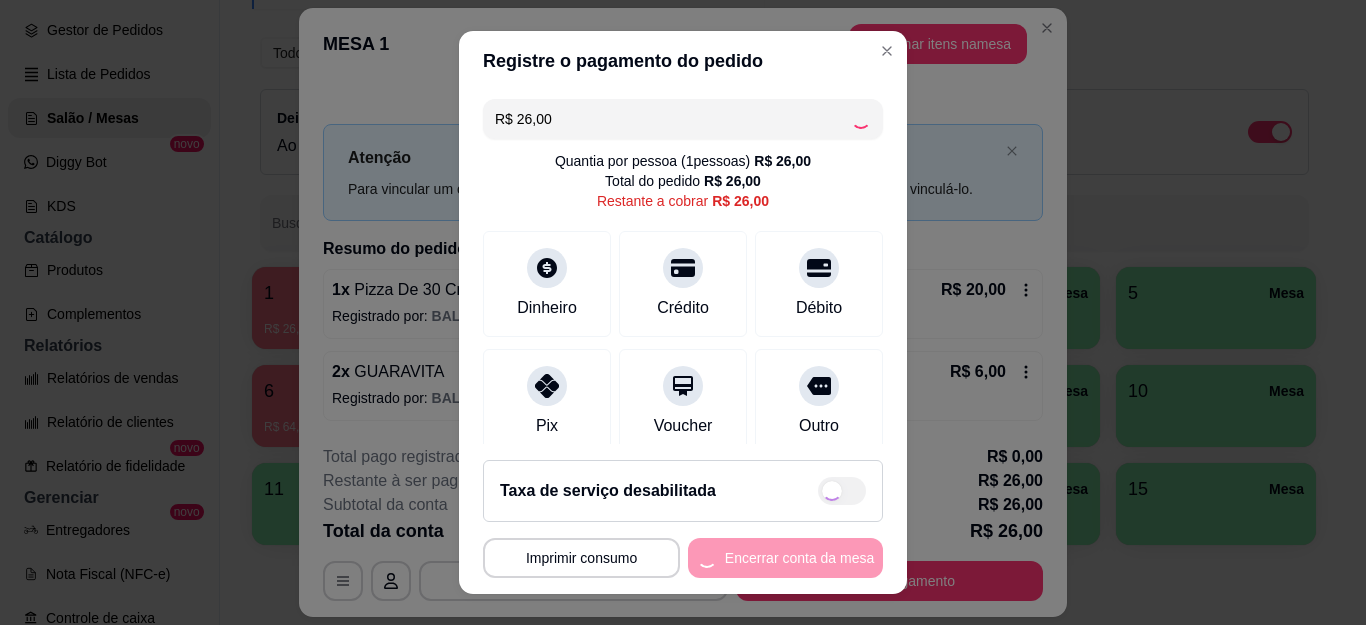 scroll, scrollTop: 33, scrollLeft: 0, axis: vertical 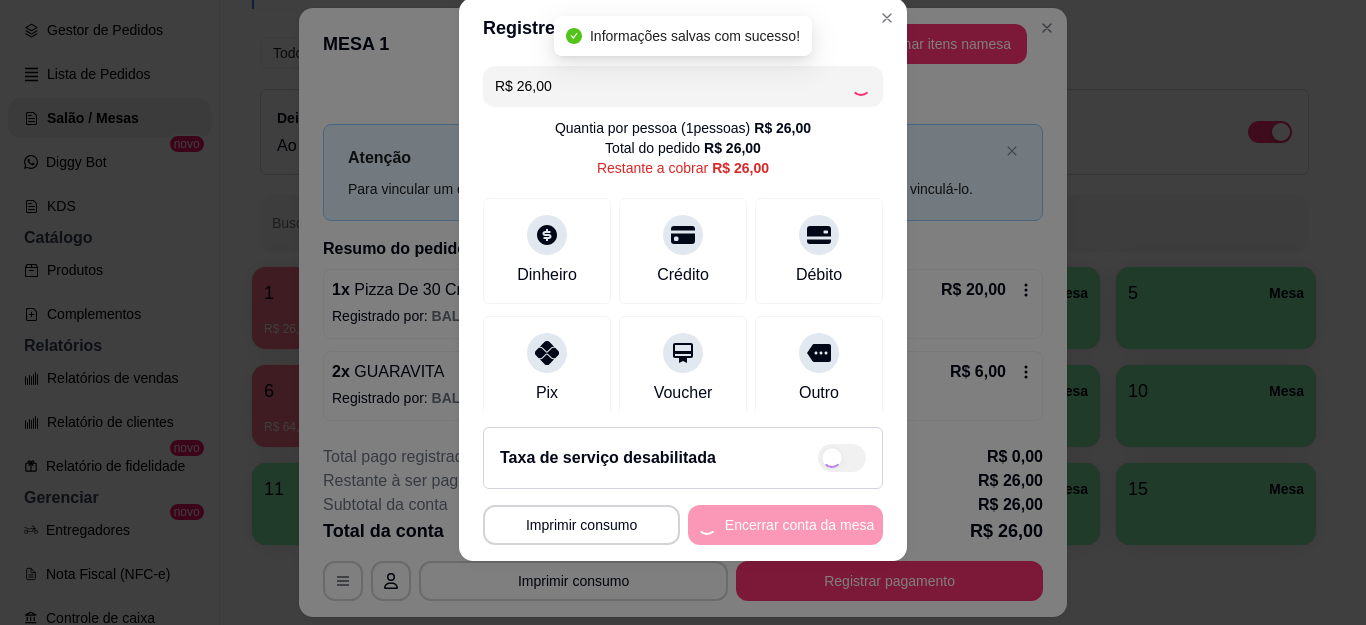 type on "R$ 0,00" 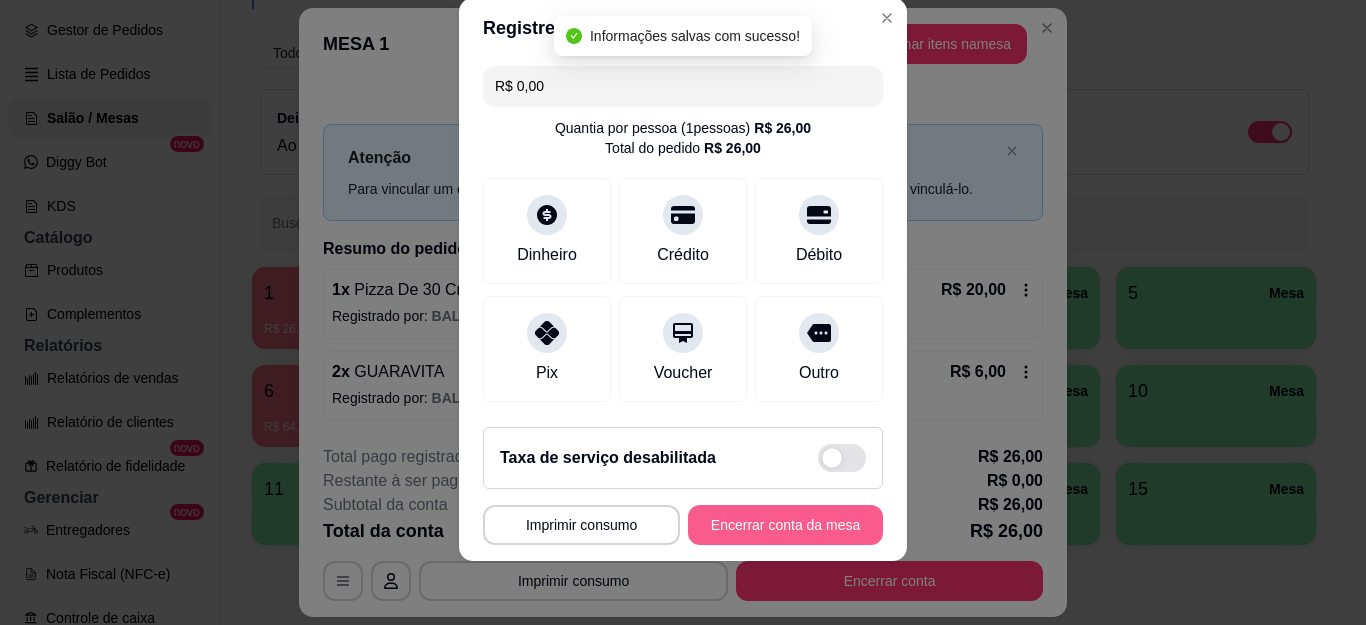 click on "Encerrar conta da mesa" at bounding box center [785, 525] 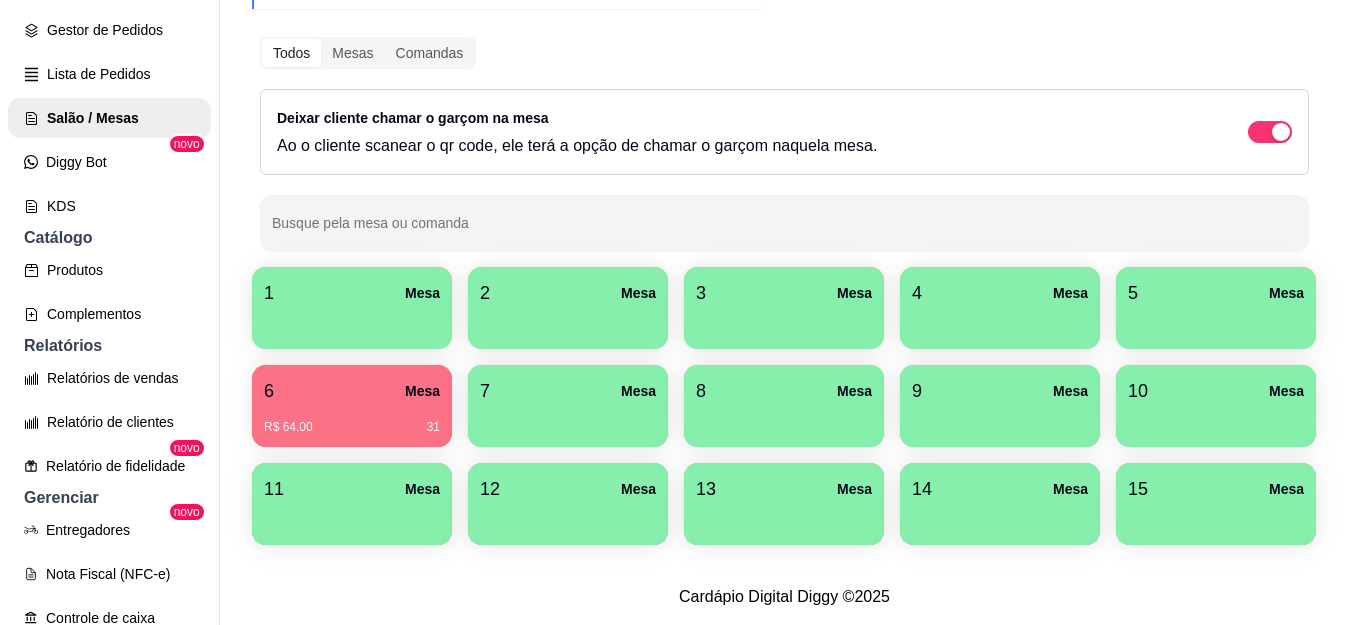 click on "6 Mesa R$ 64,00 31" at bounding box center (352, 406) 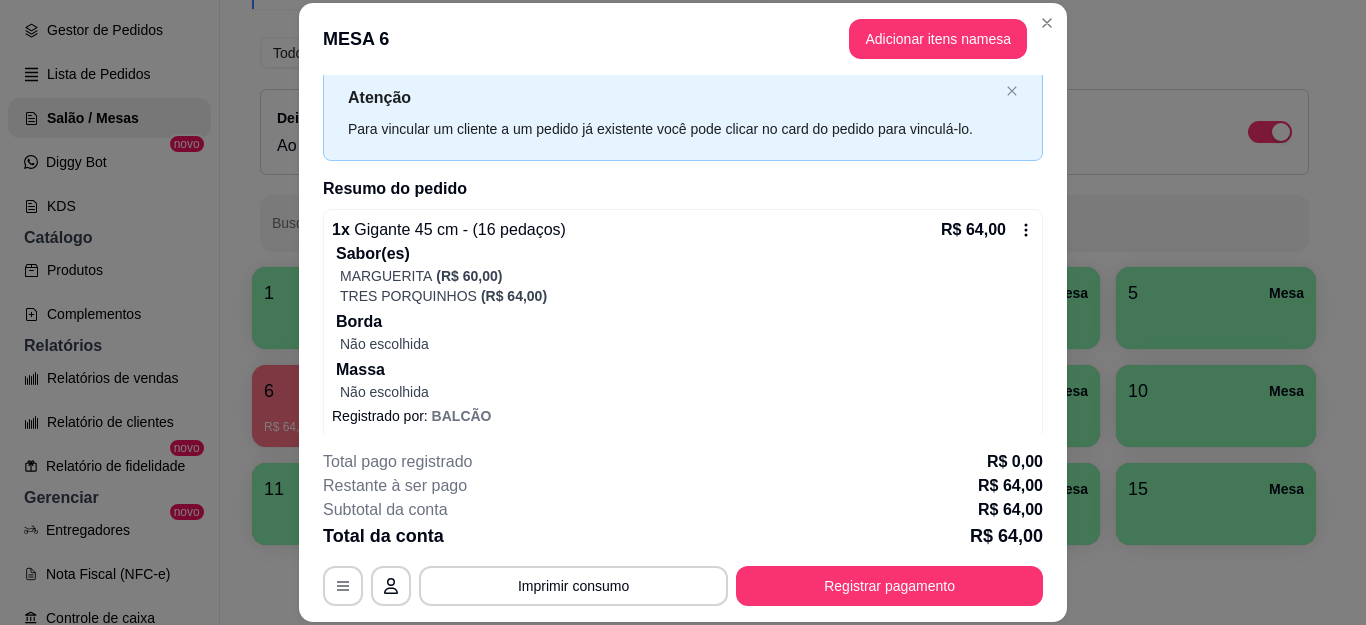 scroll, scrollTop: 68, scrollLeft: 0, axis: vertical 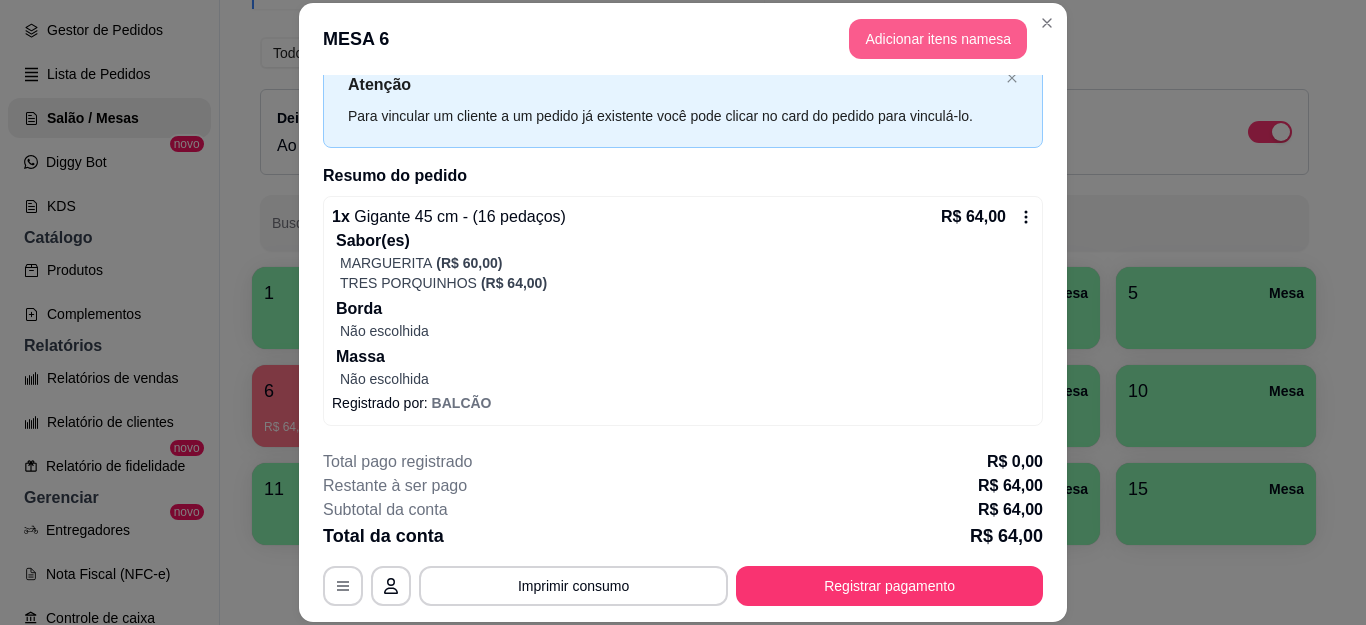 click on "Adicionar itens na  mesa" at bounding box center (938, 39) 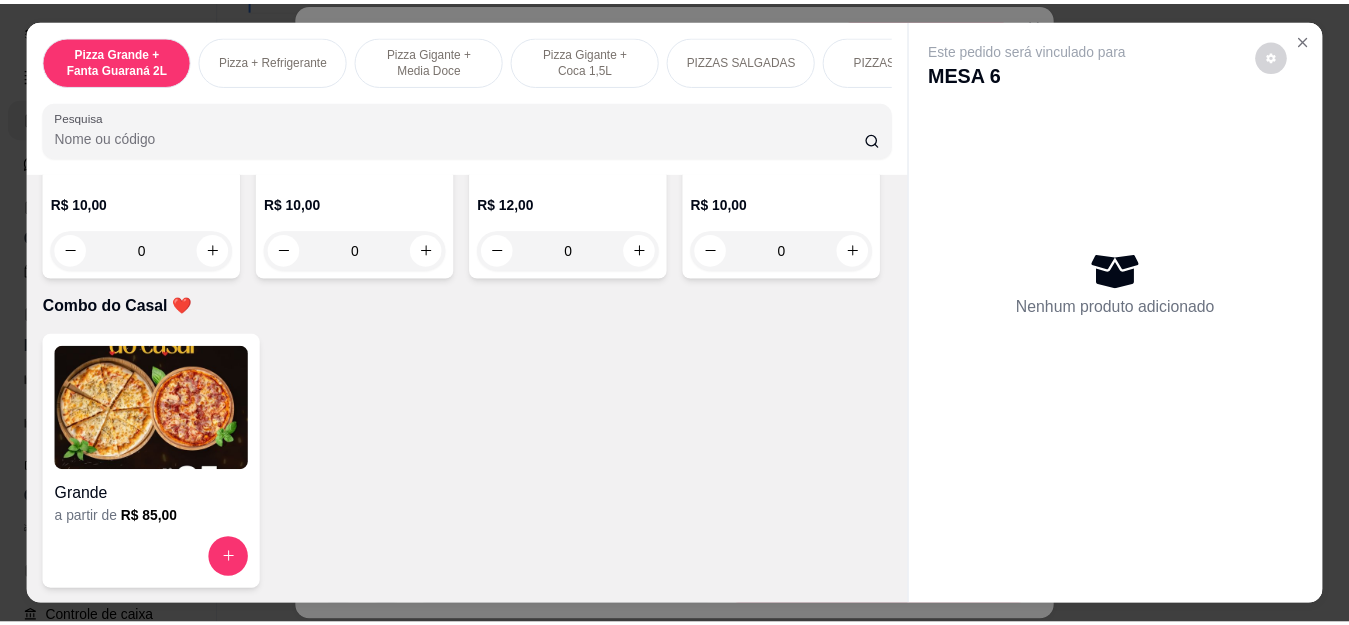 scroll, scrollTop: 5800, scrollLeft: 0, axis: vertical 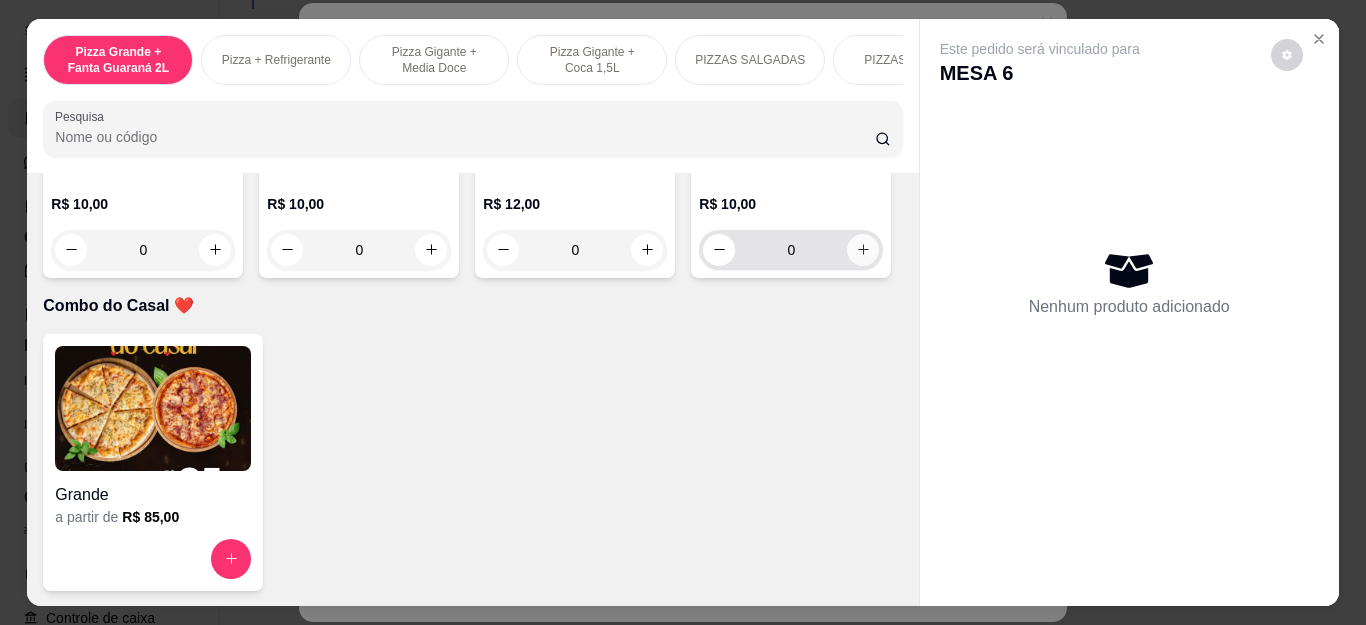 click 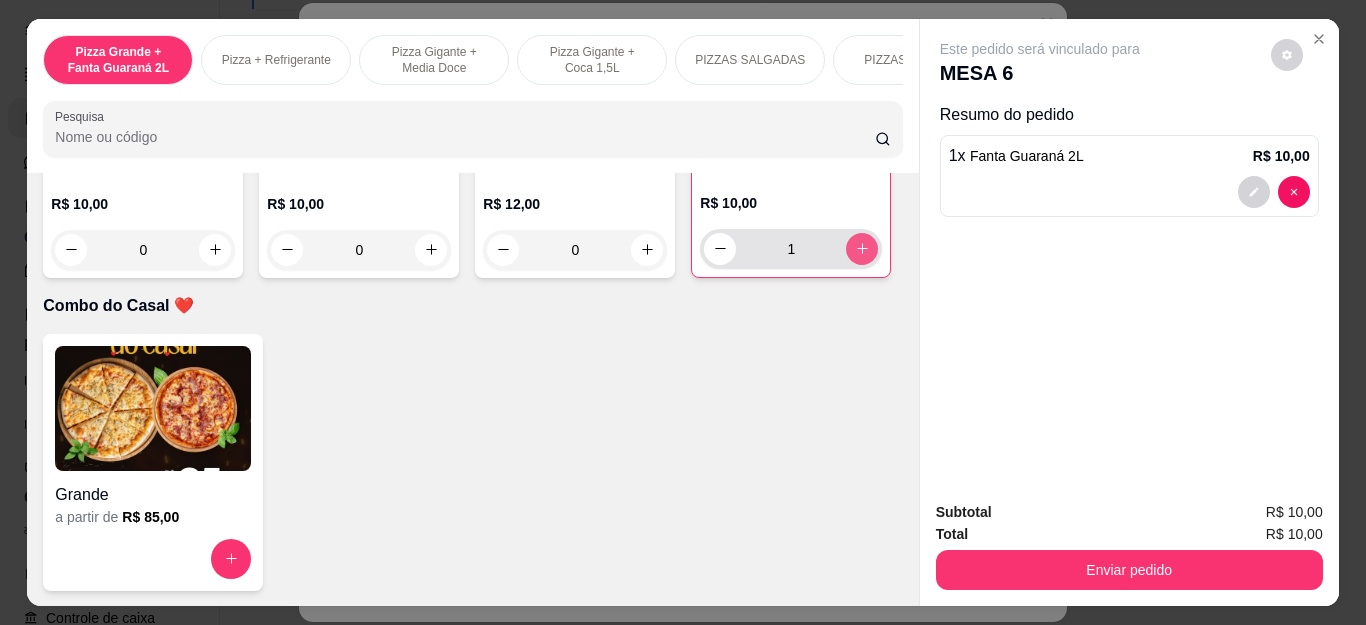type on "1" 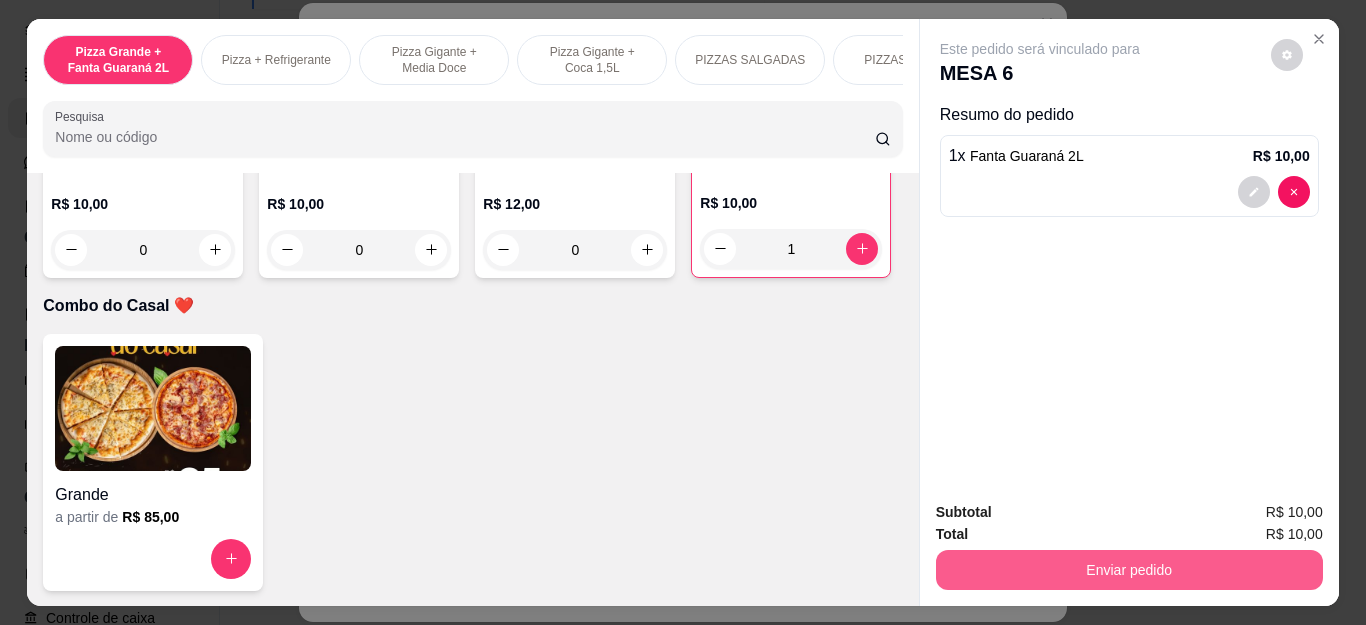 click on "Enviar pedido" at bounding box center [1129, 570] 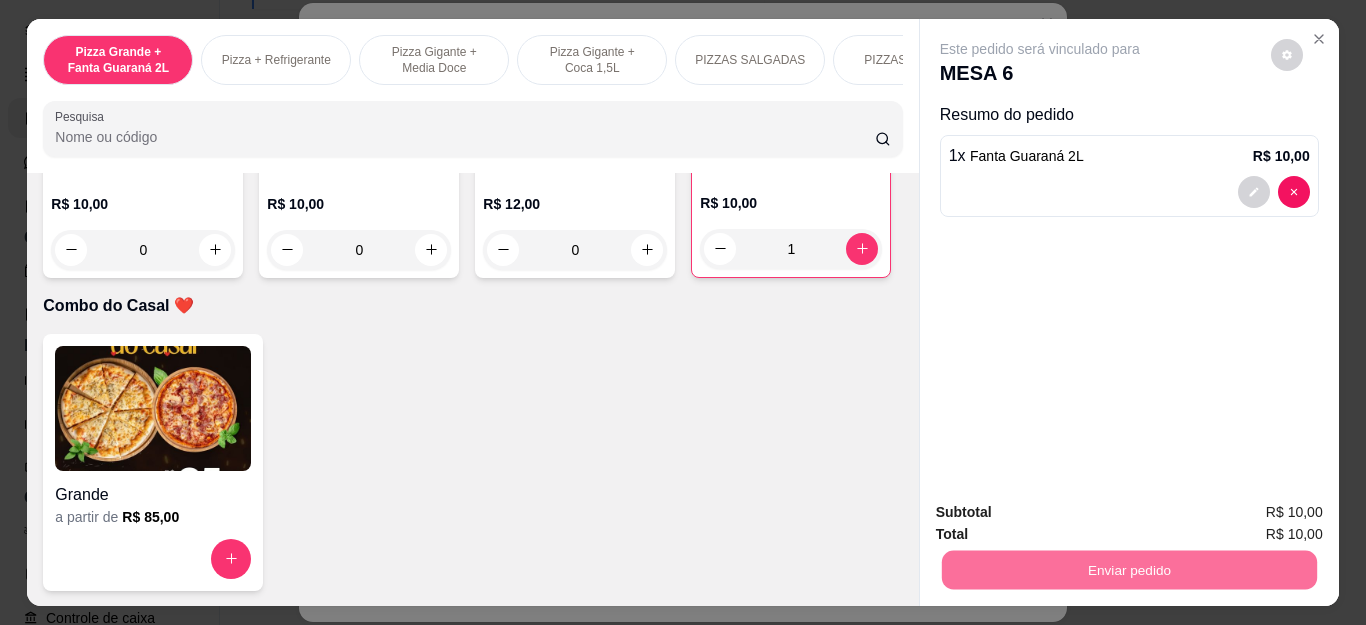 click on "Não registrar e enviar pedido" at bounding box center [1062, 513] 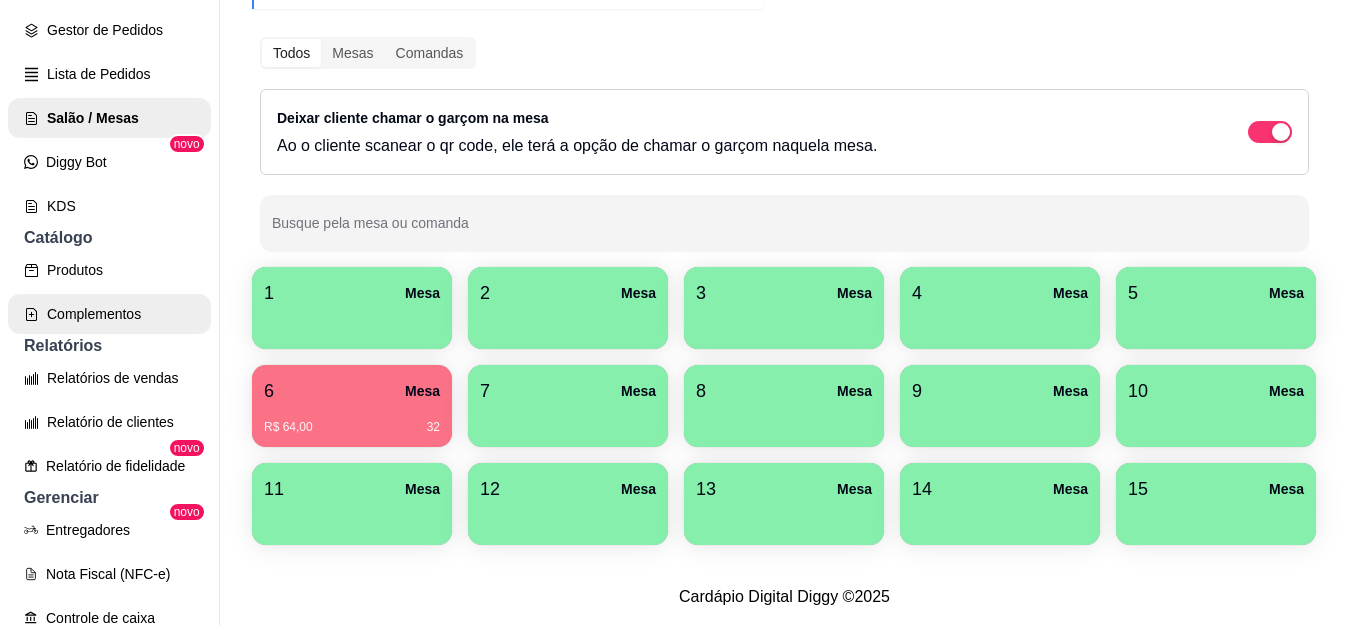 scroll, scrollTop: 100, scrollLeft: 0, axis: vertical 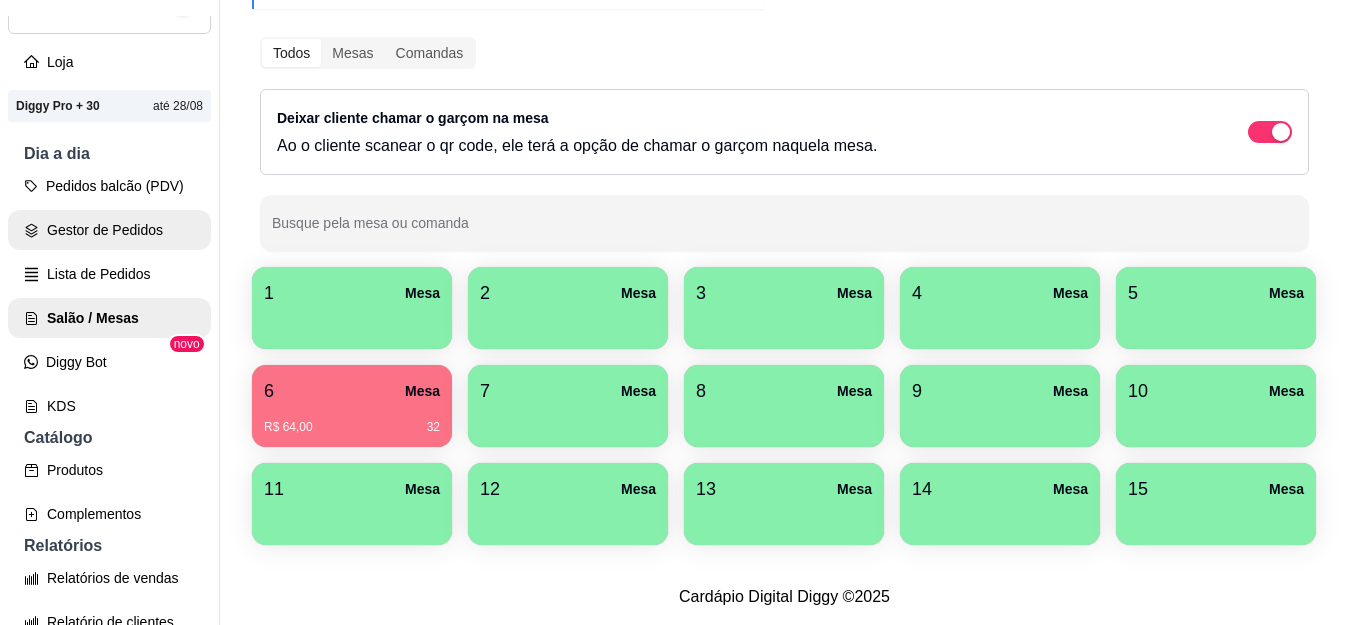 click on "Gestor de Pedidos" at bounding box center (109, 230) 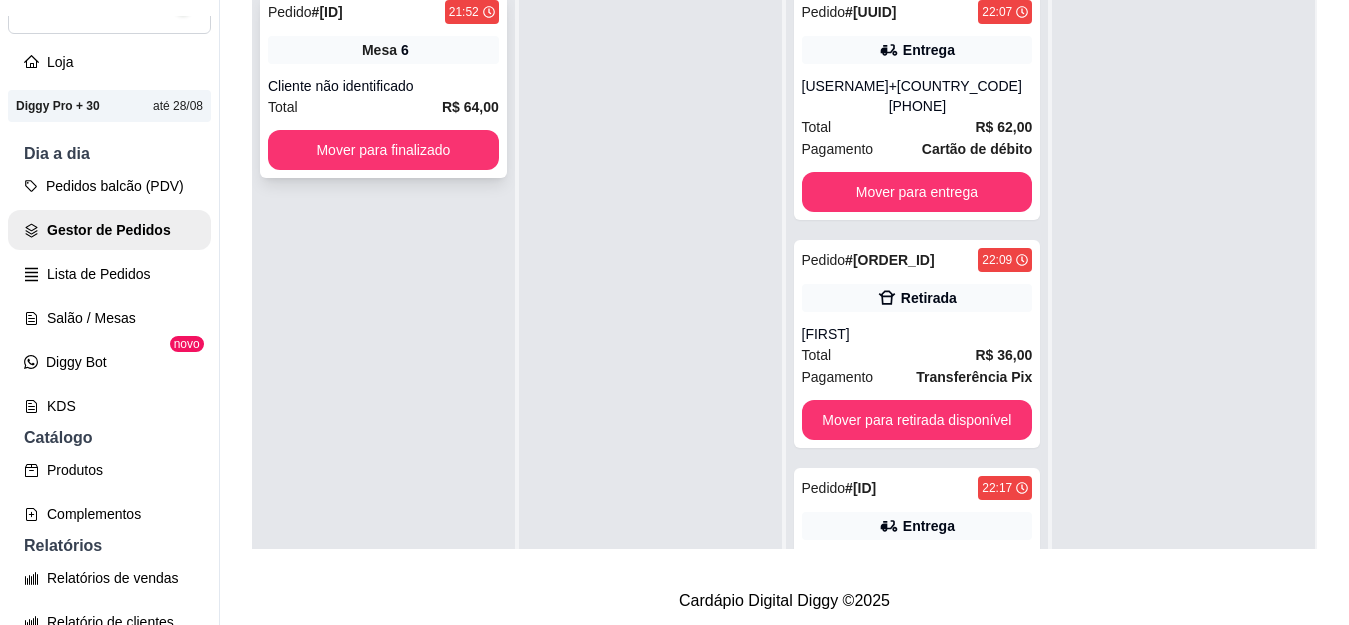scroll, scrollTop: 0, scrollLeft: 0, axis: both 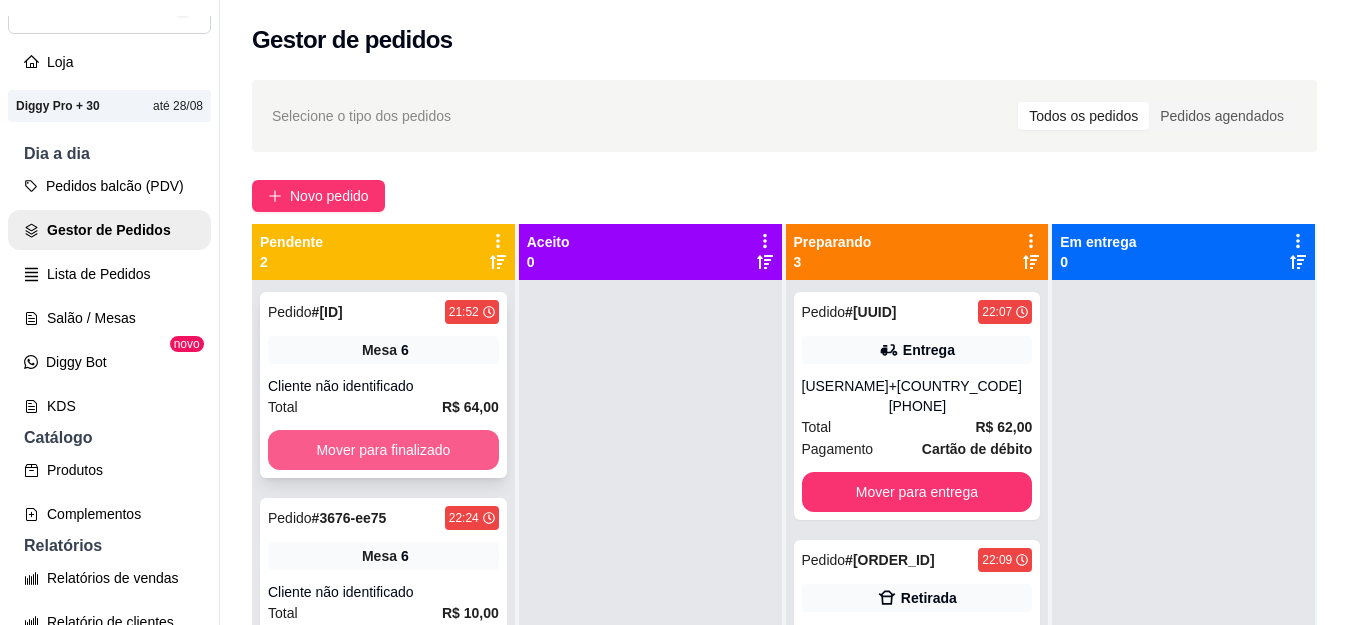 click on "Mover para finalizado" at bounding box center (383, 450) 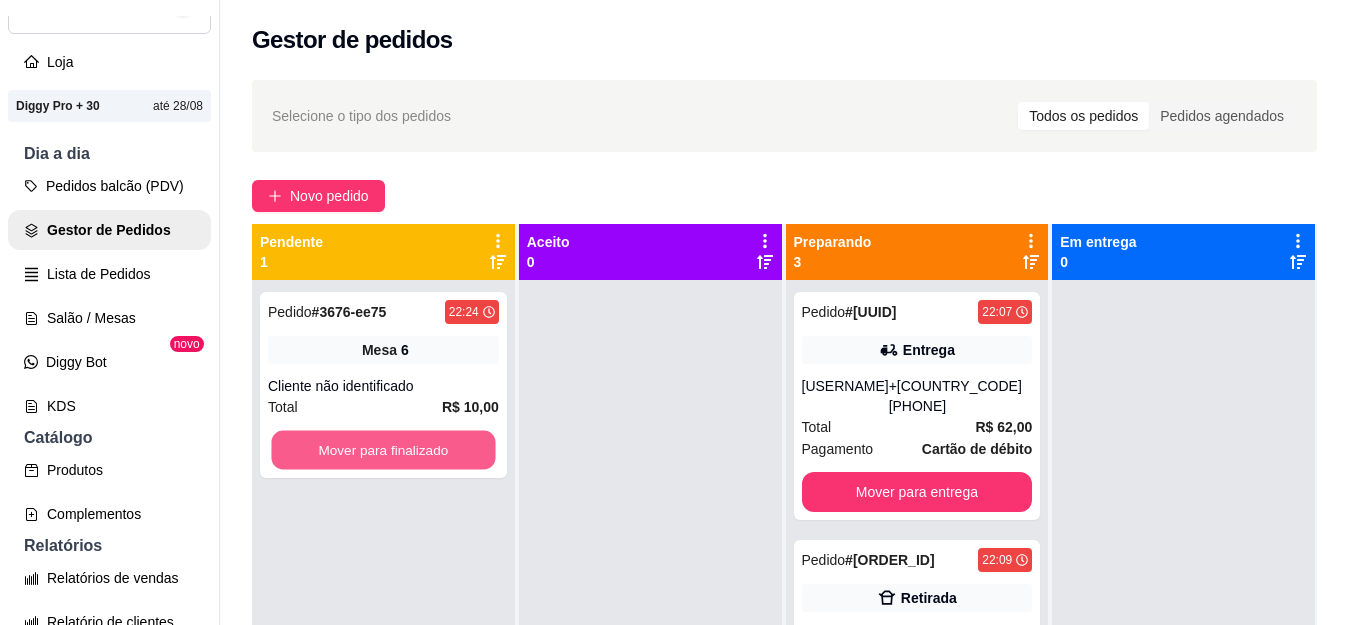 click on "Mover para finalizado" at bounding box center [383, 450] 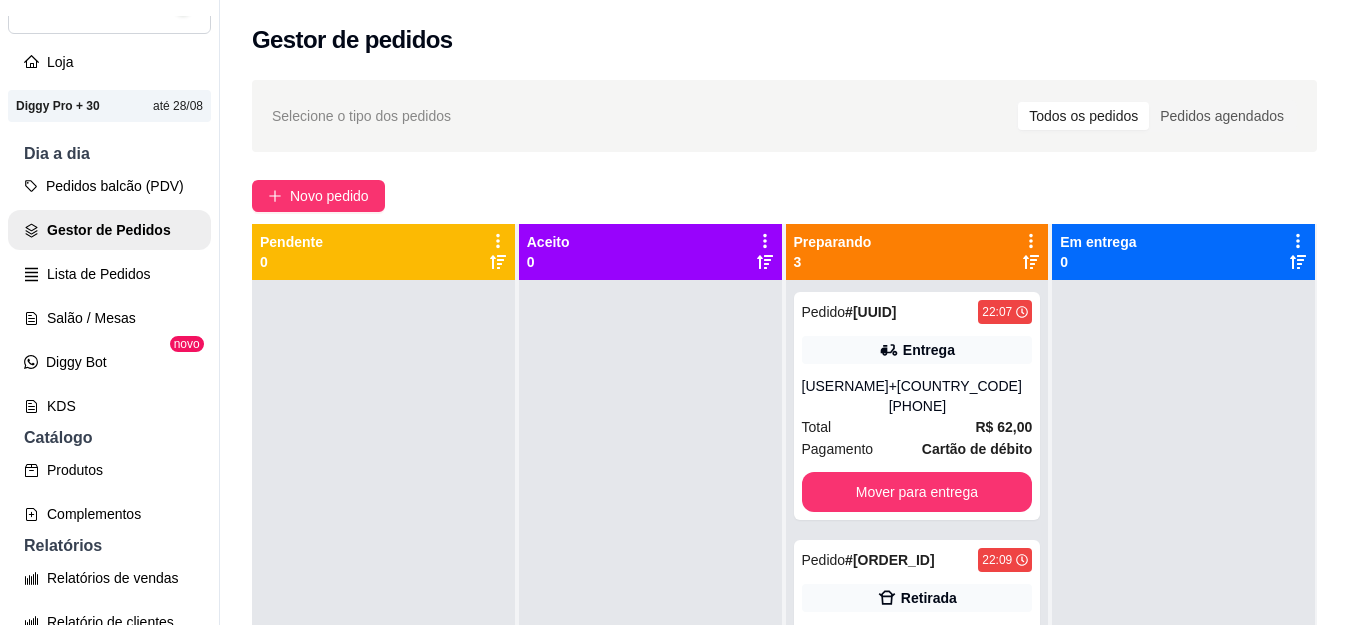 scroll, scrollTop: 56, scrollLeft: 0, axis: vertical 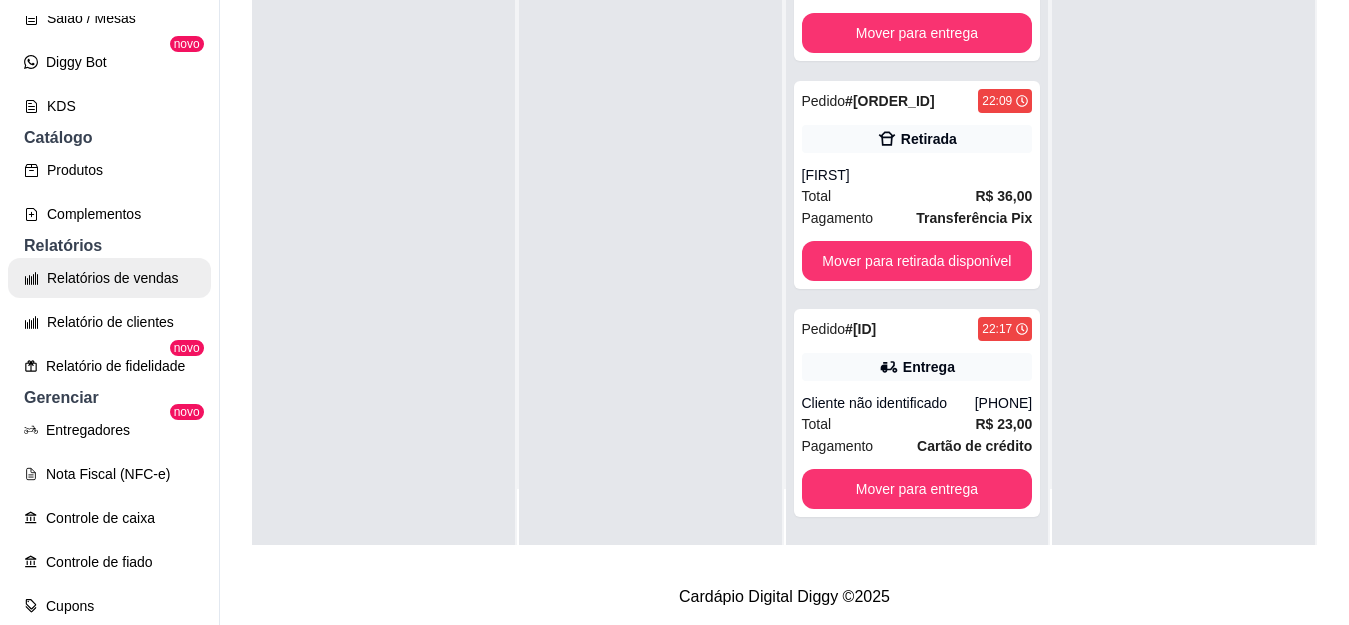 click on "Relatórios de vendas" at bounding box center (109, 278) 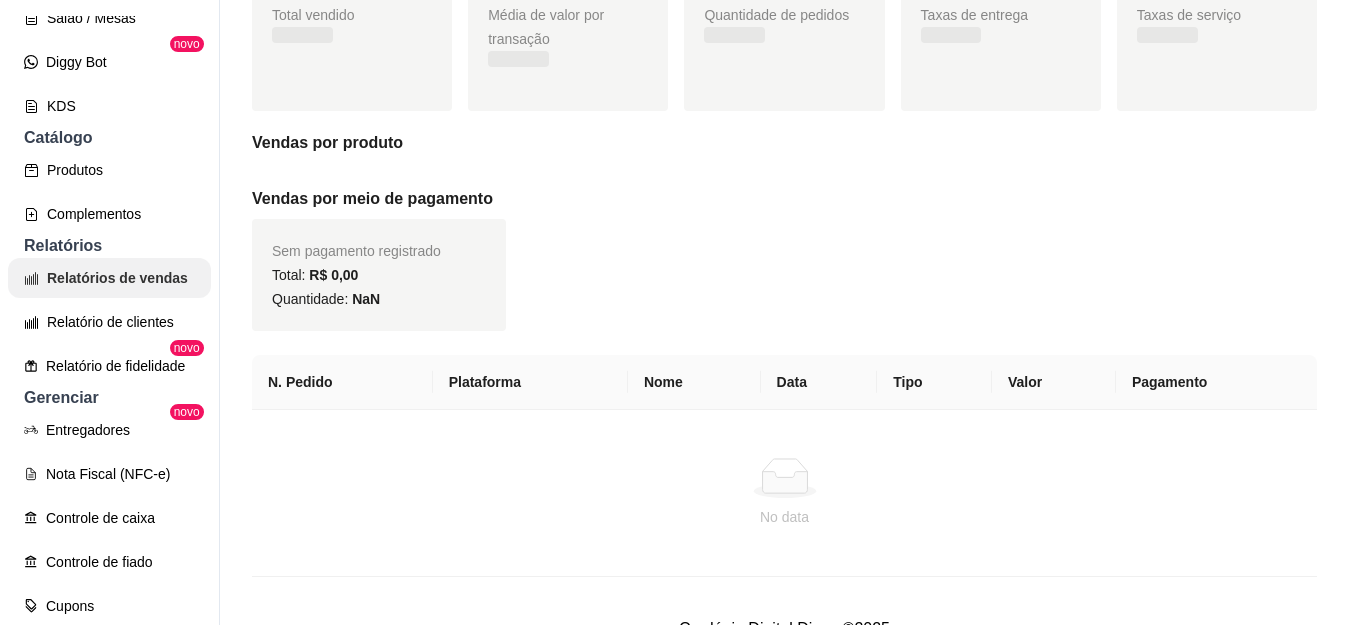 scroll, scrollTop: 0, scrollLeft: 0, axis: both 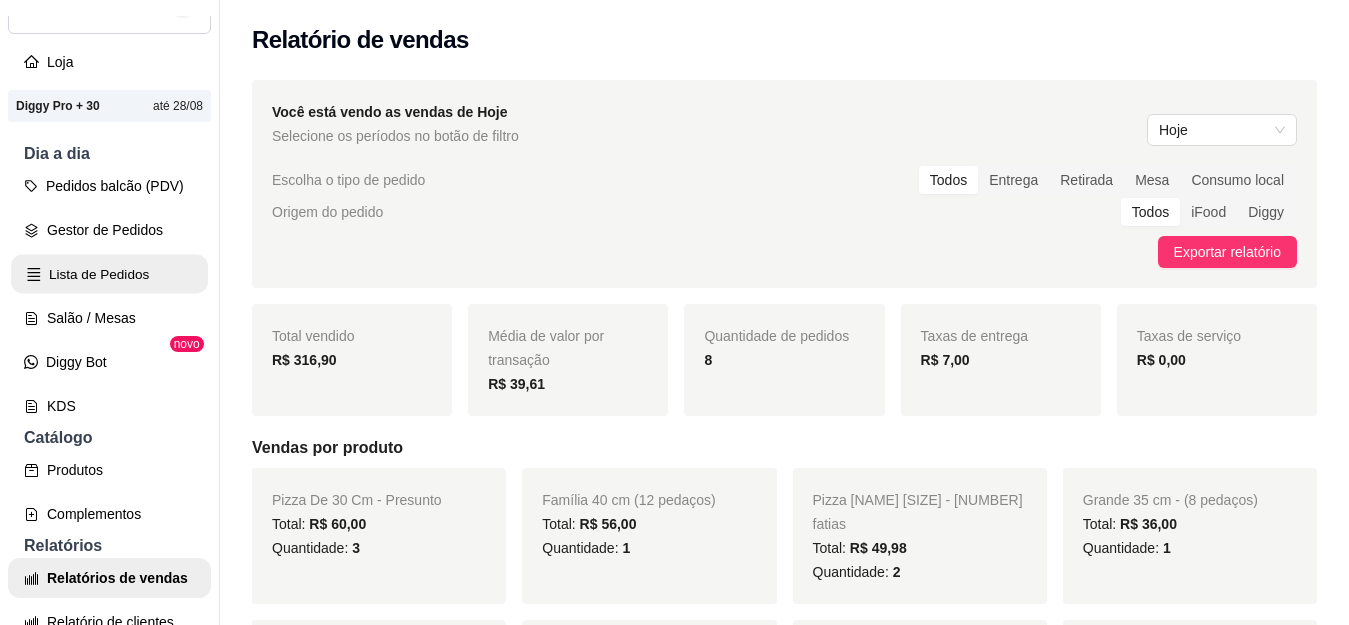 click on "Lista de Pedidos" at bounding box center (109, 274) 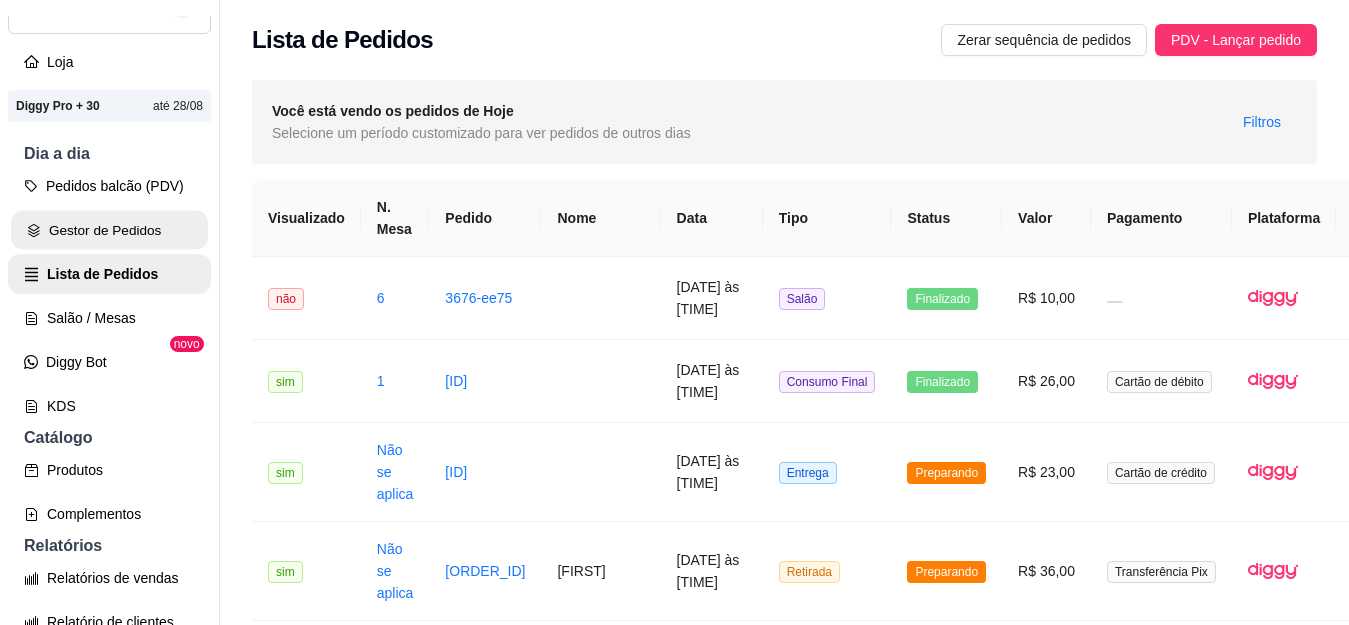 click on "Gestor de Pedidos" at bounding box center [109, 230] 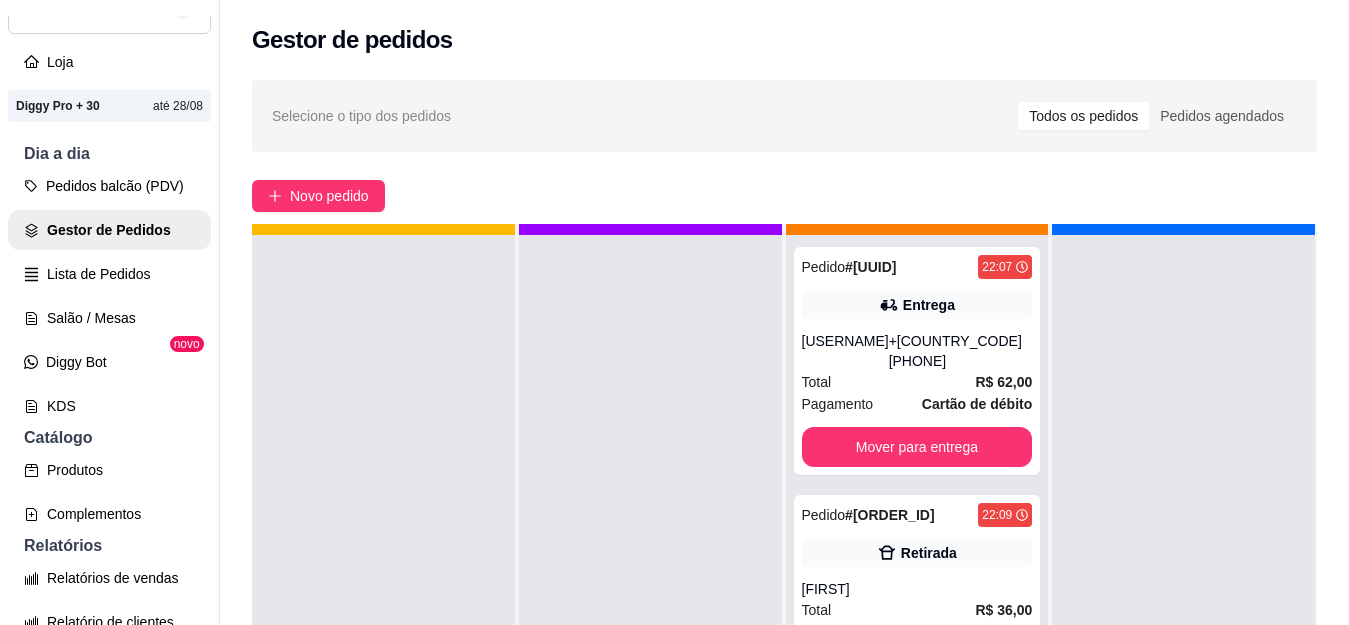 scroll, scrollTop: 56, scrollLeft: 0, axis: vertical 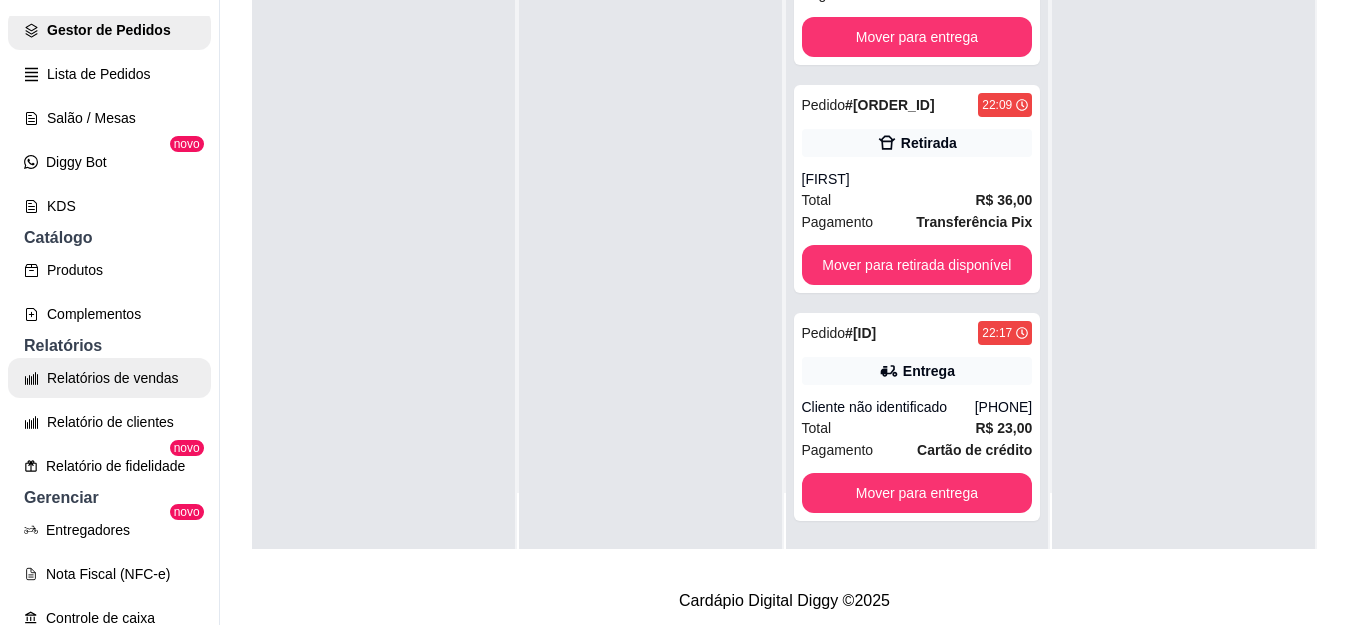 click on "Relatórios de vendas" at bounding box center (109, 378) 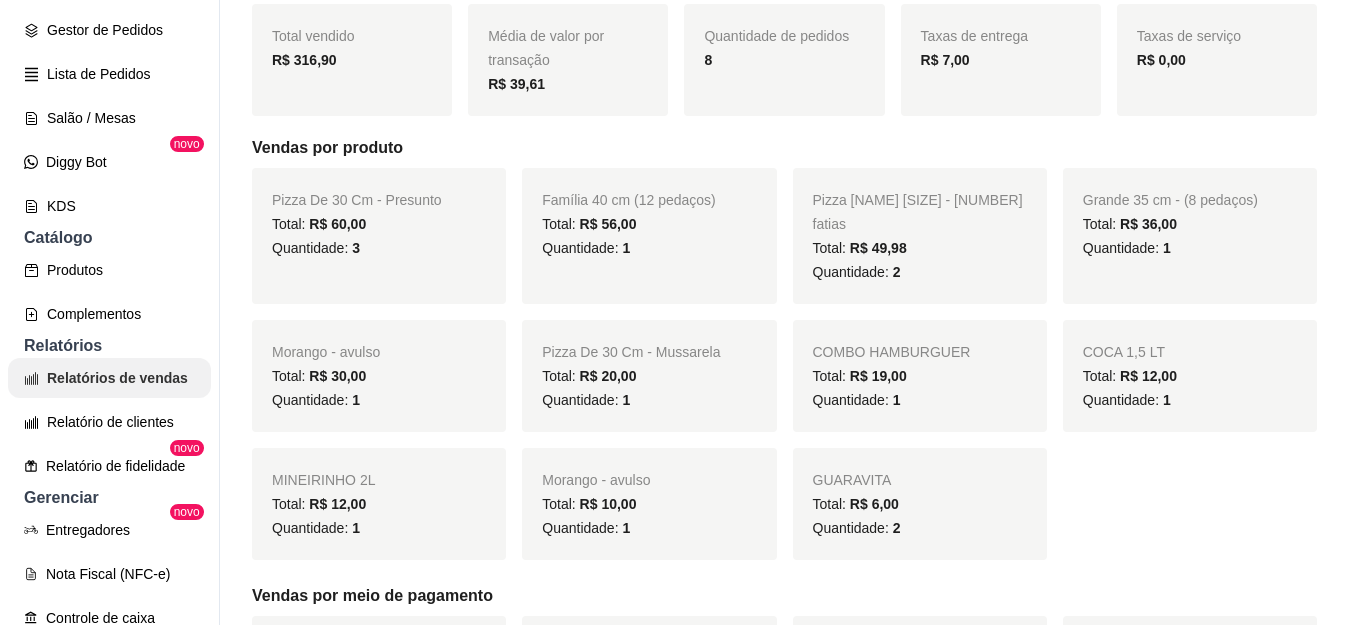 scroll, scrollTop: 0, scrollLeft: 0, axis: both 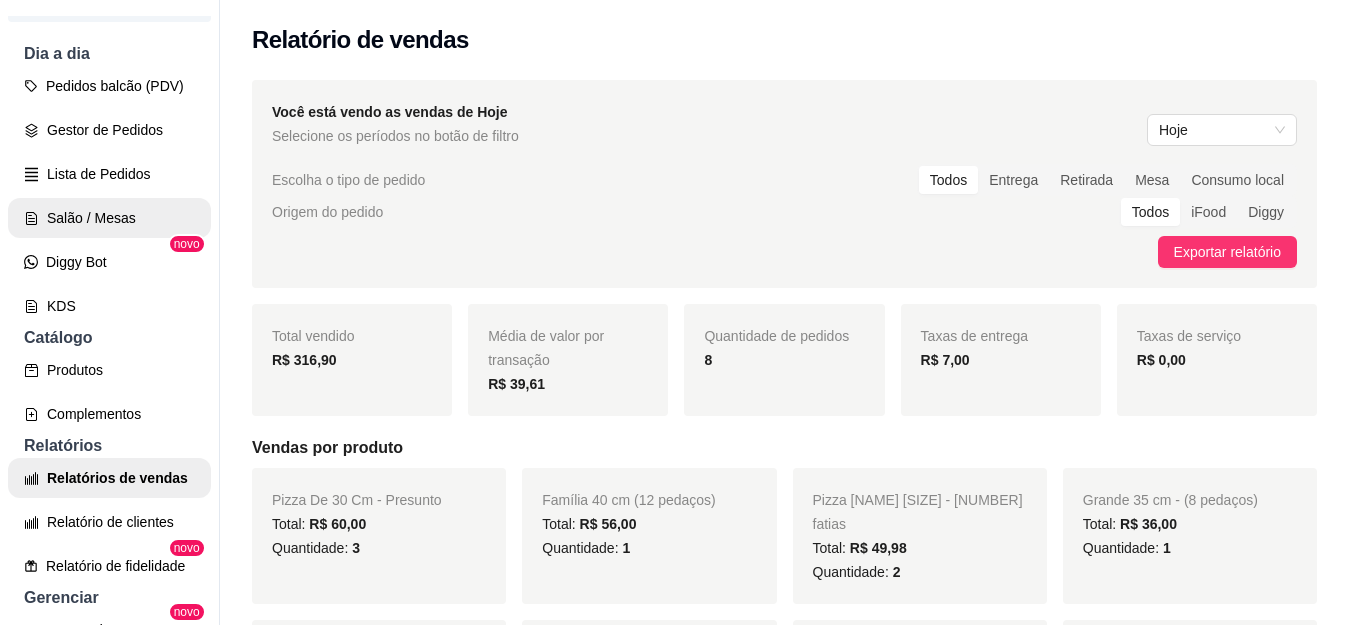 click on "Salão / Mesas" at bounding box center (109, 218) 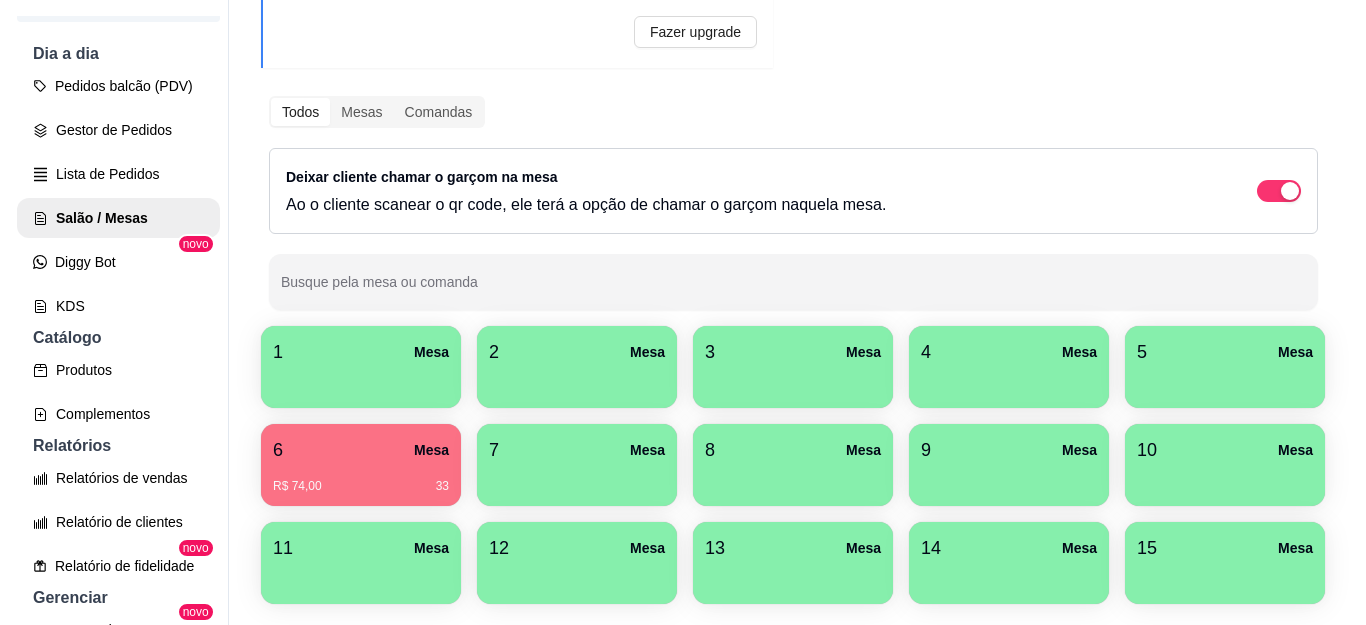 scroll, scrollTop: 0, scrollLeft: 0, axis: both 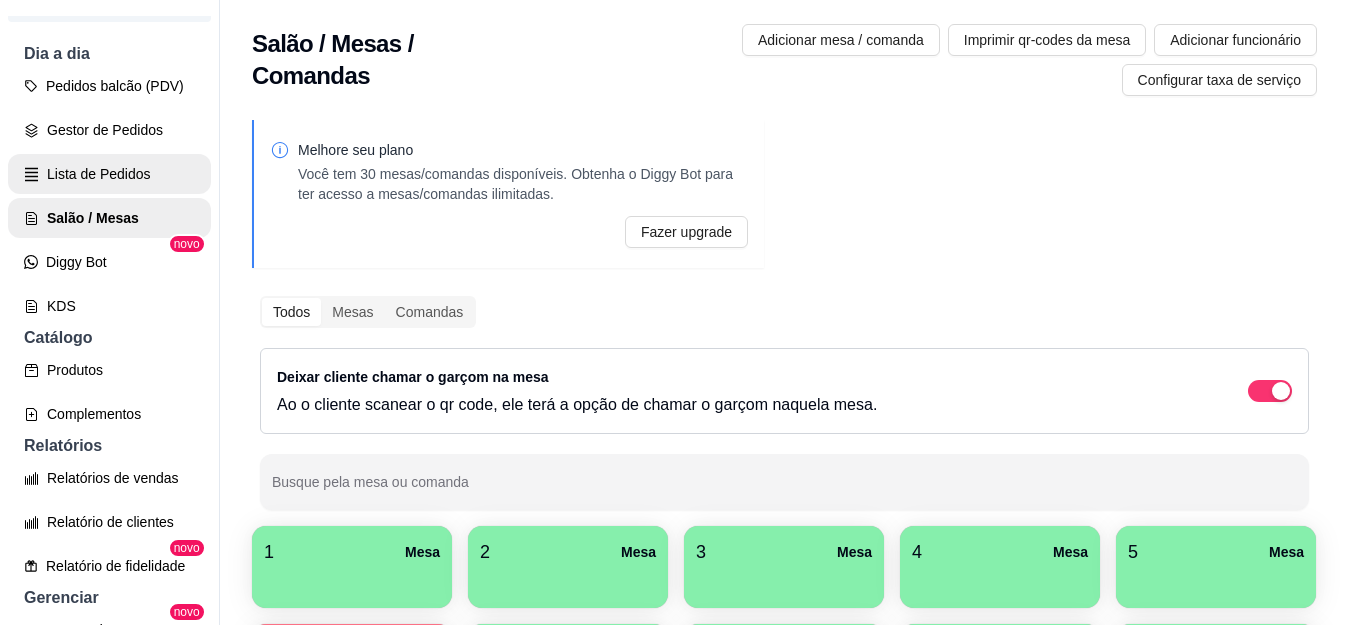 click on "Gestor de Pedidos" at bounding box center (109, 130) 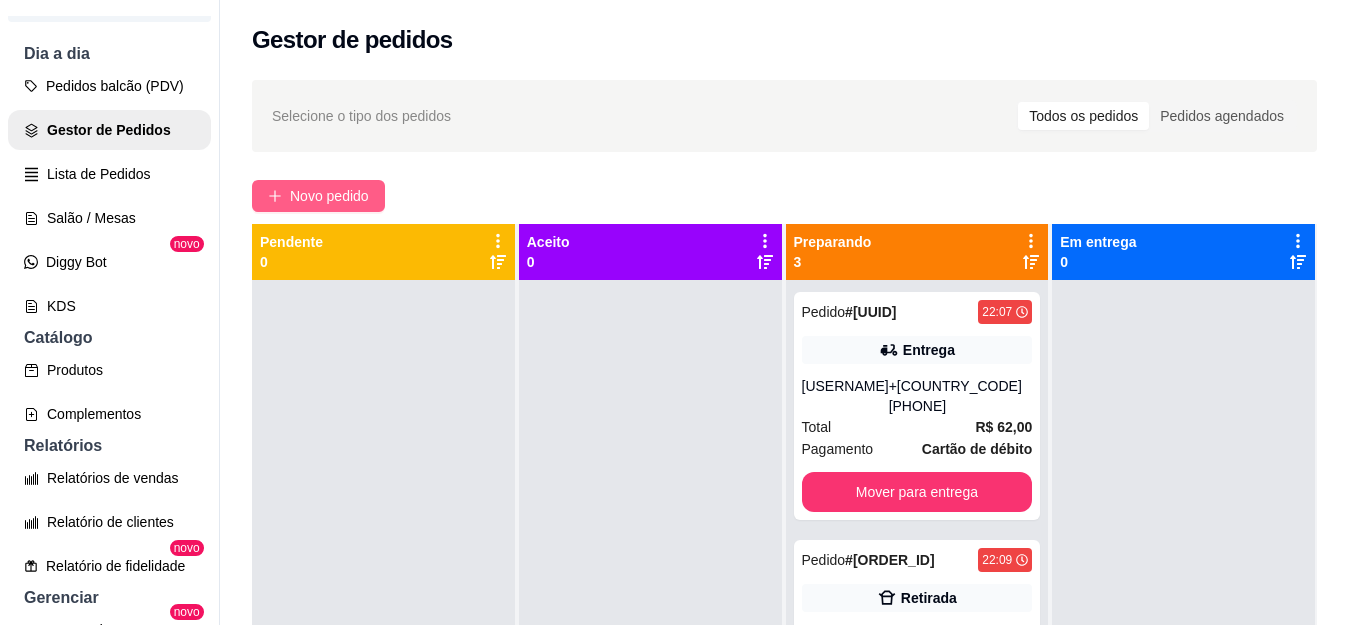 click on "Novo pedido" at bounding box center (329, 196) 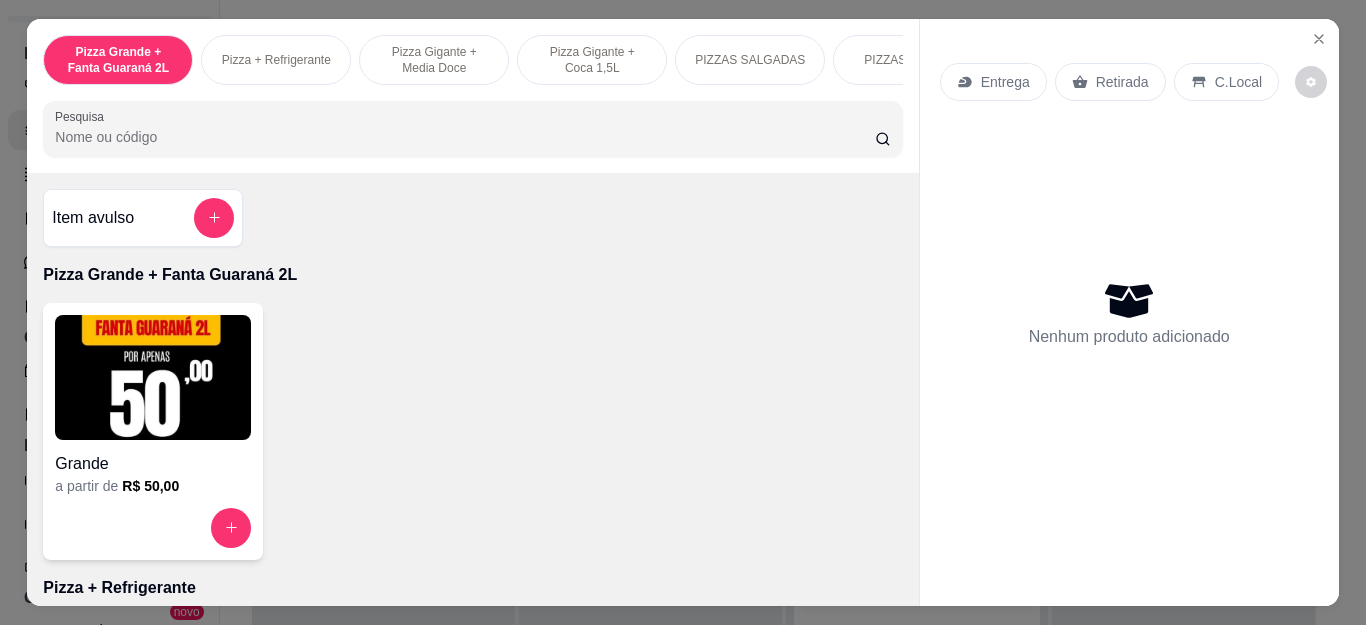 click at bounding box center [214, 218] 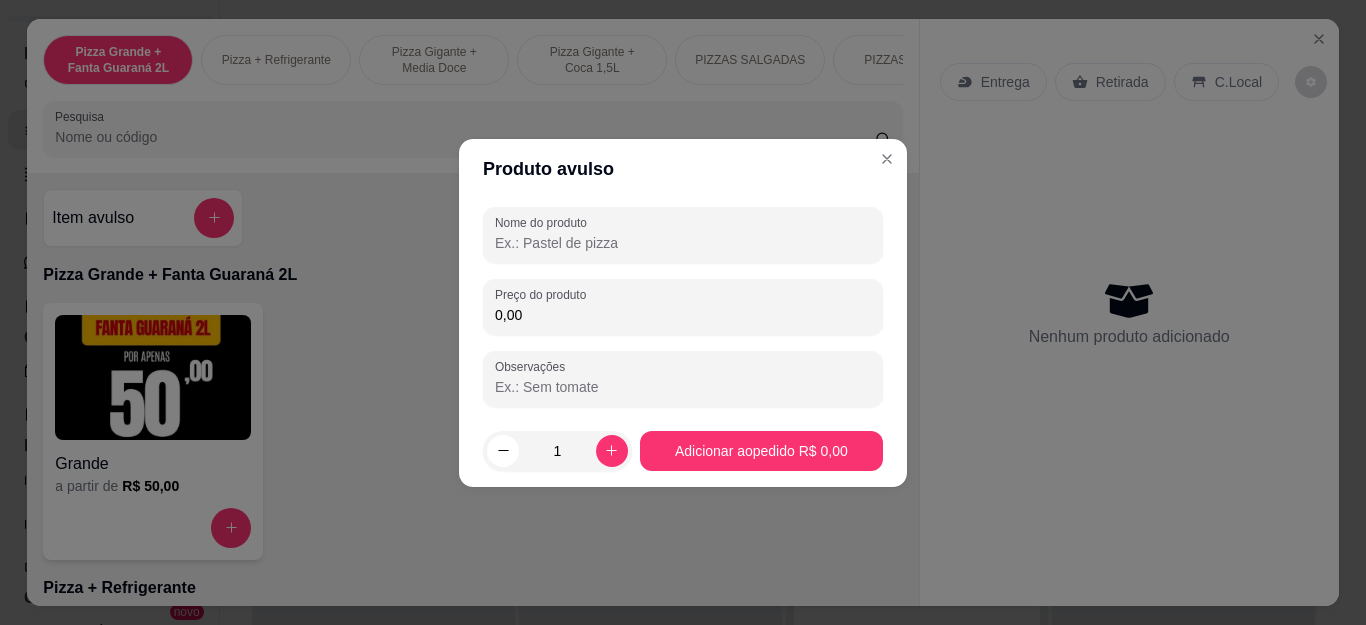 click on "0,00" at bounding box center (683, 315) 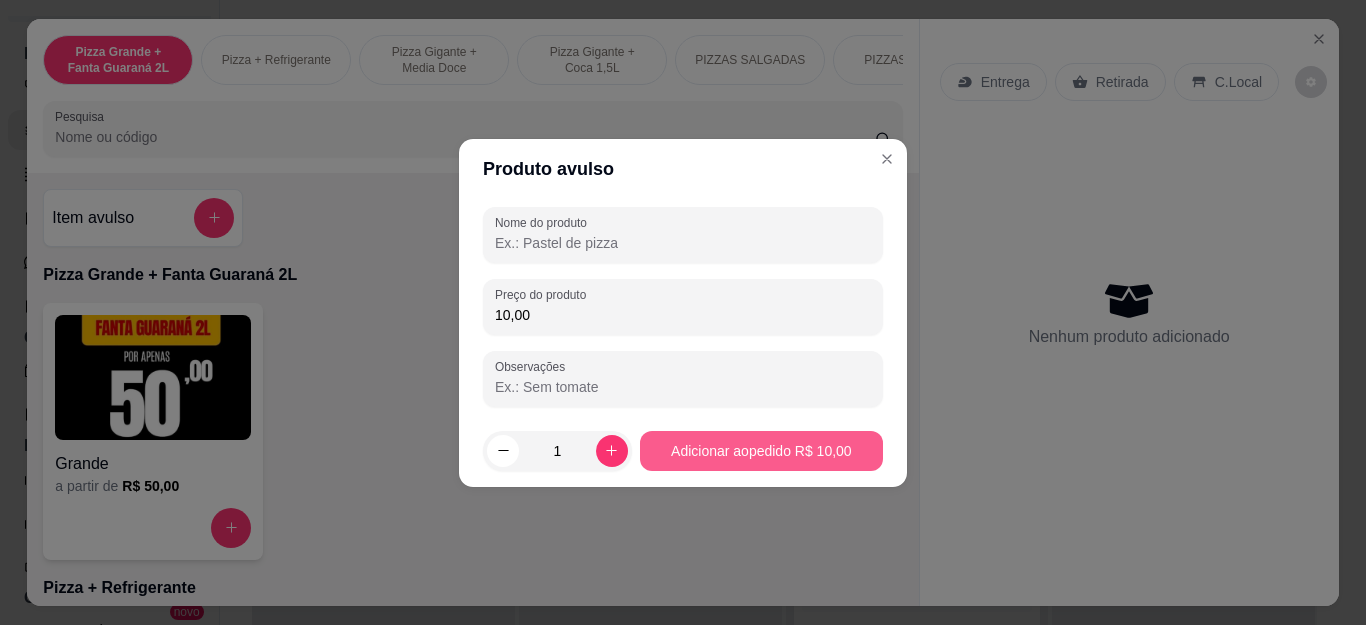 type on "10,00" 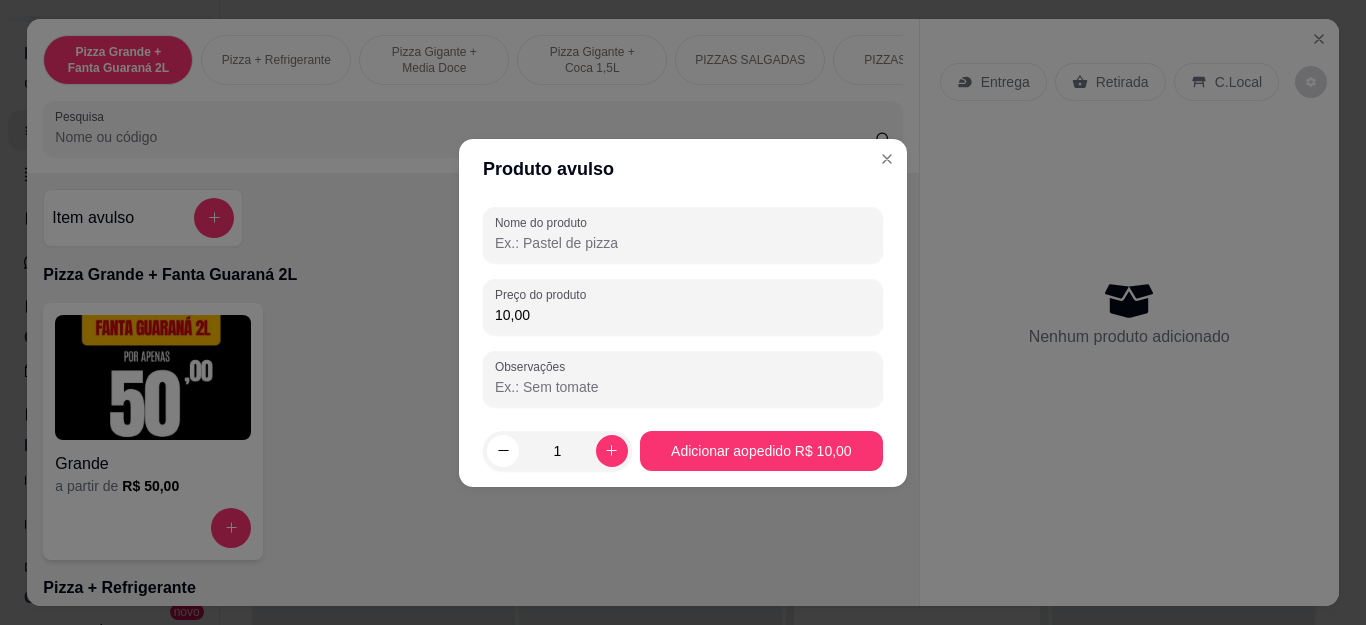 type on "M" 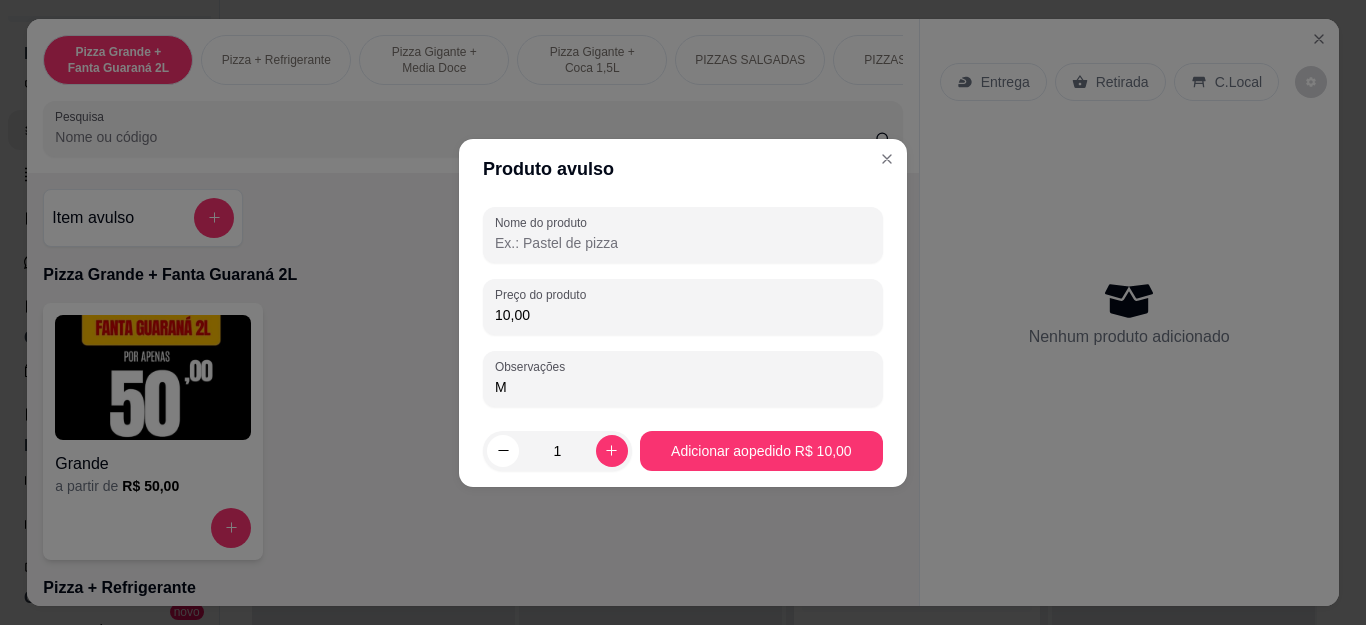 type 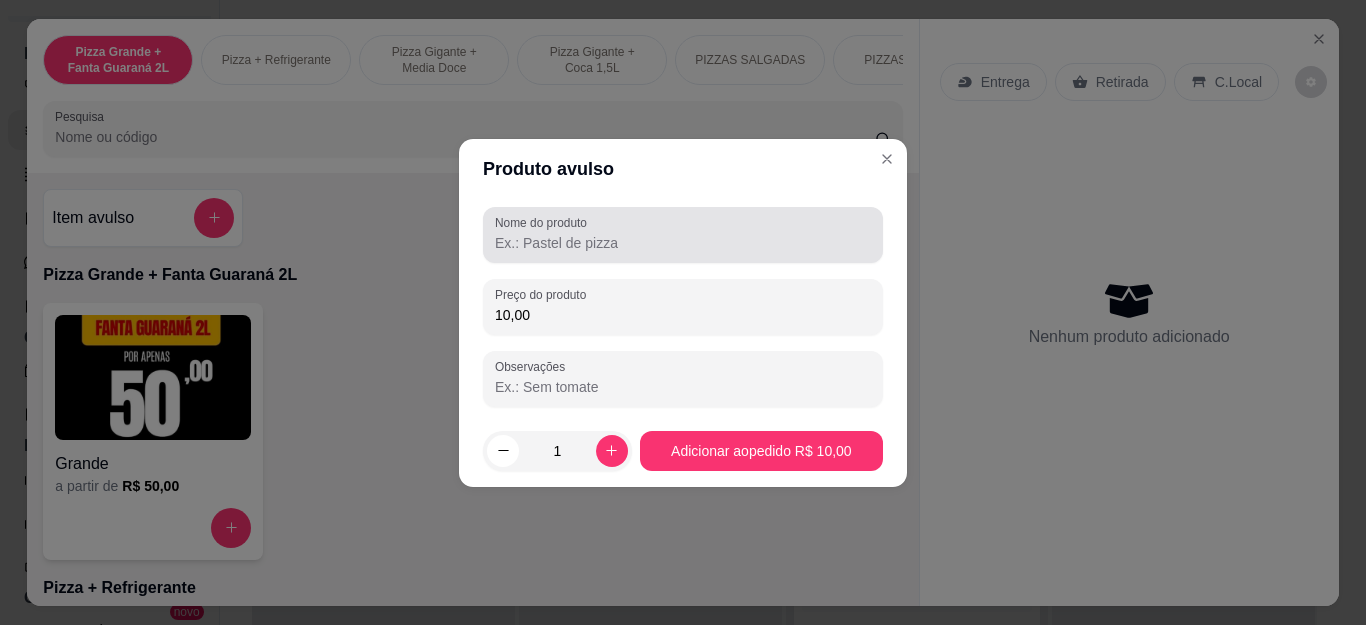 click at bounding box center (683, 235) 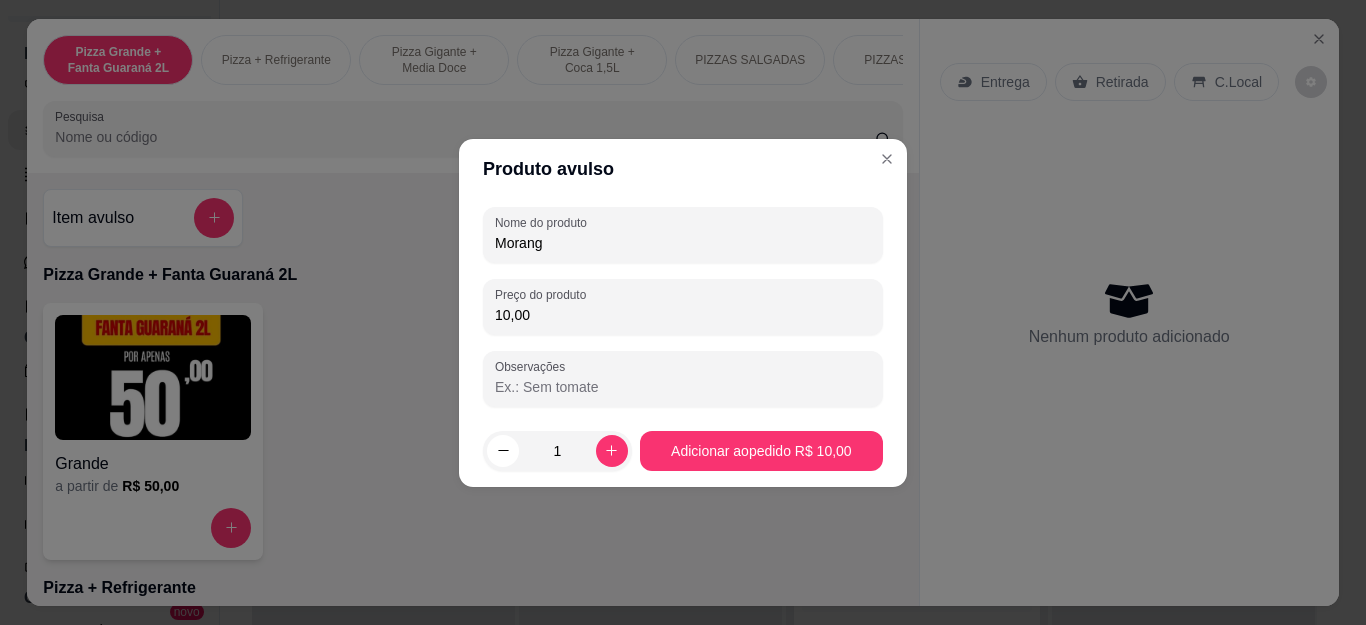 type on "Morango" 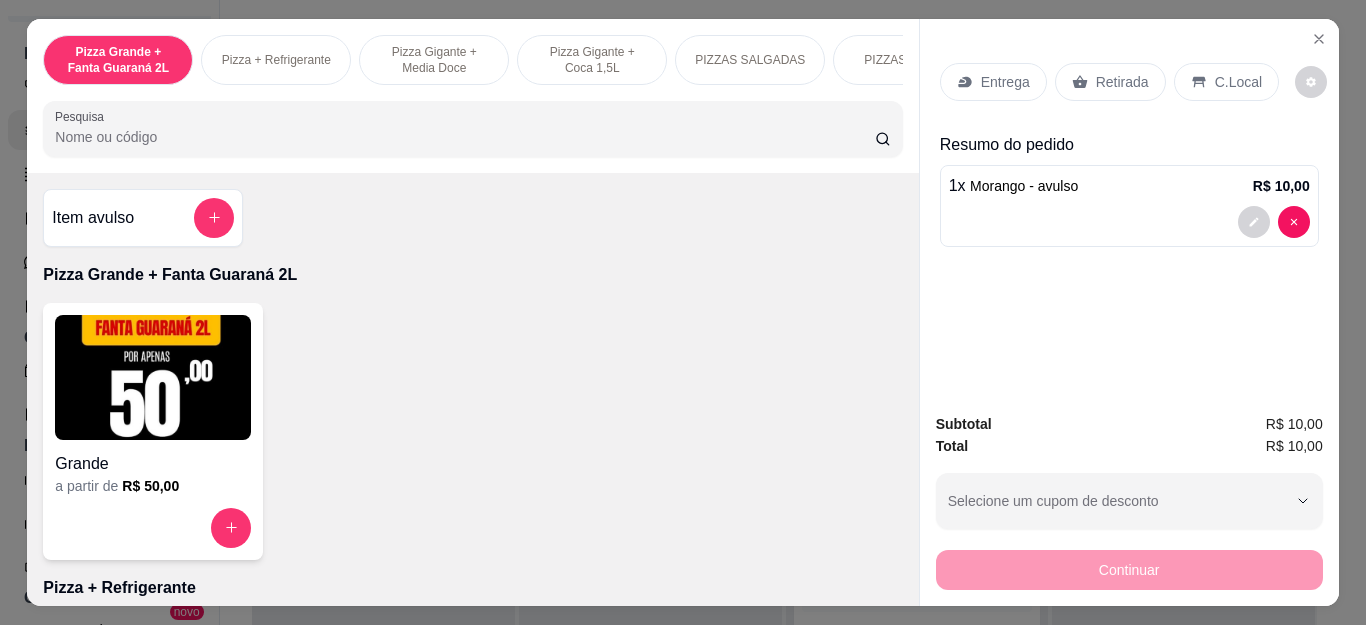 click on "Retirada" at bounding box center (1122, 82) 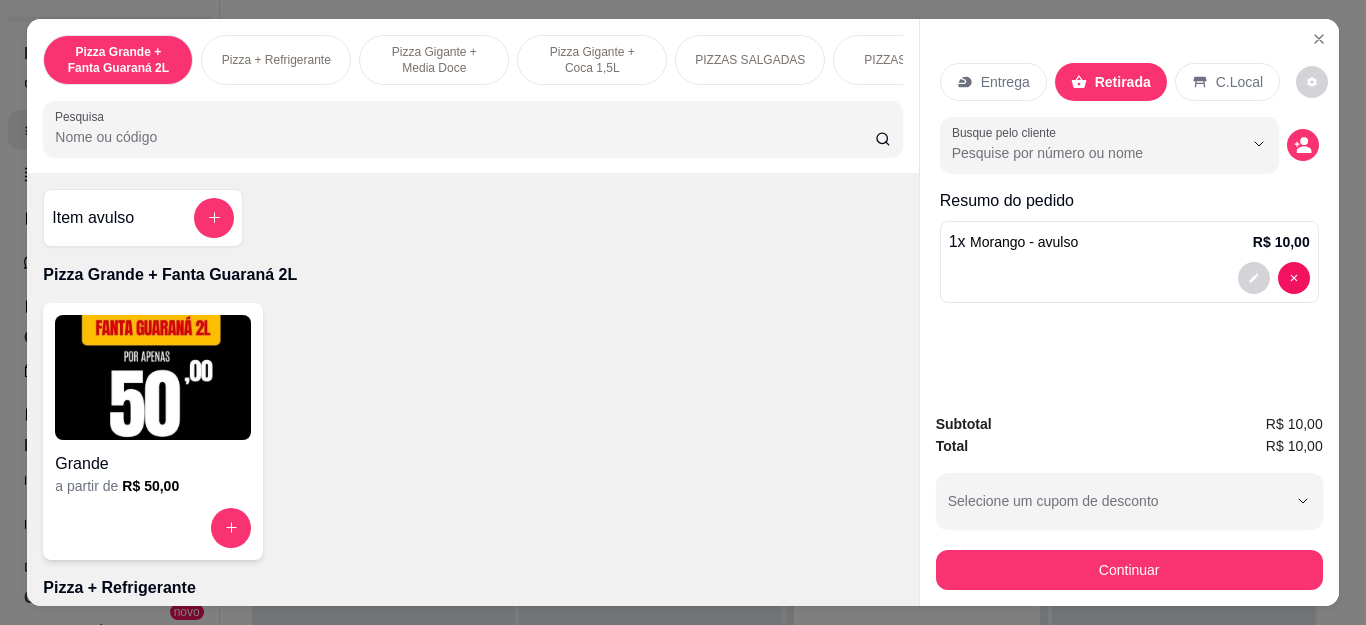 click on "Continuar" at bounding box center (1129, 570) 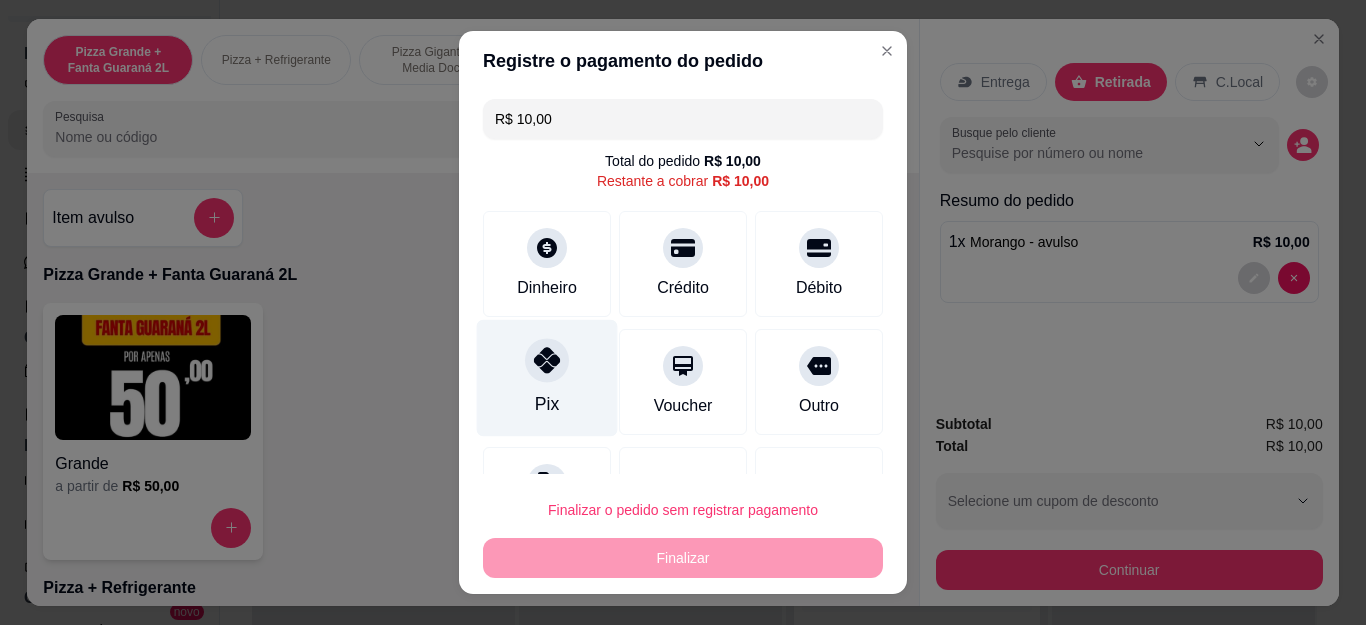 click at bounding box center [547, 361] 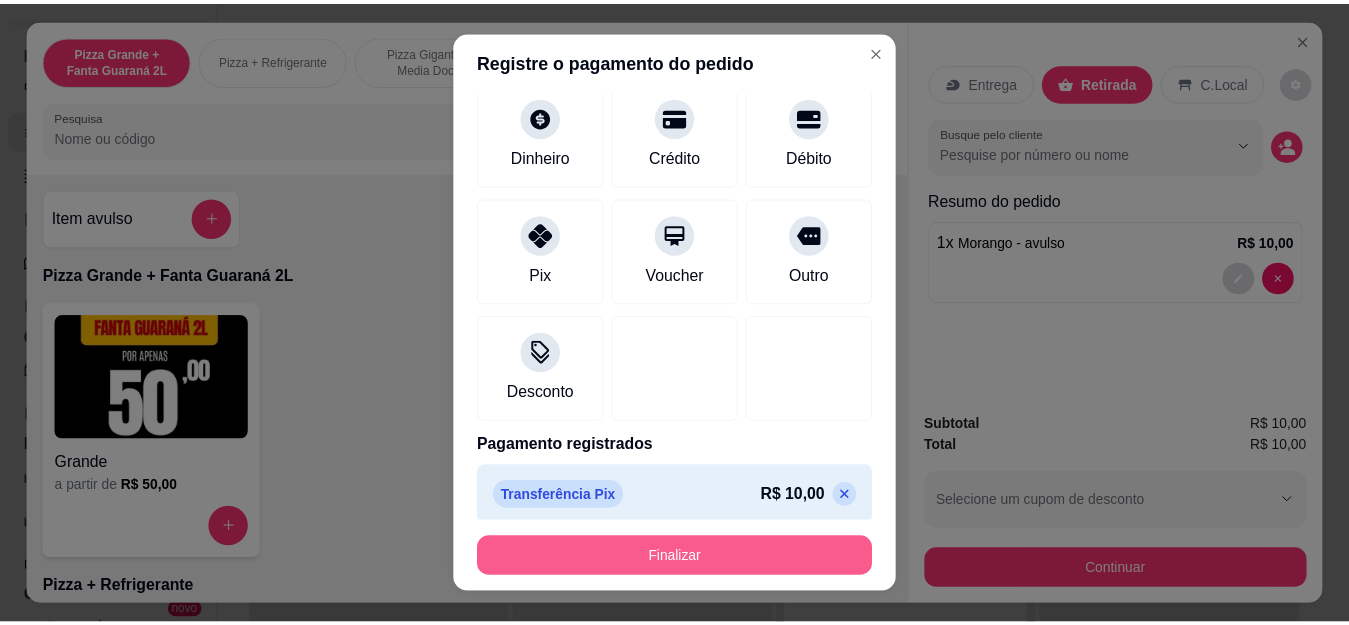 scroll, scrollTop: 123, scrollLeft: 0, axis: vertical 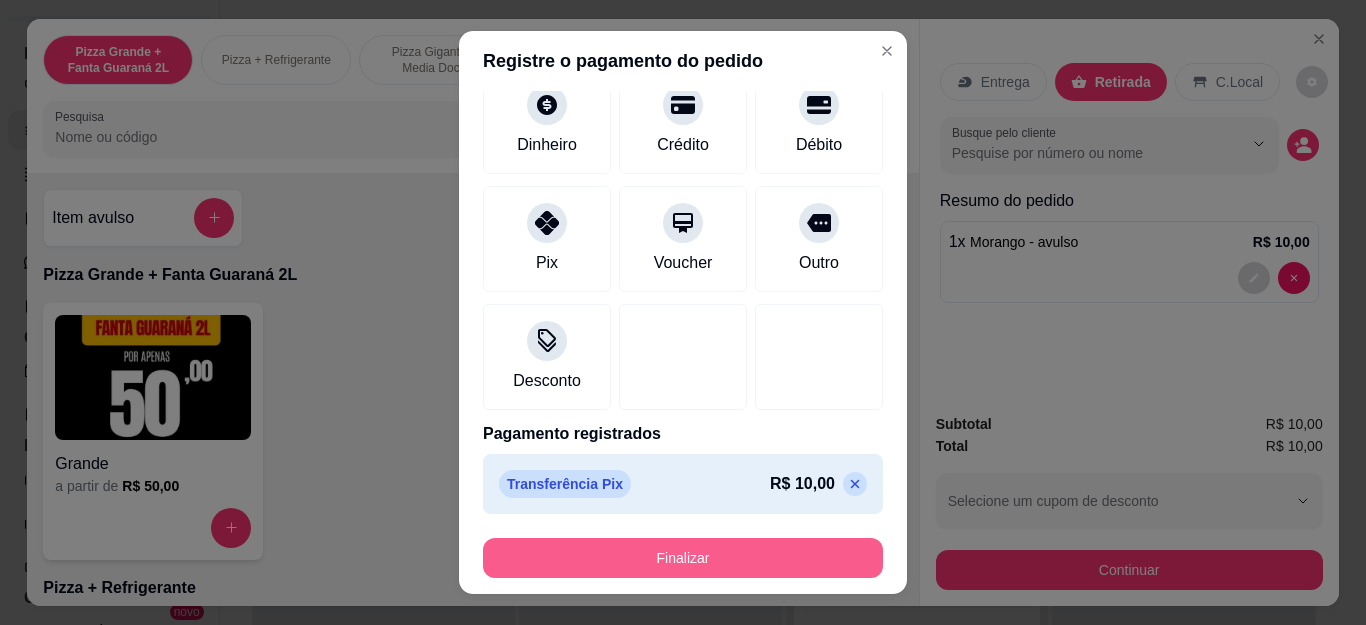 click on "Finalizar" at bounding box center [683, 558] 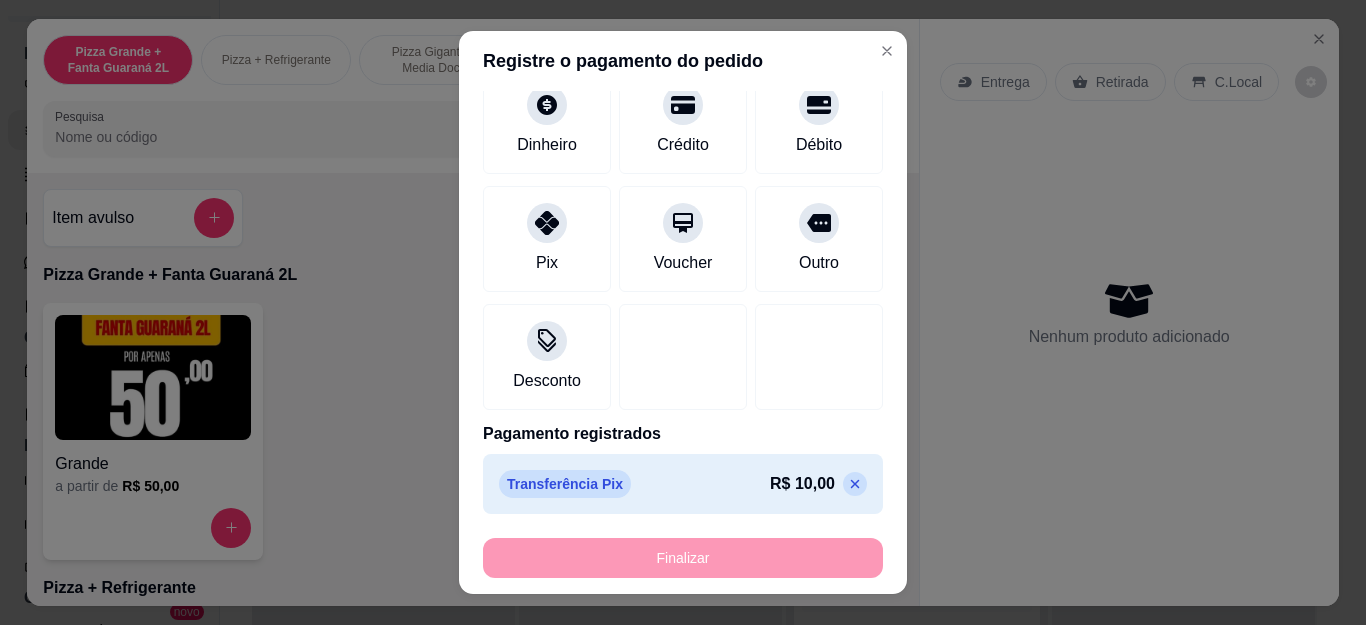 type on "-R$ 10,00" 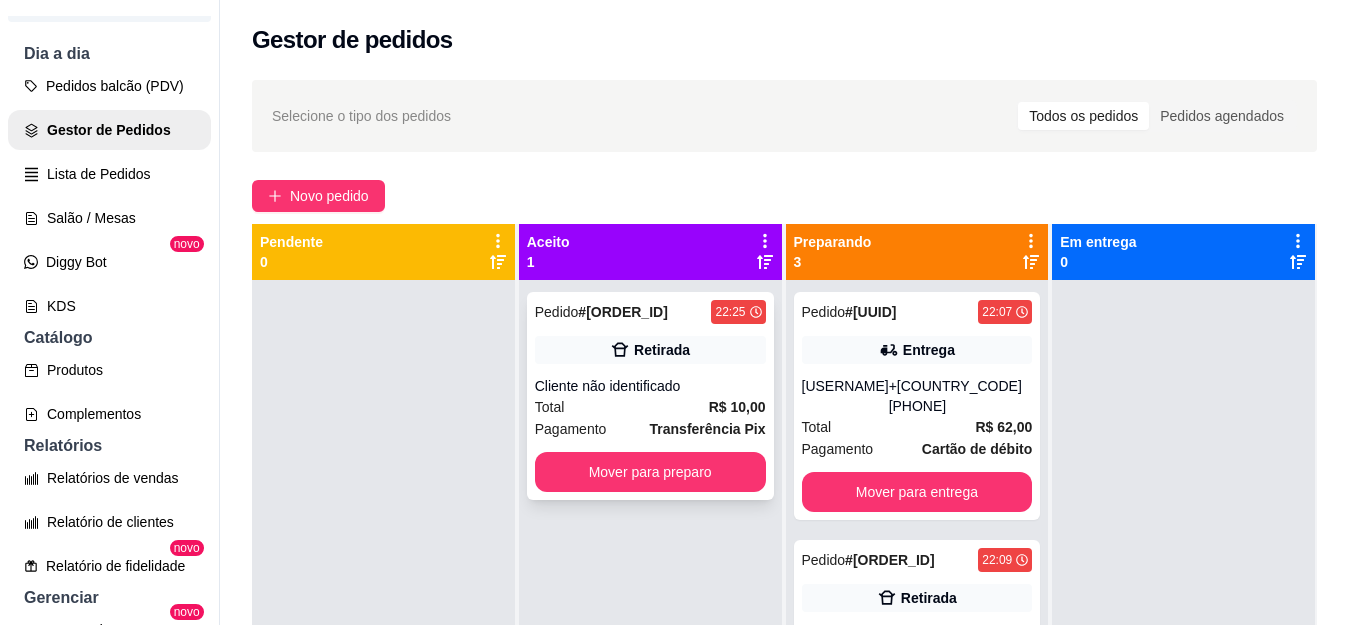 click on "Total R$ 10,00" at bounding box center (650, 407) 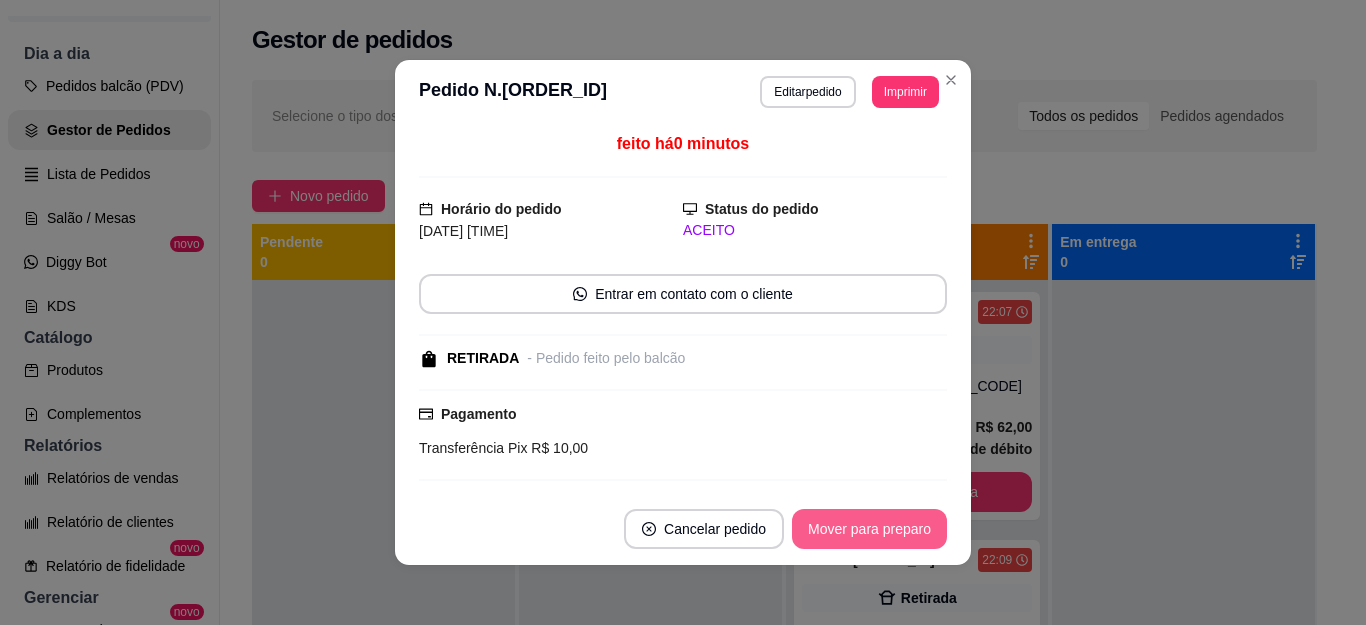 click on "Mover para preparo" at bounding box center [869, 529] 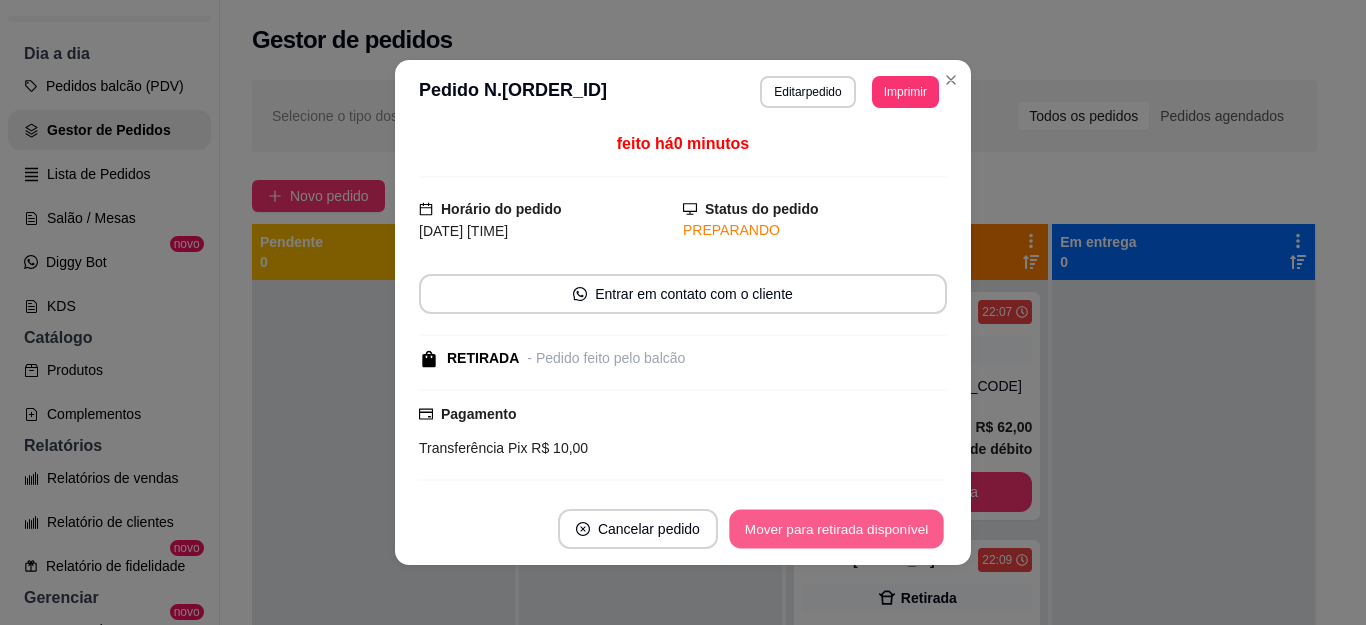 click on "Mover para retirada disponível" at bounding box center (836, 529) 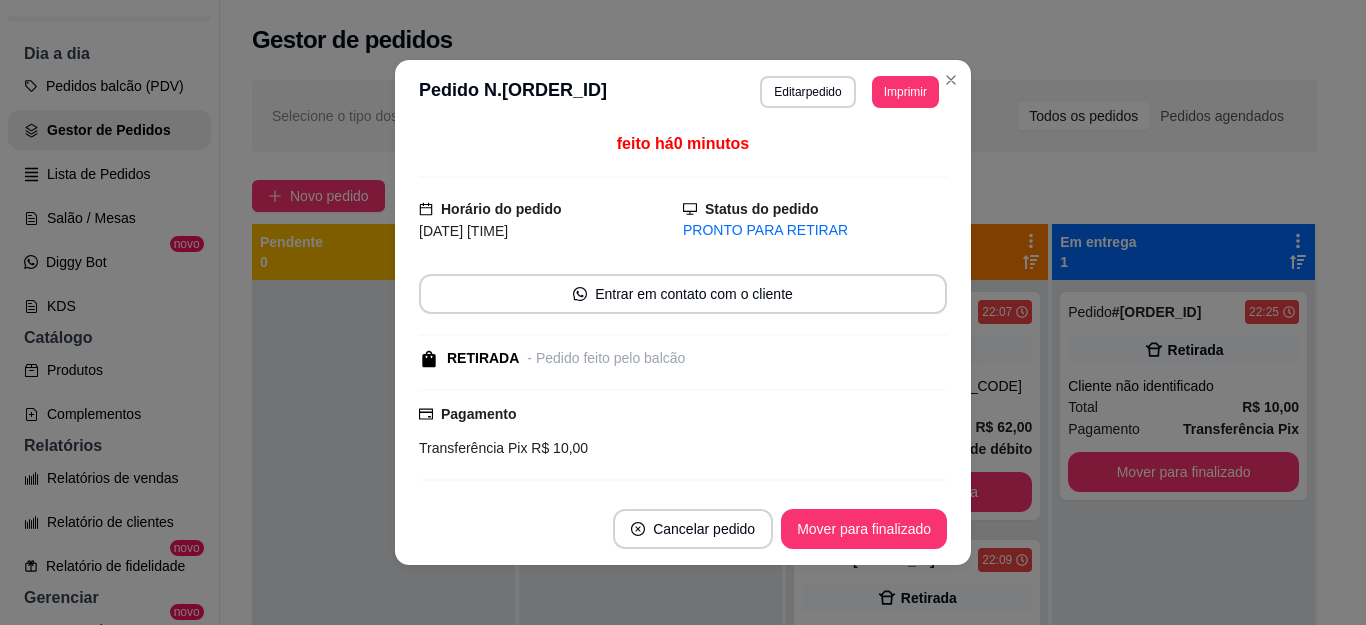 click on "Mover para finalizado" at bounding box center [864, 529] 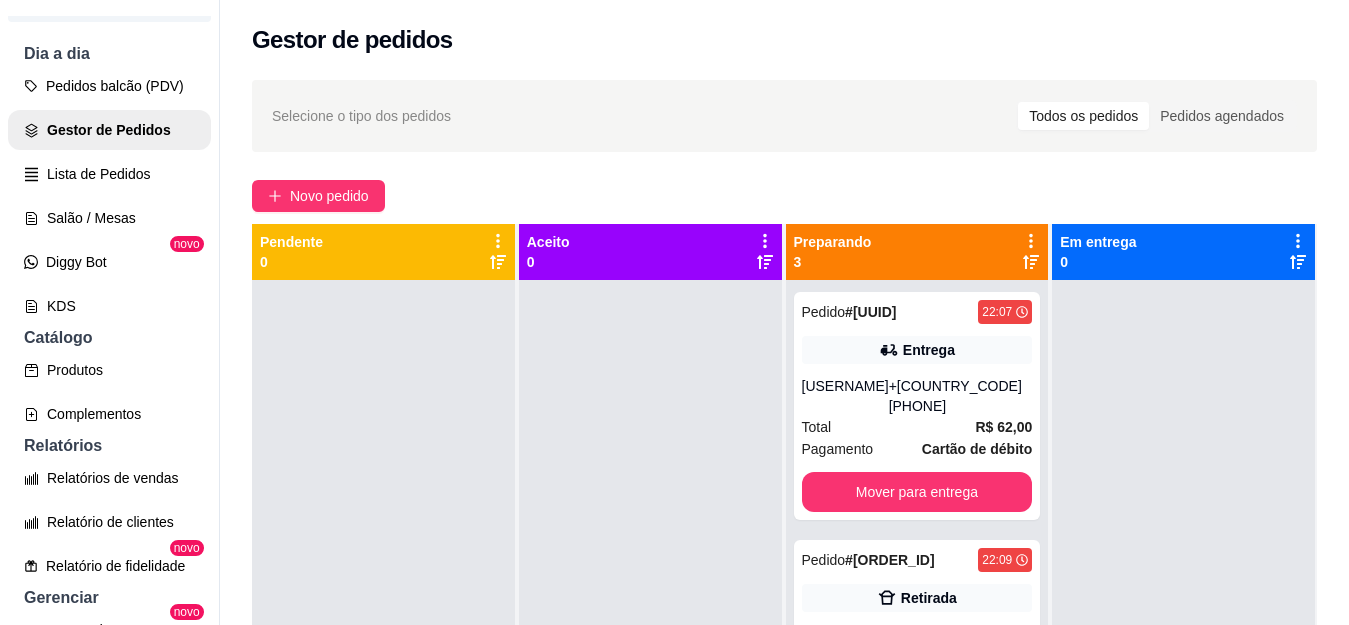 scroll, scrollTop: 56, scrollLeft: 0, axis: vertical 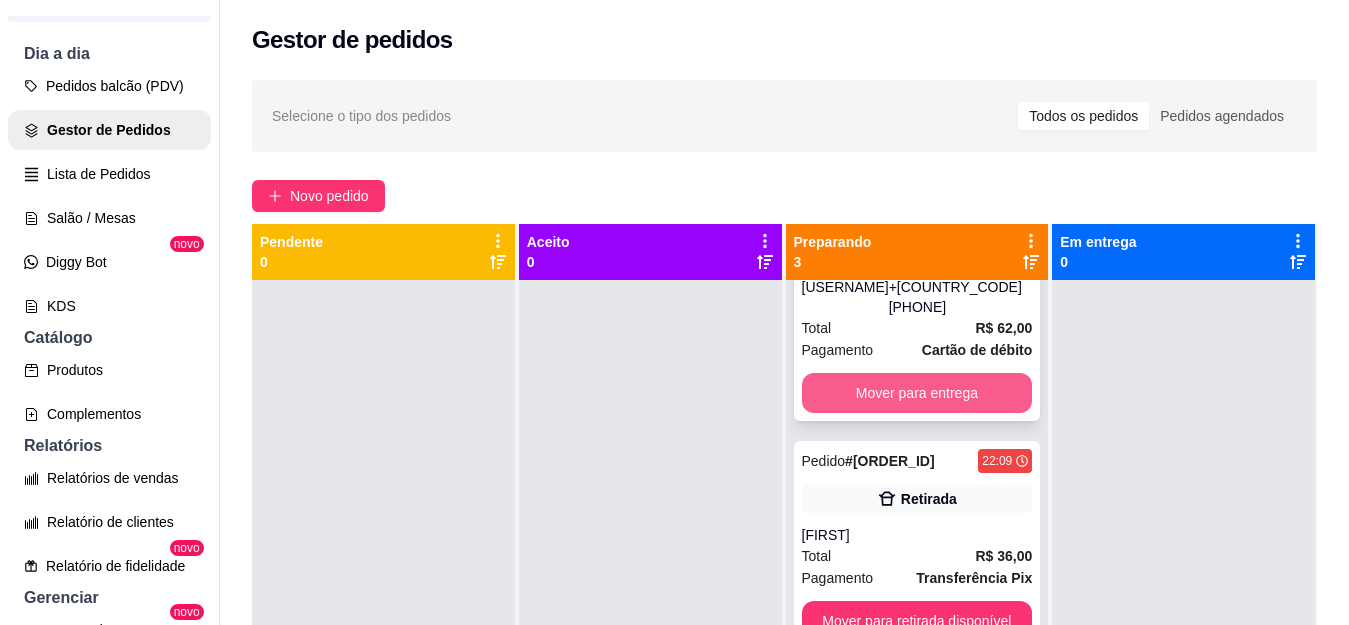 click on "Mover para entrega" at bounding box center (917, 393) 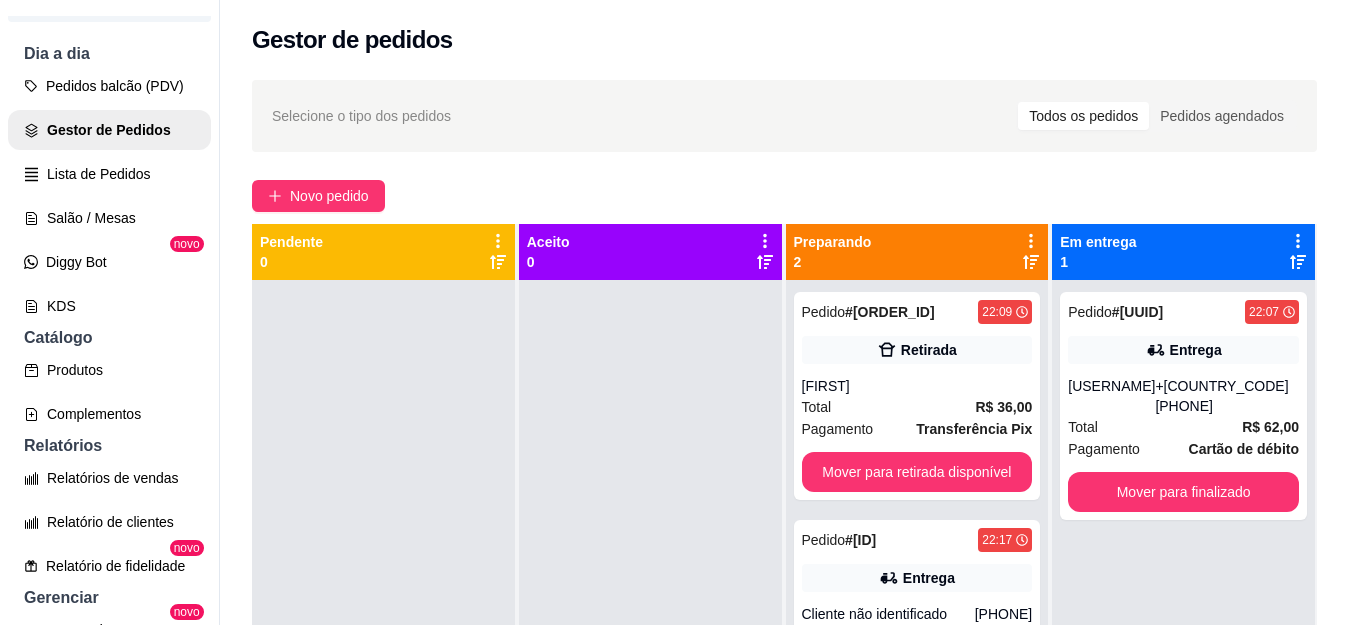 scroll, scrollTop: 0, scrollLeft: 0, axis: both 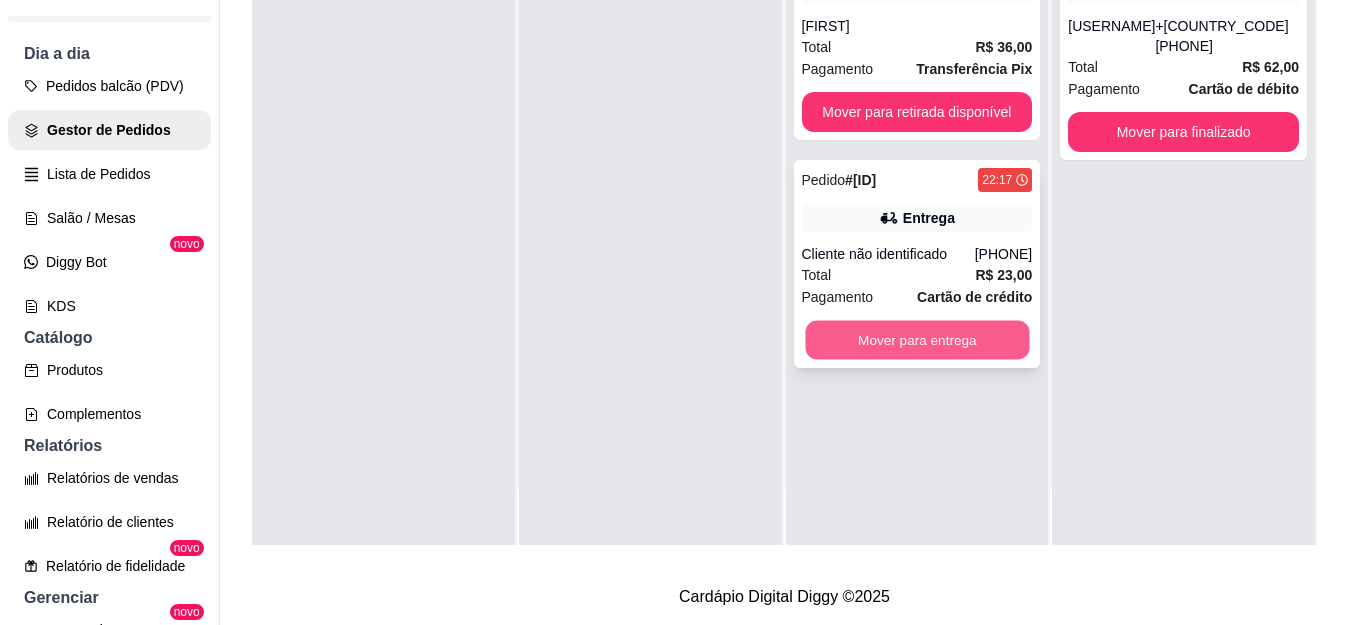 click on "Mover para entrega" at bounding box center (917, 340) 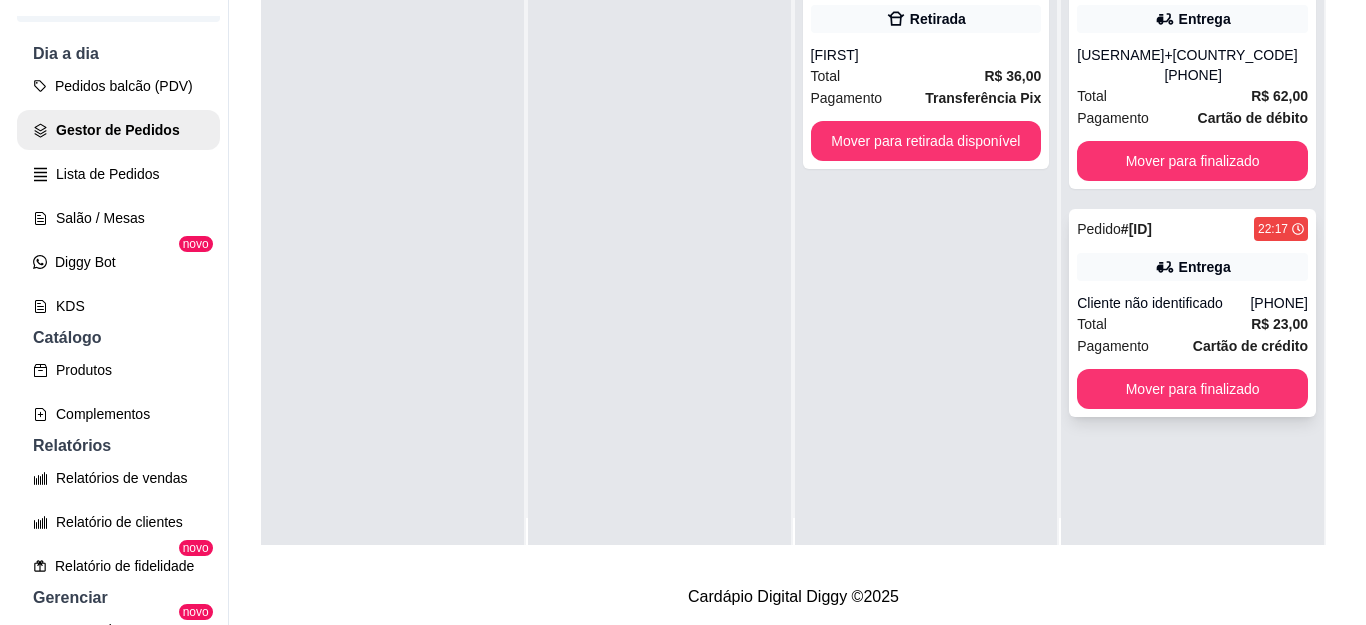 scroll, scrollTop: 0, scrollLeft: 0, axis: both 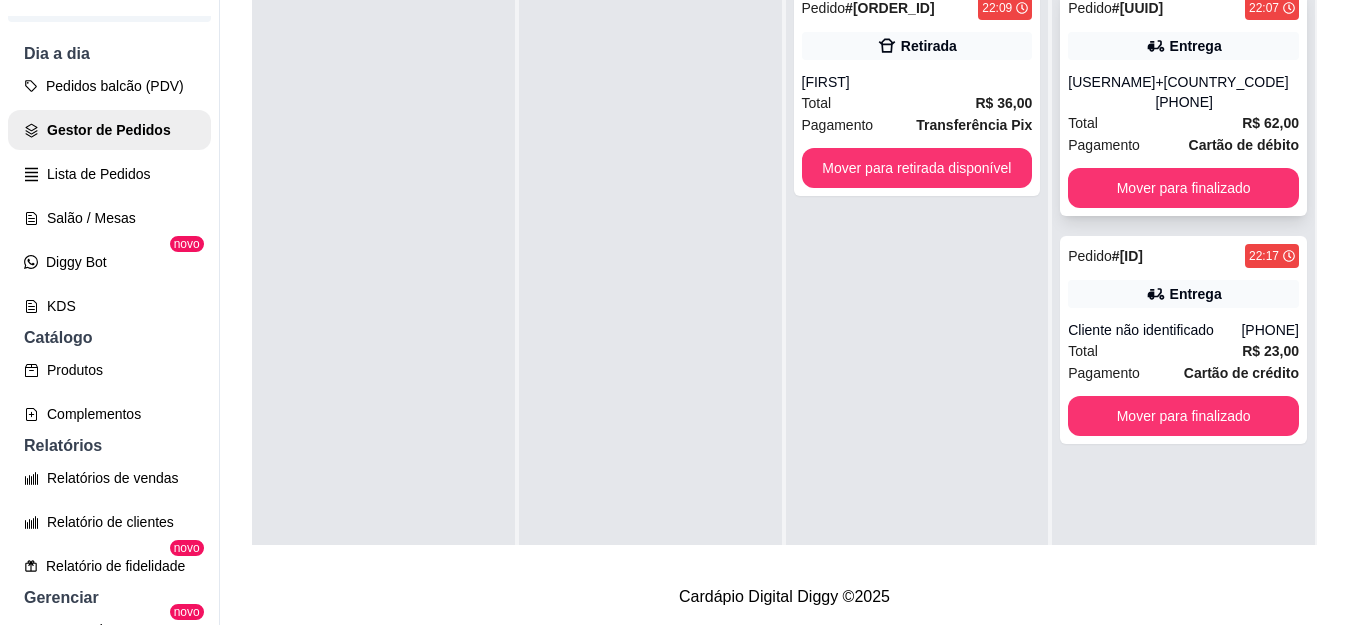 click on "Total R$ 62,00" at bounding box center [1183, 123] 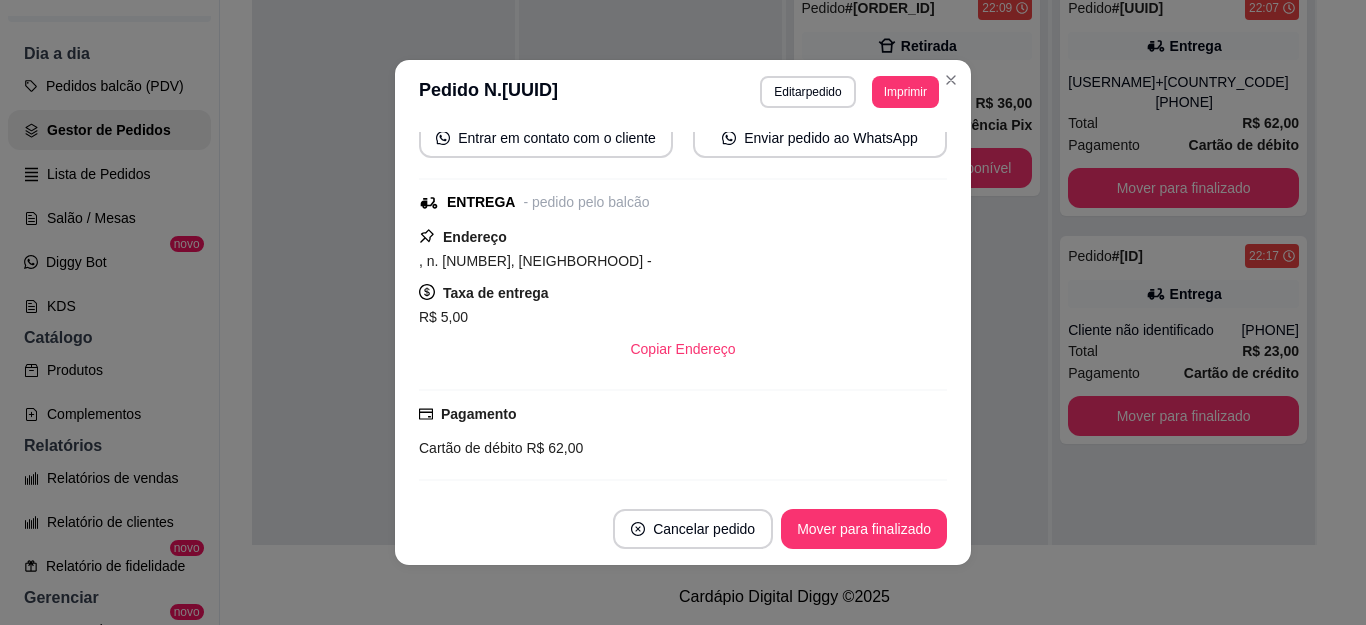 scroll, scrollTop: 400, scrollLeft: 0, axis: vertical 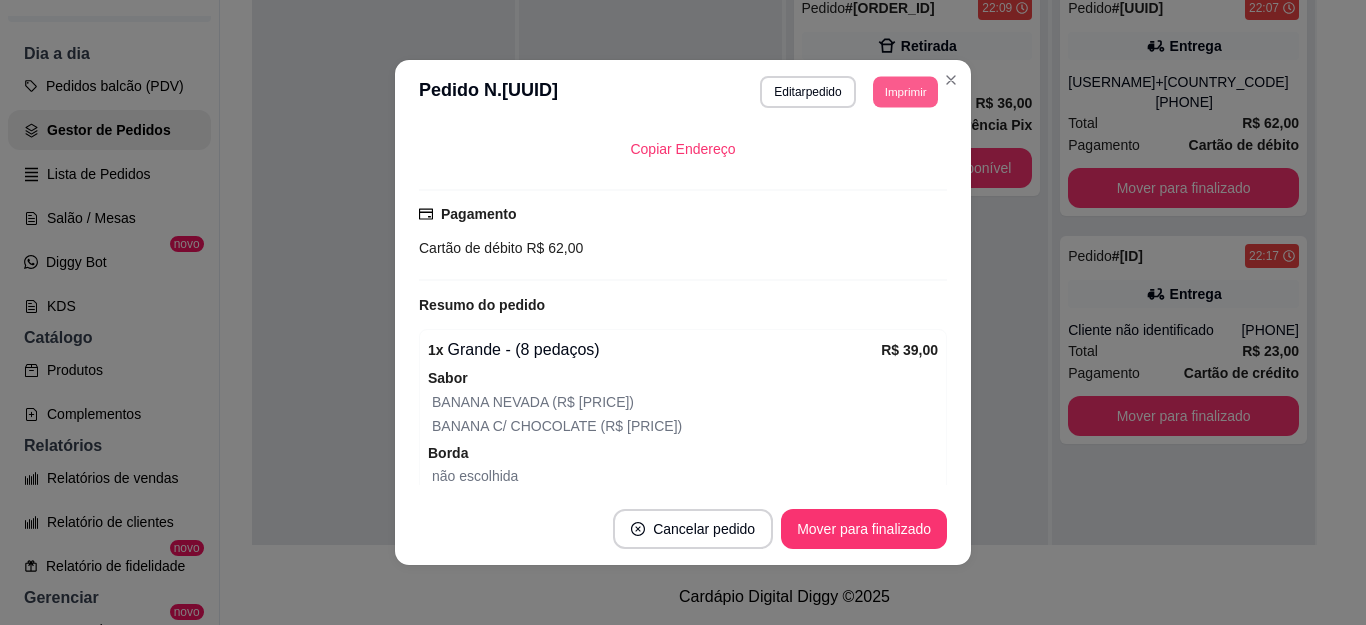 click on "Imprimir" at bounding box center (905, 91) 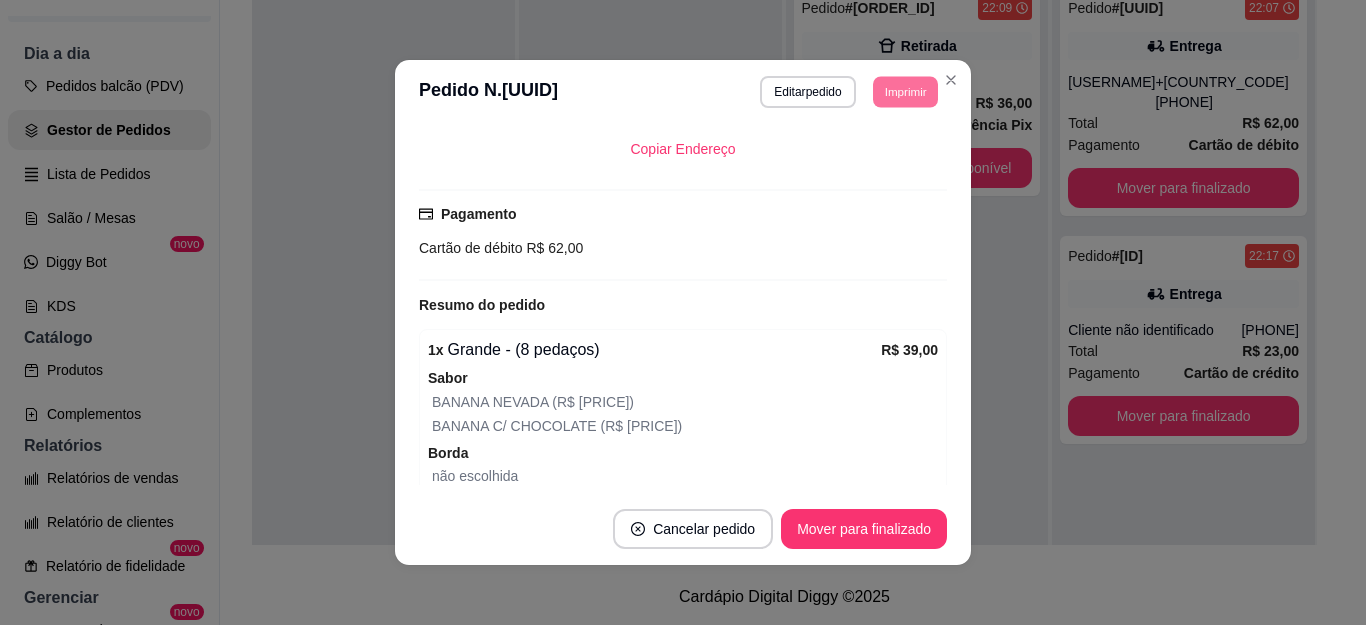 click on "feito há  29   minutos Horário do pedido 31/07/2025 22:07 Status do pedido SAIU PARA ENTREGA Nome do cliente [FIRST] Telefone (55) [PHONE] Entrar em contato com o cliente Enviar pedido ao WhatsApp ENTREGA - pedido pelo balcão Endereço  , n. , [CITY] -   Taxa de entrega  R$ 5,00 Copiar Endereço Pagamento Cartão de débito   R$ 62,00 Resumo do pedido 1 x     Grande - (8 pedaços) R$ 39,00 Sabor BANANA NEVADA    (R$ 39,00) BANANA C/ CHOCOLATE    (R$ 39,00) Borda não escolhida Massa não escolhida 1 x     COMBO X-TUDO R$ 18,00 Subtotal R$ 57,00 Total R$ 62,00" at bounding box center (683, 308) 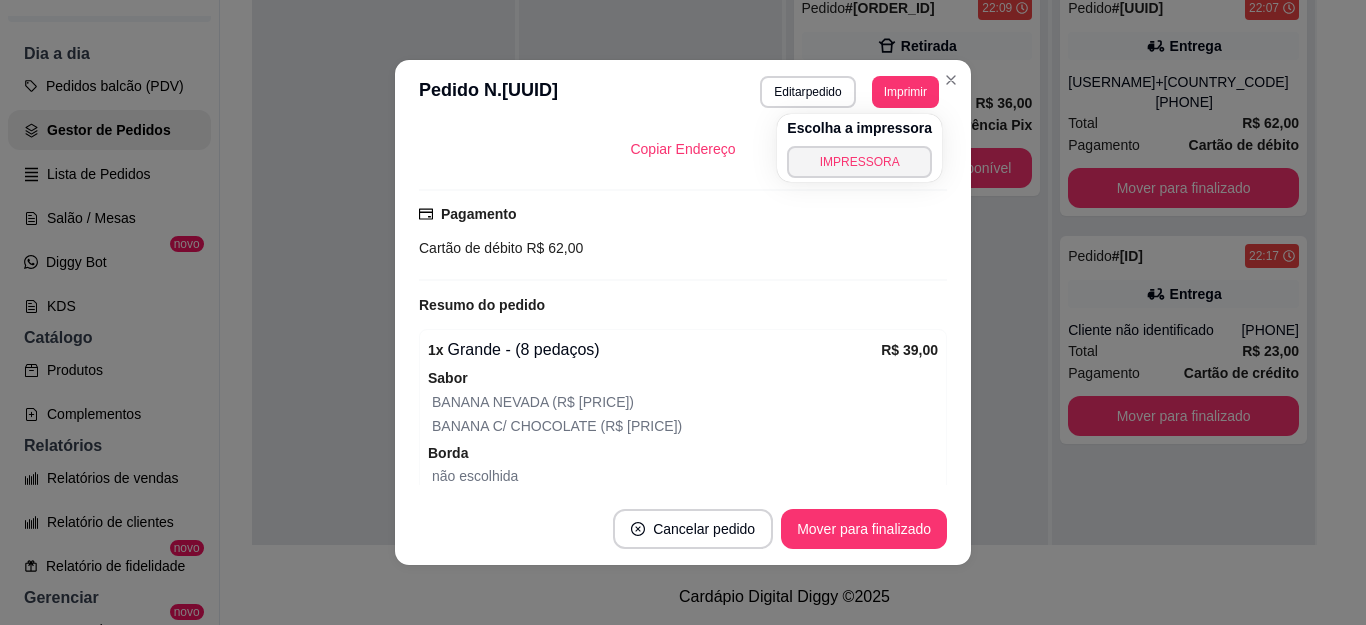 click on "Copiar Endereço" at bounding box center [683, 149] 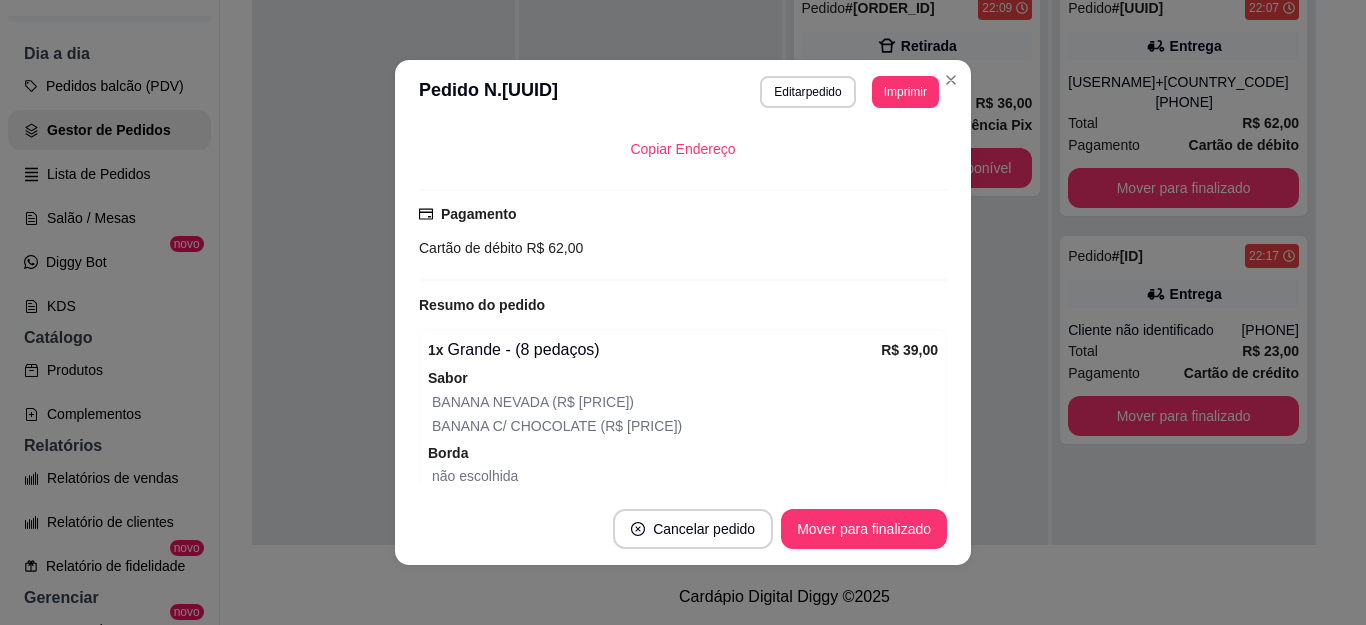 click on "Imprimir" at bounding box center (905, 92) 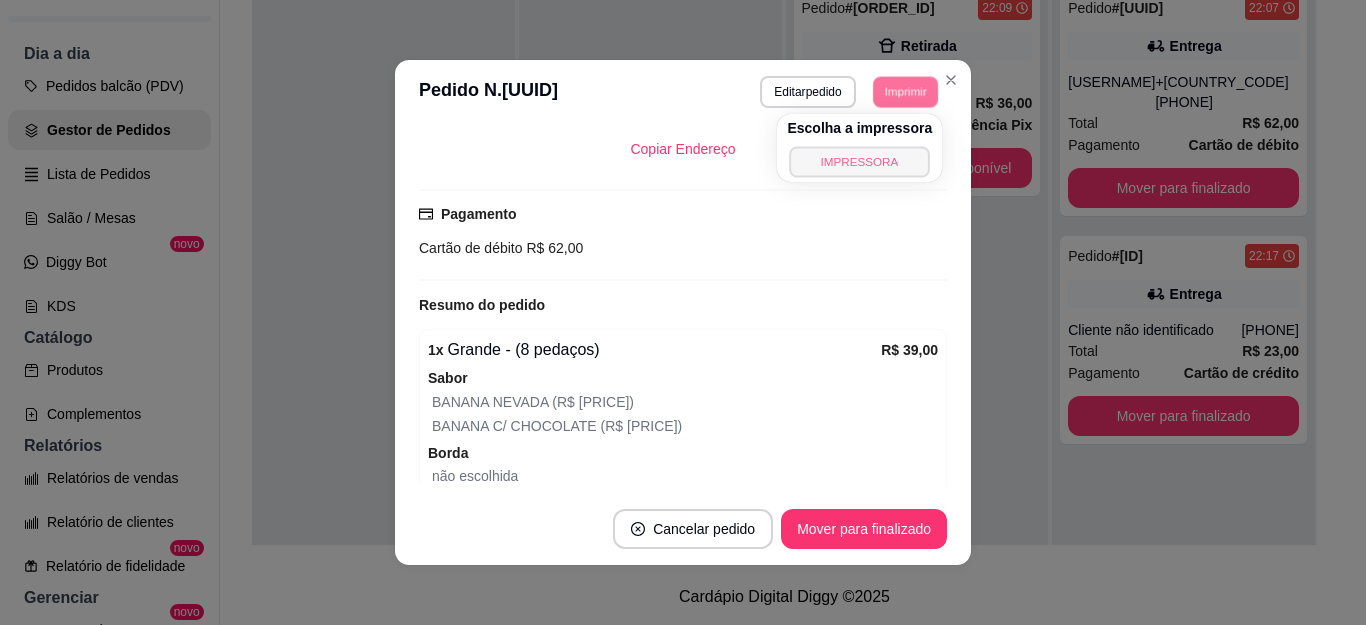 click on "IMPRESSORA" at bounding box center (860, 161) 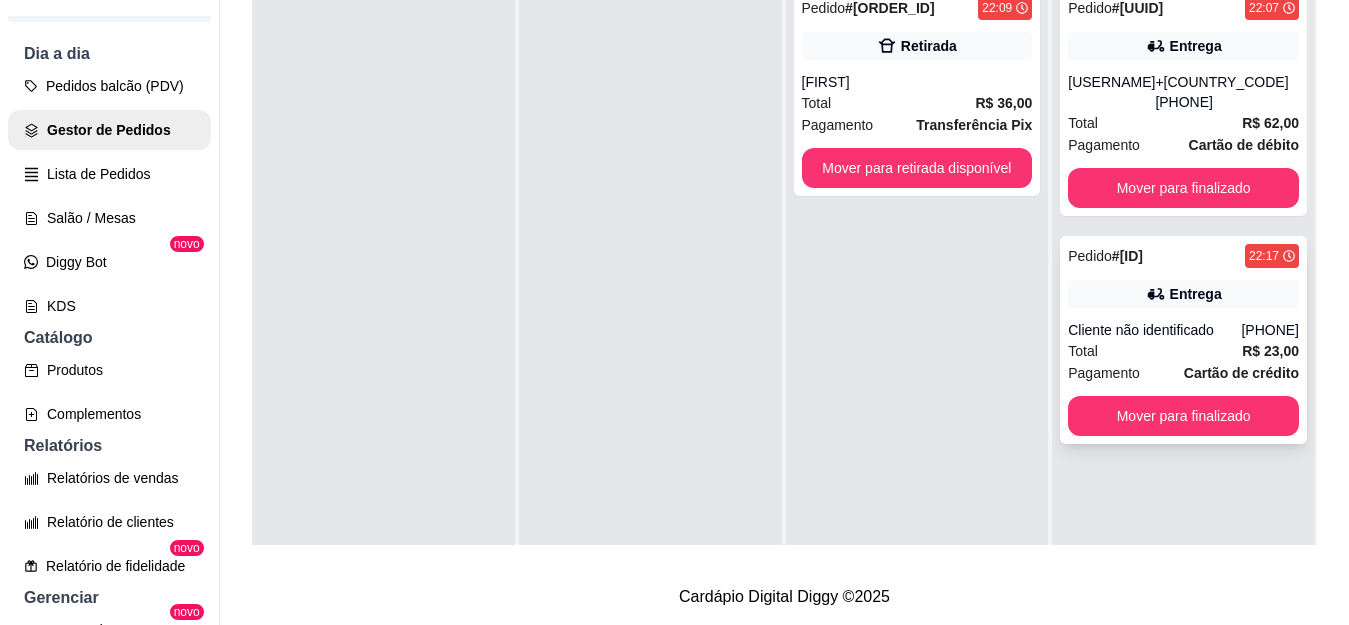 click on "Pedido  # [ID] 22:17 Entrega Cliente não identificado (22) 99896-2697 Total R$ 23,00 Pagamento Cartão de crédito Mover para finalizado" at bounding box center [1183, 340] 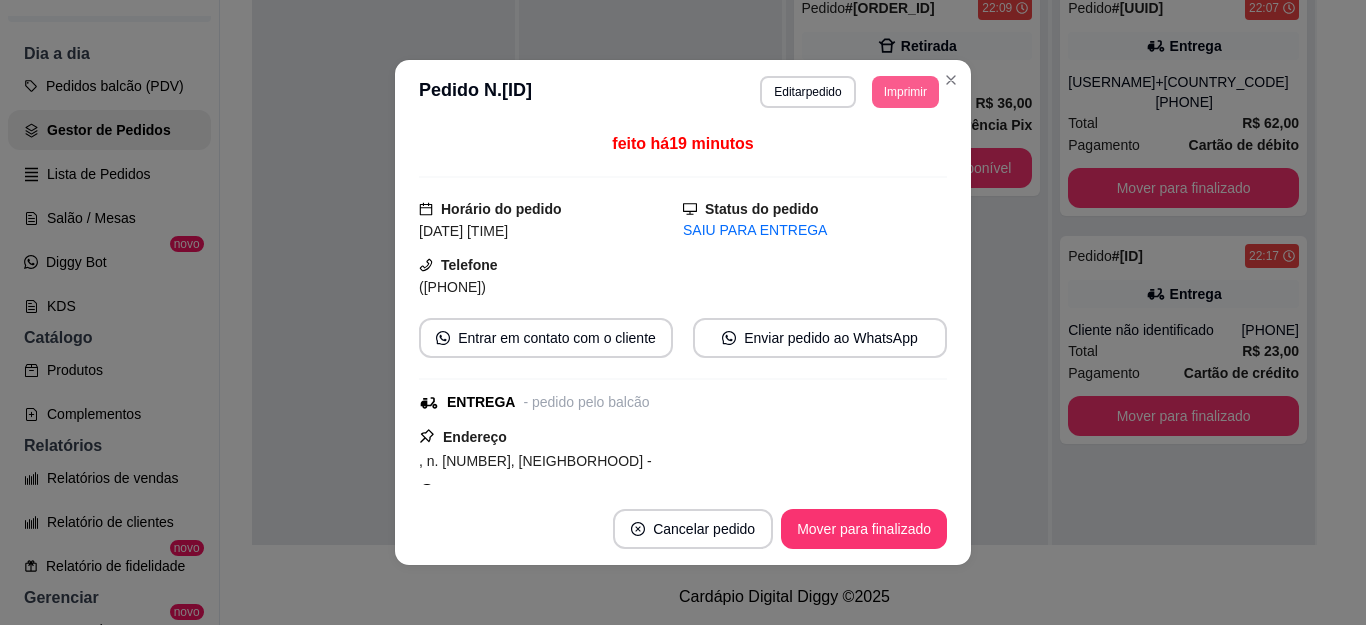 click on "Imprimir" at bounding box center [905, 92] 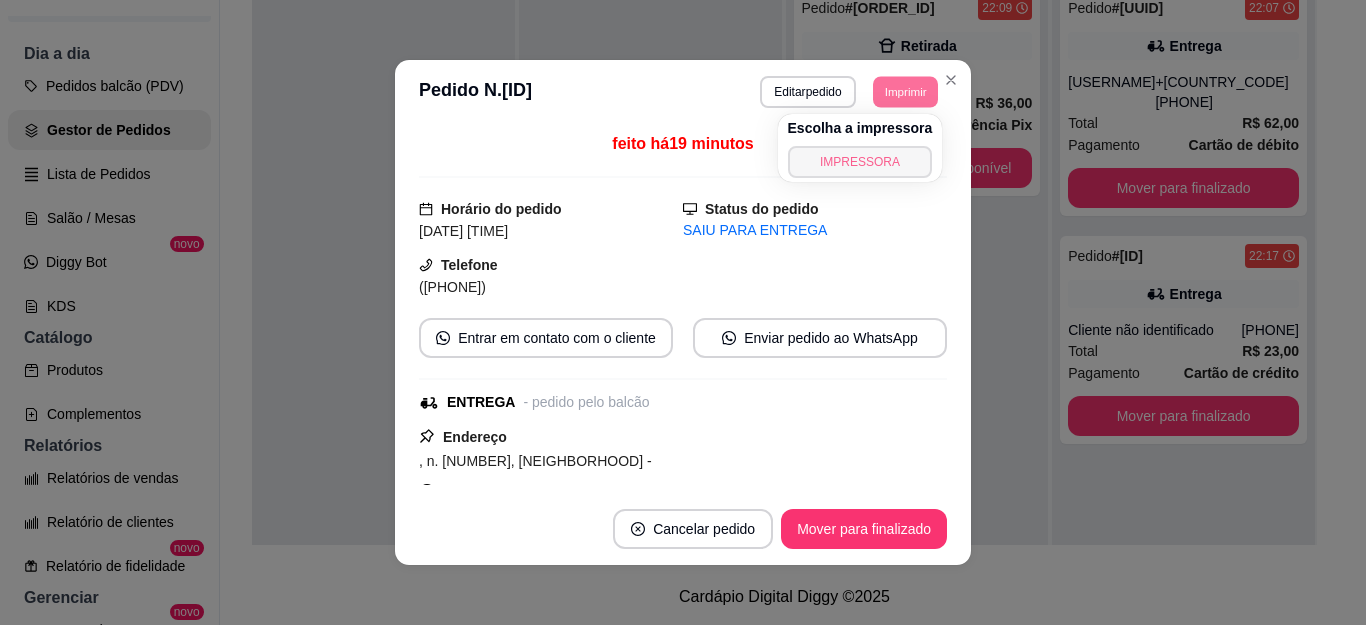 click on "IMPRESSORA" at bounding box center (860, 162) 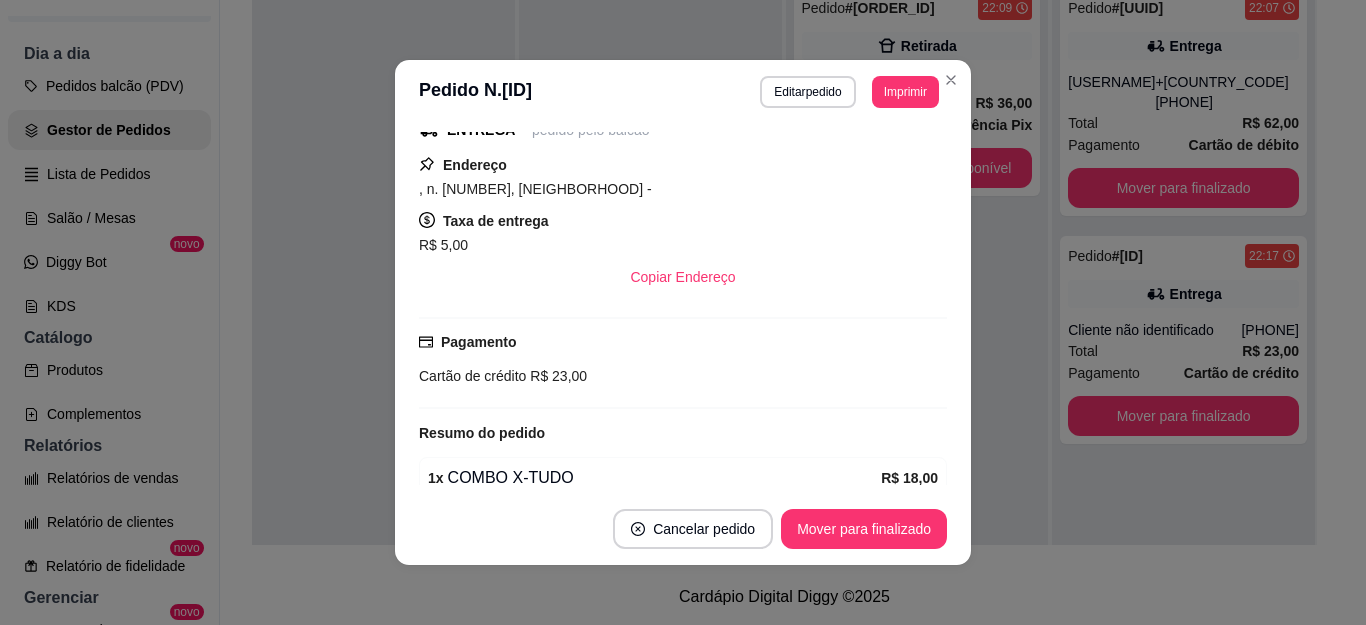 scroll, scrollTop: 364, scrollLeft: 0, axis: vertical 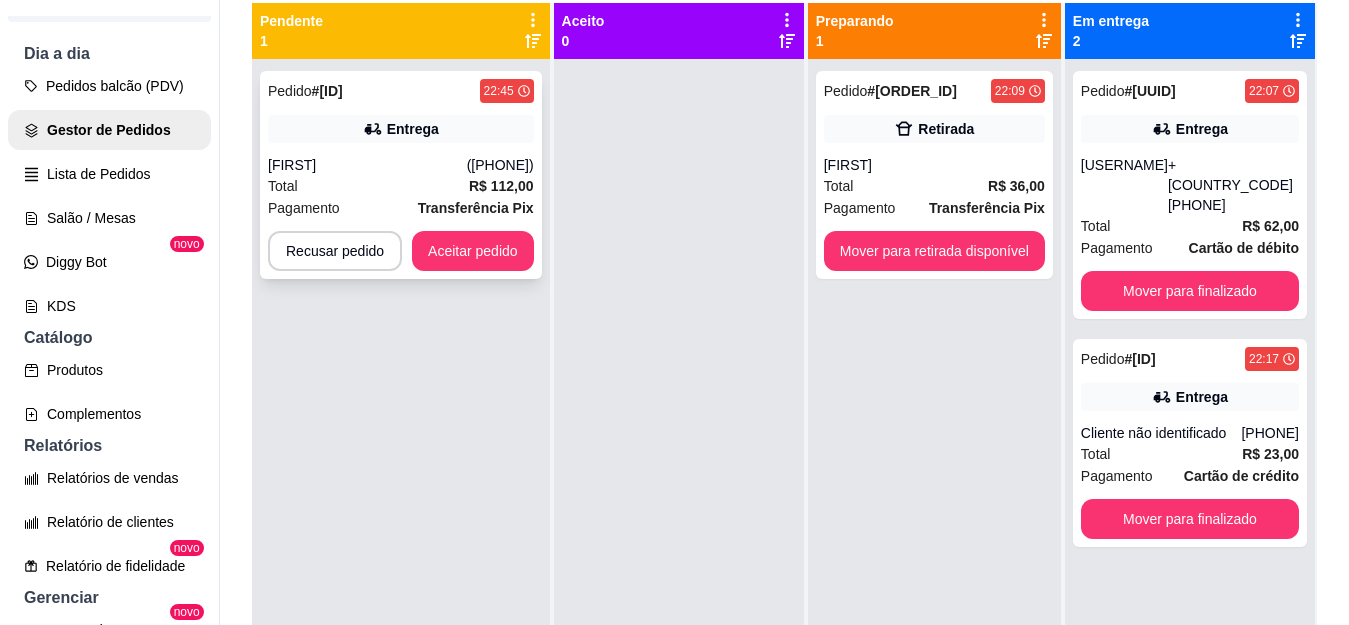 click on "Pedido  # [ORDER_ID] [TIME] Entrega [FIRST]  ([PHONE]) Total R$ 112,00 Pagamento Transferência Pix Recusar pedido Aceitar pedido" at bounding box center [401, 175] 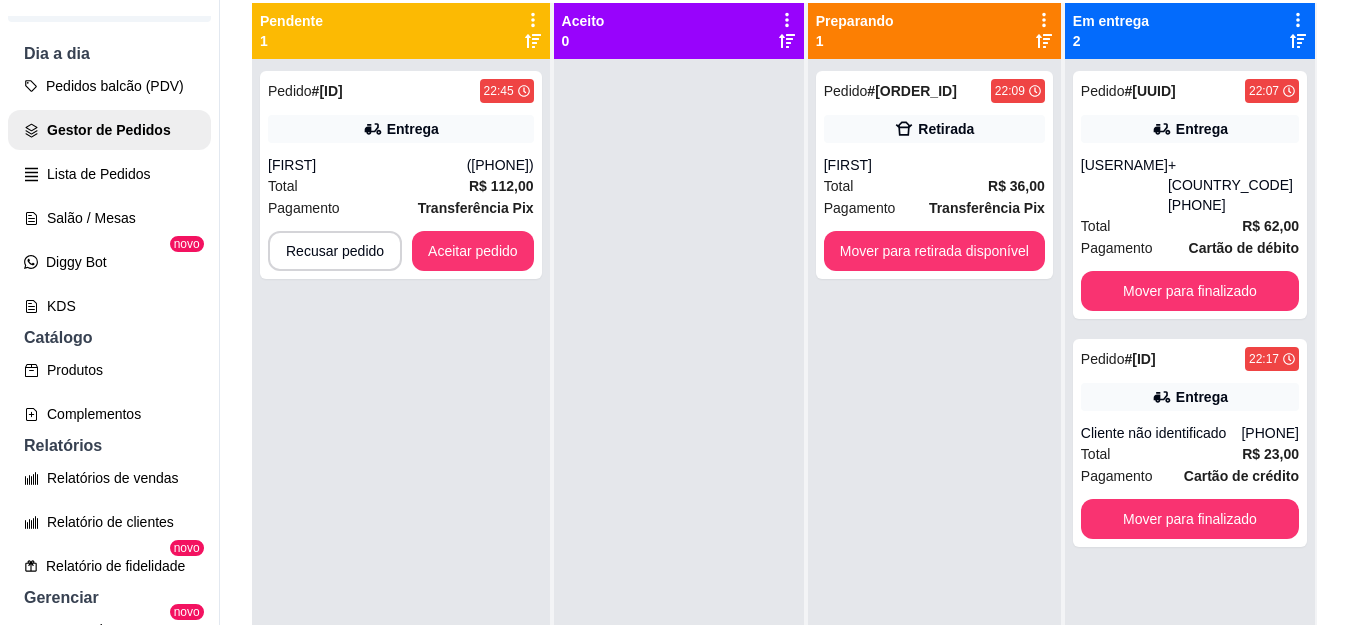click on "Aceitar pedido" at bounding box center (886, 529) 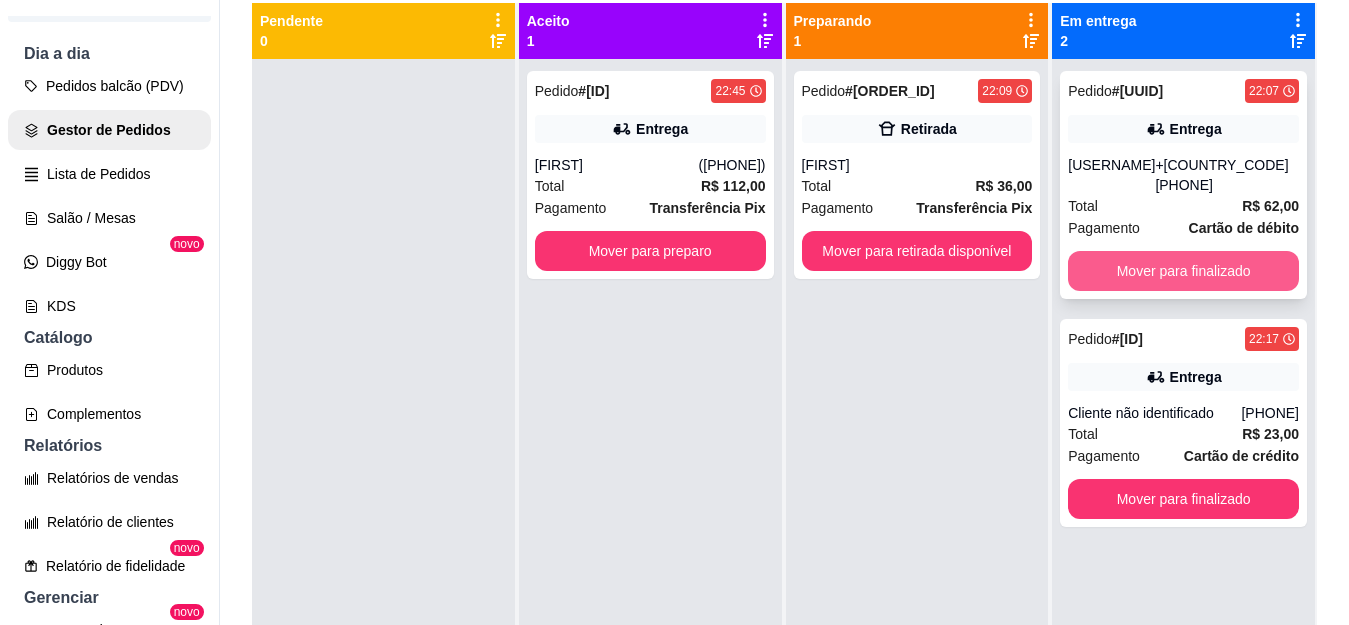click on "Mover para finalizado" at bounding box center [1183, 271] 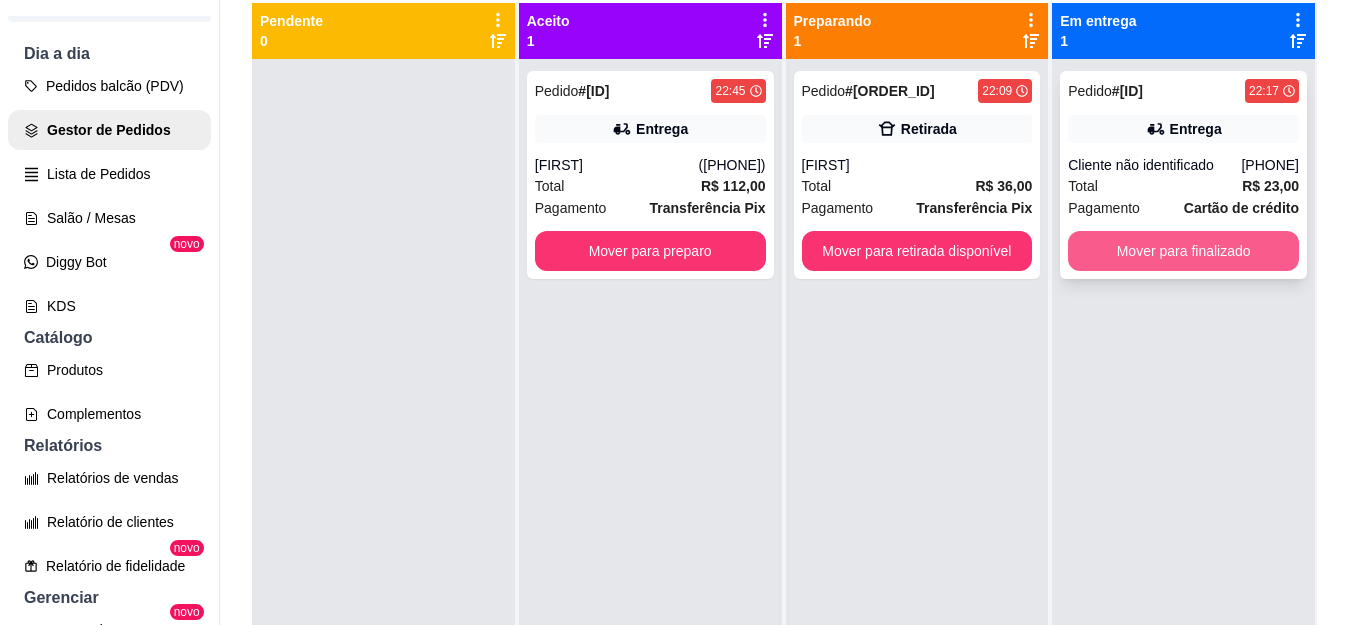 click on "Mover para finalizado" at bounding box center [1183, 251] 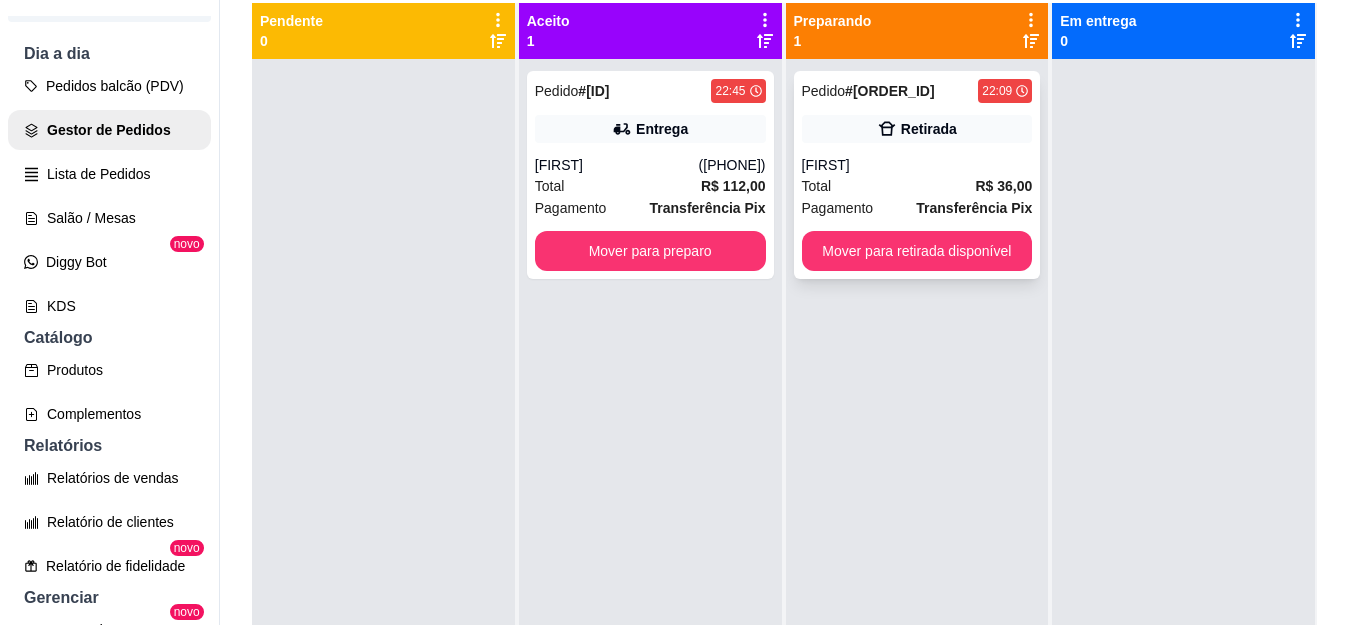 click on "Mover para retirada disponível" at bounding box center (917, 251) 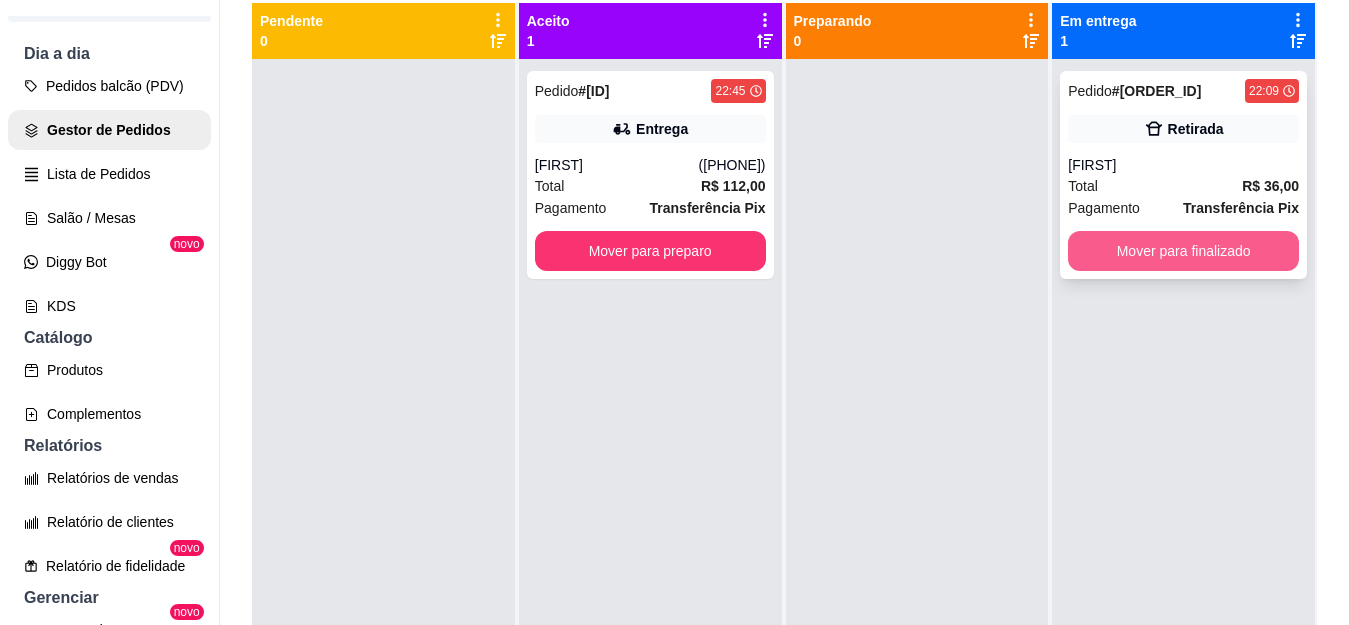 click on "Mover para finalizado" at bounding box center [1183, 251] 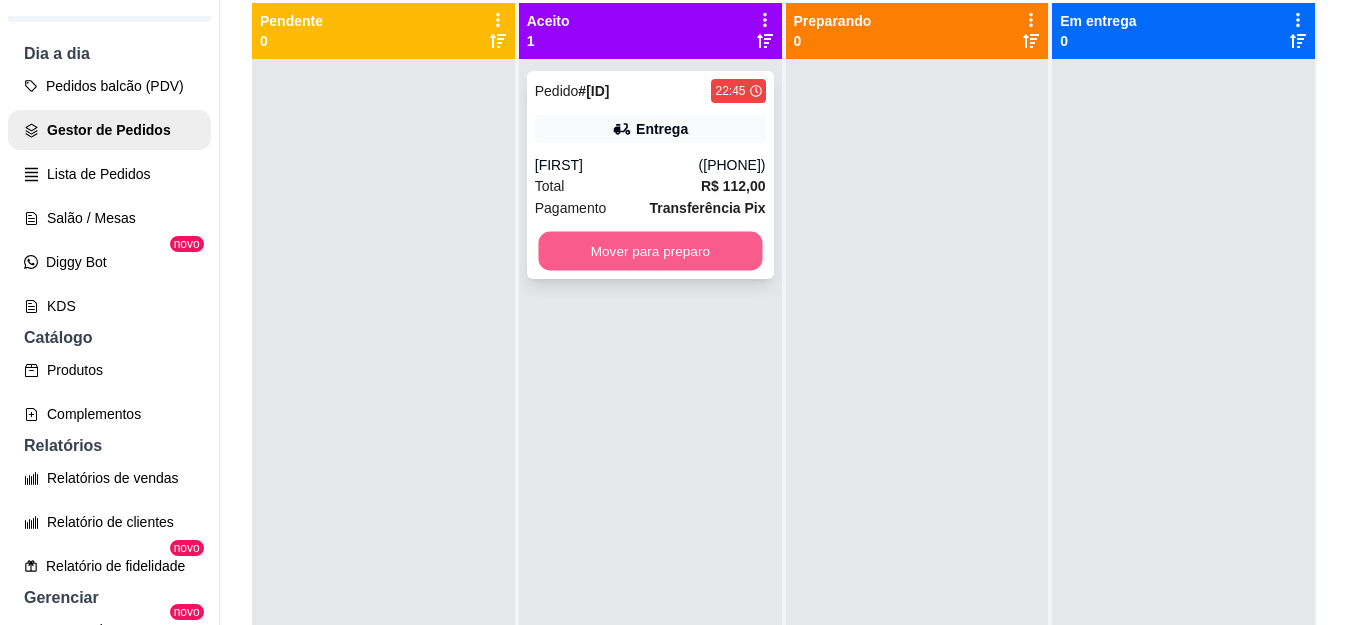 click on "Mover para preparo" at bounding box center (650, 251) 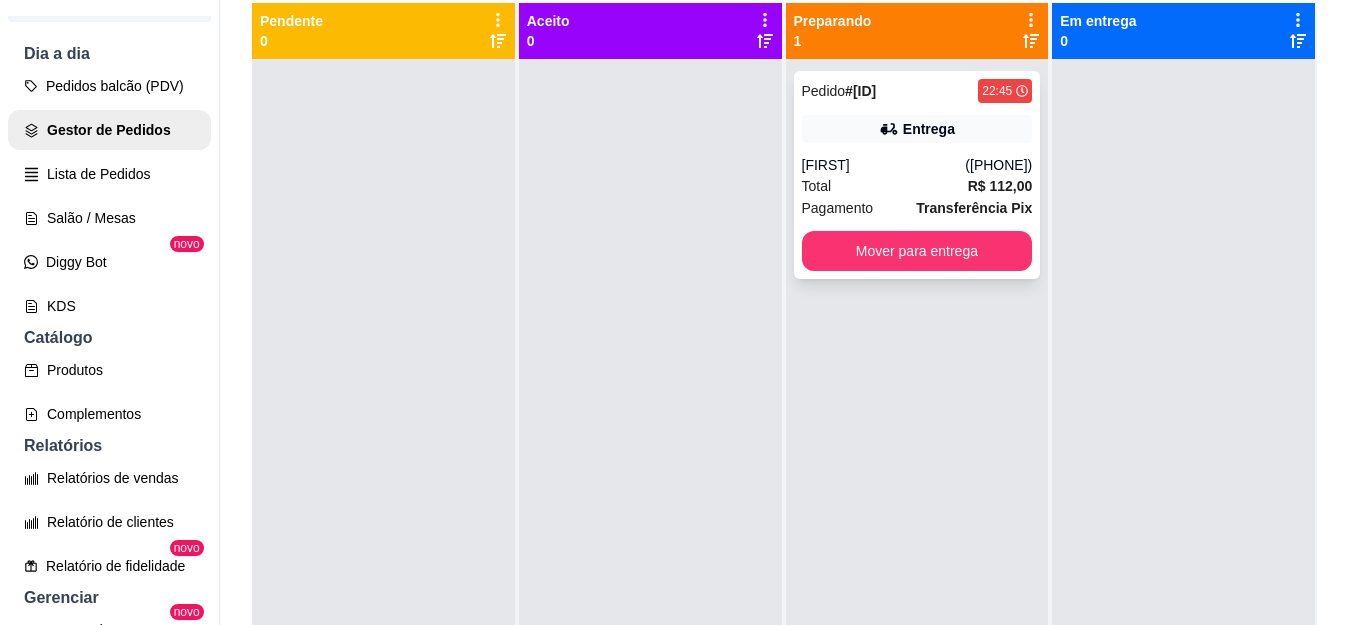 click on "[FIRST]" at bounding box center (884, 165) 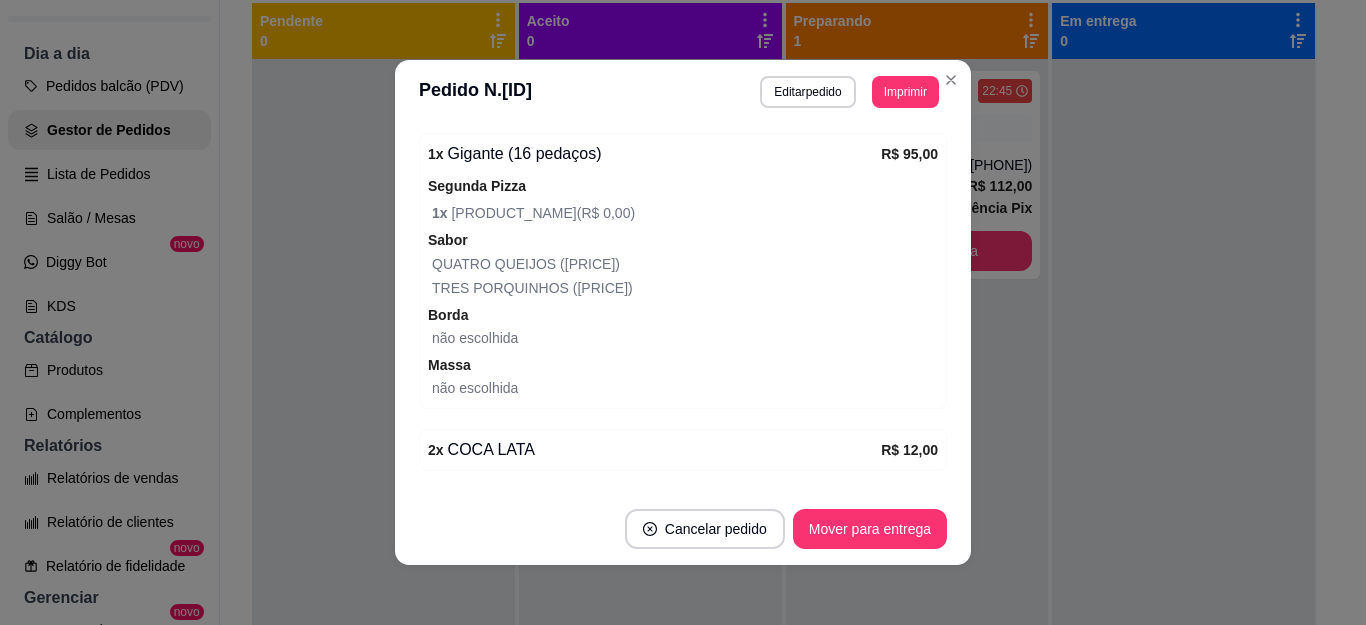 scroll, scrollTop: 700, scrollLeft: 0, axis: vertical 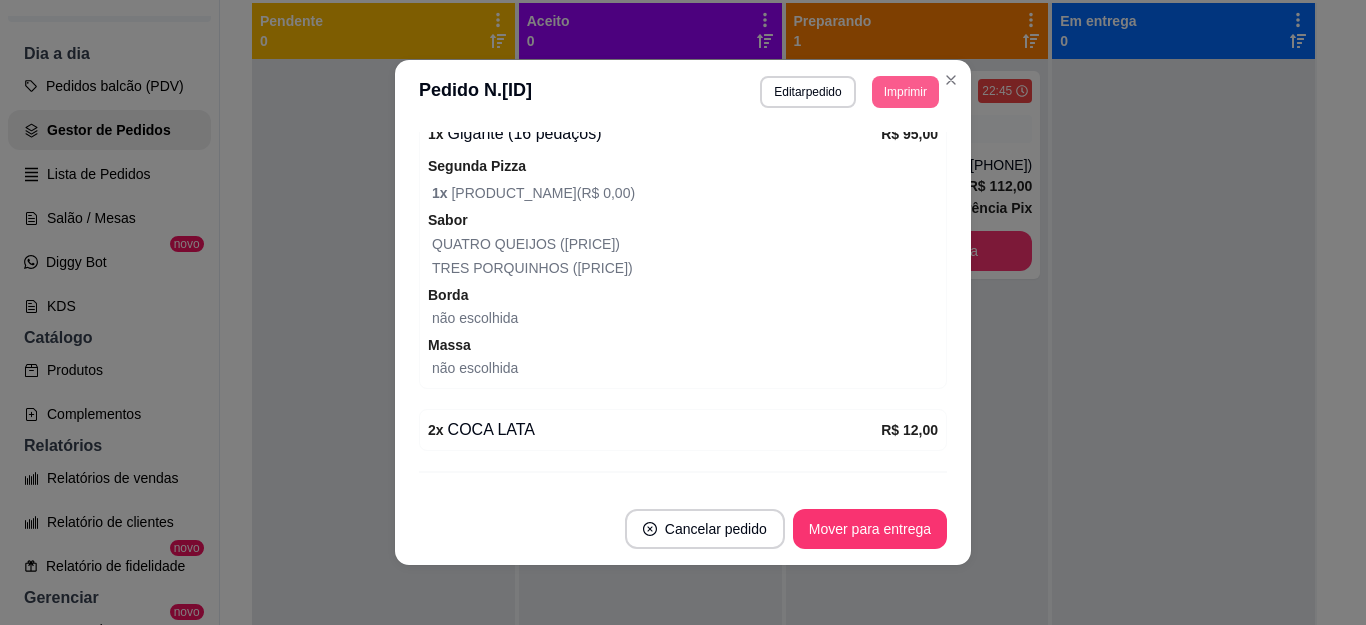 click on "Imprimir" at bounding box center (905, 92) 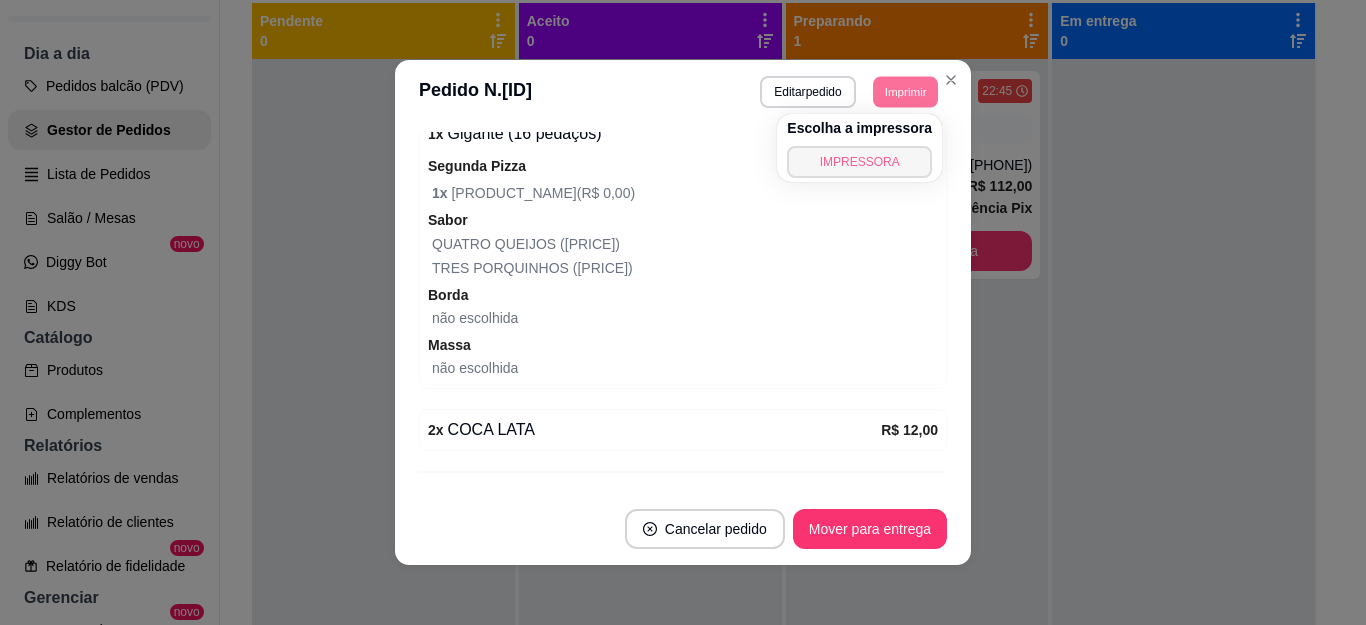 click on "IMPRESSORA" at bounding box center (859, 162) 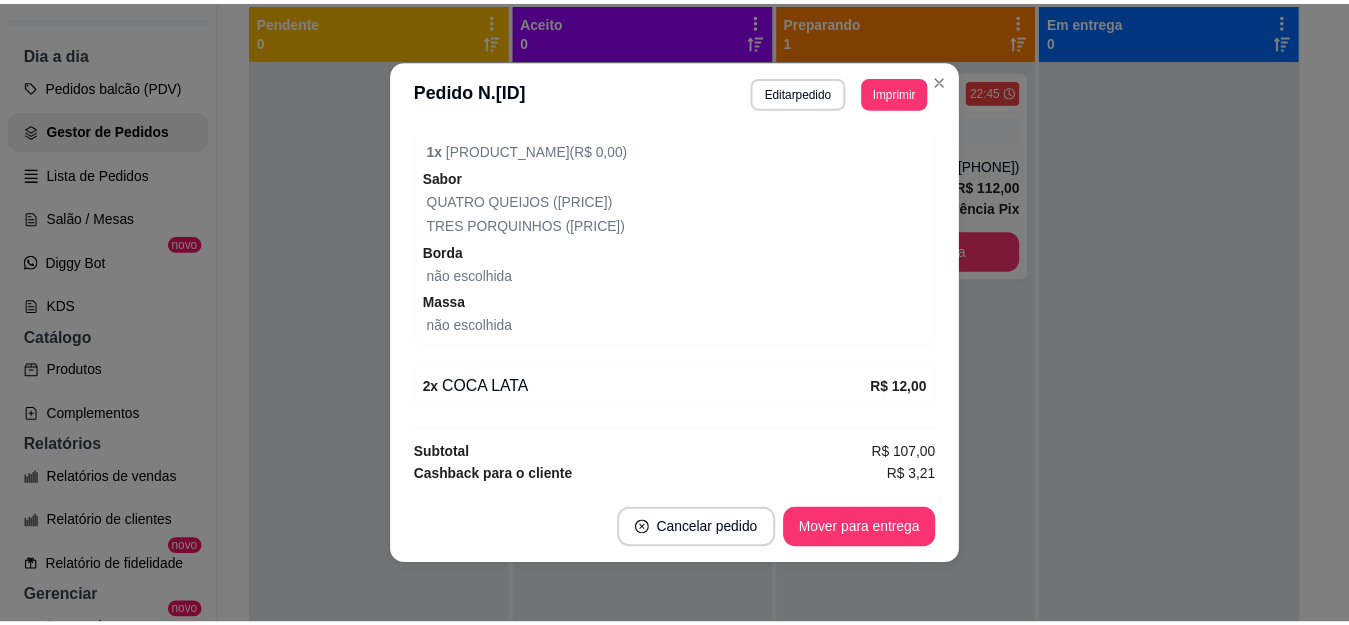 scroll, scrollTop: 766, scrollLeft: 0, axis: vertical 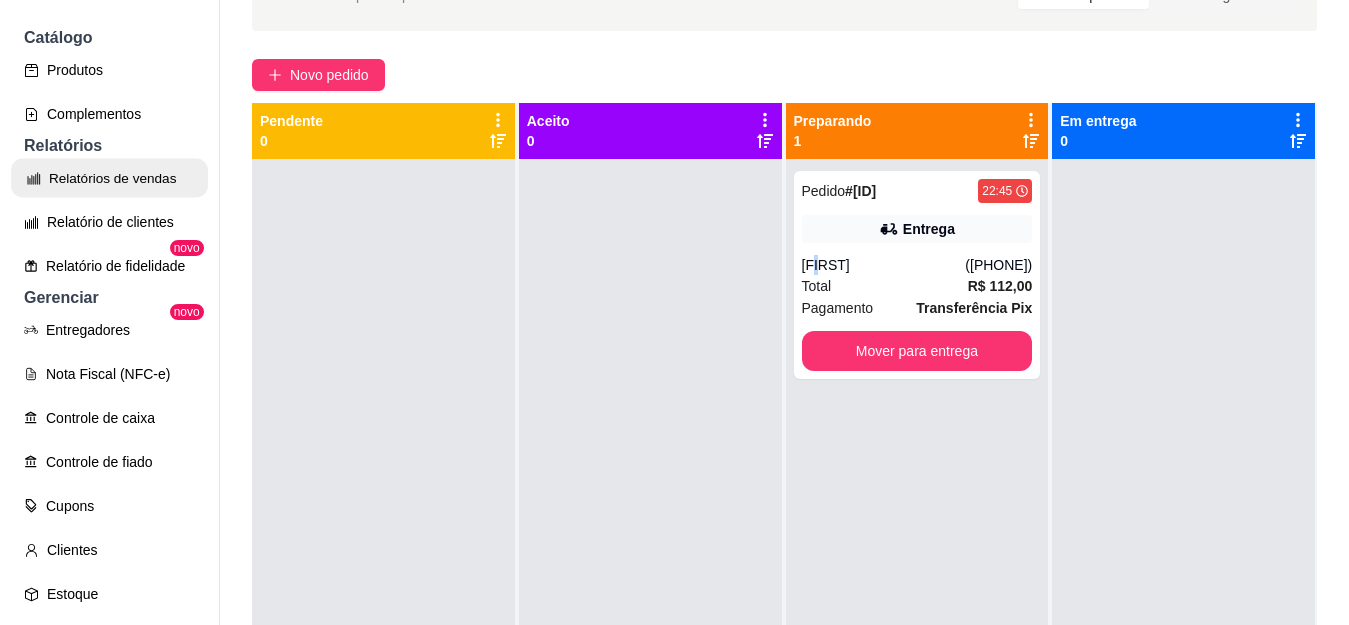 click on "Relatórios de vendas" at bounding box center [109, 178] 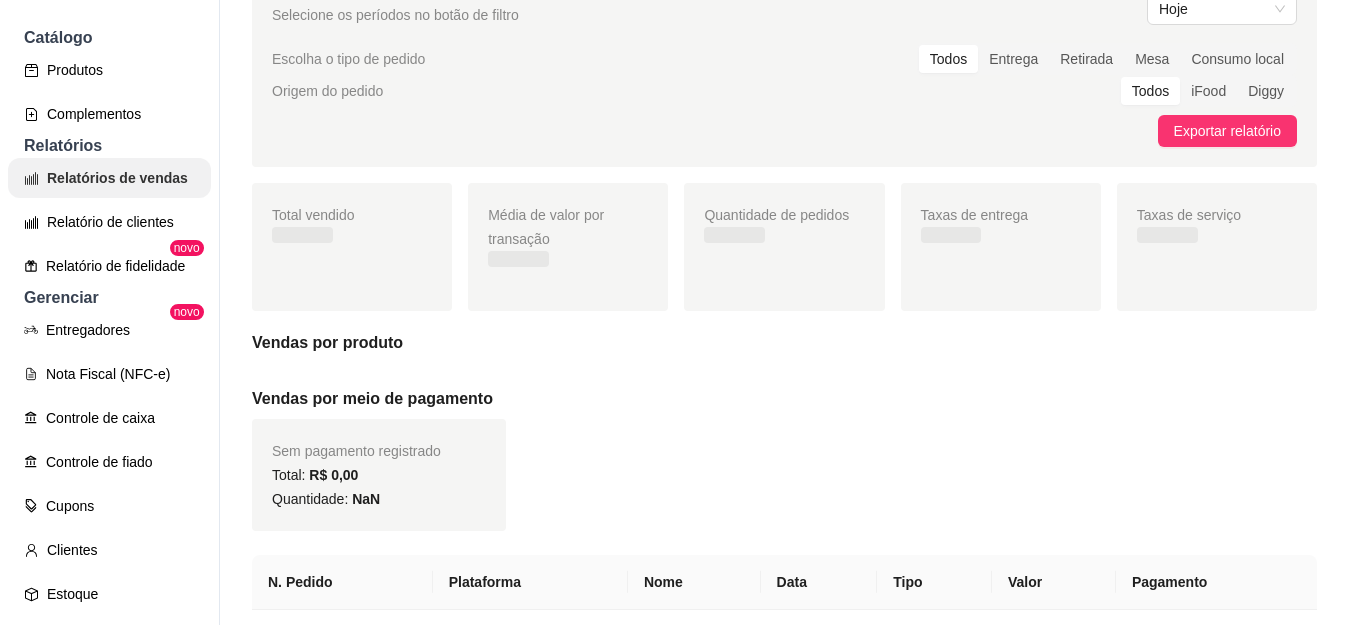 scroll, scrollTop: 0, scrollLeft: 0, axis: both 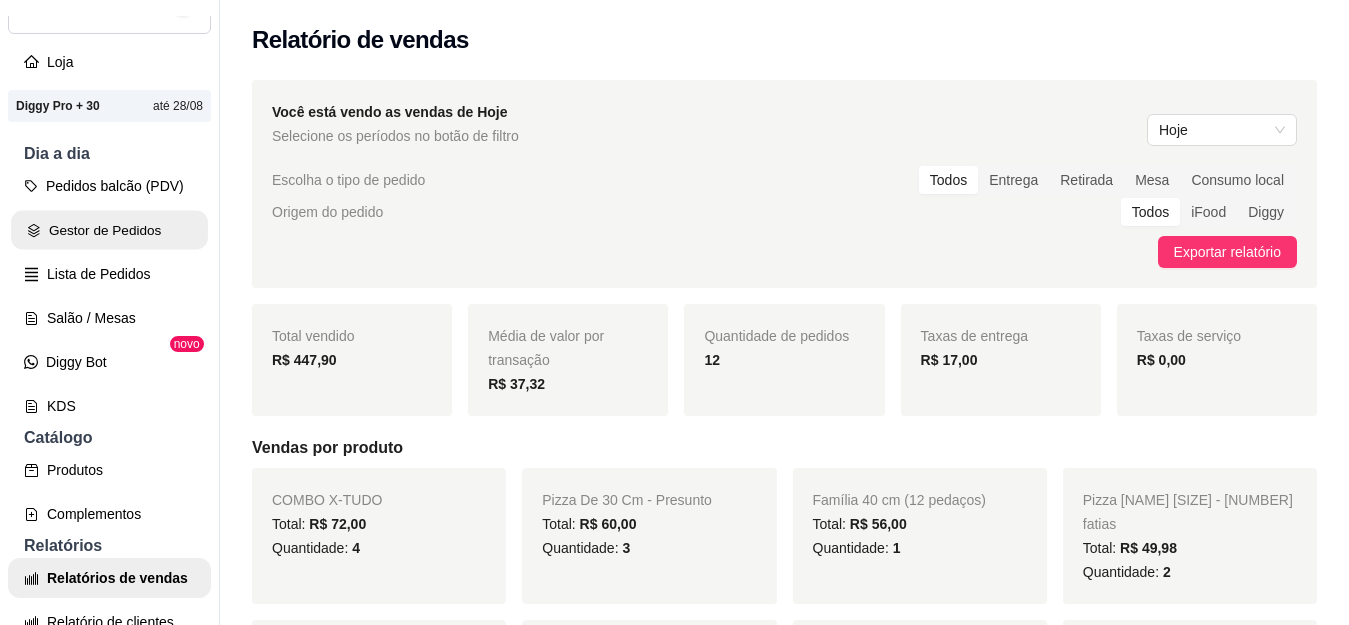 click on "Gestor de Pedidos" at bounding box center [109, 230] 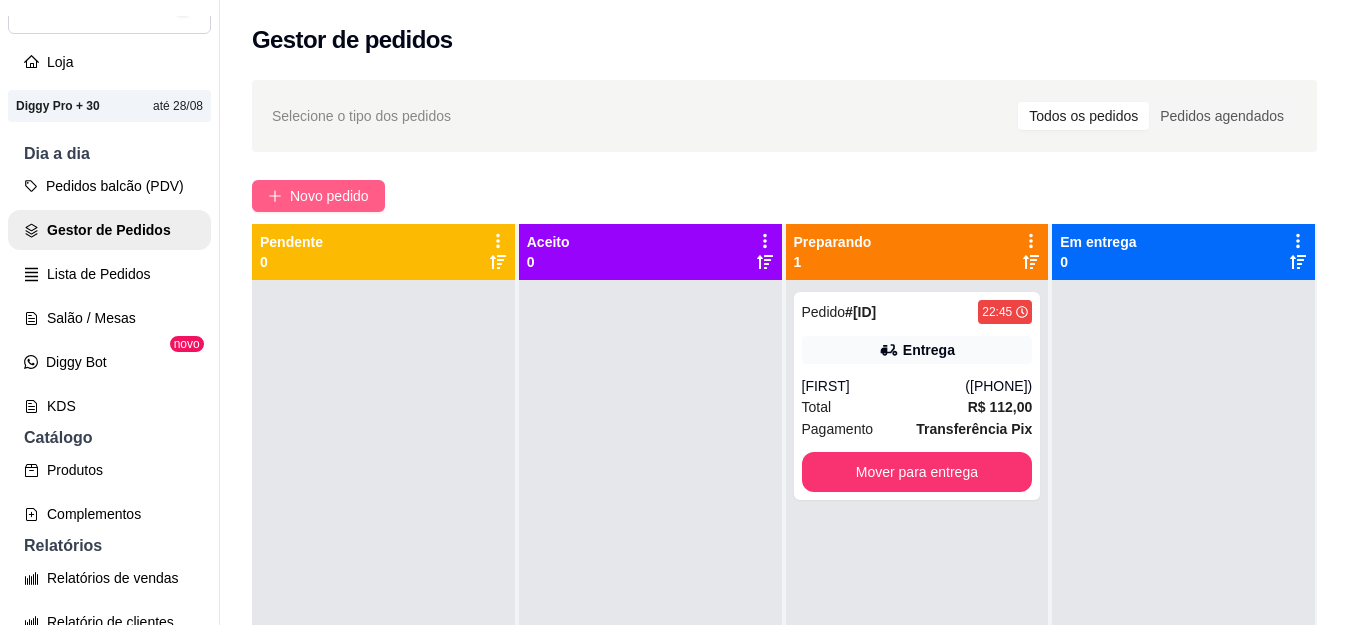click on "Novo pedido" at bounding box center (329, 196) 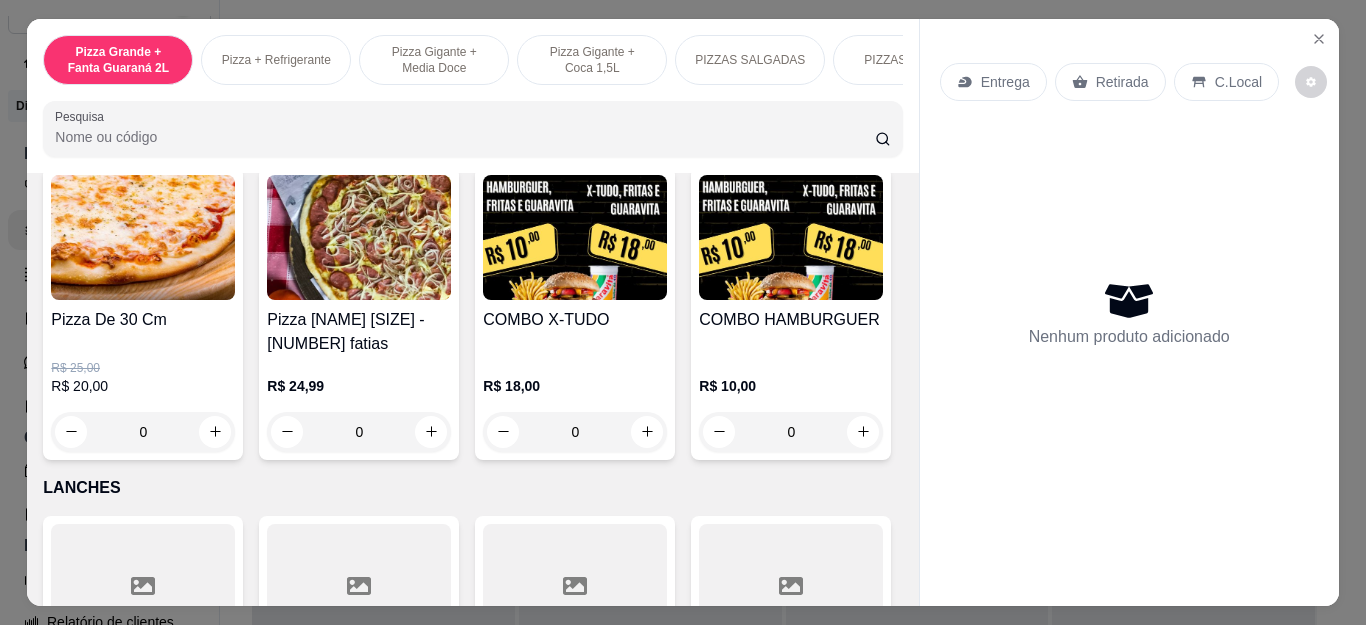 scroll, scrollTop: 2200, scrollLeft: 0, axis: vertical 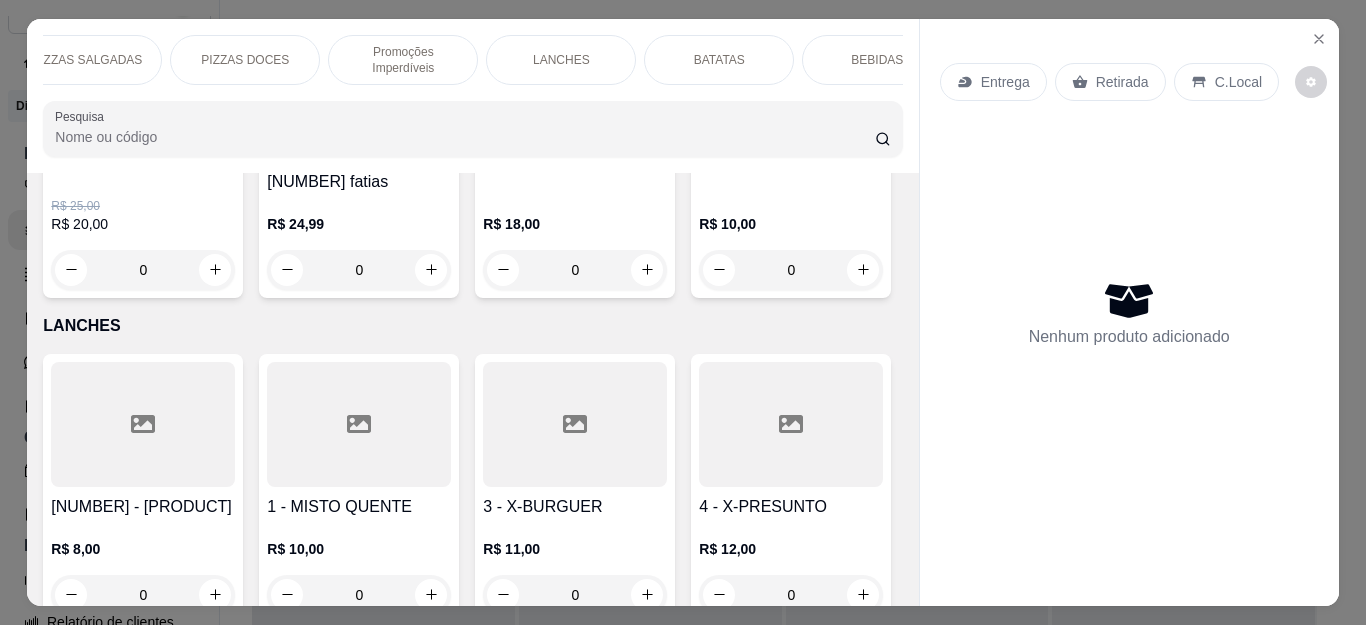 click on "BEBIDAS" at bounding box center [877, 60] 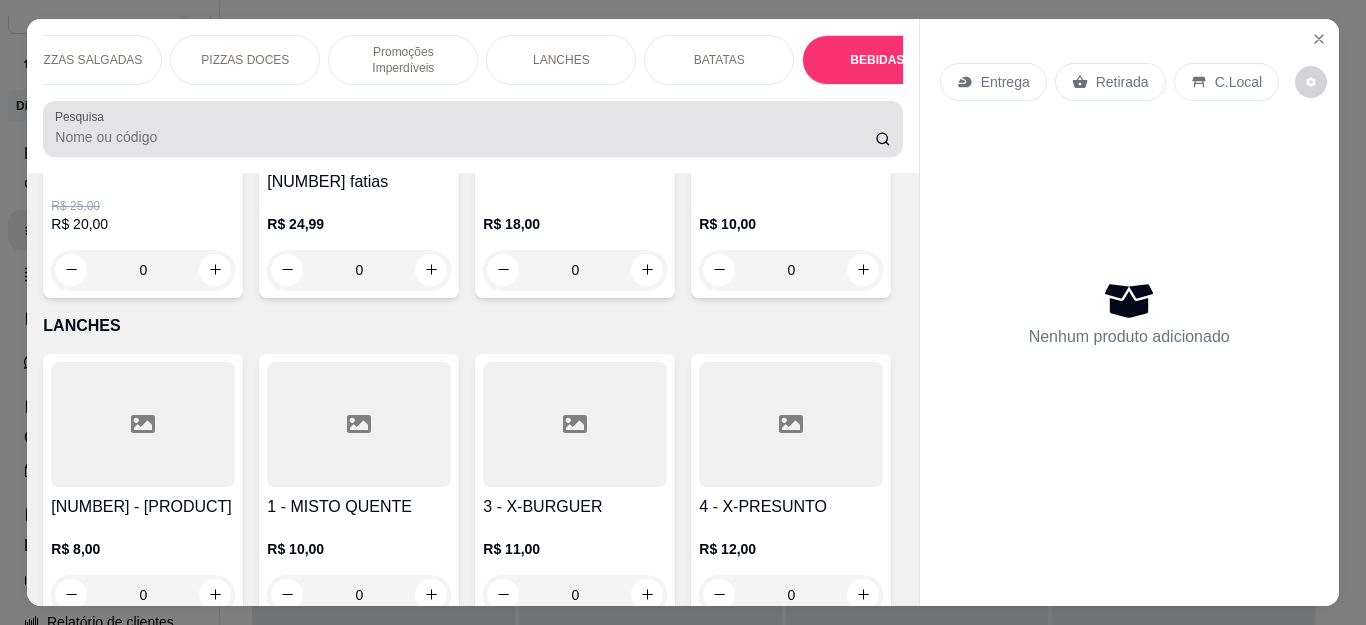 scroll, scrollTop: 54, scrollLeft: 0, axis: vertical 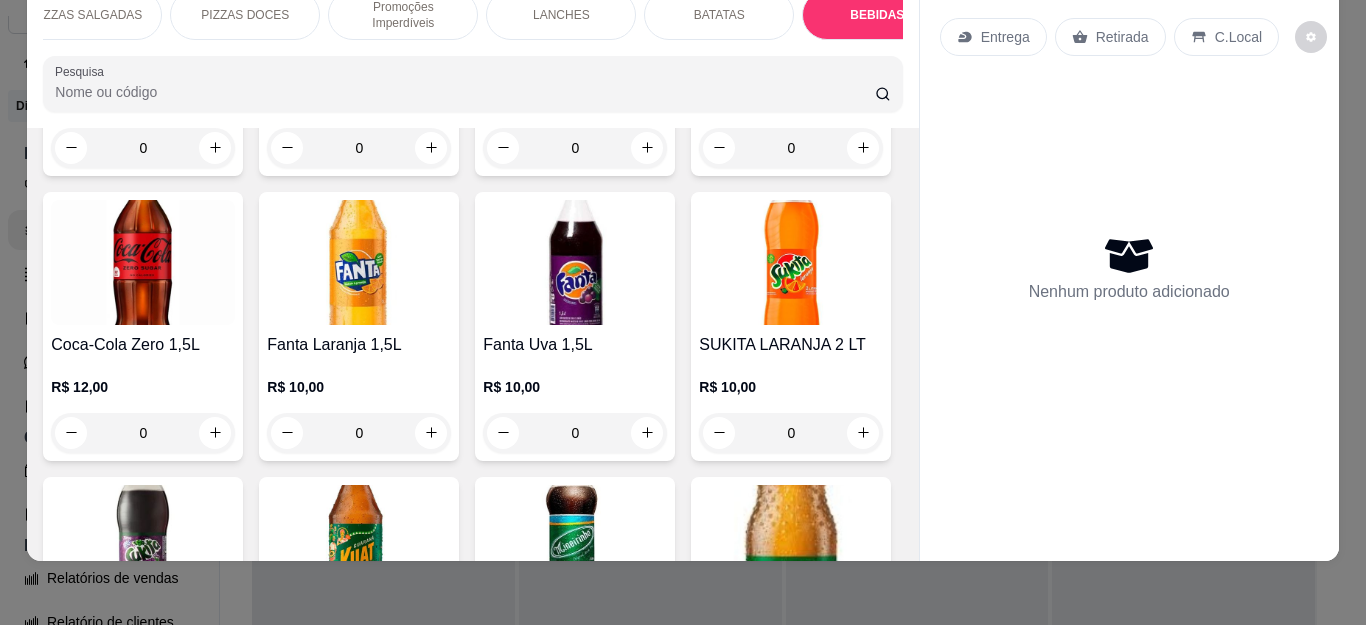 click 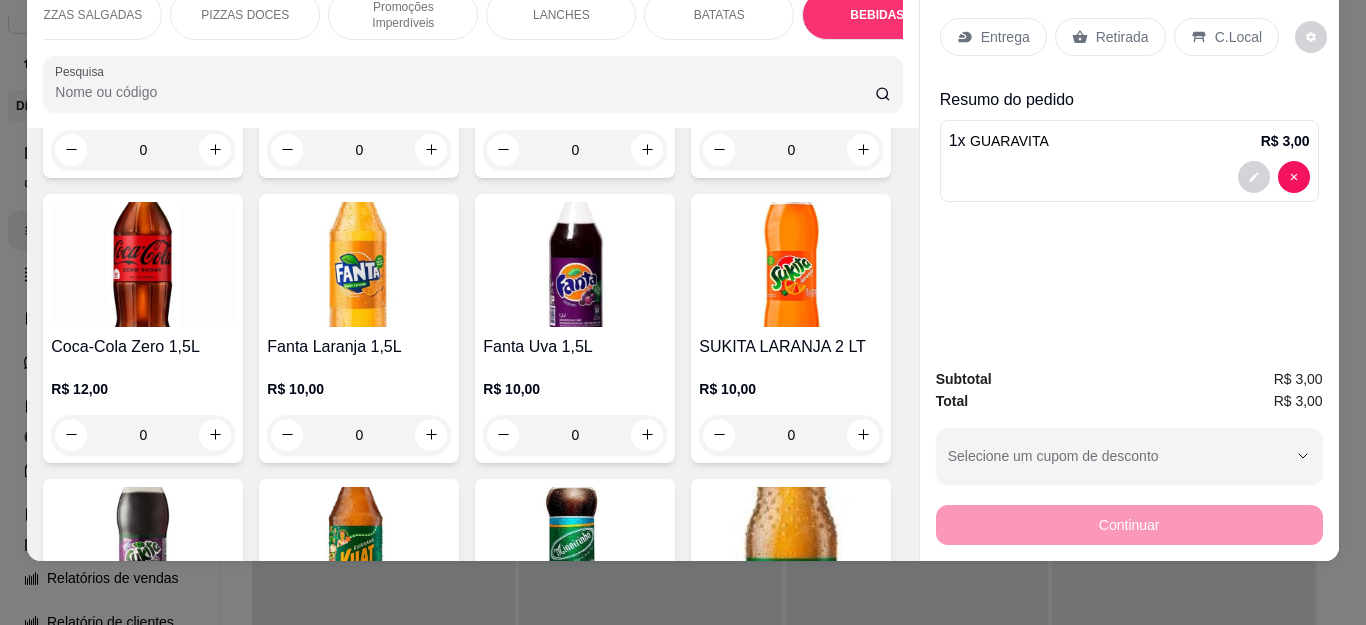 click 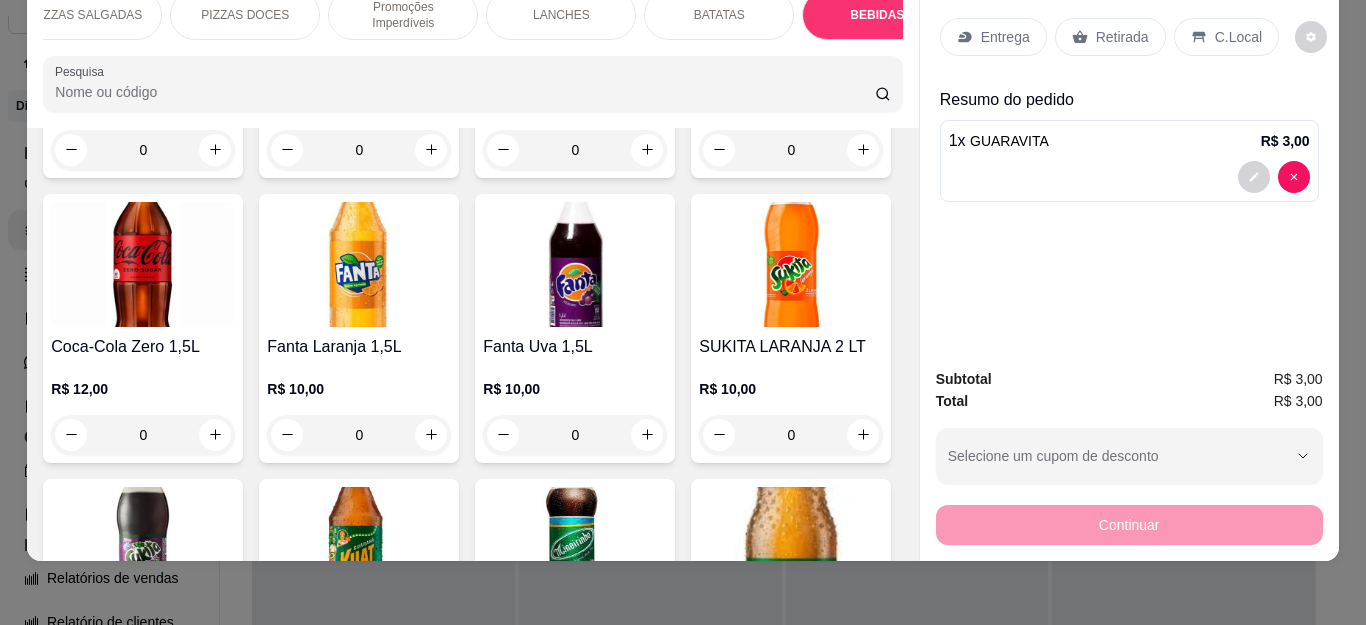 type on "2" 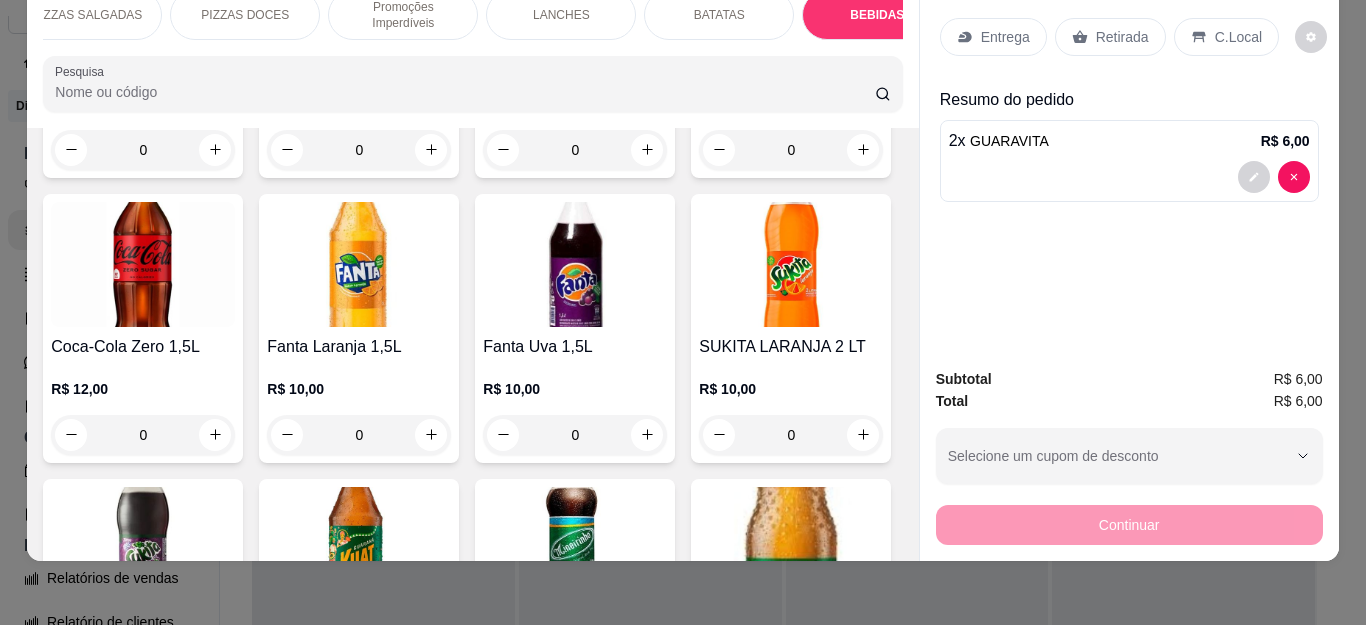 click on "Retirada" at bounding box center (1122, 37) 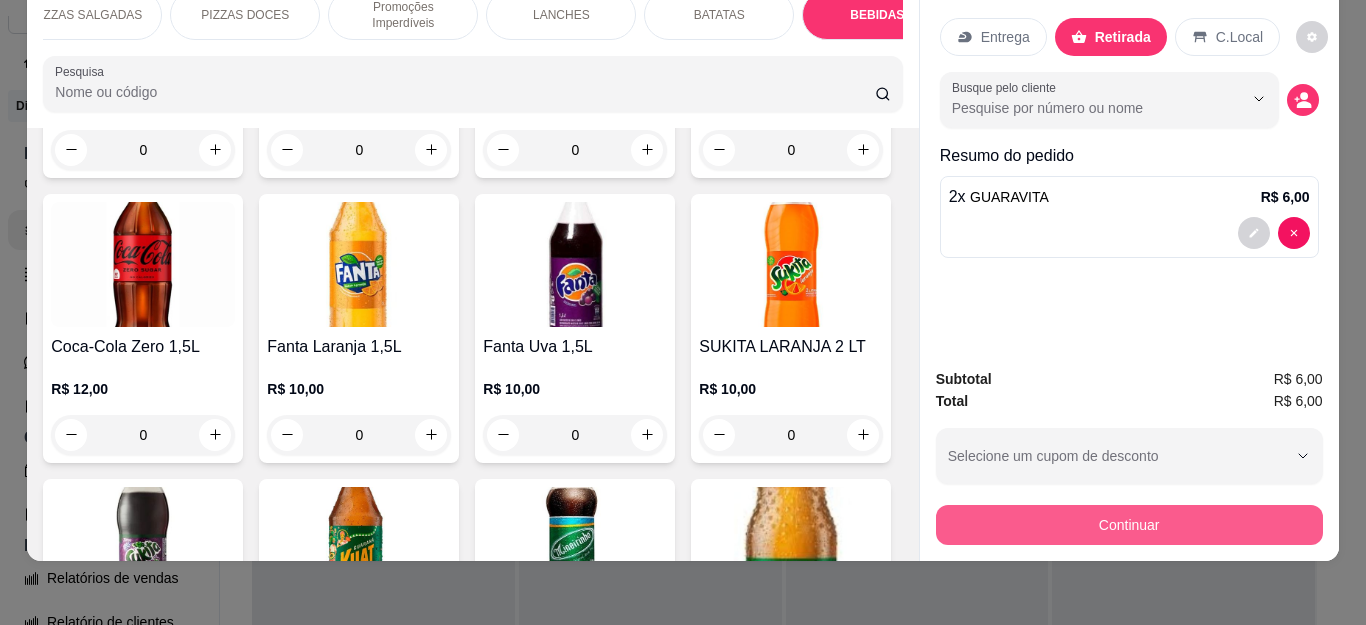 click on "Continuar" at bounding box center [1129, 525] 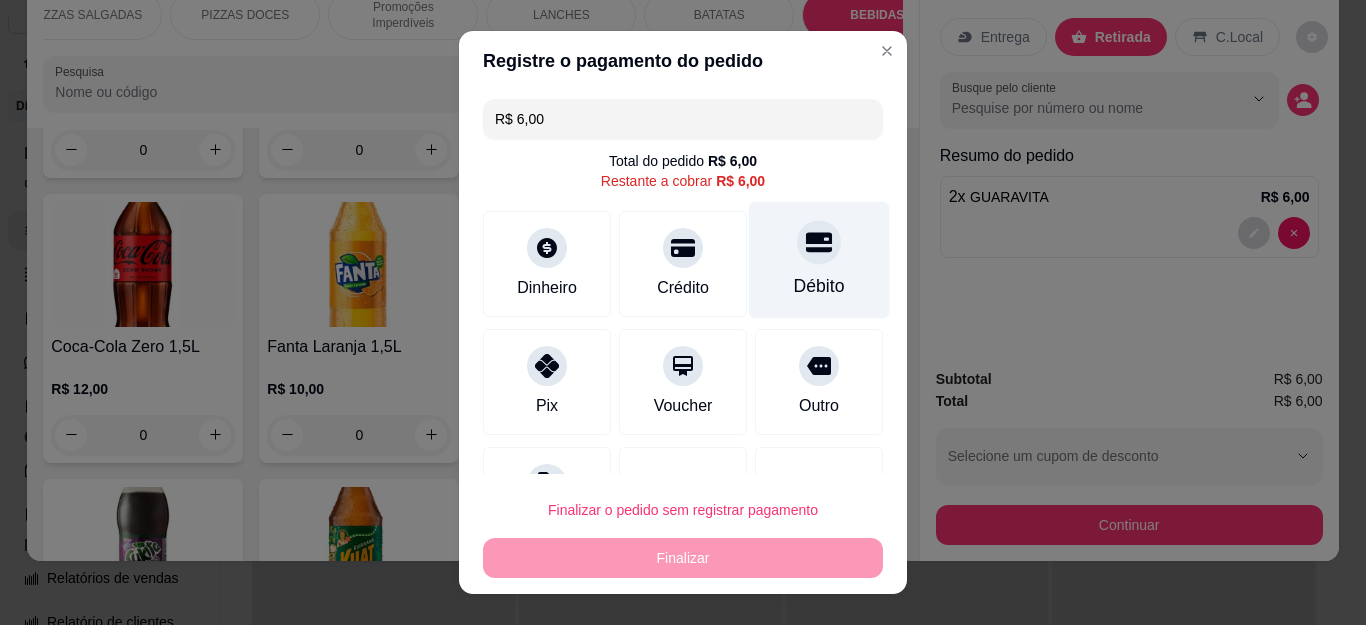 click on "Débito" at bounding box center [819, 286] 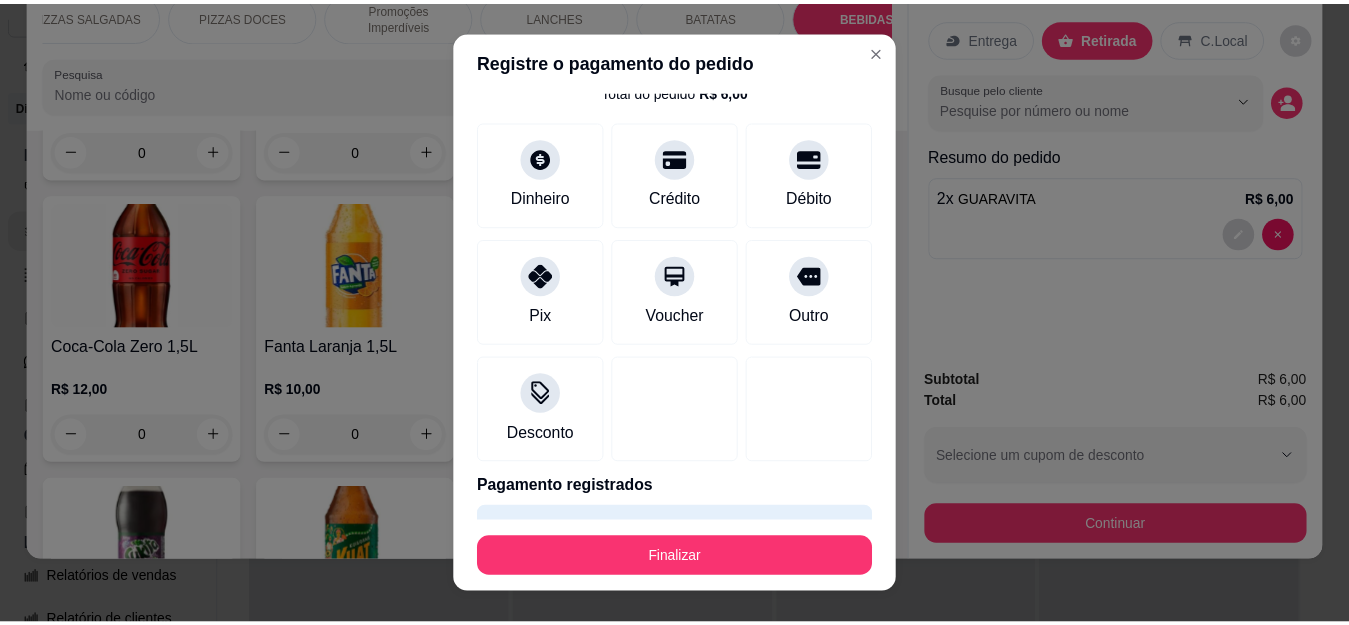 scroll, scrollTop: 123, scrollLeft: 0, axis: vertical 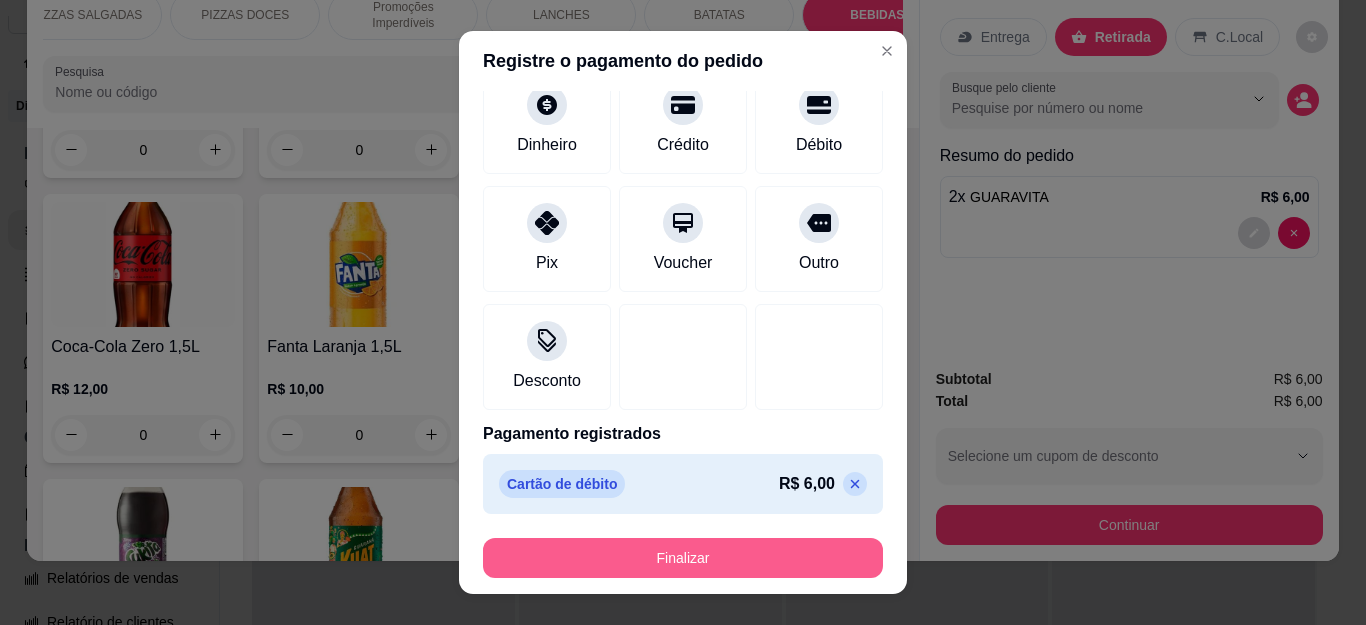 click on "Finalizar" at bounding box center [683, 558] 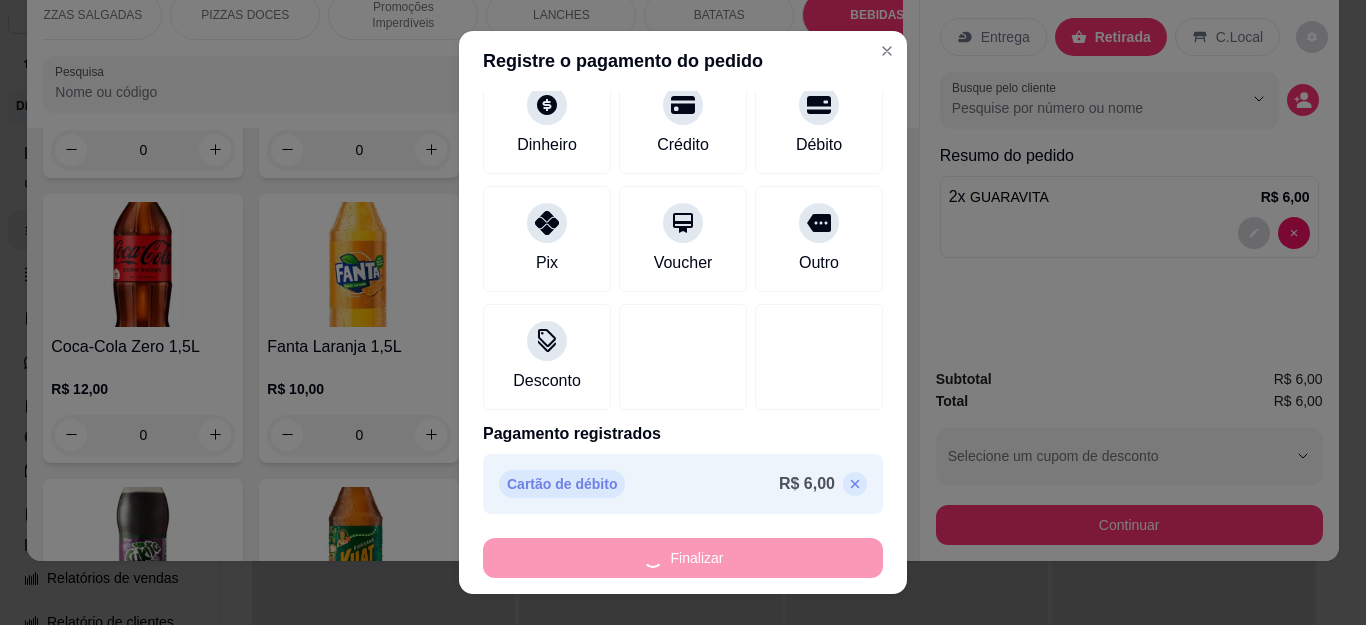type on "0" 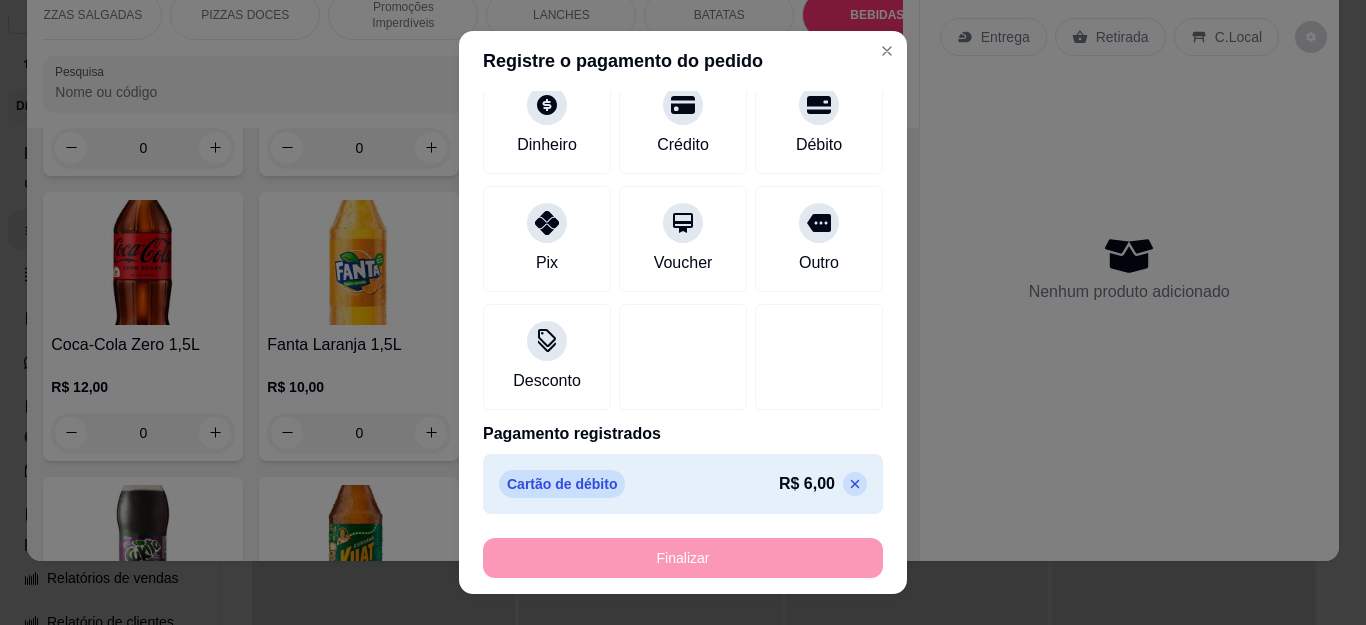 type on "-R$ 6,00" 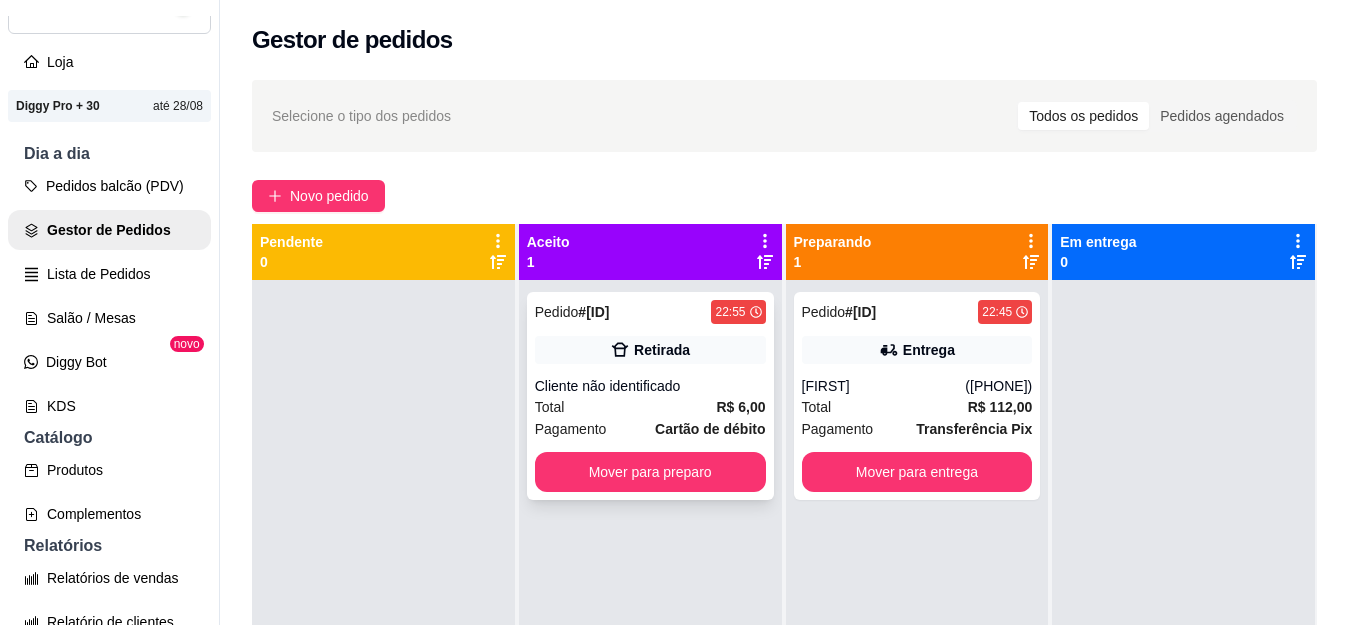 click on "Retirada" at bounding box center [650, 350] 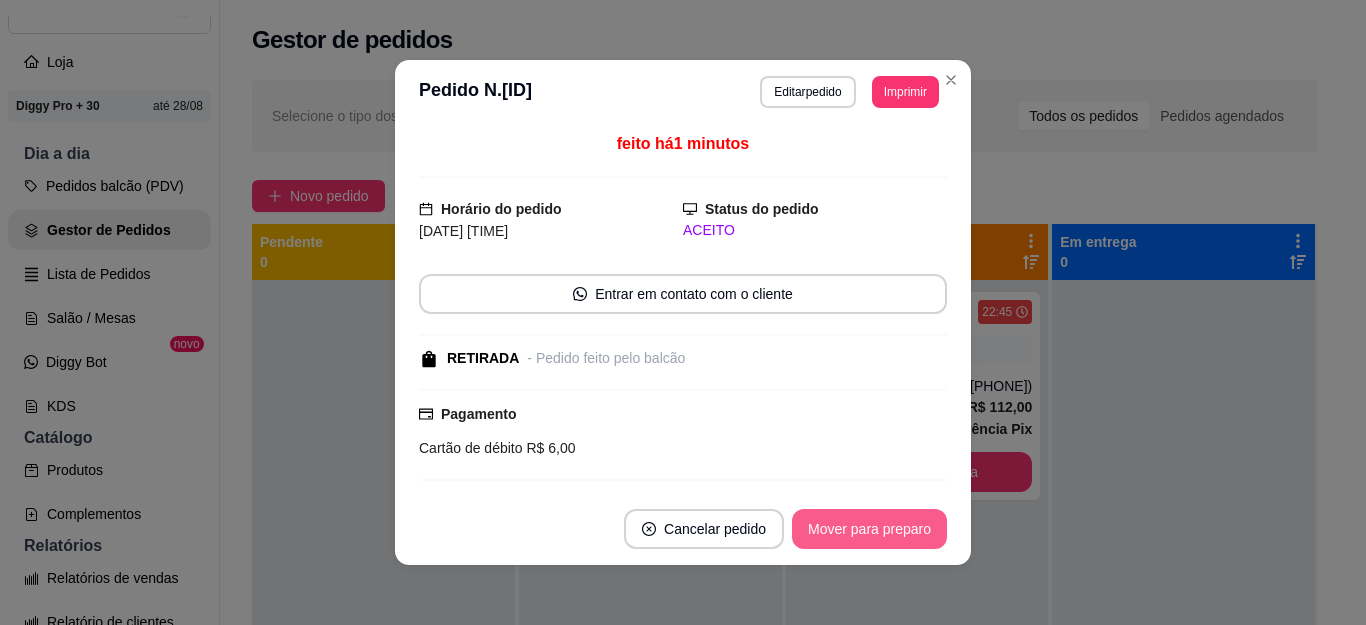 click on "Mover para preparo" at bounding box center (869, 529) 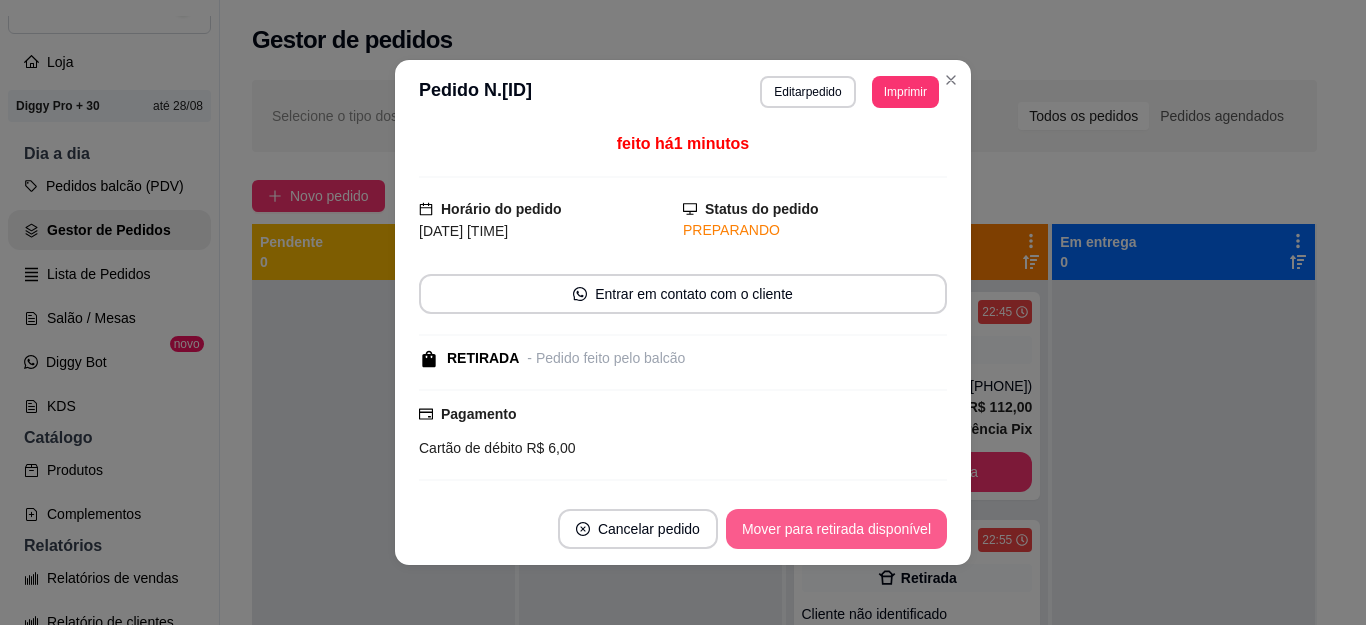 click on "Mover para retirada disponível" at bounding box center (836, 529) 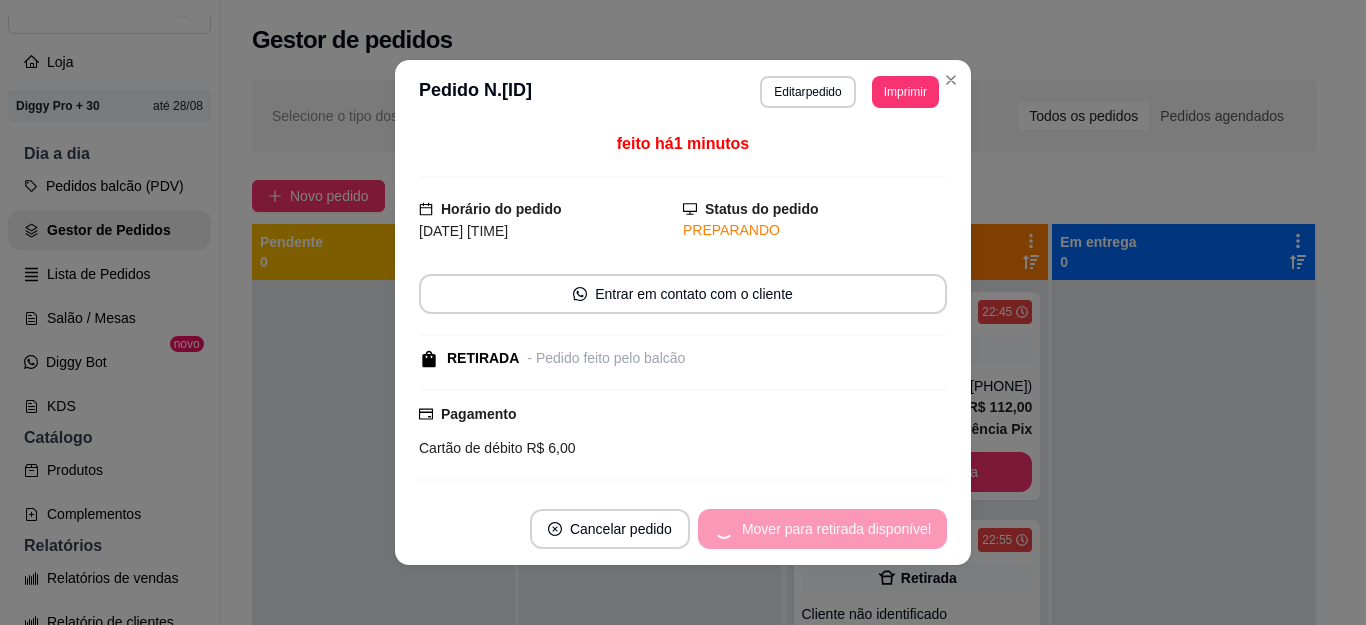 click on "Mover para retirada disponível" at bounding box center [822, 529] 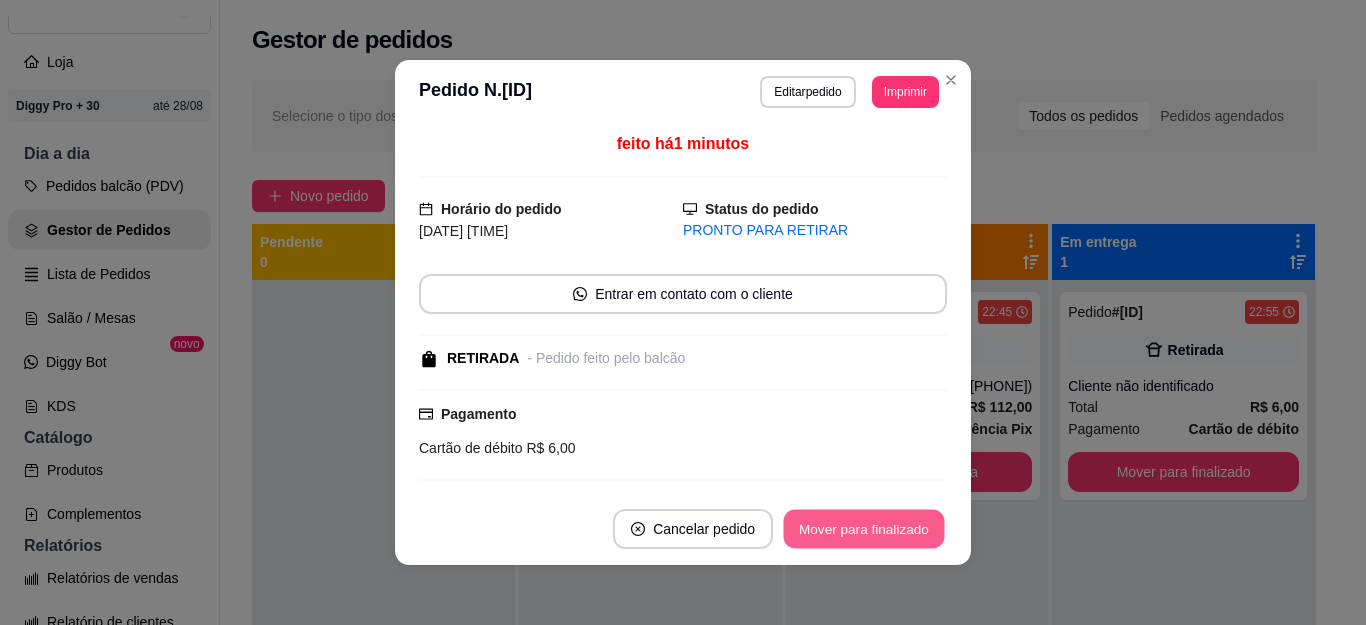 click on "Mover para finalizado" at bounding box center [864, 529] 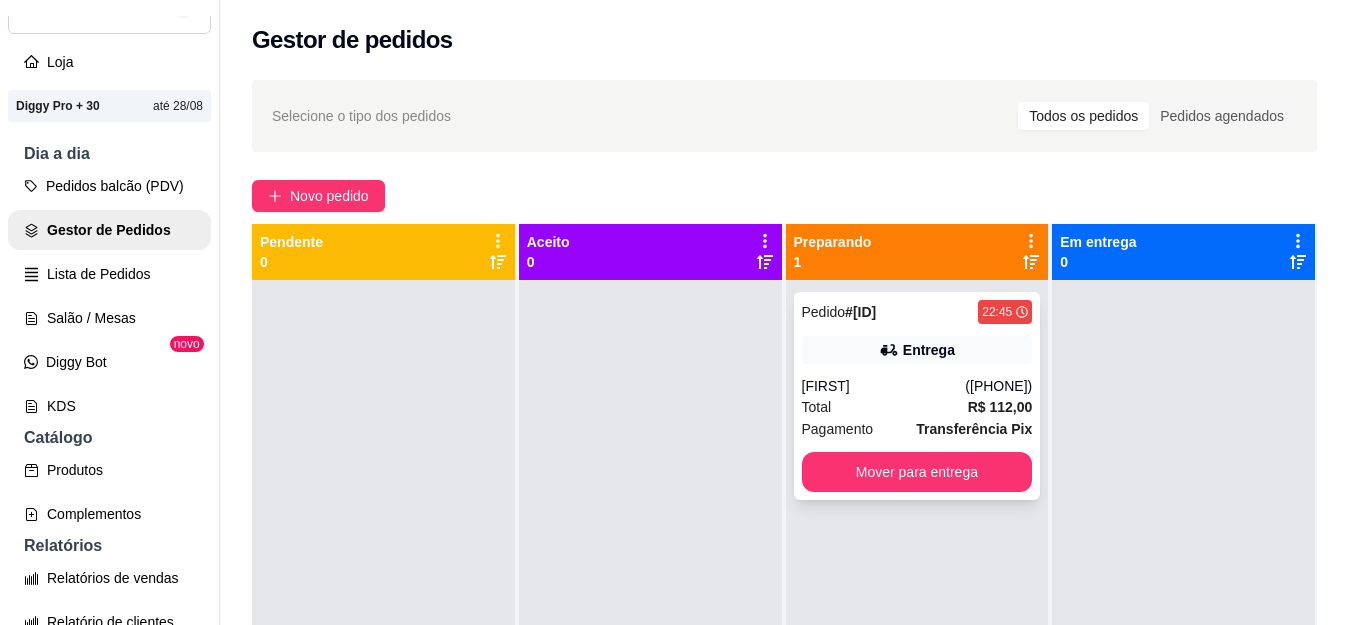 click on "Entrega" at bounding box center (929, 350) 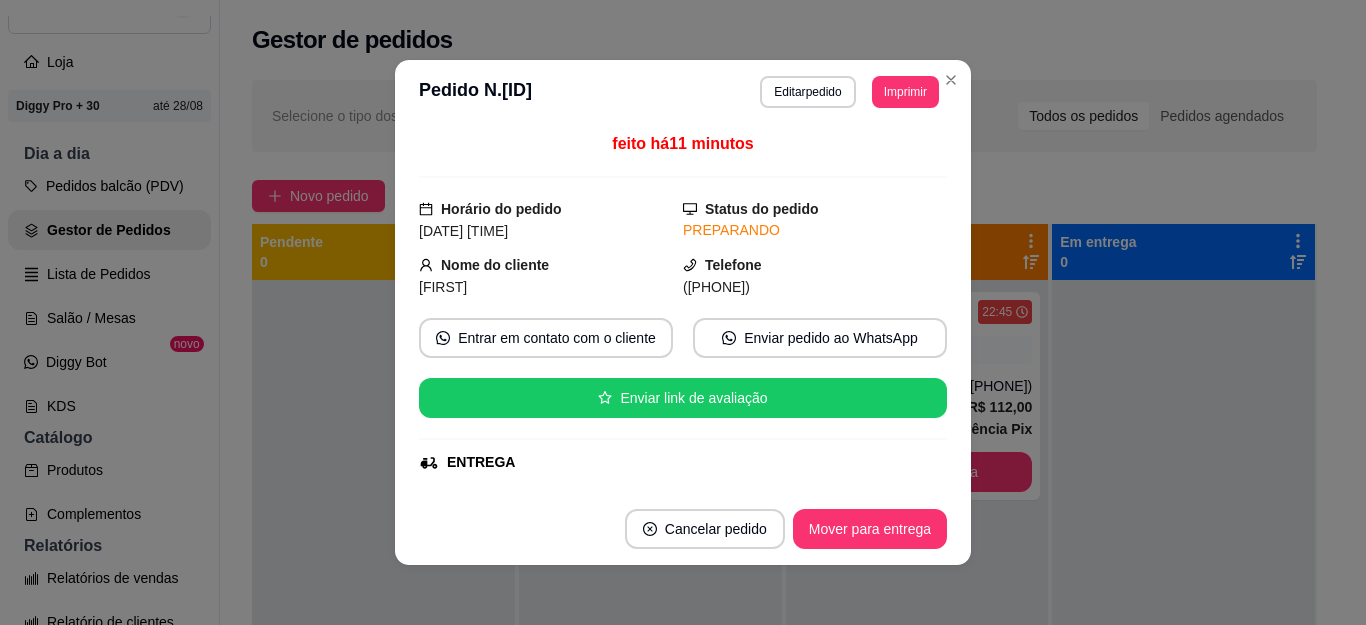 click on "Imprimir" at bounding box center [905, 92] 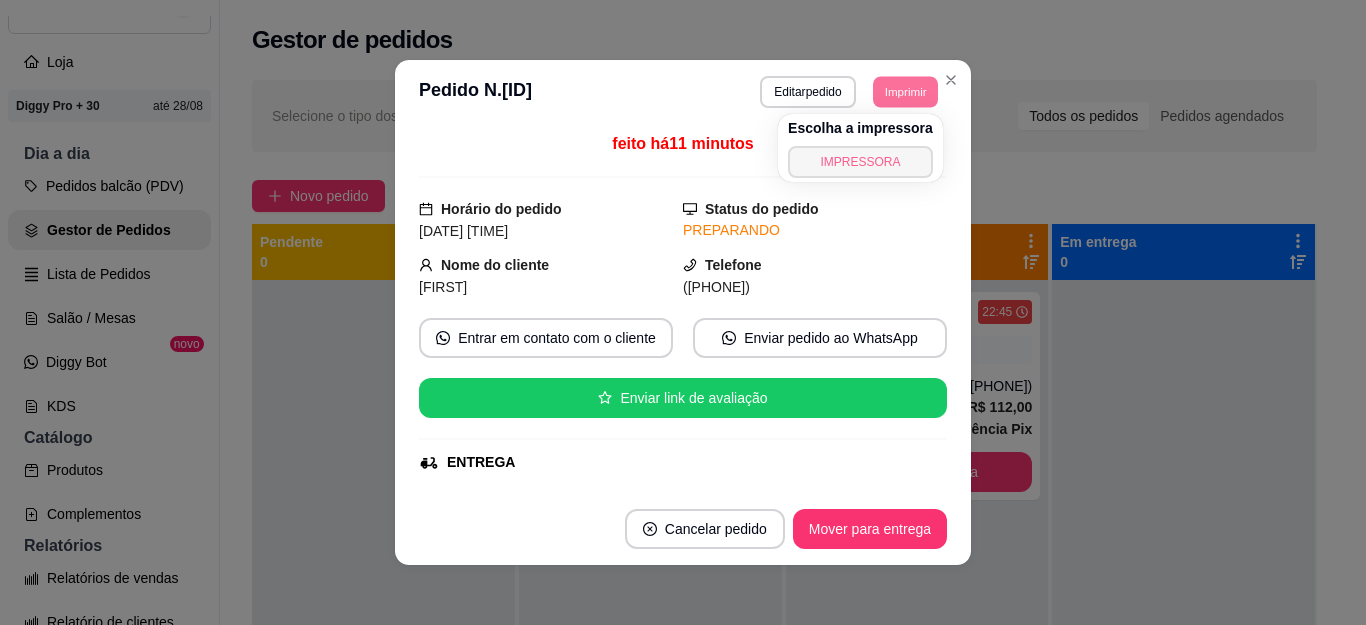 click on "IMPRESSORA" at bounding box center (860, 162) 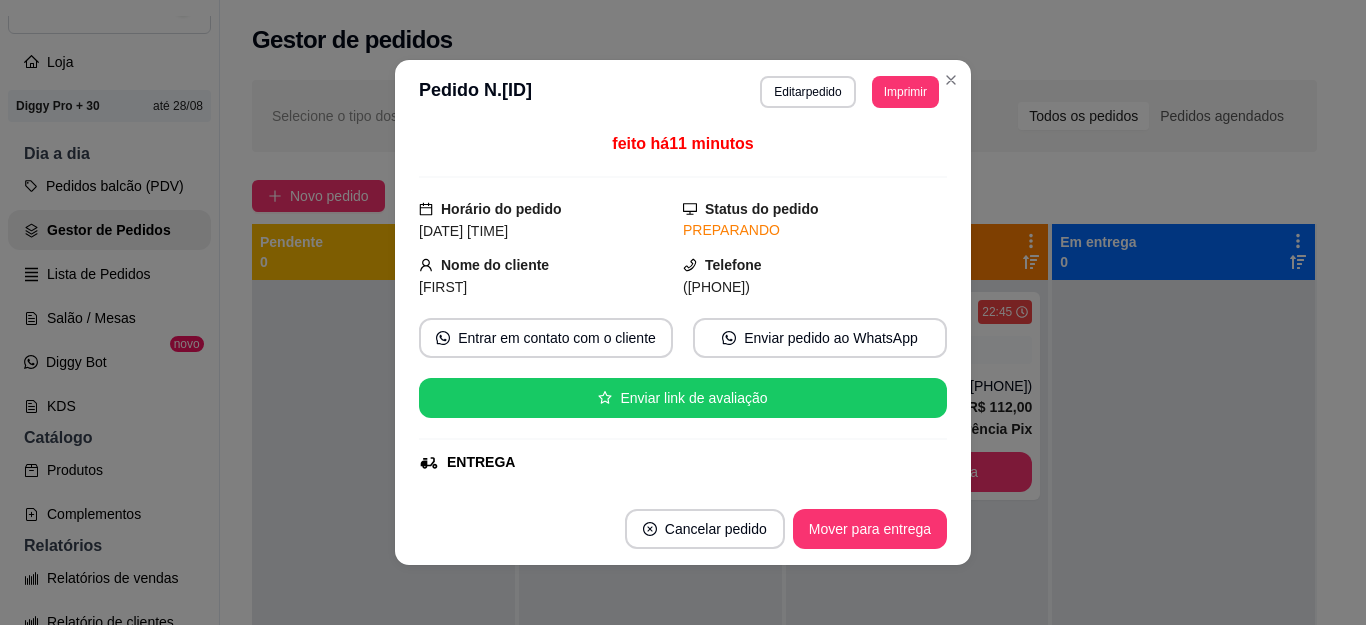click on "**********" at bounding box center [683, 92] 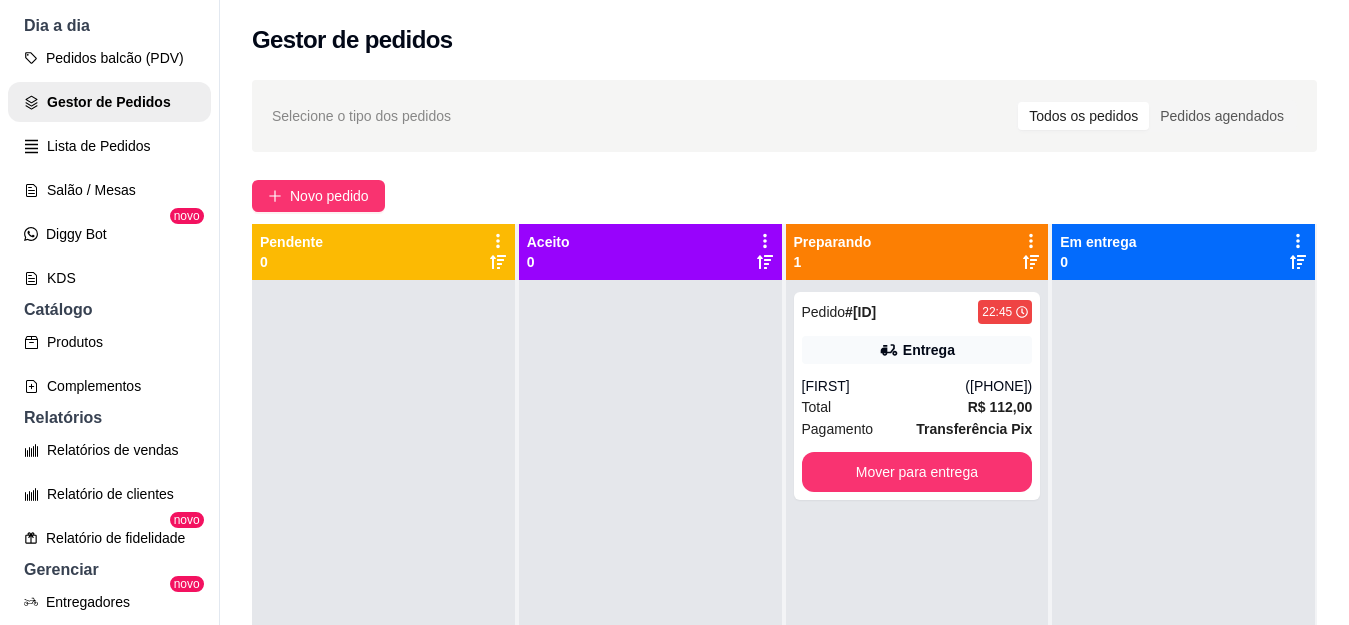 scroll, scrollTop: 300, scrollLeft: 0, axis: vertical 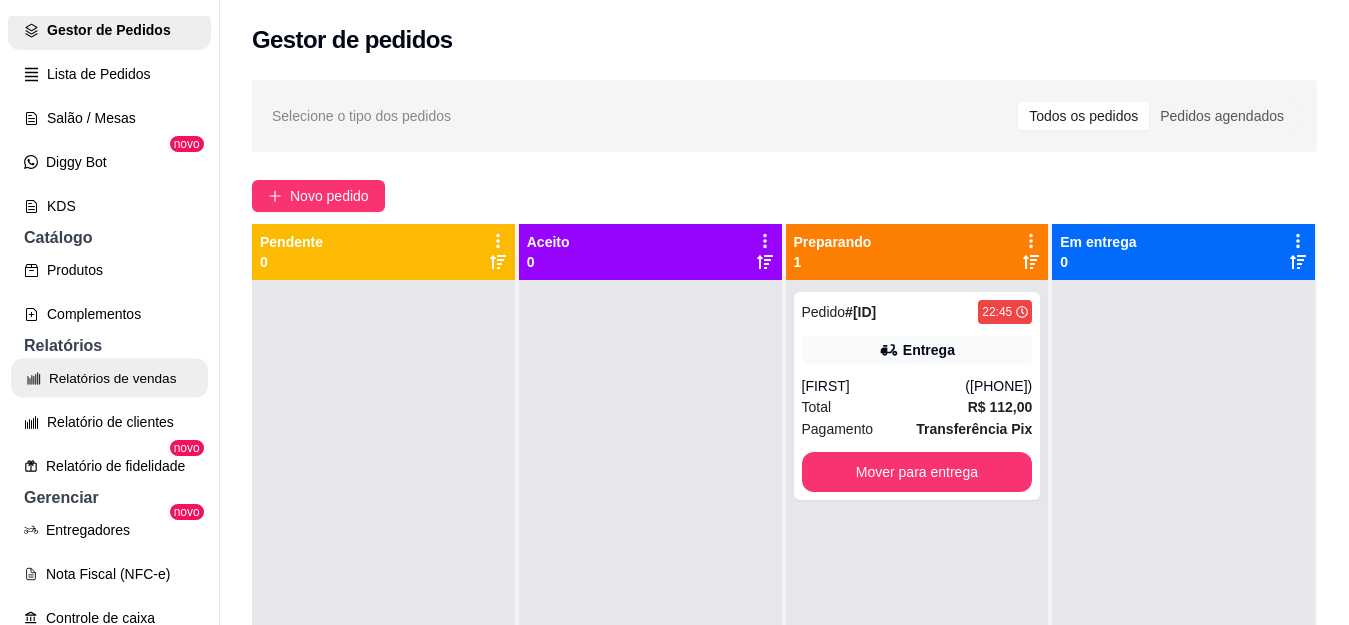 click on "Relatórios de vendas" at bounding box center (109, 378) 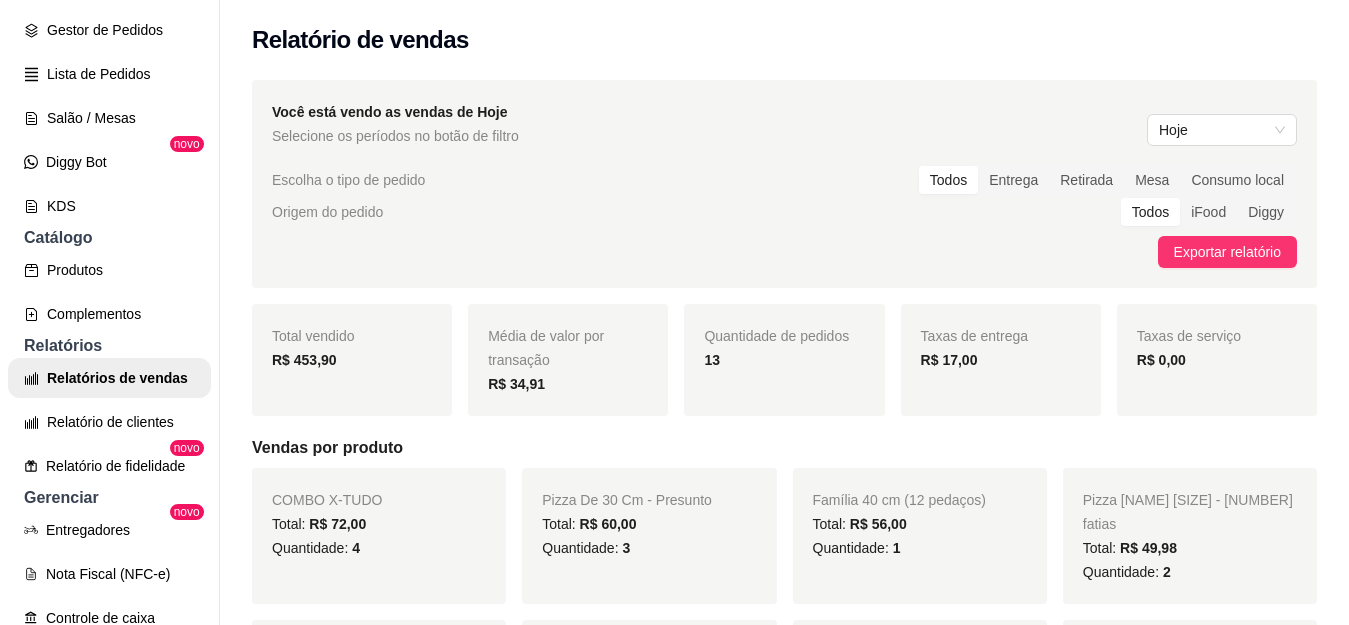 scroll, scrollTop: 0, scrollLeft: 0, axis: both 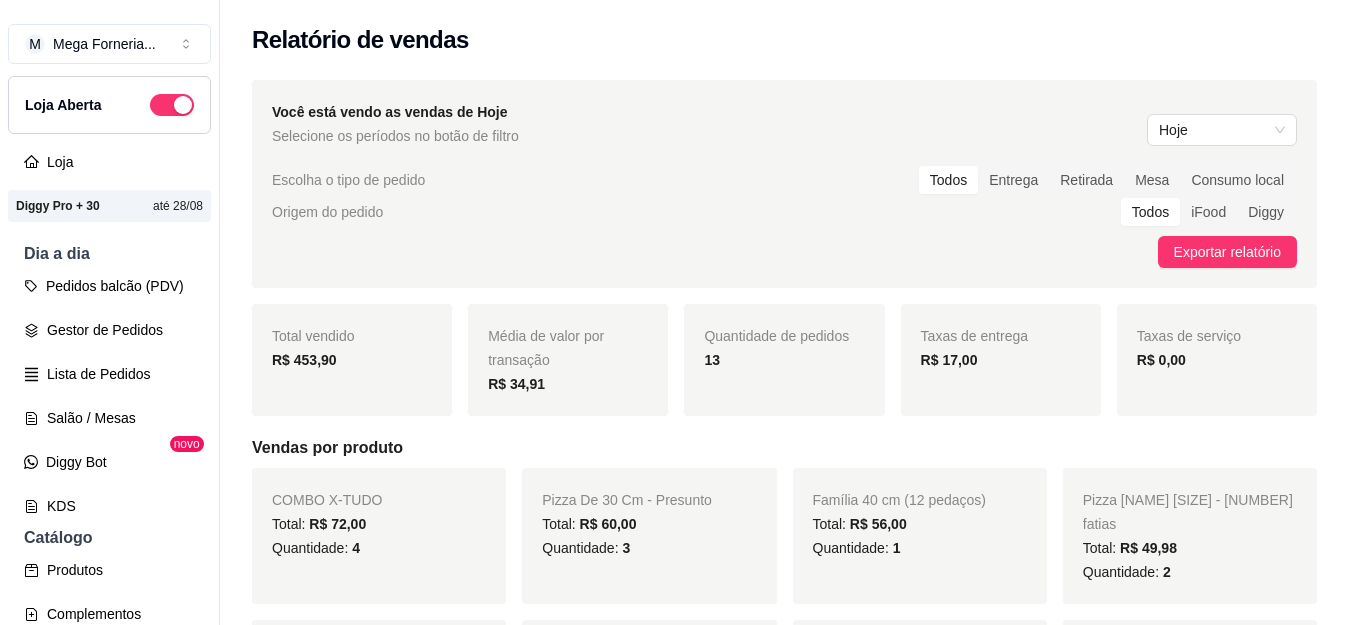 click on "Dia a dia" at bounding box center (109, 254) 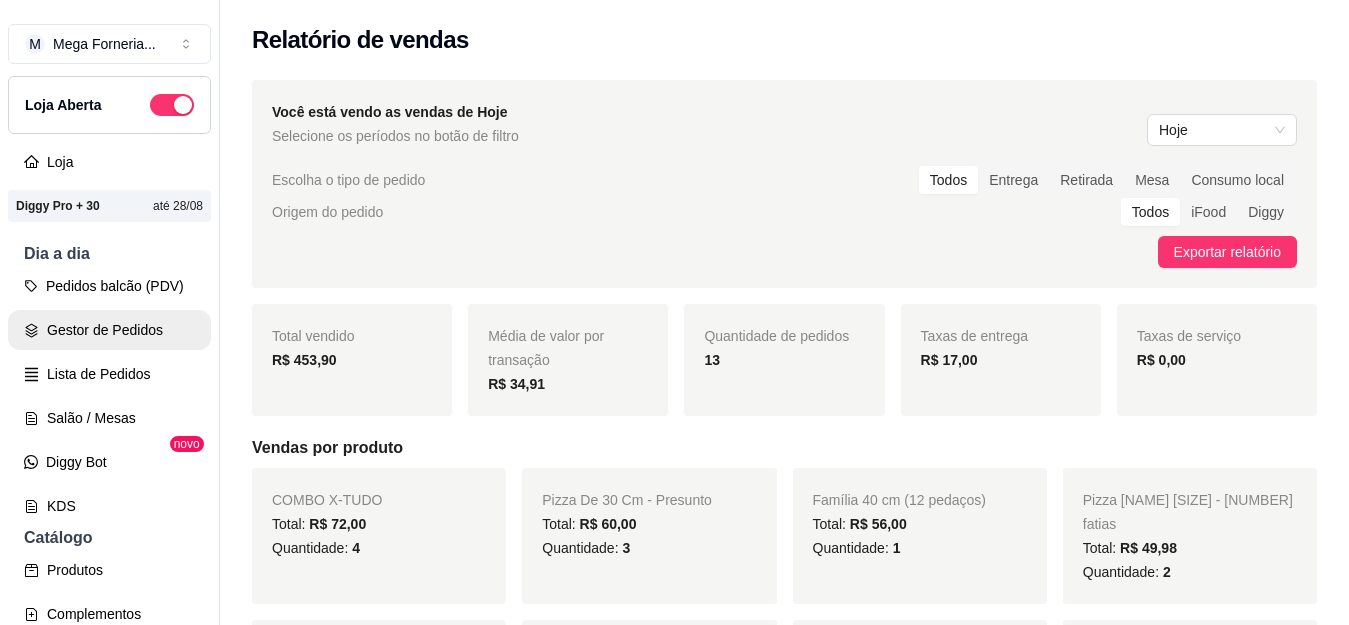 click on "Gestor de Pedidos" at bounding box center [109, 330] 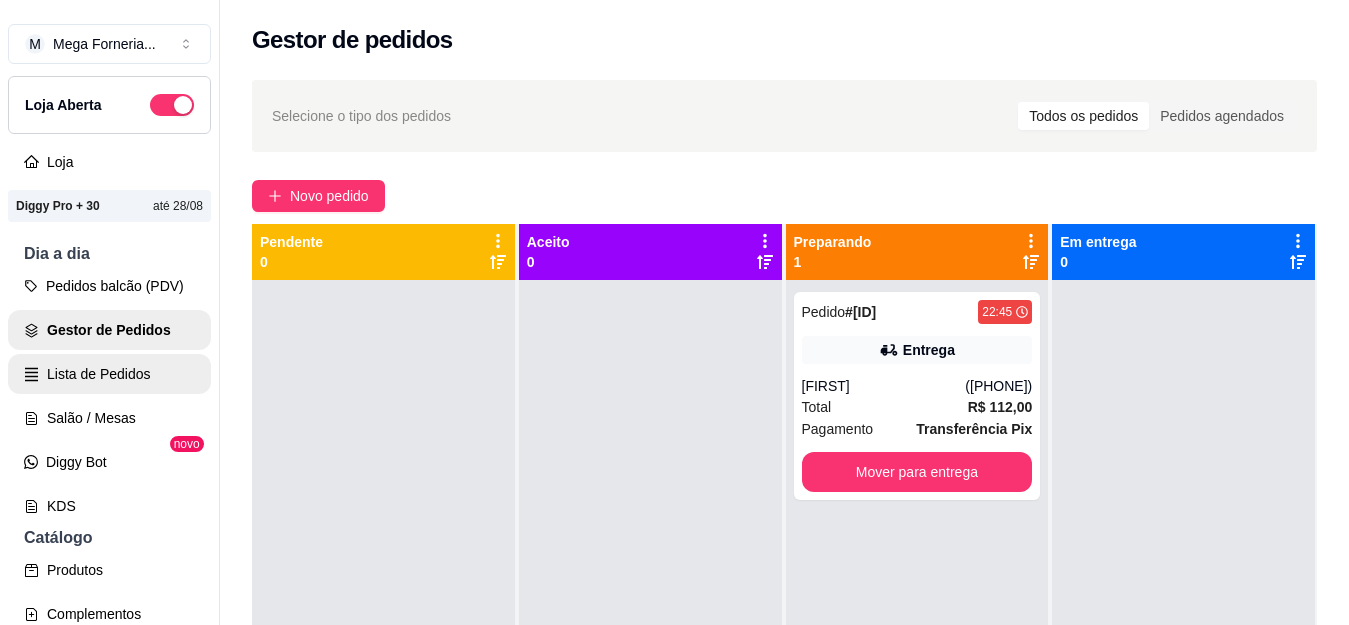 scroll, scrollTop: 200, scrollLeft: 0, axis: vertical 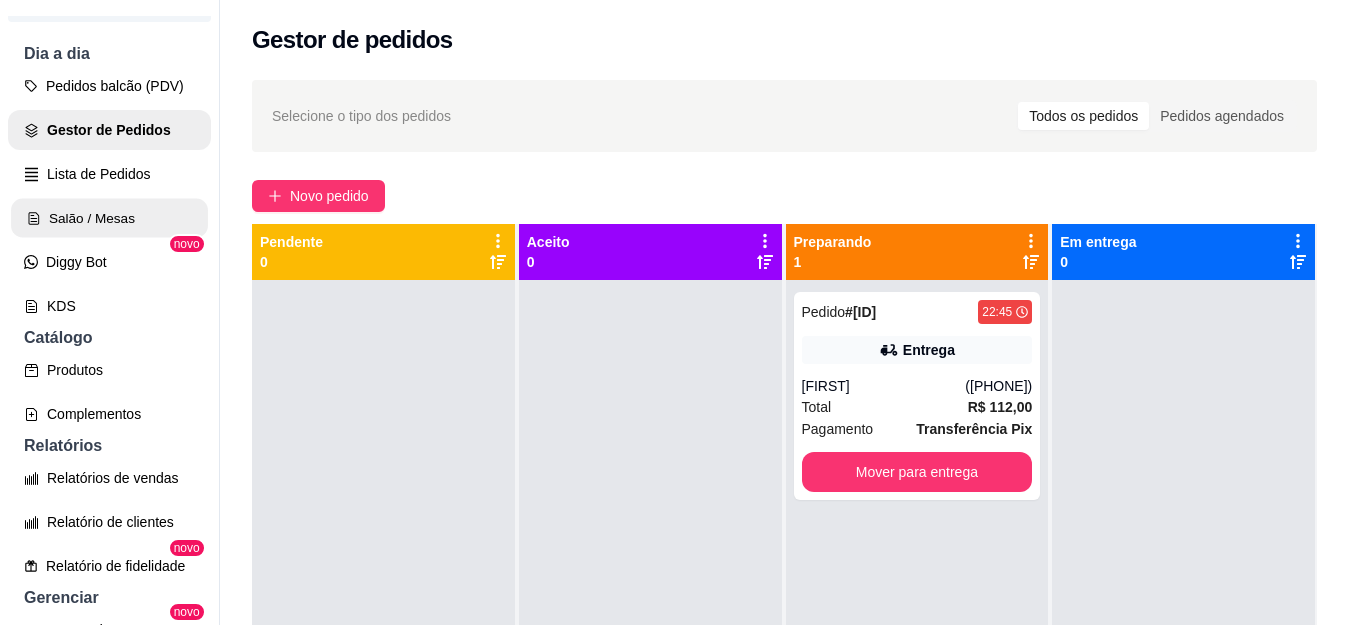 click on "Salão / Mesas" at bounding box center [109, 218] 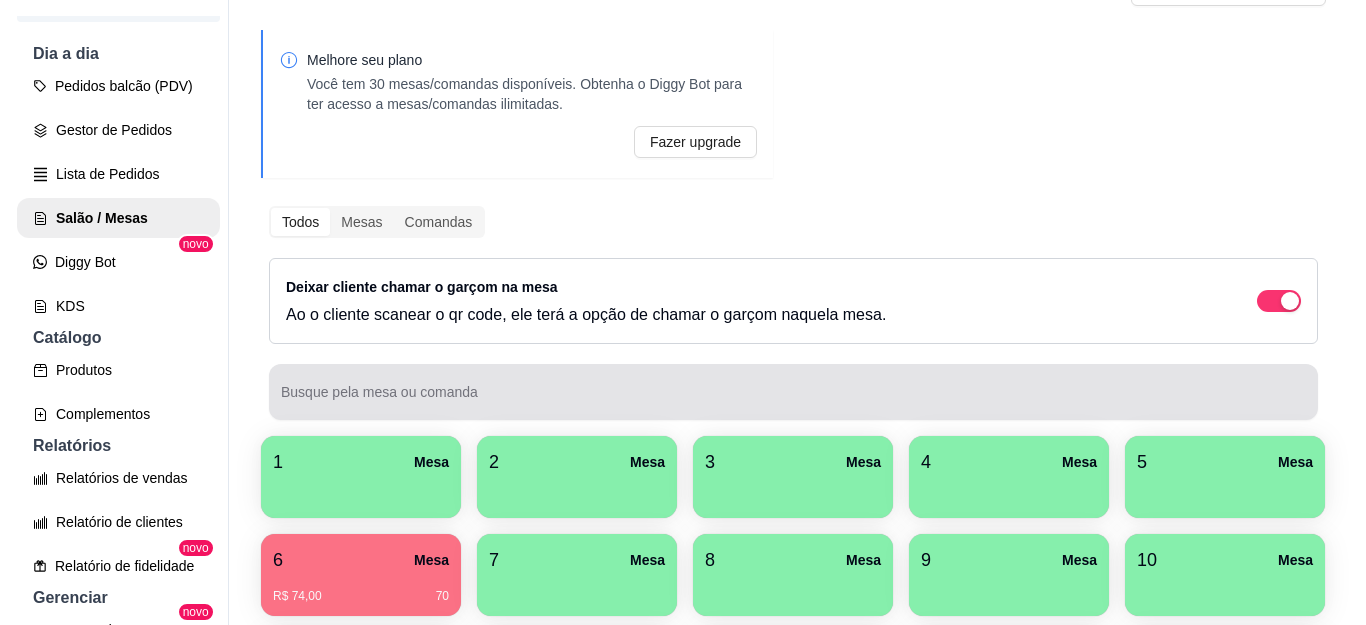 scroll, scrollTop: 300, scrollLeft: 0, axis: vertical 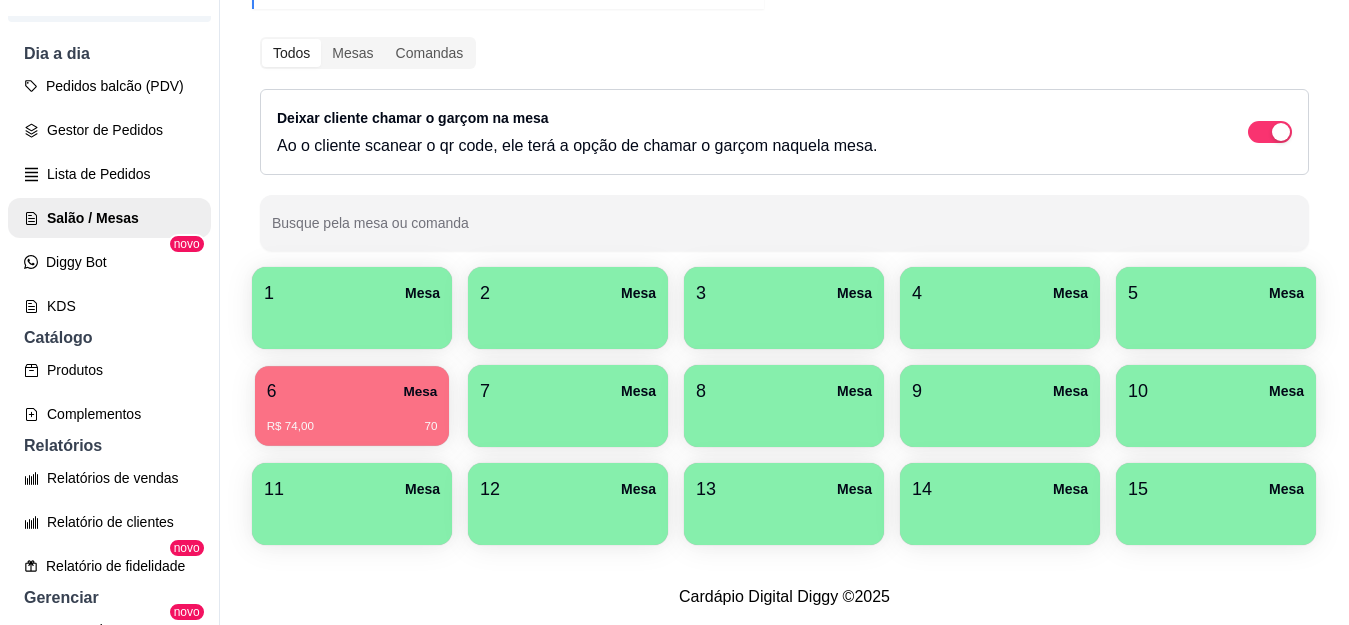 click on "R$ 74,00 70" at bounding box center (352, 419) 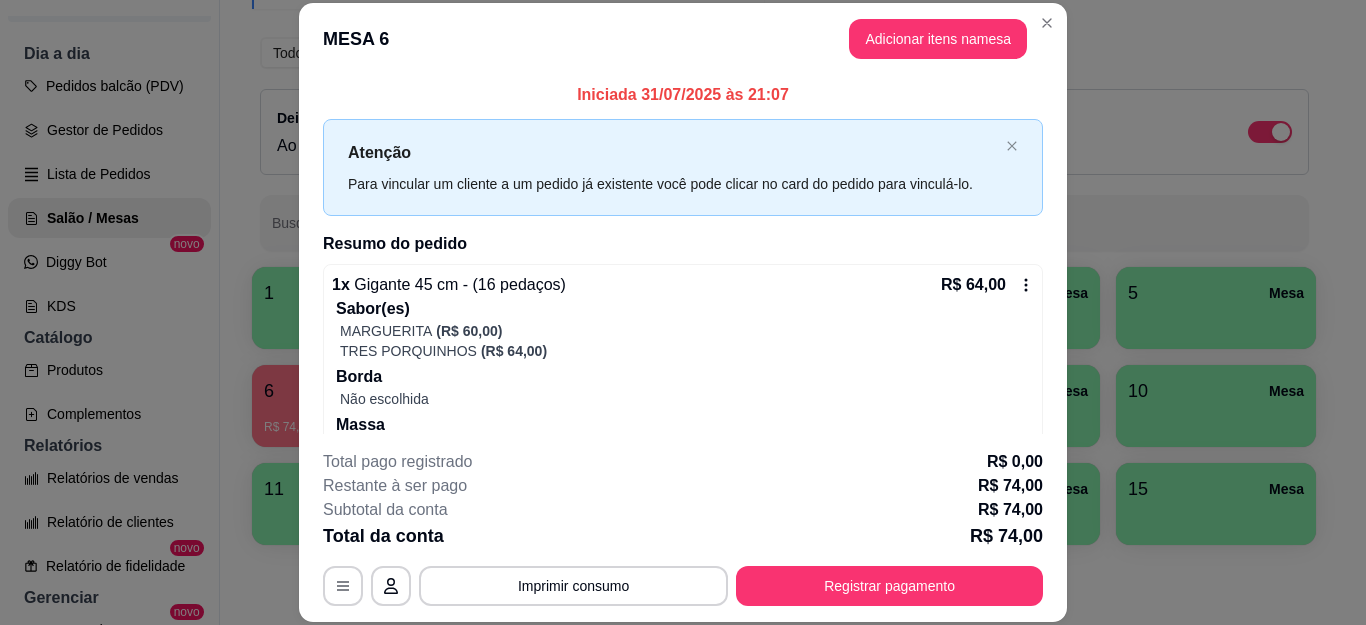 scroll, scrollTop: 150, scrollLeft: 0, axis: vertical 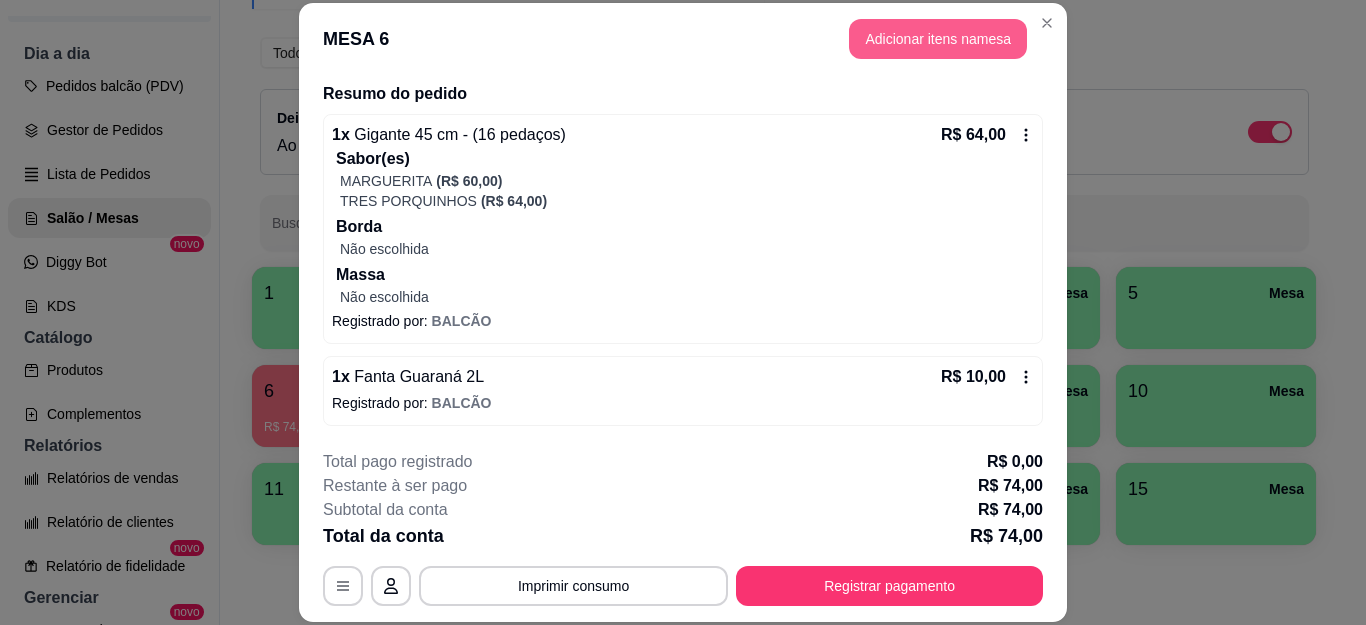 click on "Adicionar itens na  mesa" at bounding box center (938, 39) 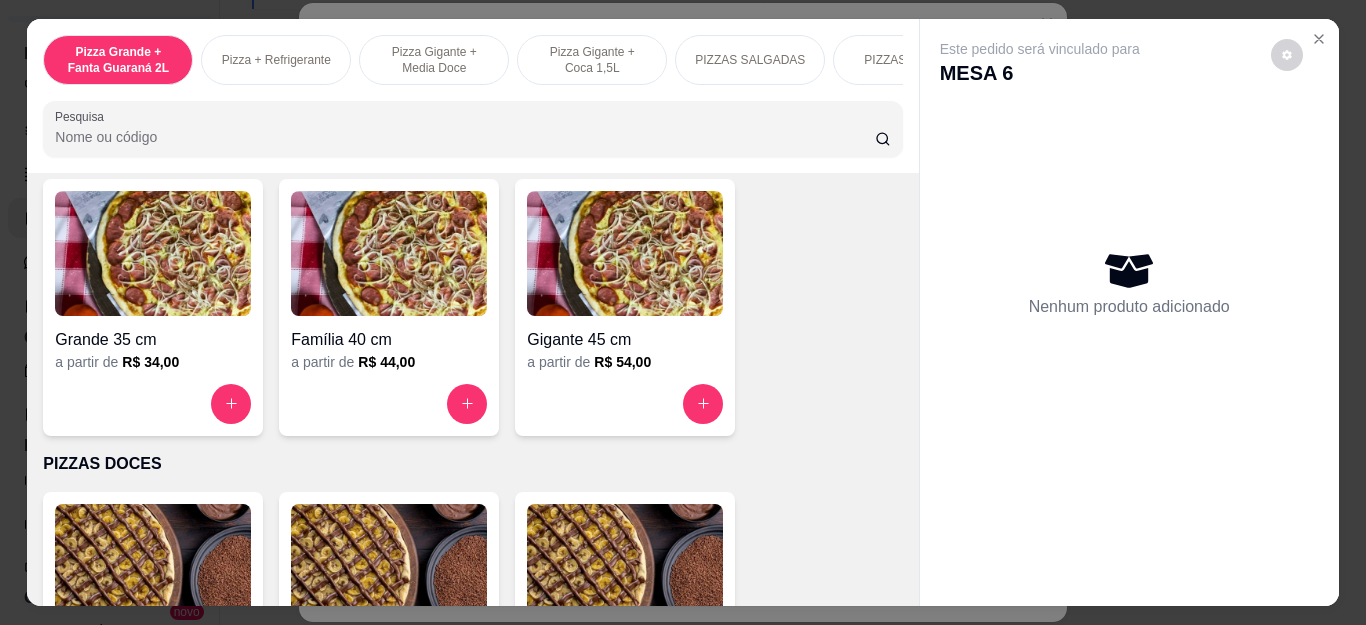 scroll, scrollTop: 1600, scrollLeft: 0, axis: vertical 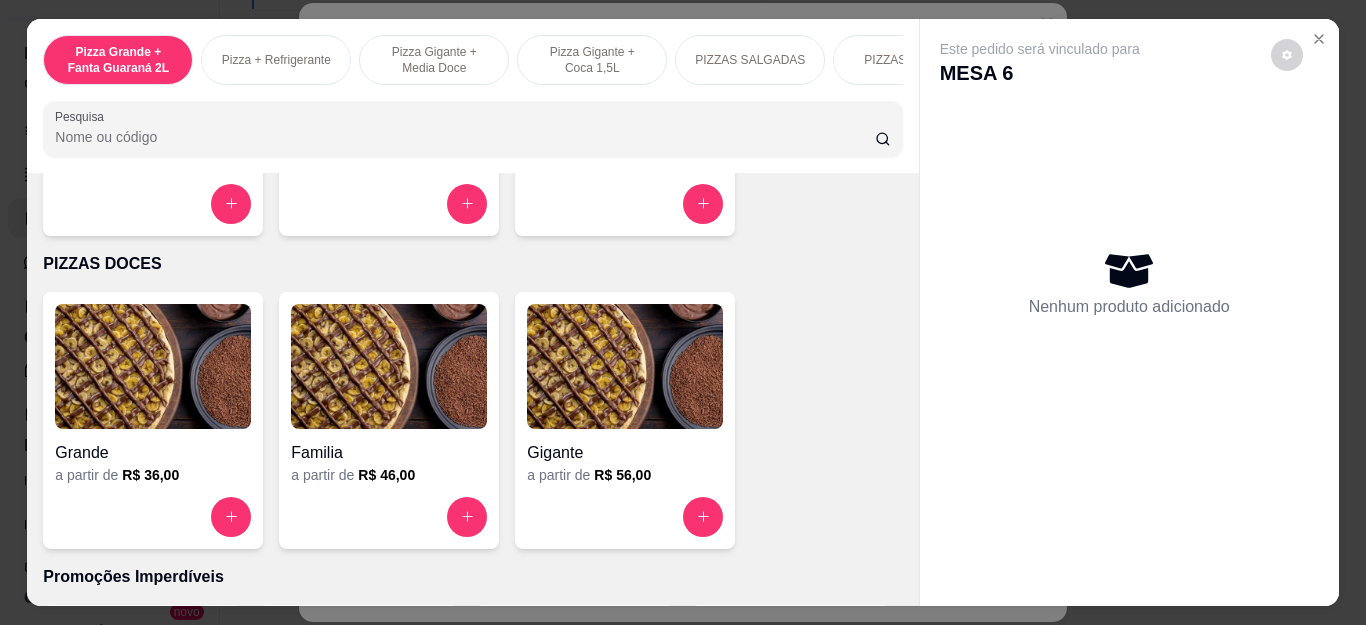 click on "[SIZE] a partir de     [PRICE]" at bounding box center [153, 420] 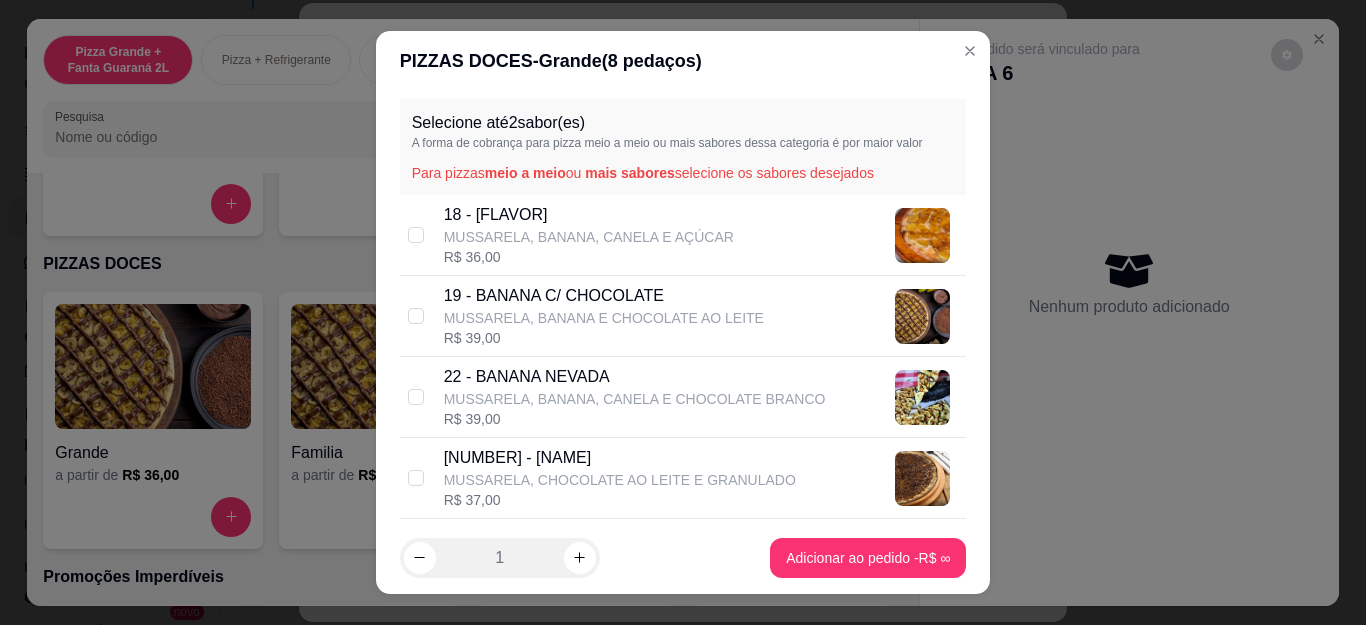 click on "22 - BANANA NEVADA MUSSARELA, BANANA, CANELA E CHOCOLATE BRANCO R$ [PRICE]" at bounding box center [683, 397] 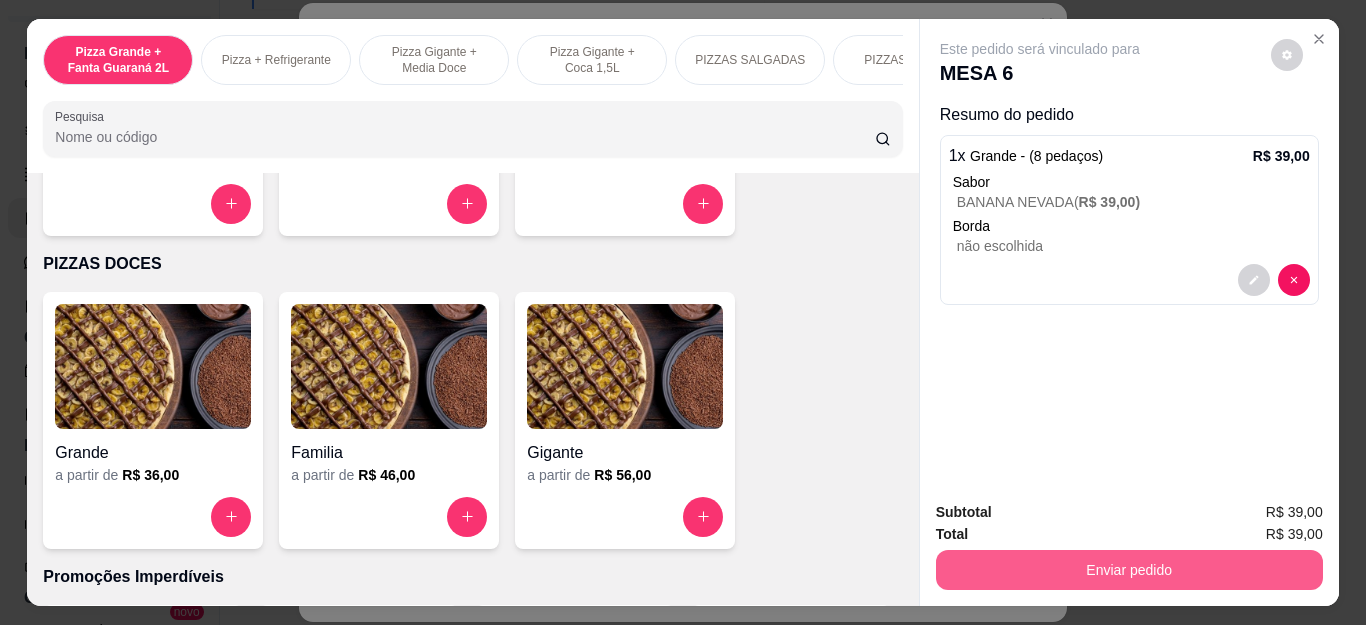 click on "Enviar pedido" at bounding box center [1129, 570] 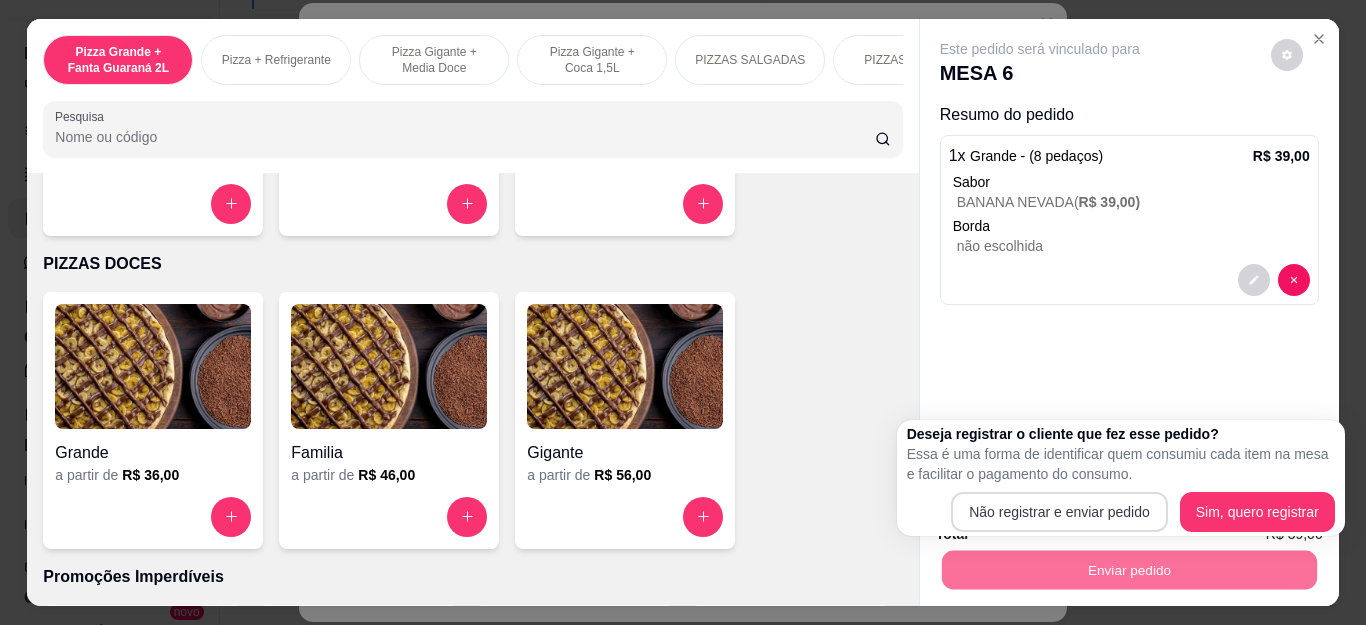 click on "Não registrar e enviar pedido Sim, quero registrar" at bounding box center (1121, 512) 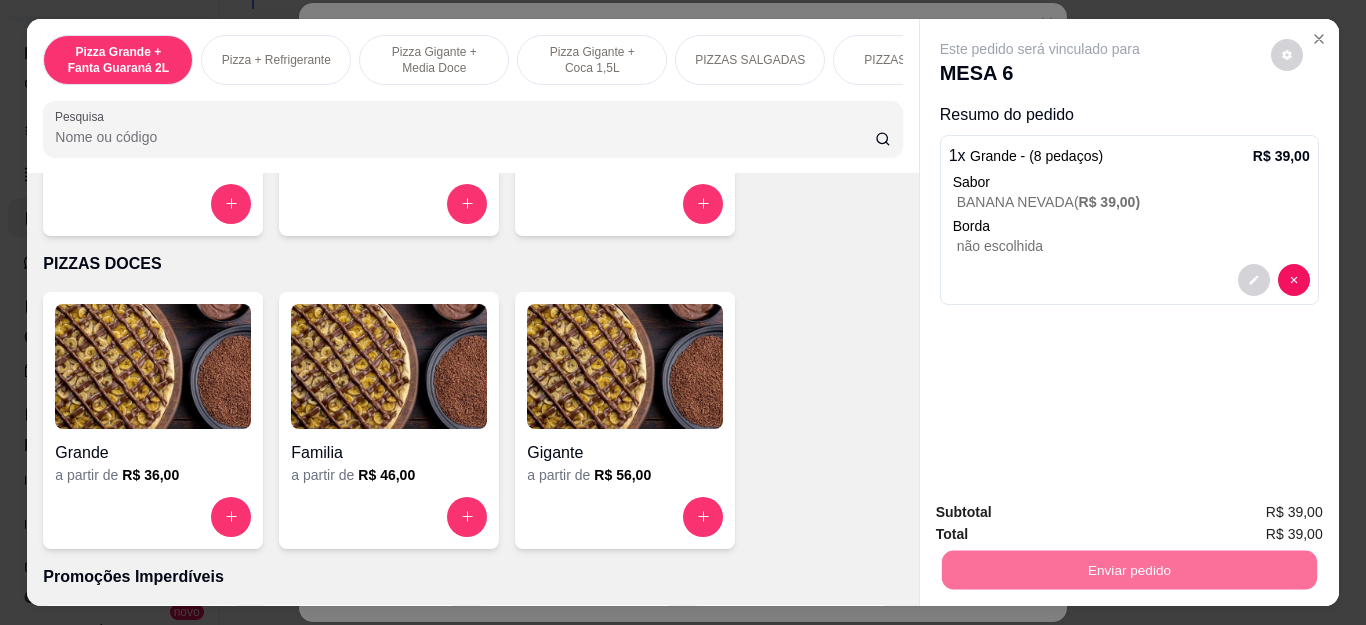 click on "Não registrar e enviar pedido" at bounding box center [1062, 513] 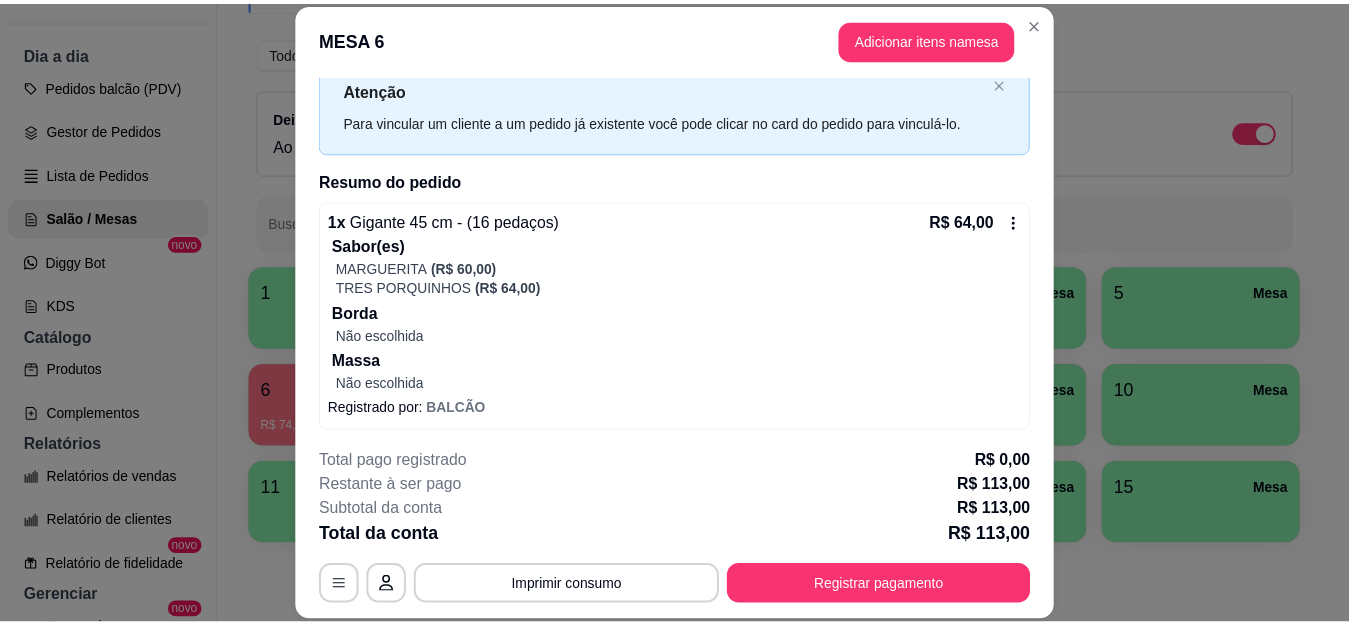scroll, scrollTop: 0, scrollLeft: 0, axis: both 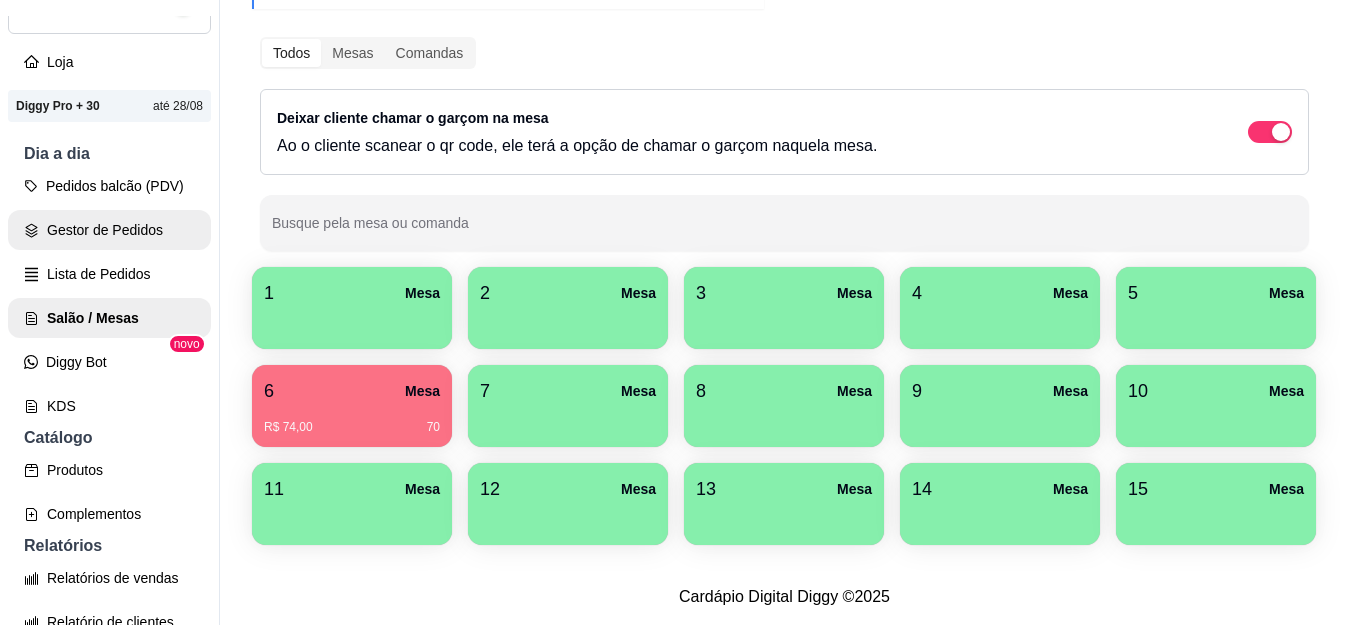 click on "Gestor de Pedidos" at bounding box center (109, 230) 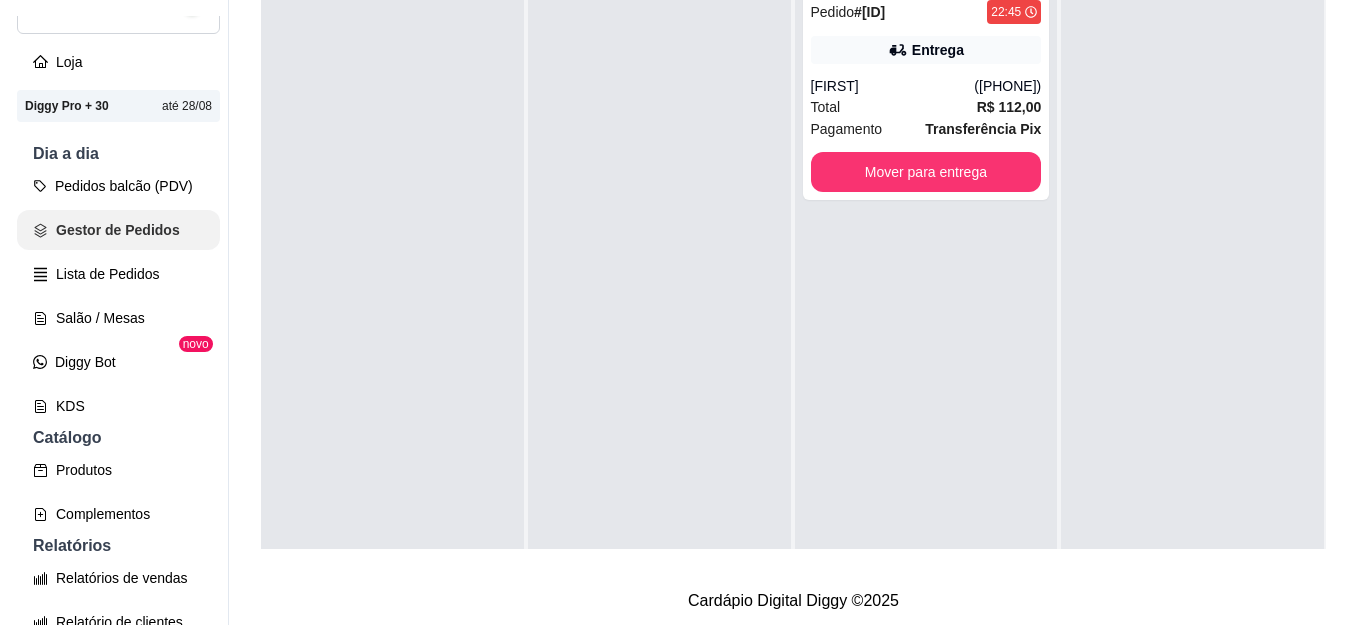 scroll, scrollTop: 0, scrollLeft: 0, axis: both 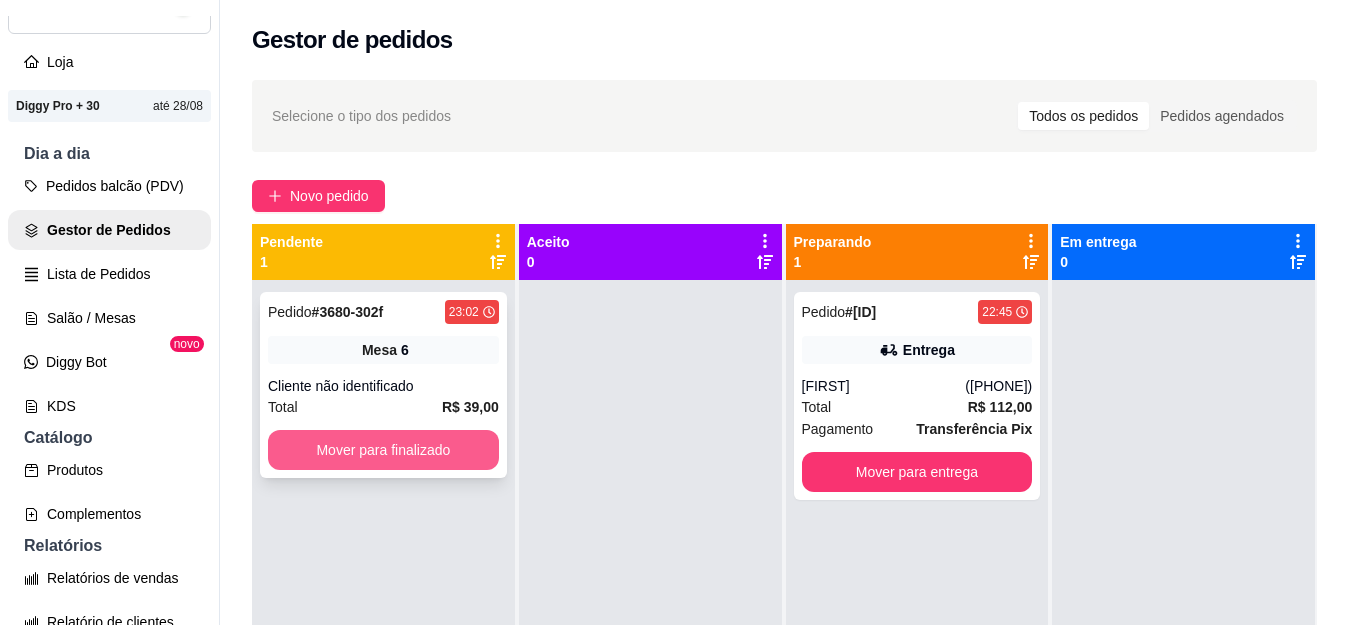 click on "Mover para finalizado" at bounding box center [383, 450] 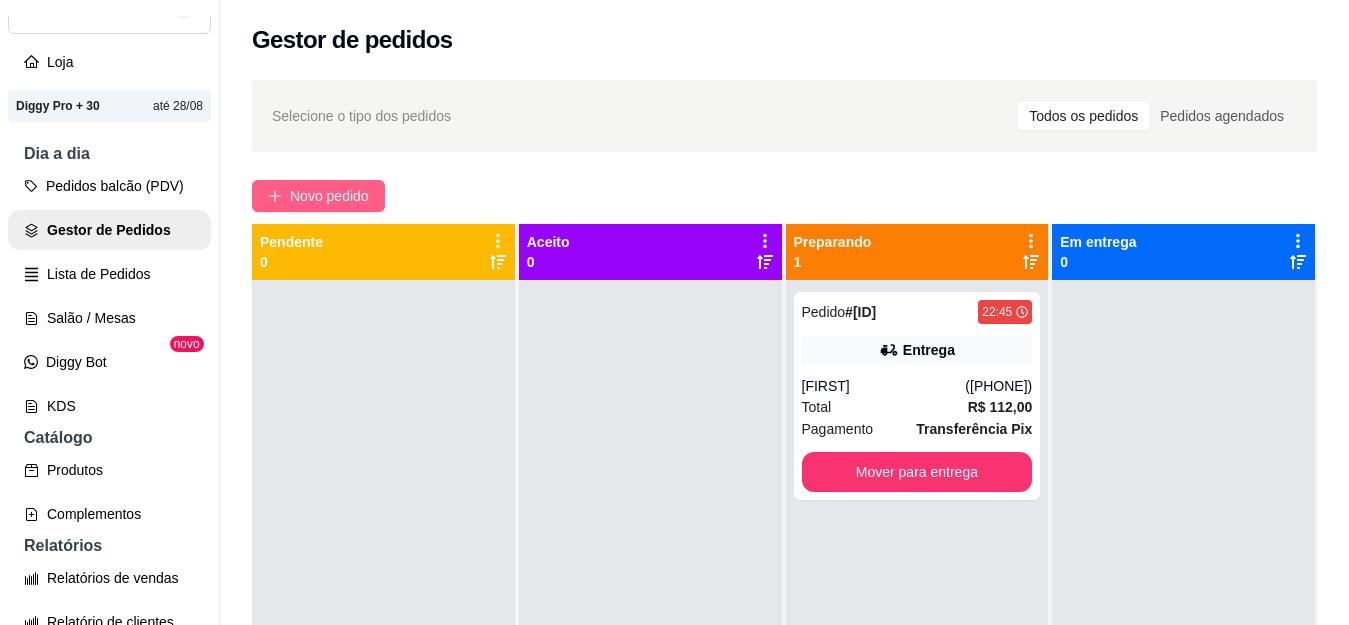 click on "Novo pedido" at bounding box center [318, 196] 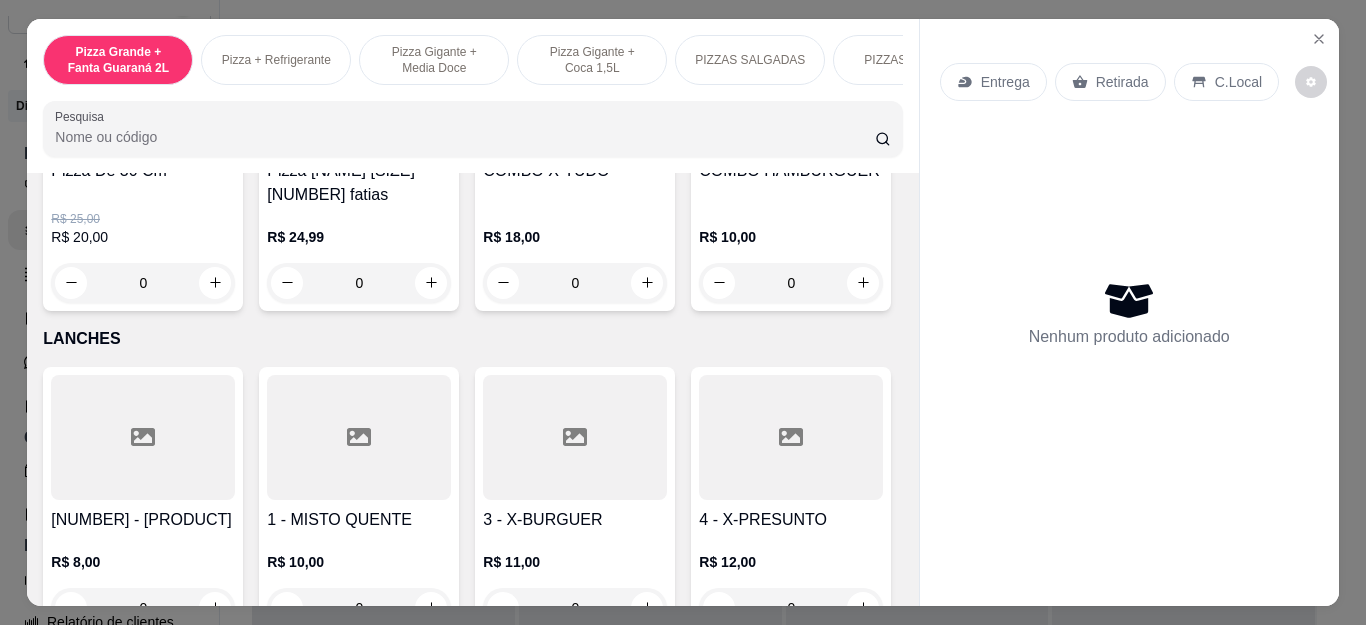 scroll, scrollTop: 2200, scrollLeft: 0, axis: vertical 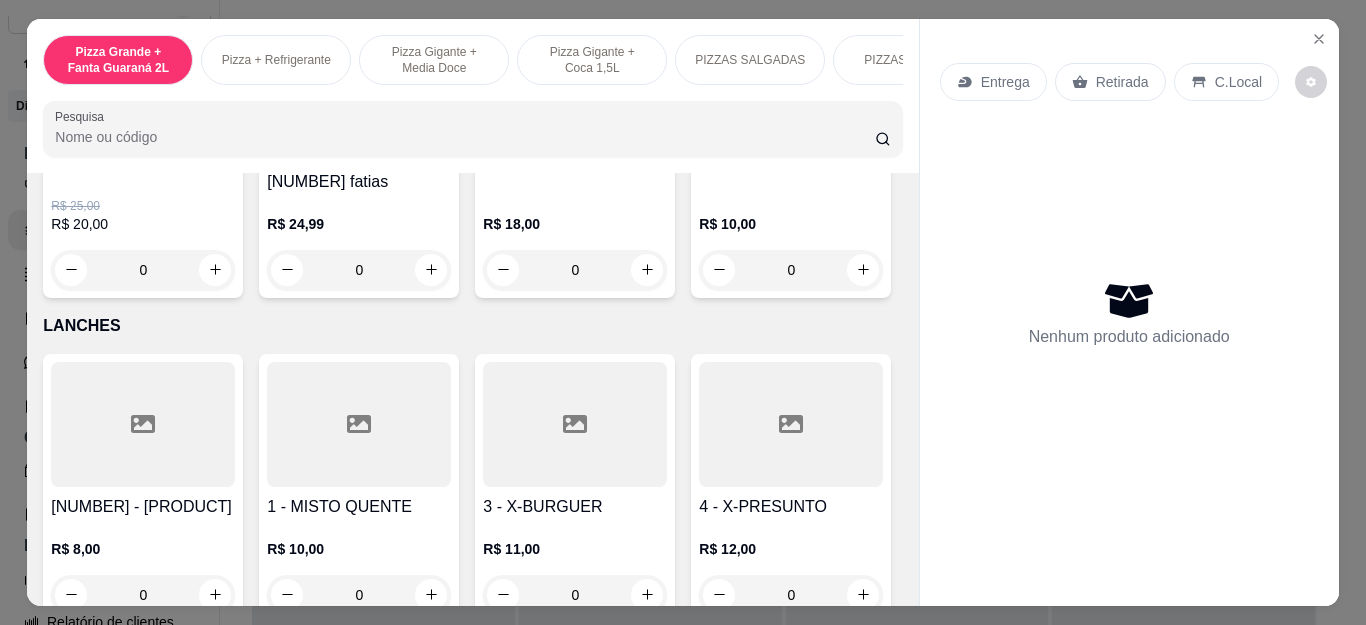 click on "0" at bounding box center [575, 270] 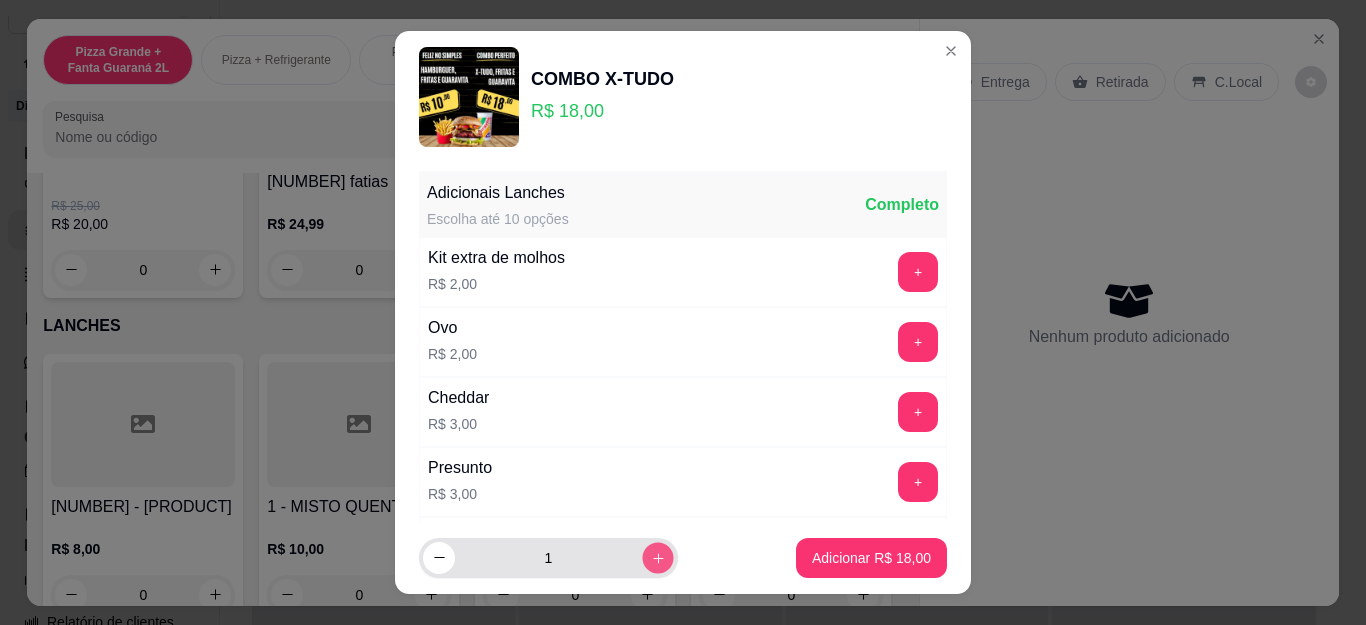 click at bounding box center (657, 557) 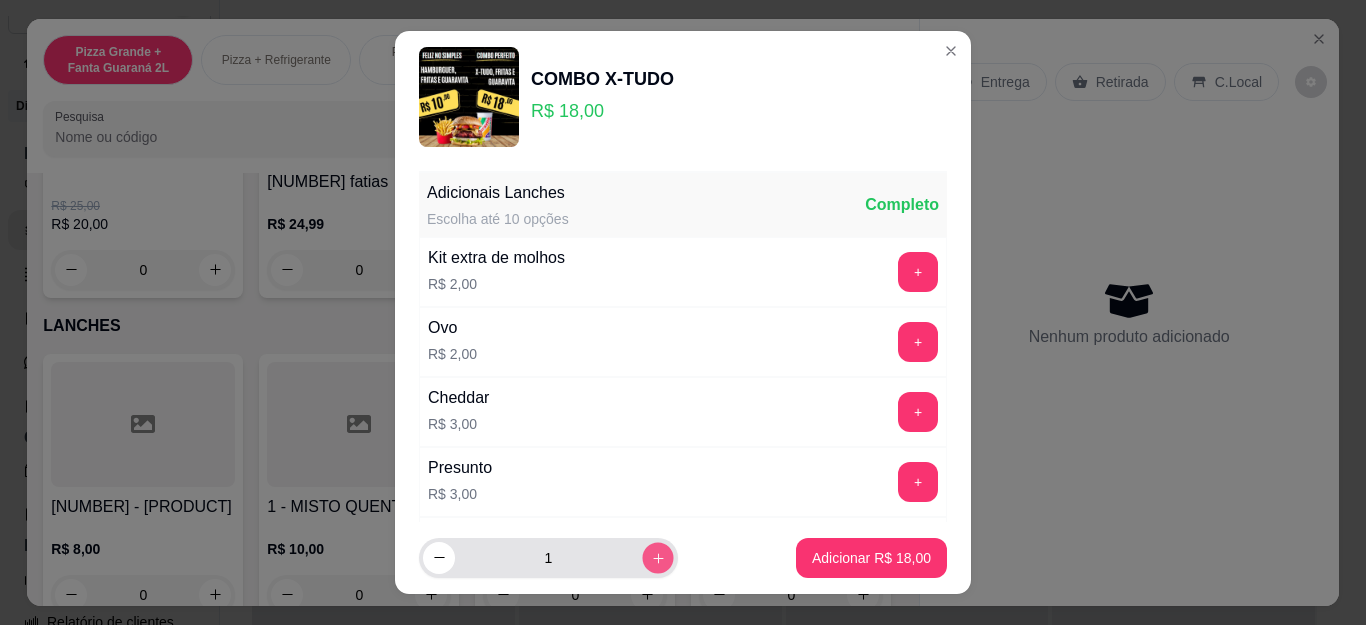 type on "2" 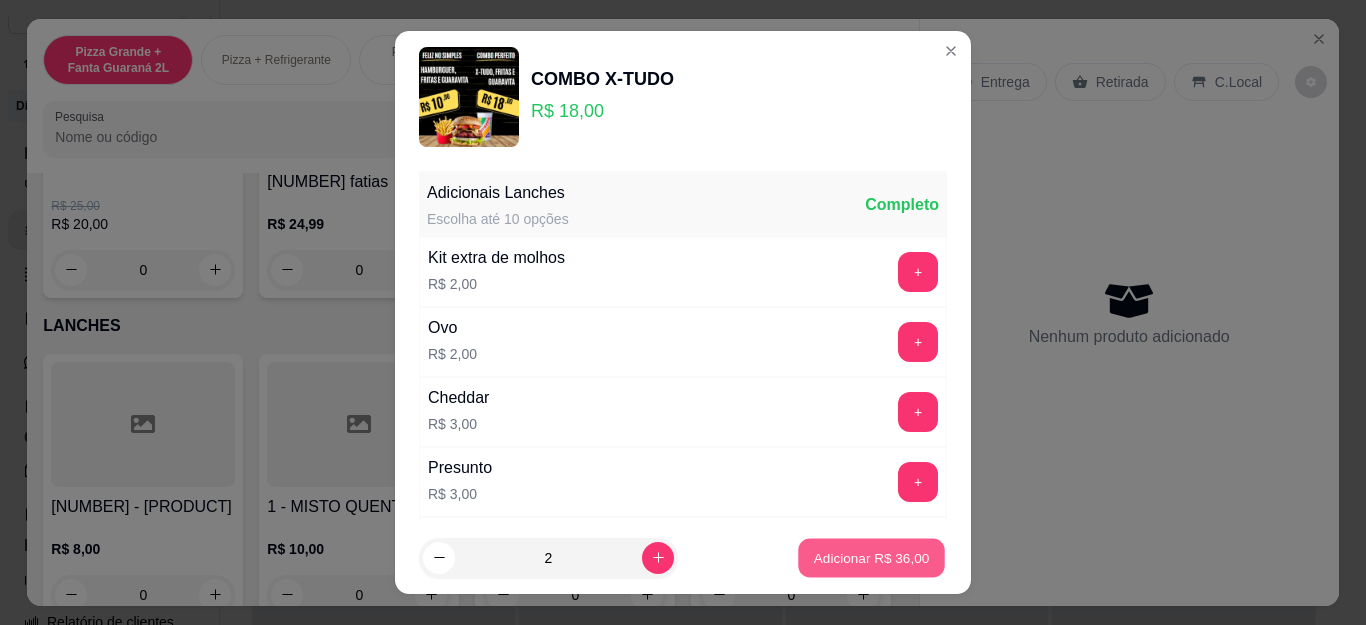 click on "Adicionar   R$ 36,00" at bounding box center [872, 557] 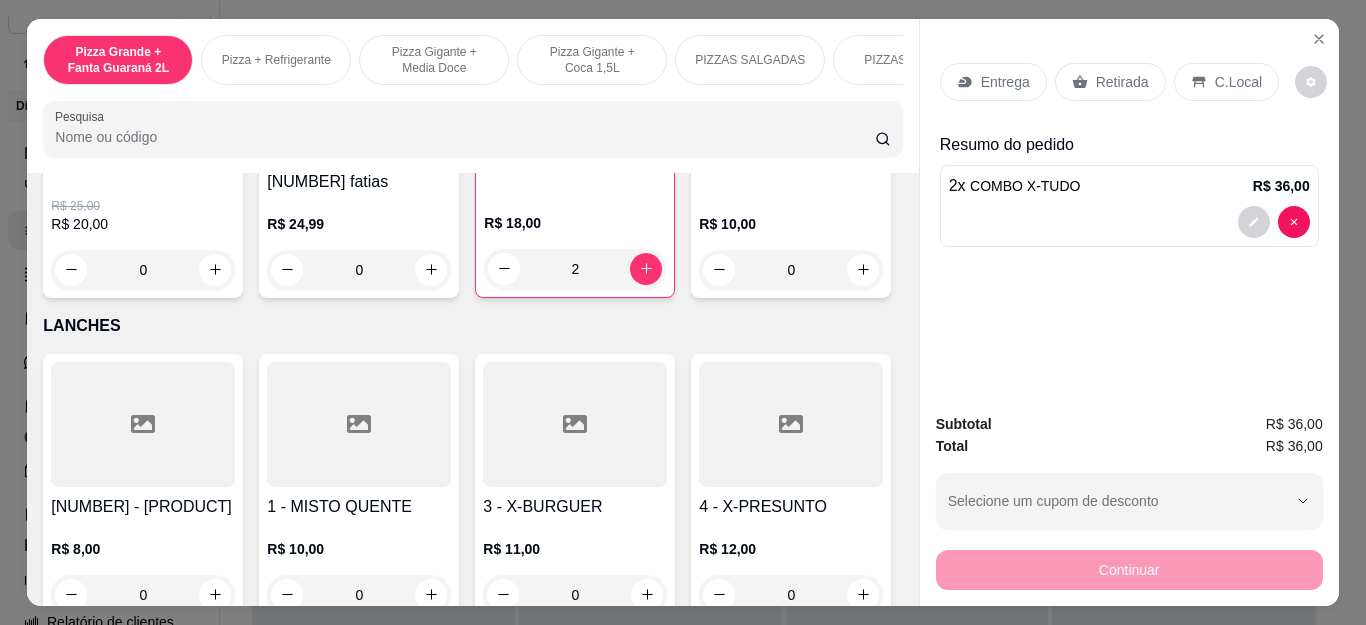 click on "0" at bounding box center [791, 270] 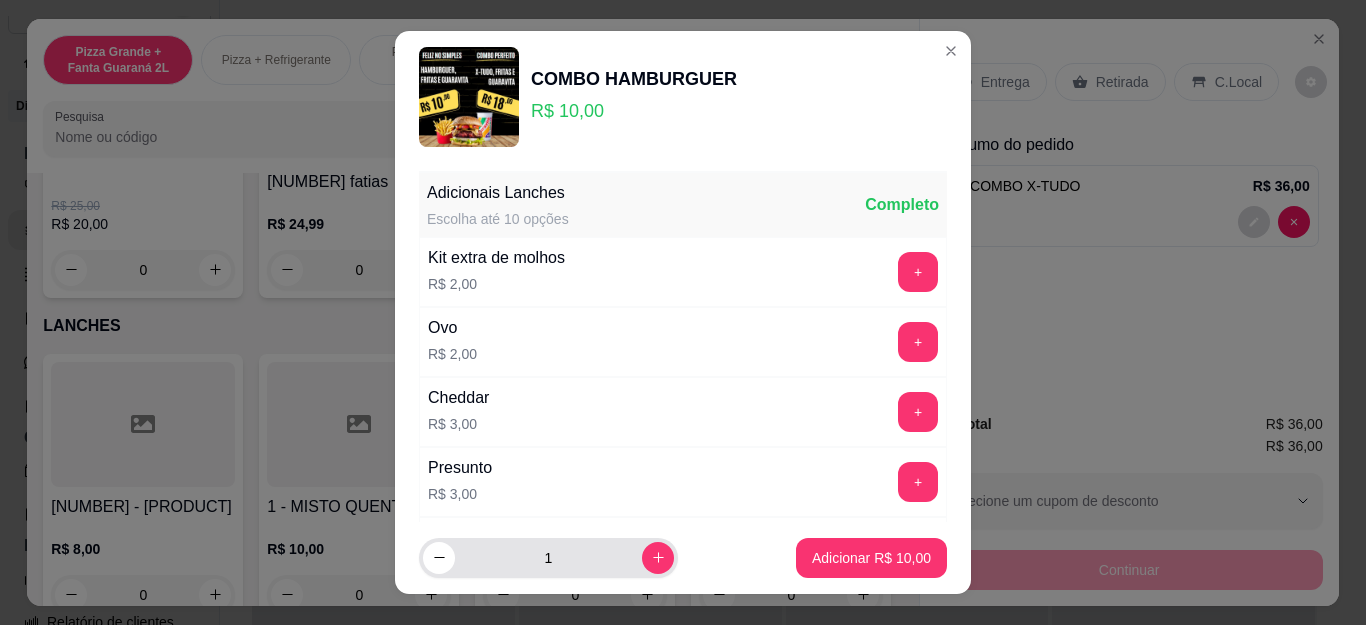 click at bounding box center (658, 558) 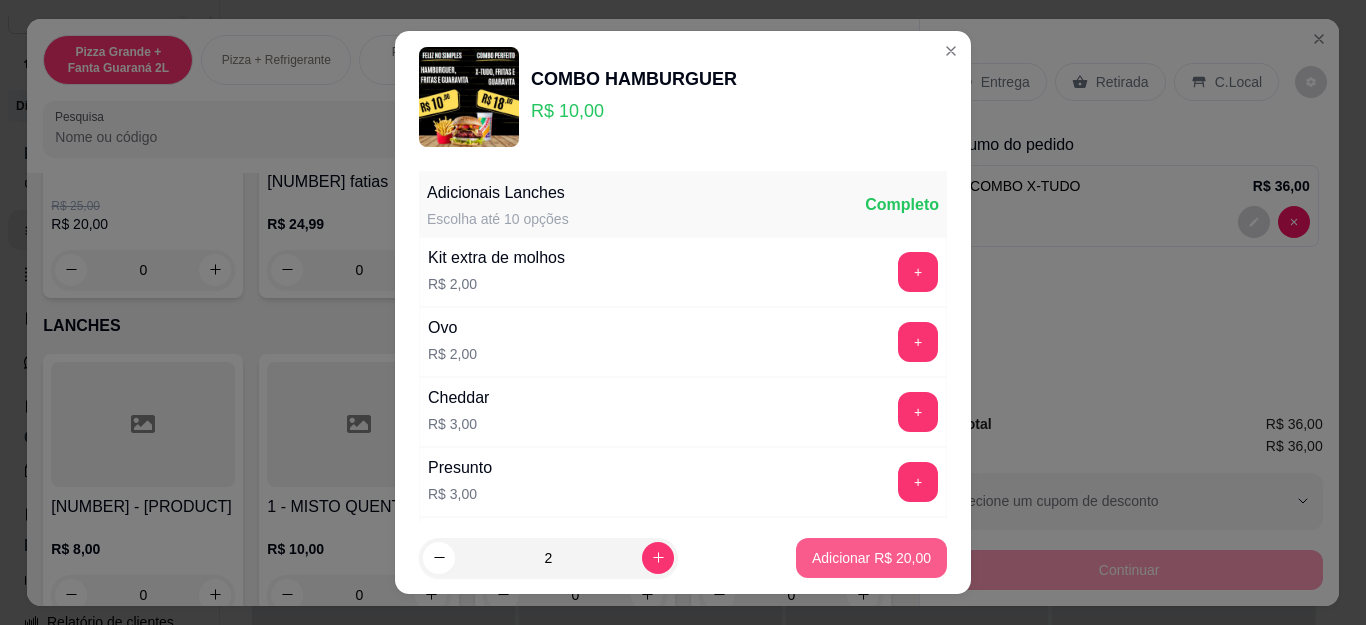 click on "Adicionar   R$ 20,00" at bounding box center (871, 558) 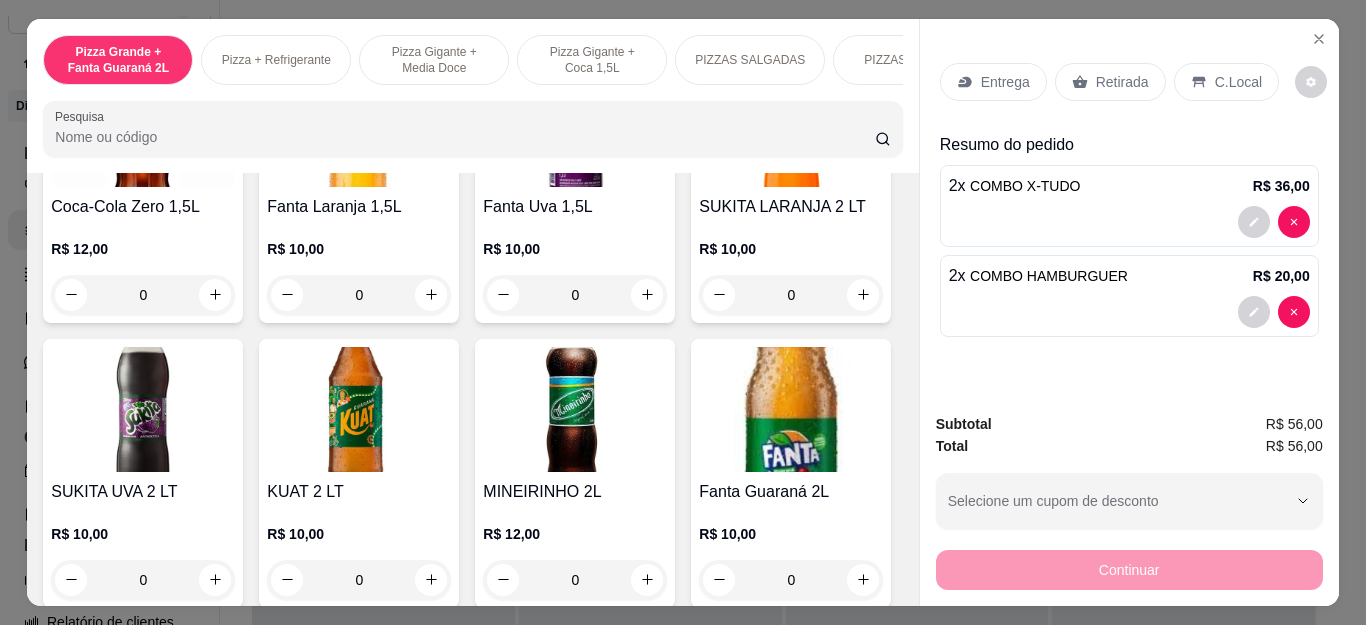 scroll, scrollTop: 4600, scrollLeft: 0, axis: vertical 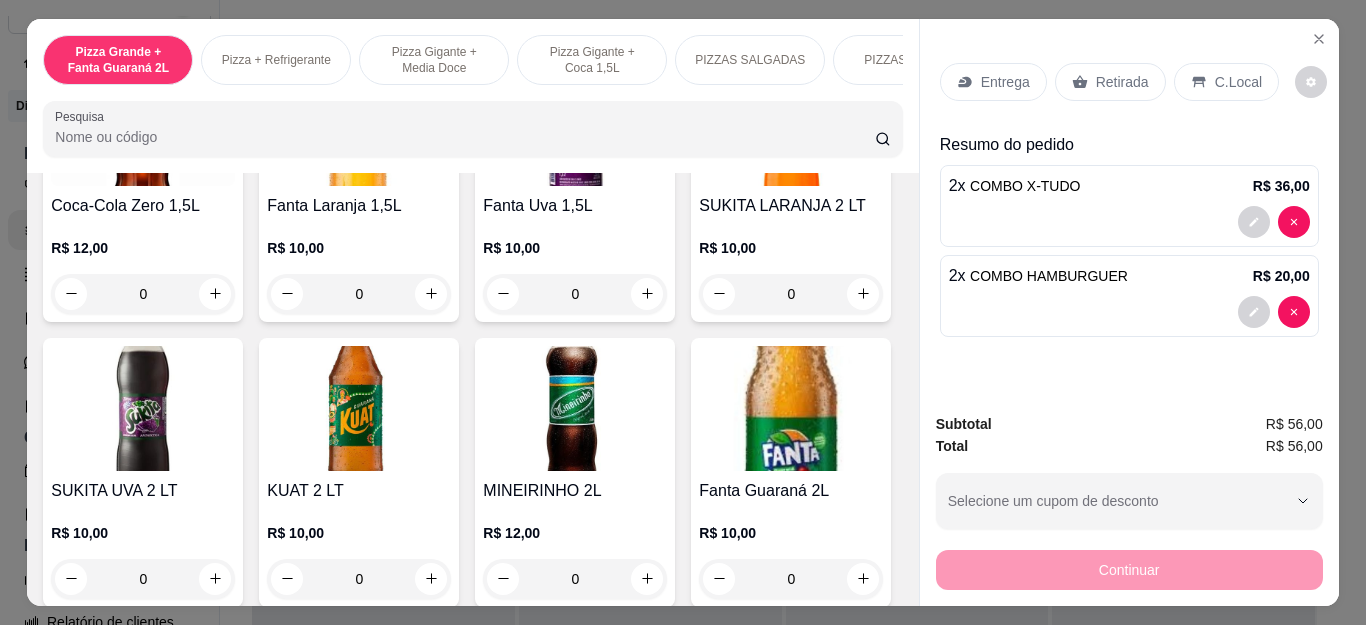 click 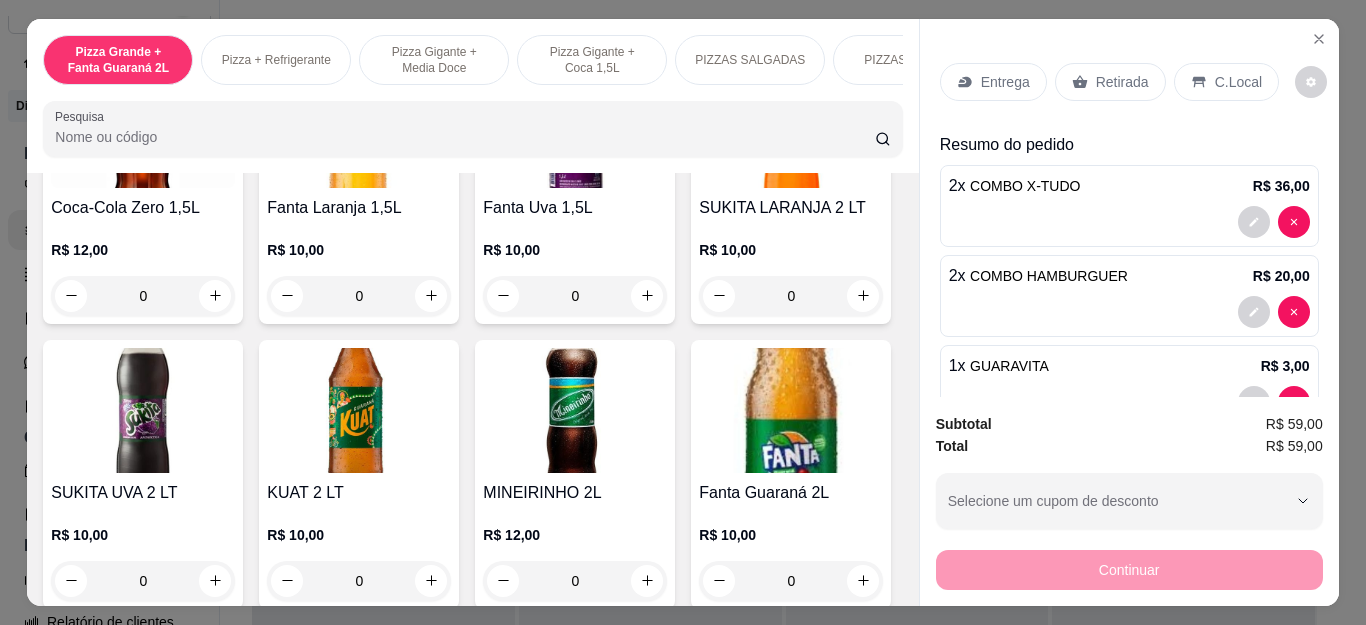 type on "1" 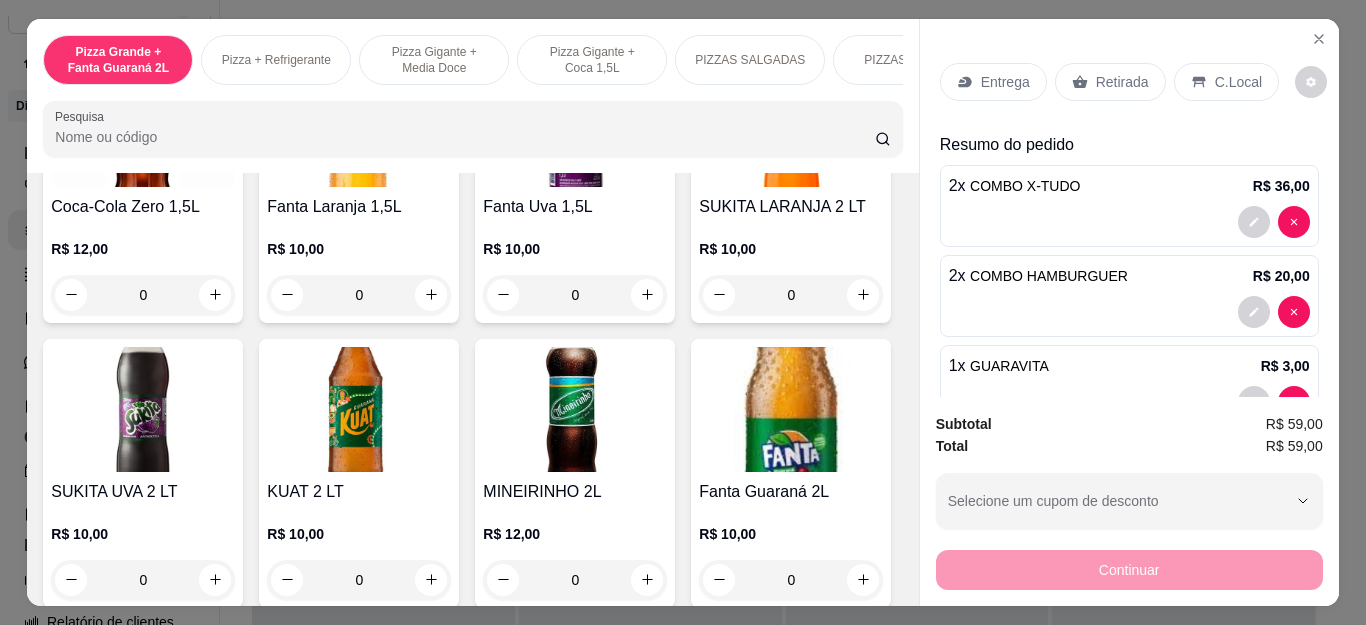 click 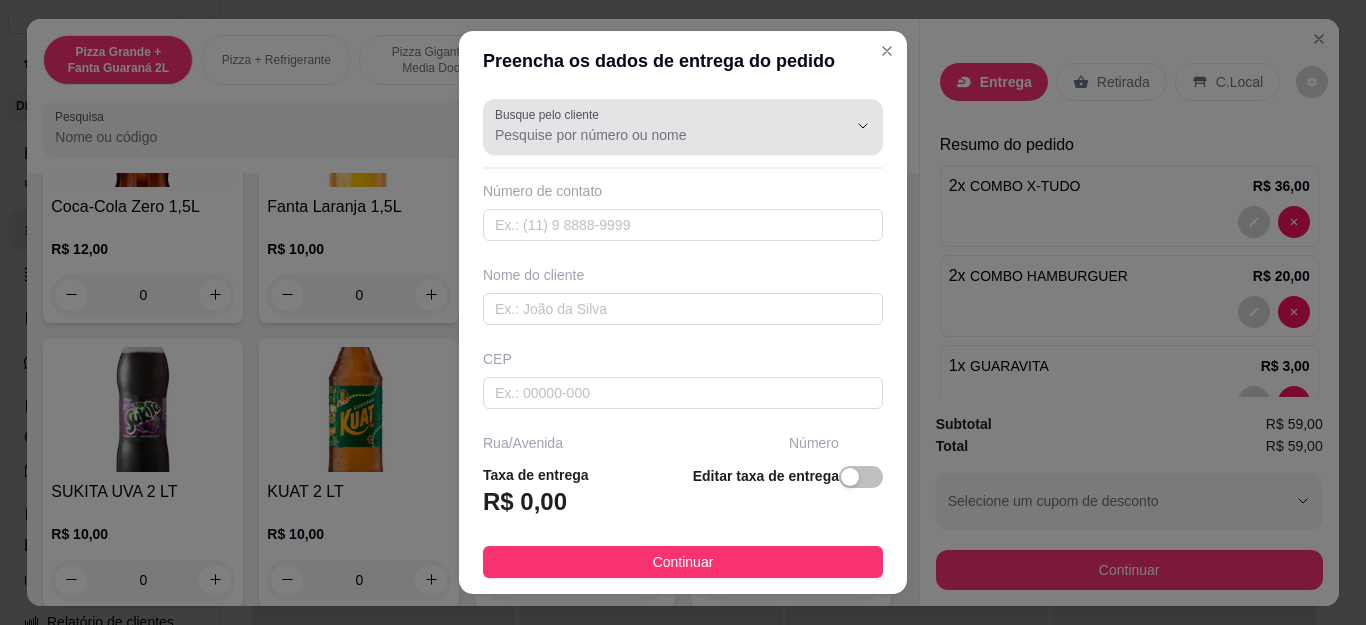 click at bounding box center (683, 127) 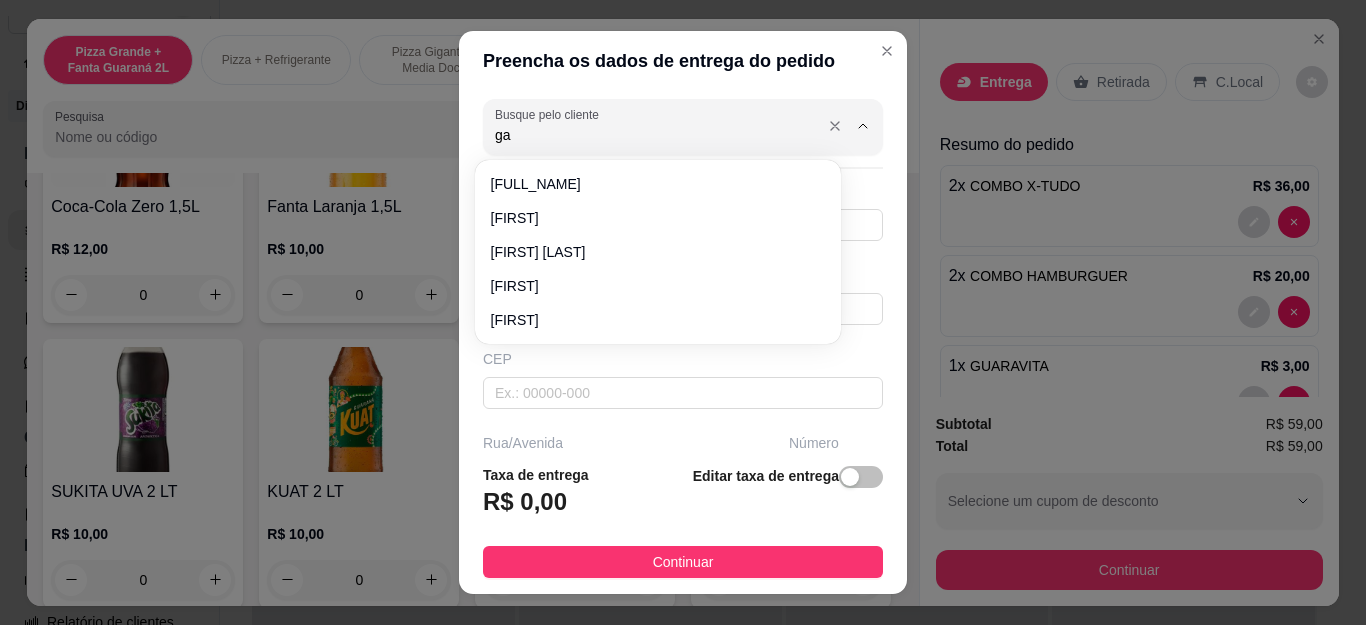 type on "g" 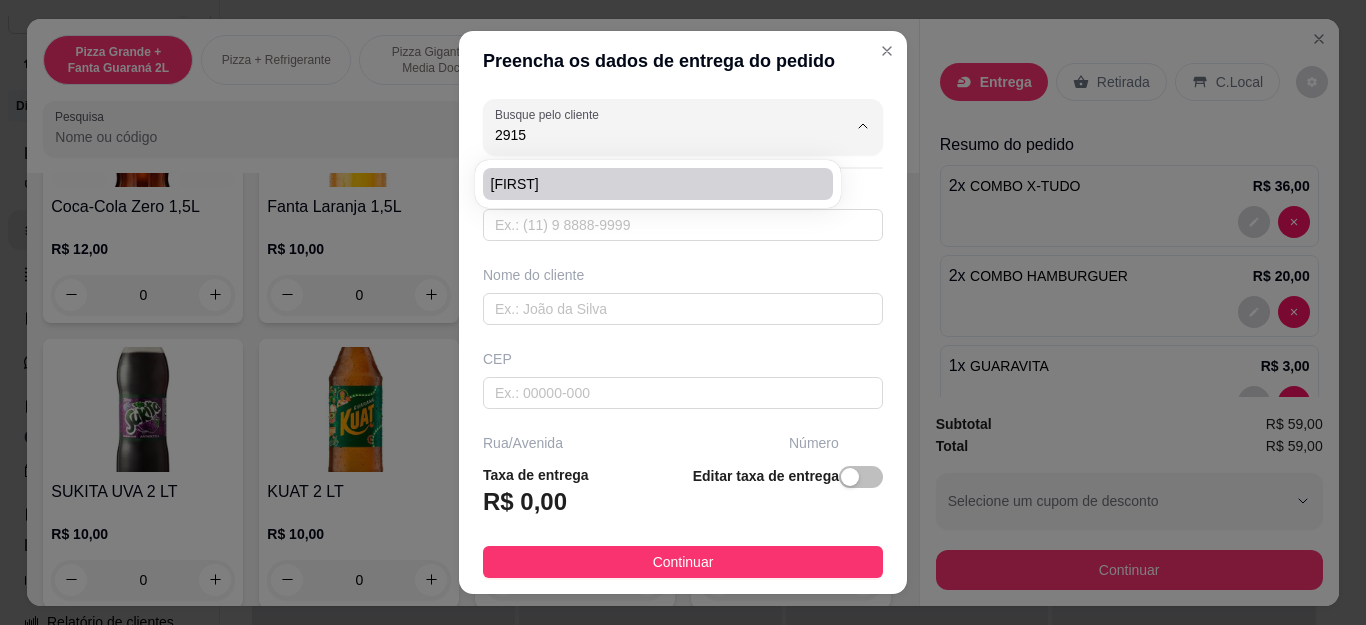 click on "[FIRST]" at bounding box center [658, 184] 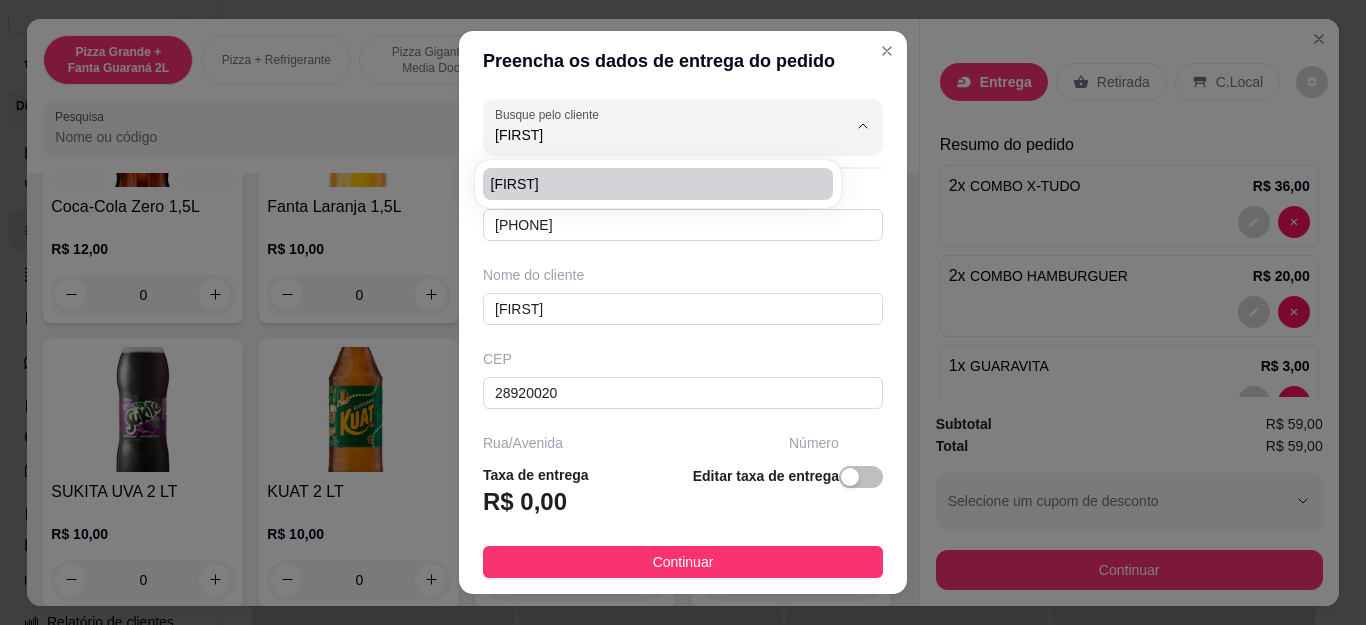 type on "Casa" 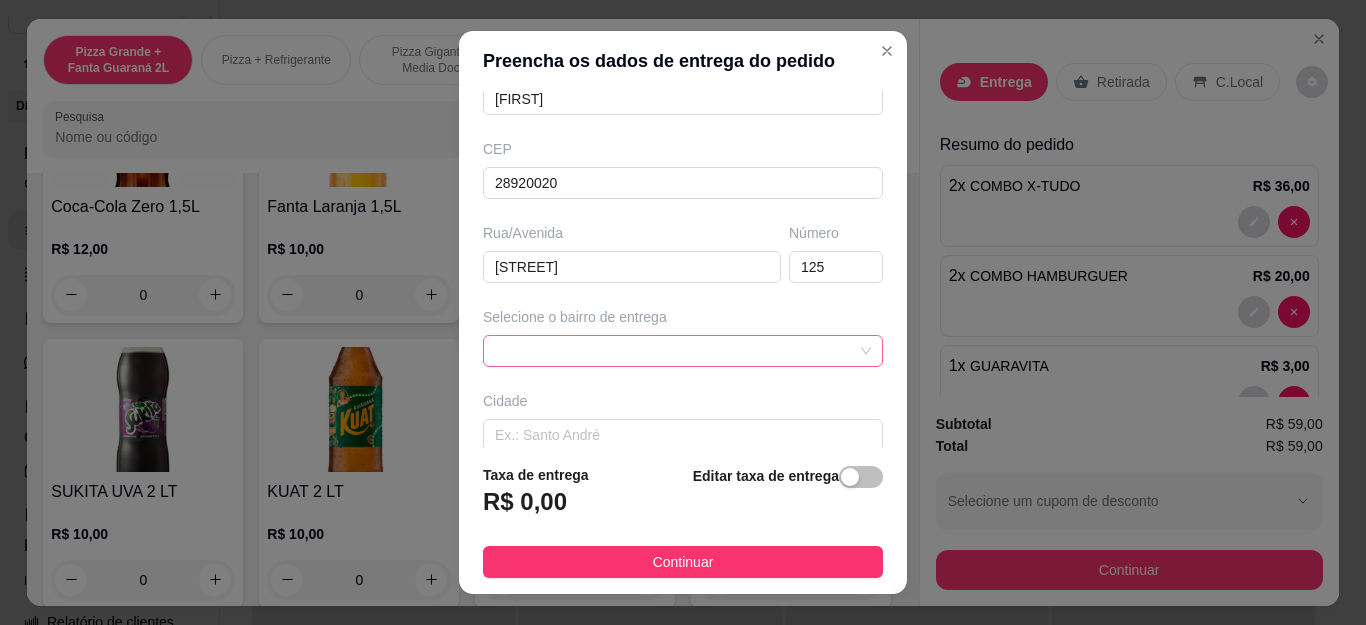 scroll, scrollTop: 300, scrollLeft: 0, axis: vertical 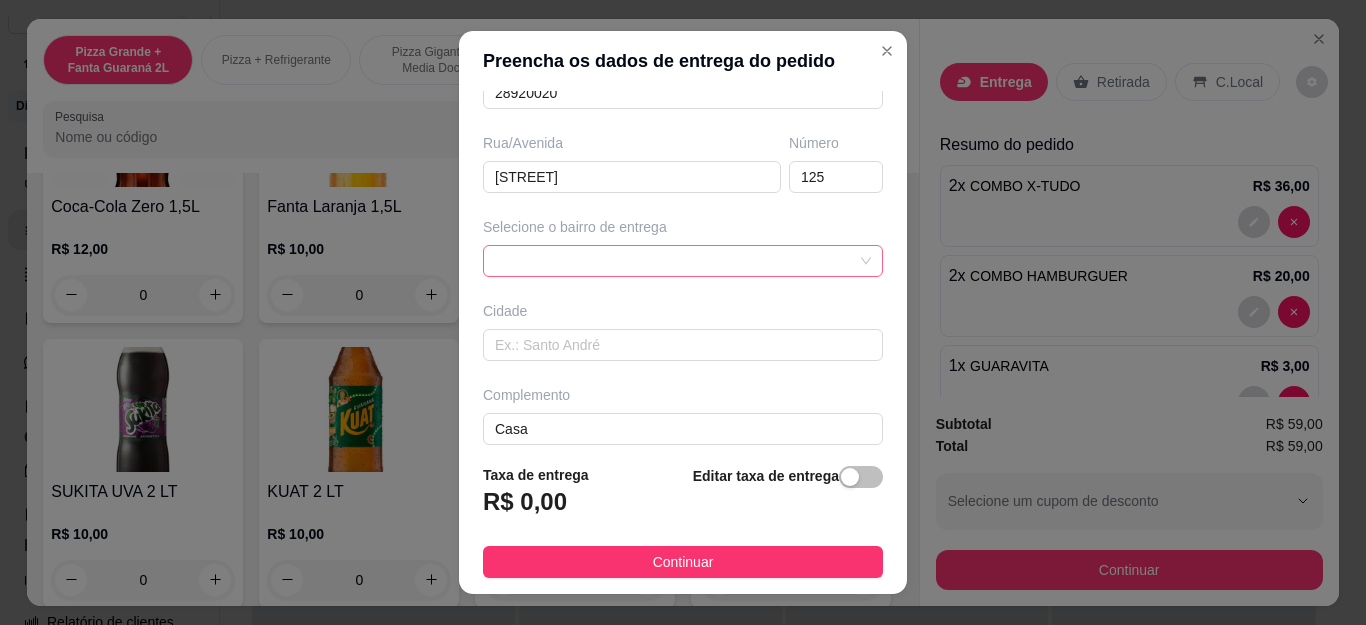 click at bounding box center [683, 261] 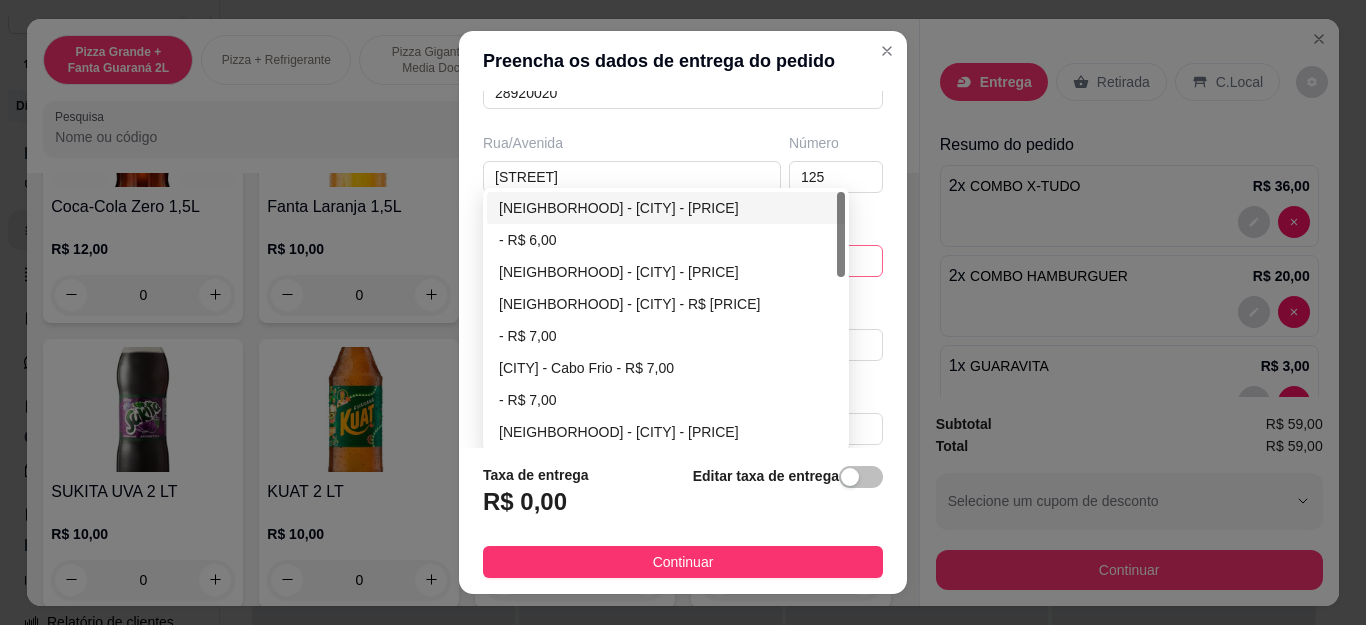 type on "[FIRST]" 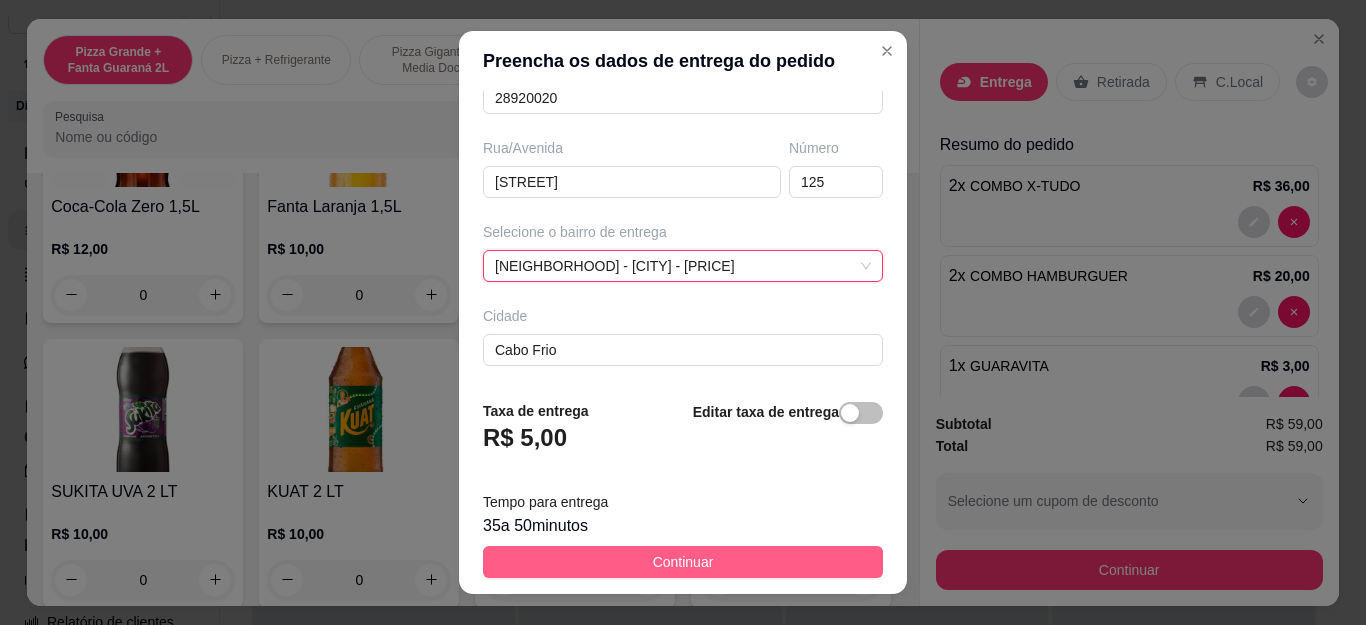 scroll, scrollTop: 300, scrollLeft: 0, axis: vertical 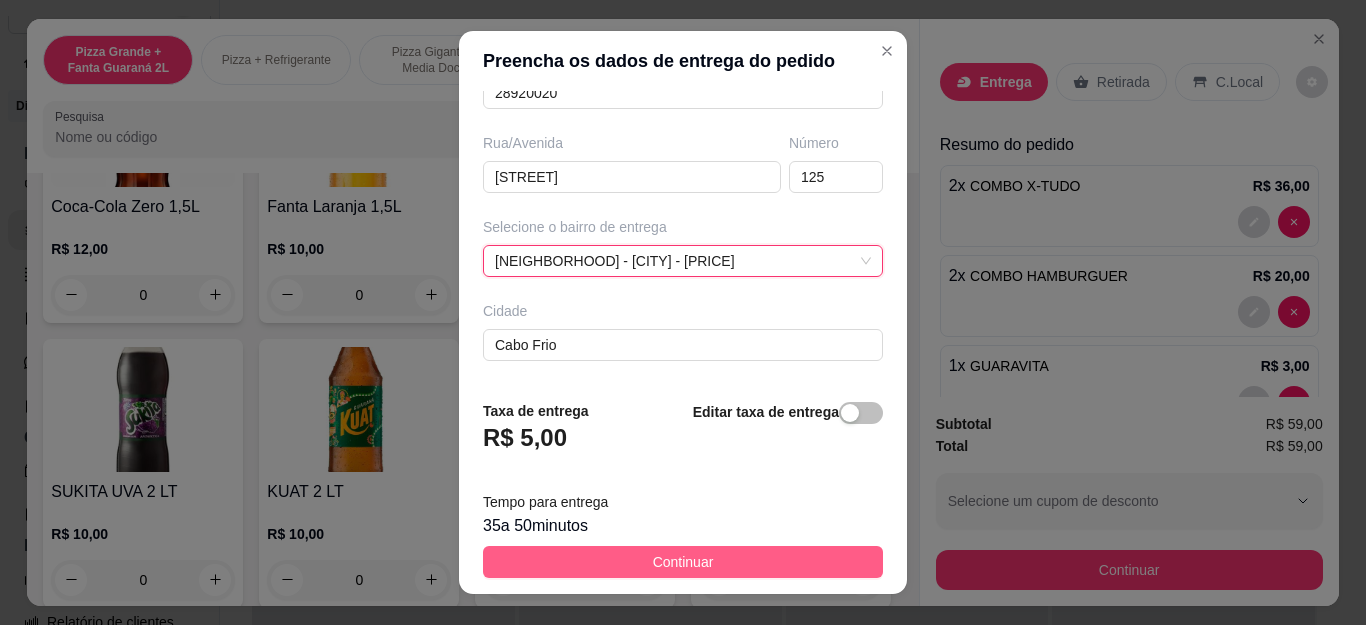 click on "Continuar" at bounding box center (683, 562) 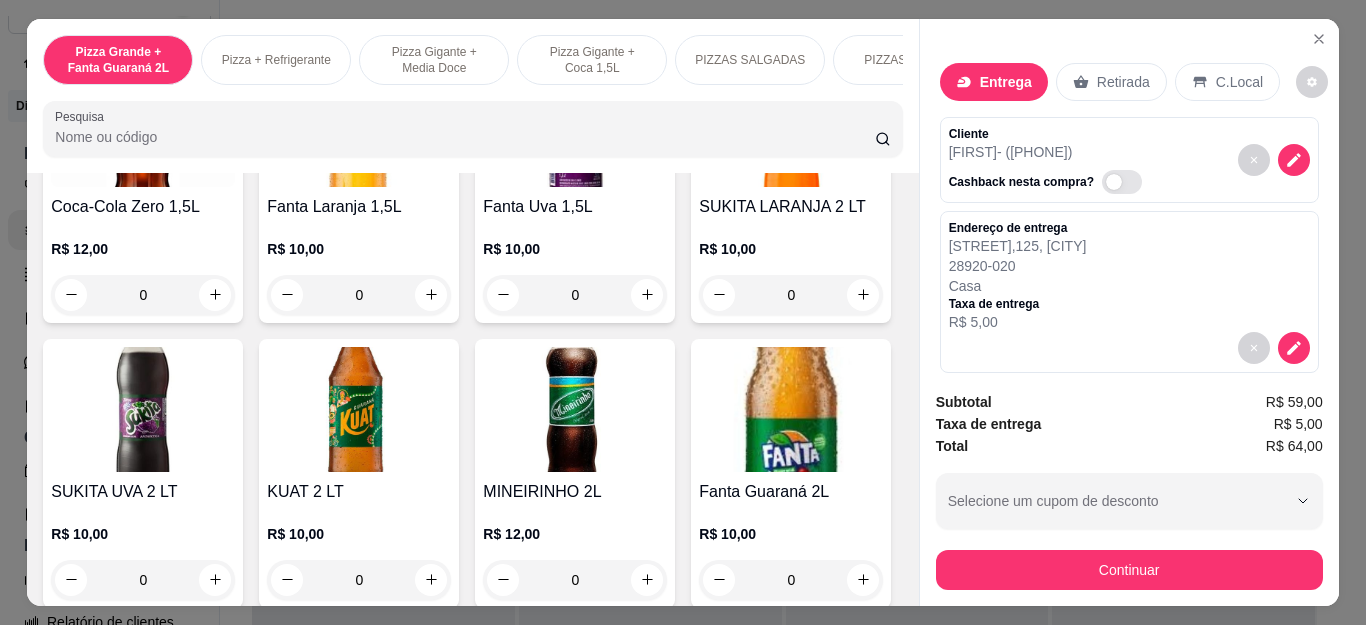 click on "Continuar" at bounding box center [1129, 570] 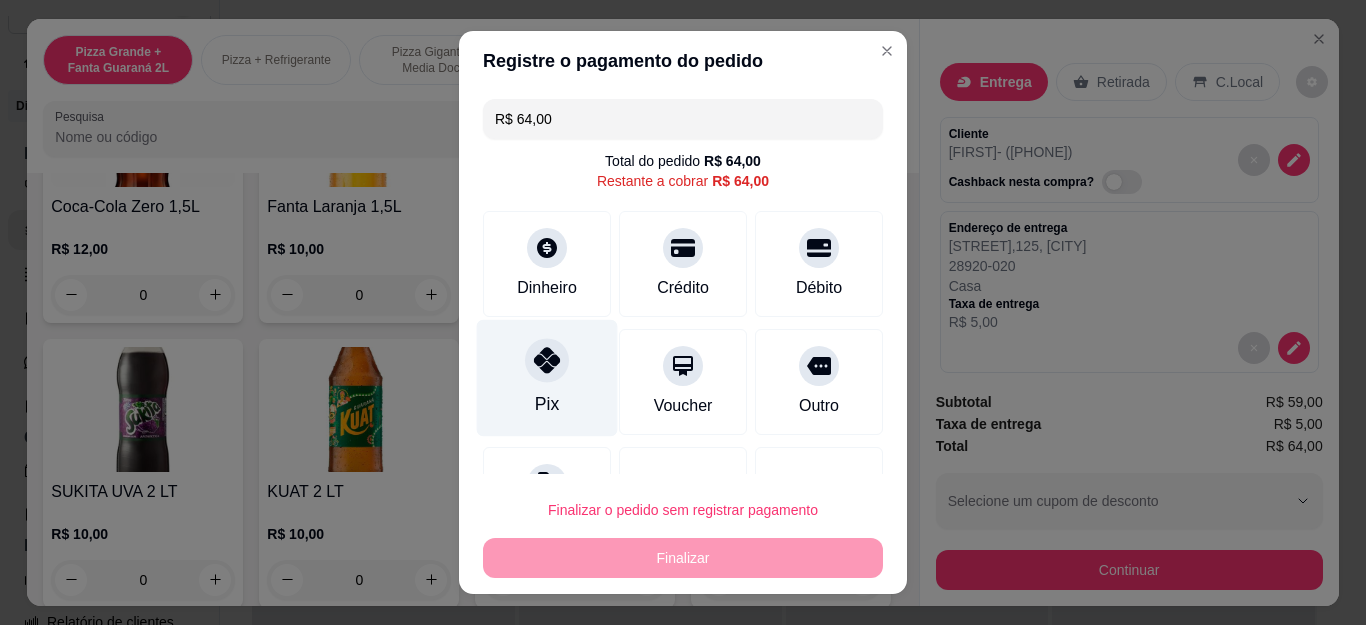 click 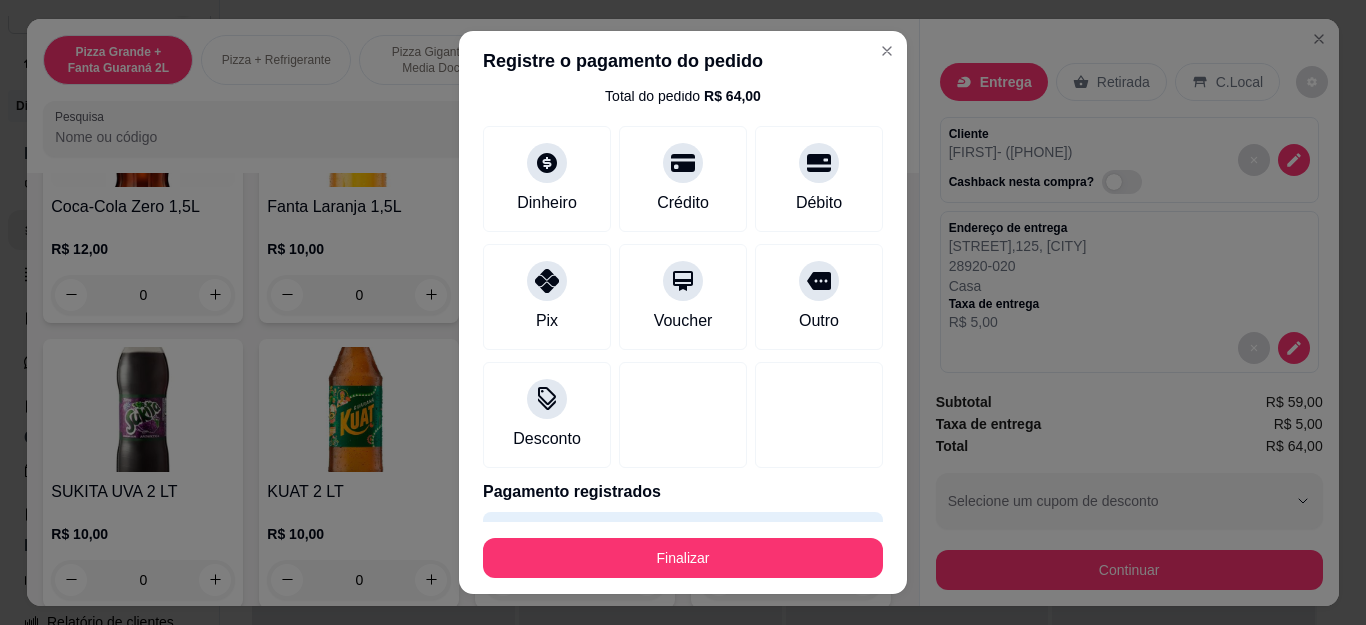 scroll, scrollTop: 123, scrollLeft: 0, axis: vertical 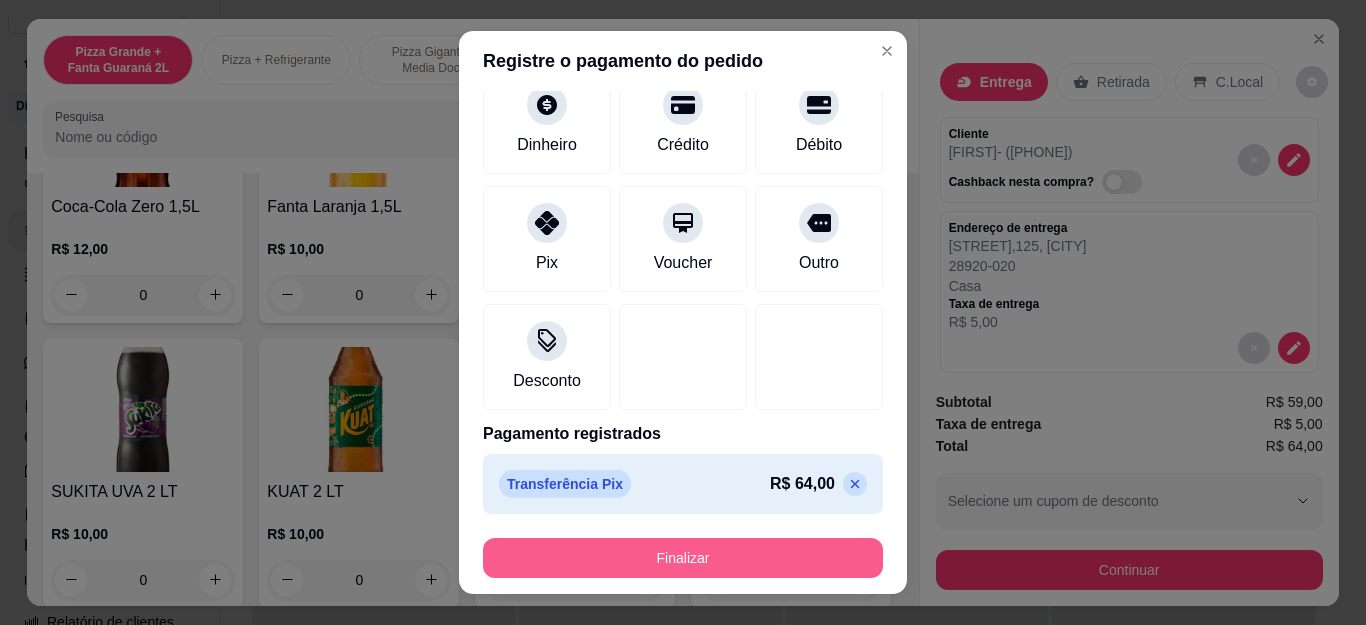 click on "Finalizar" at bounding box center (683, 558) 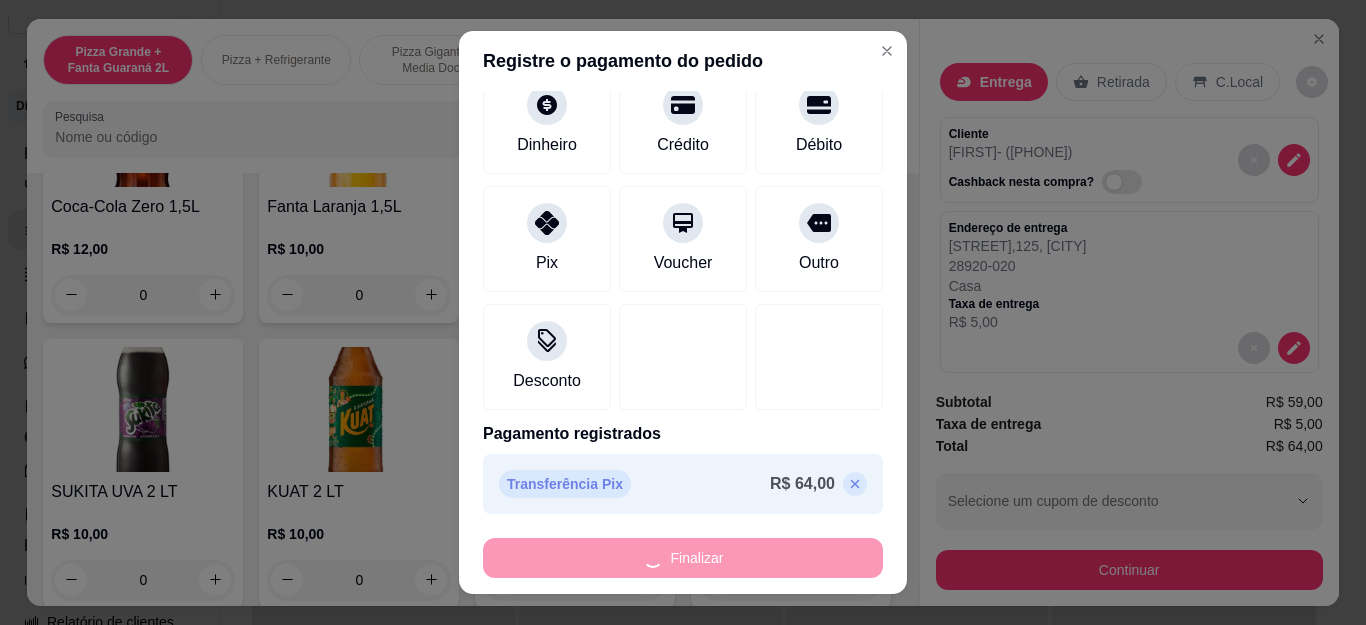type on "0" 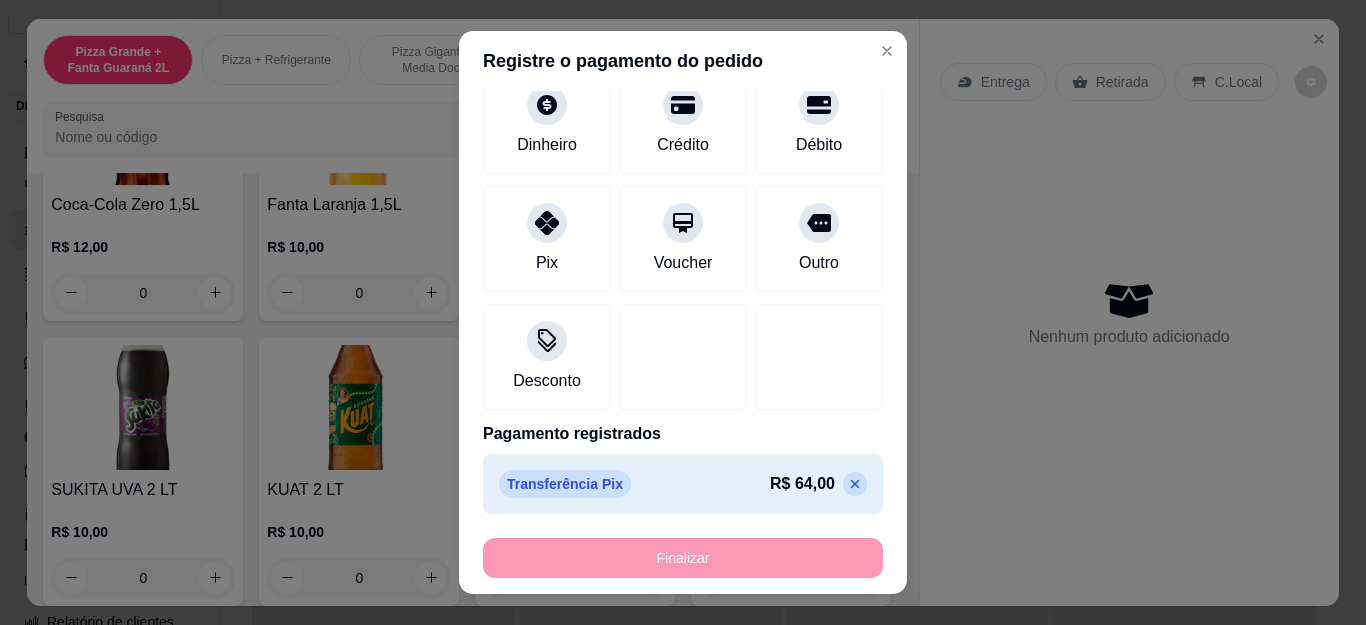type on "-R$ 64,00" 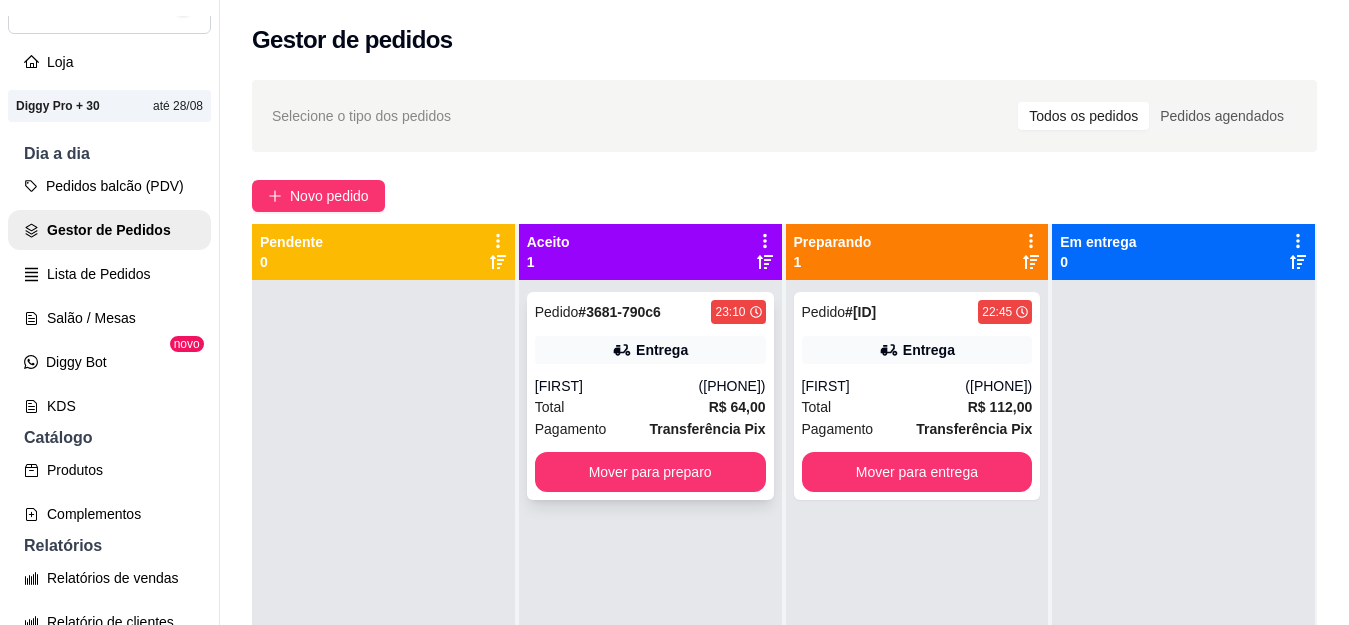 click on "Total R$ 64,00" at bounding box center [650, 407] 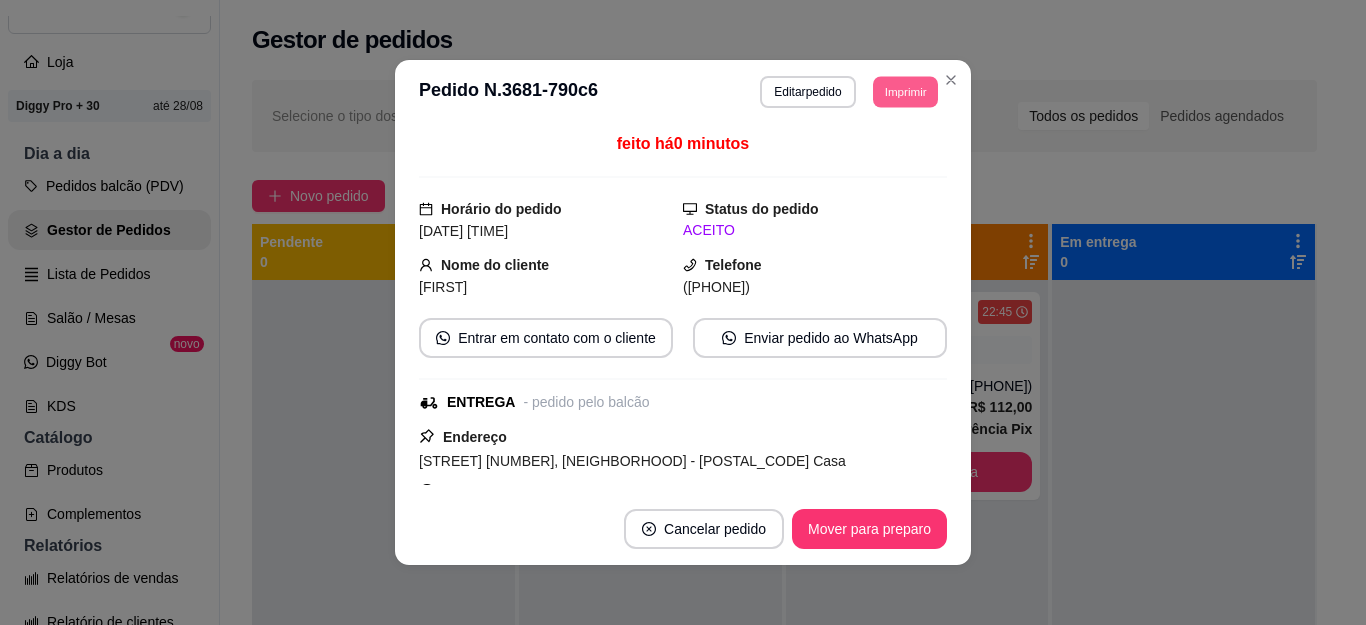 click on "Imprimir" at bounding box center (905, 91) 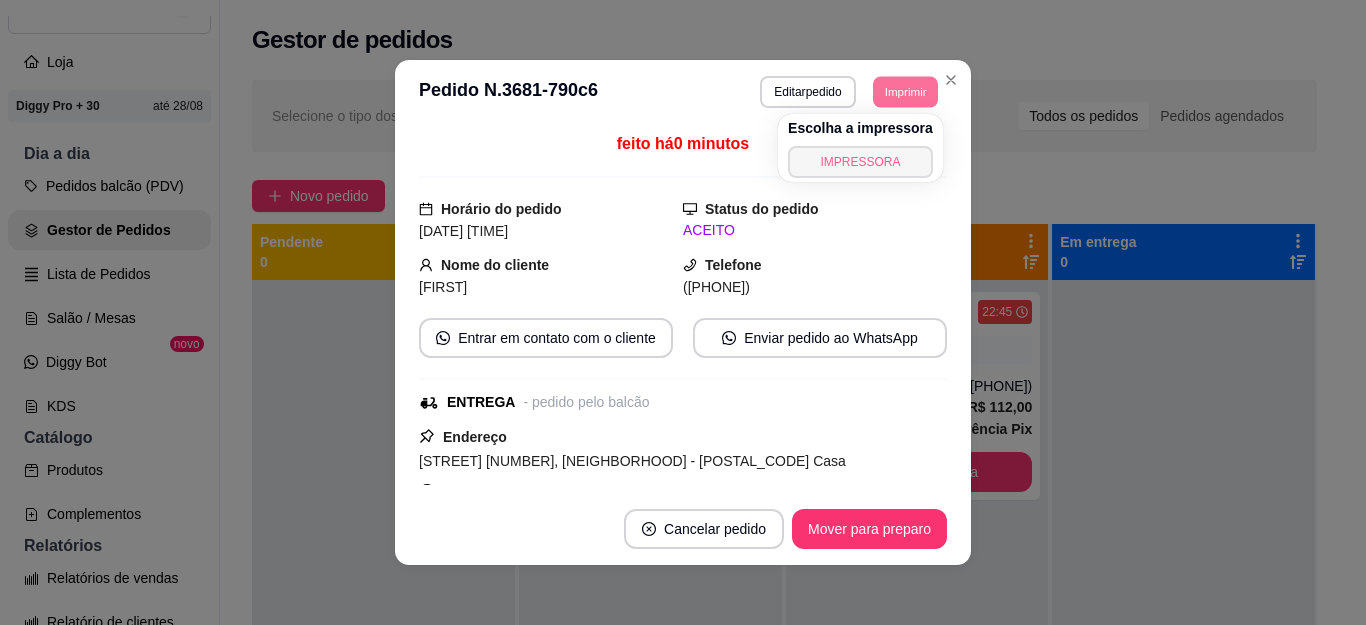 click on "IMPRESSORA" at bounding box center (860, 162) 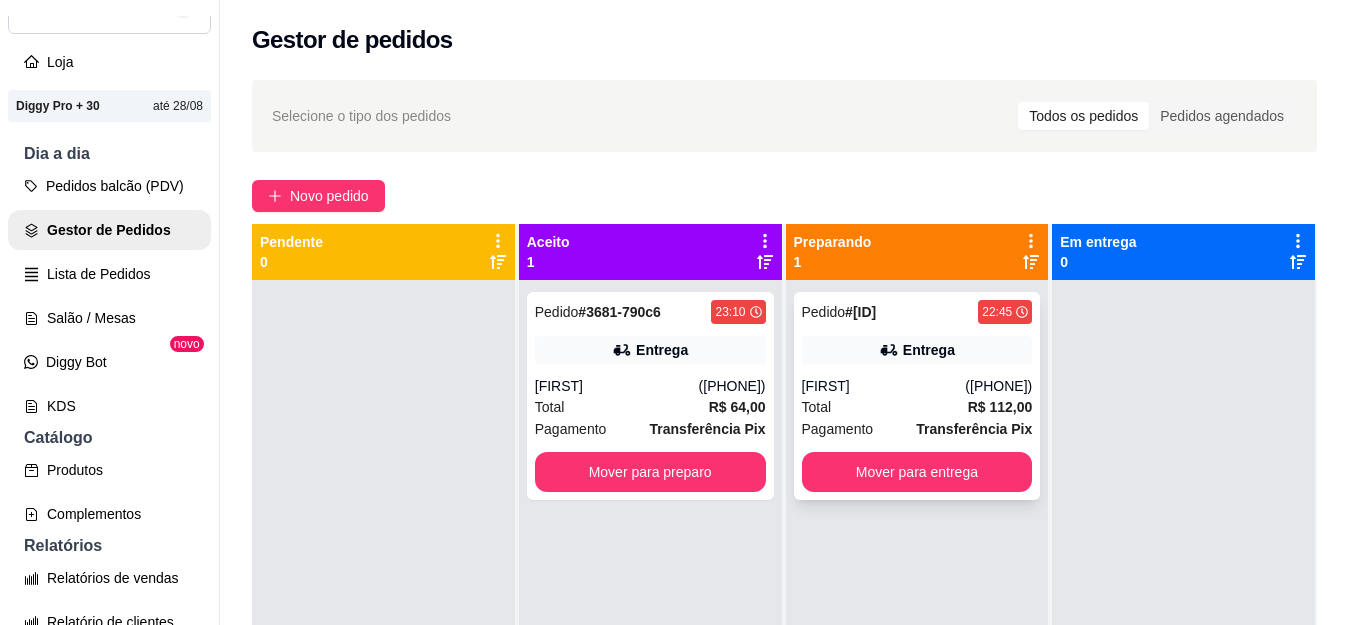 click on "Entrega" at bounding box center (917, 350) 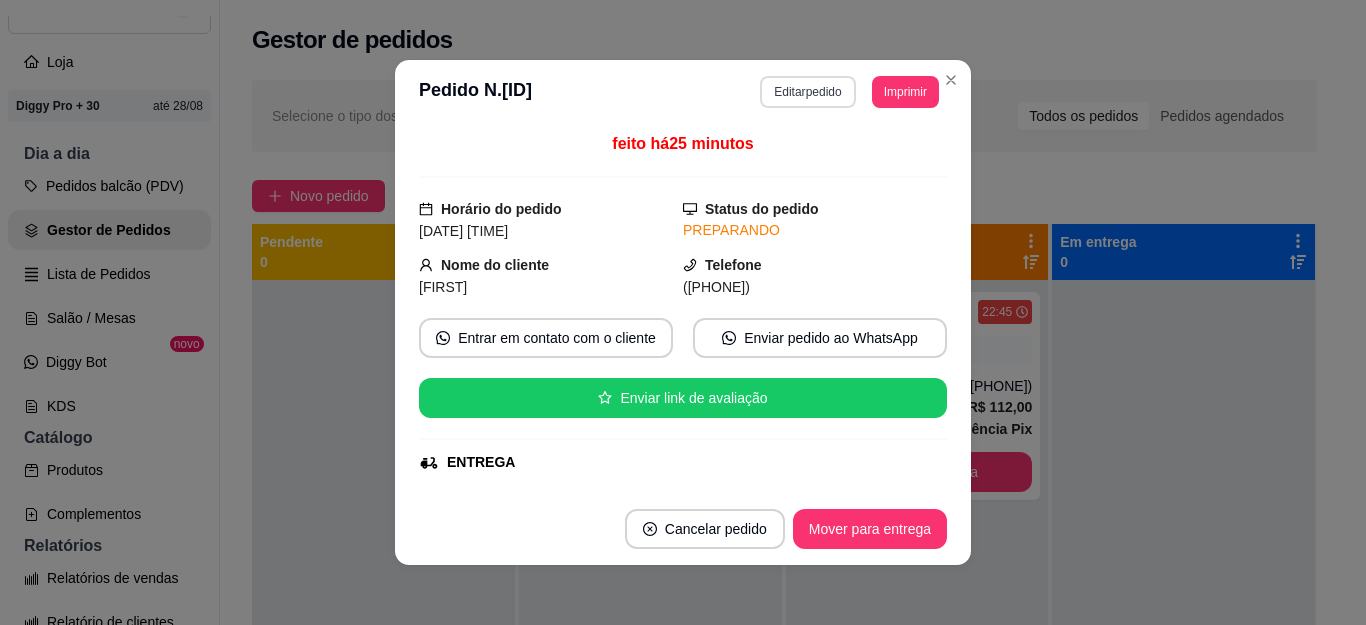 click on "Editar  pedido" at bounding box center [807, 92] 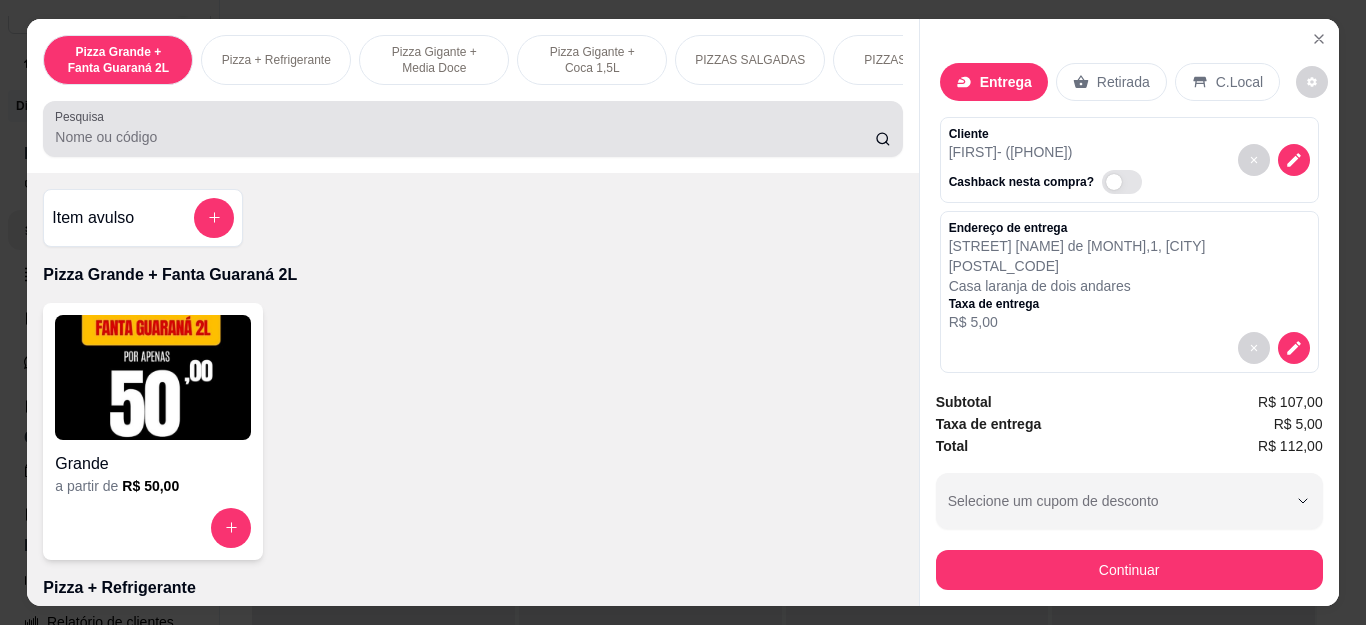 scroll, scrollTop: 54, scrollLeft: 0, axis: vertical 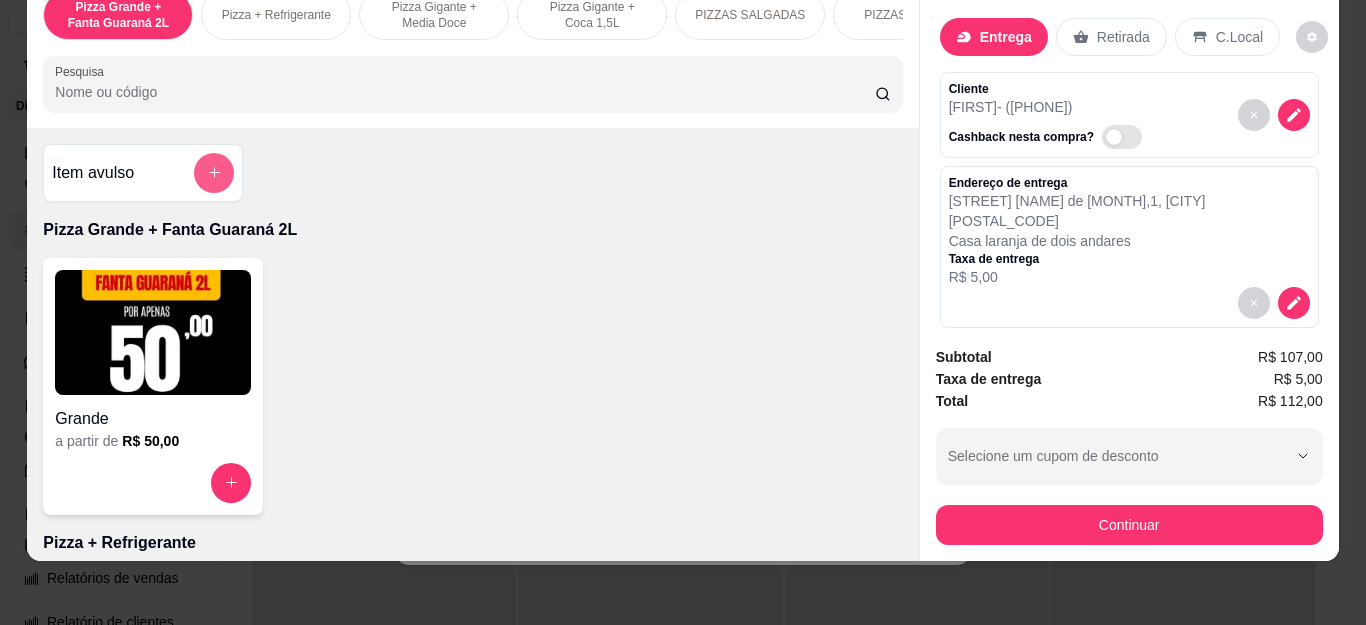 click at bounding box center [214, 173] 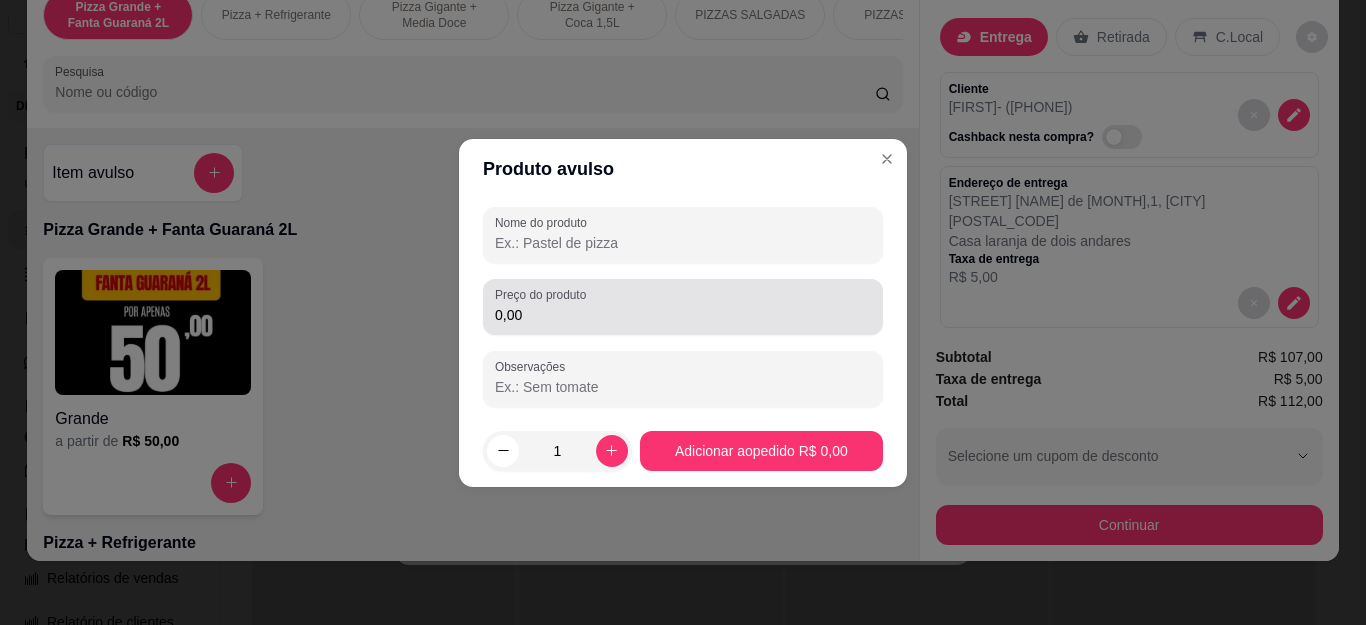 click on "Preço do produto" at bounding box center (544, 294) 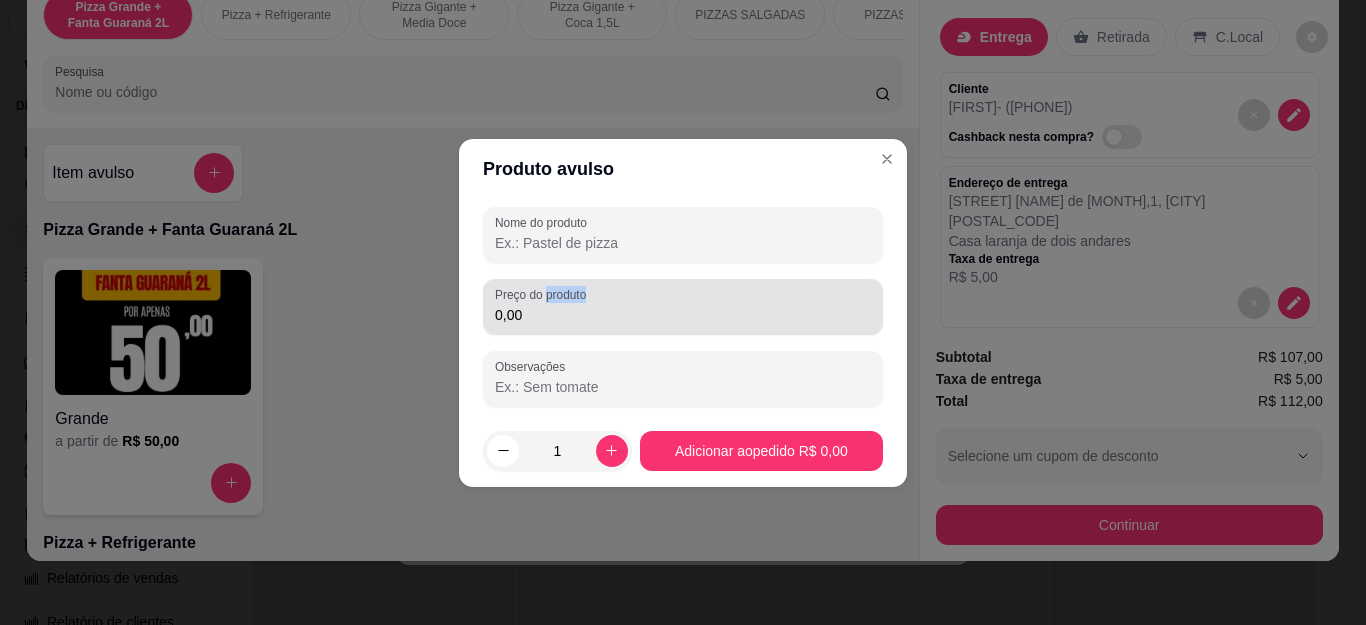 click on "Preço do produto" at bounding box center (544, 294) 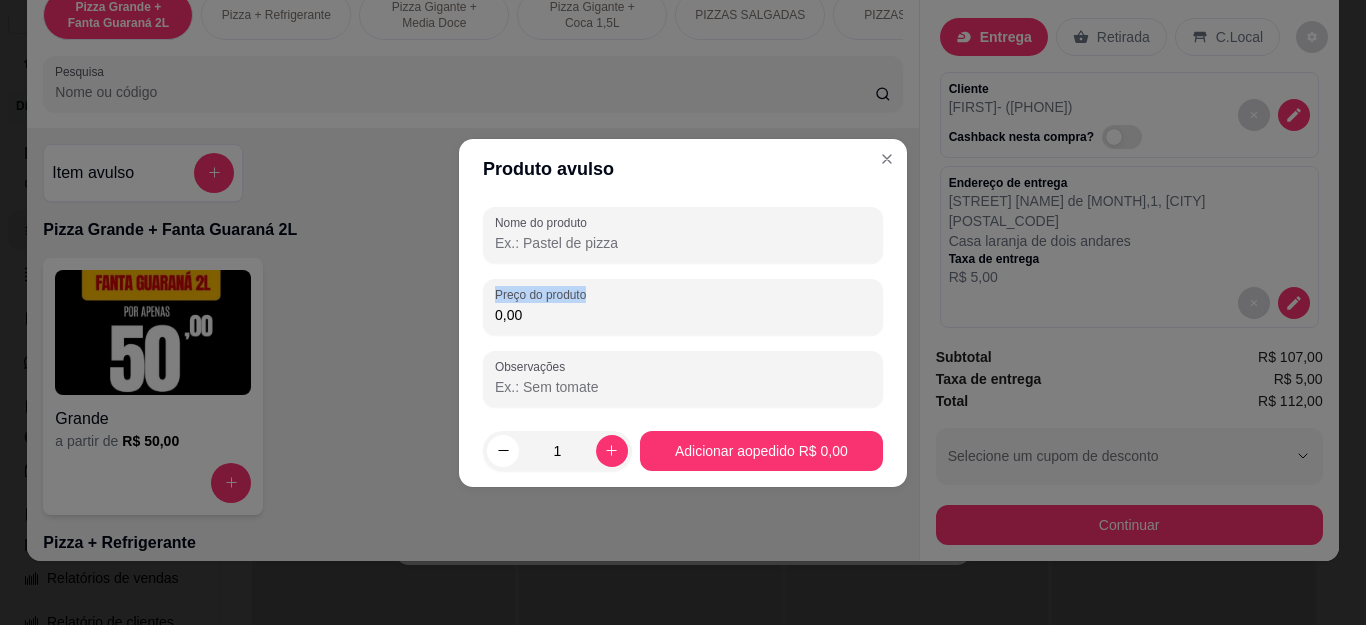 click on "0,00" at bounding box center (683, 307) 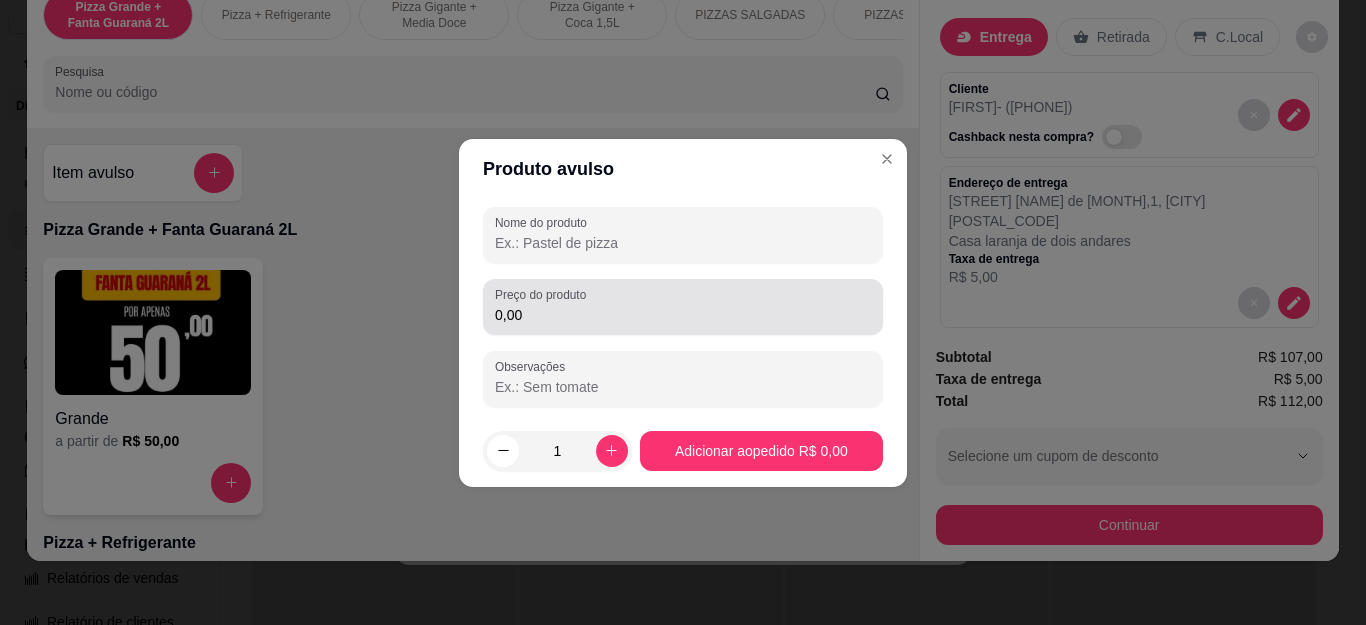 click on "0,00" at bounding box center (683, 307) 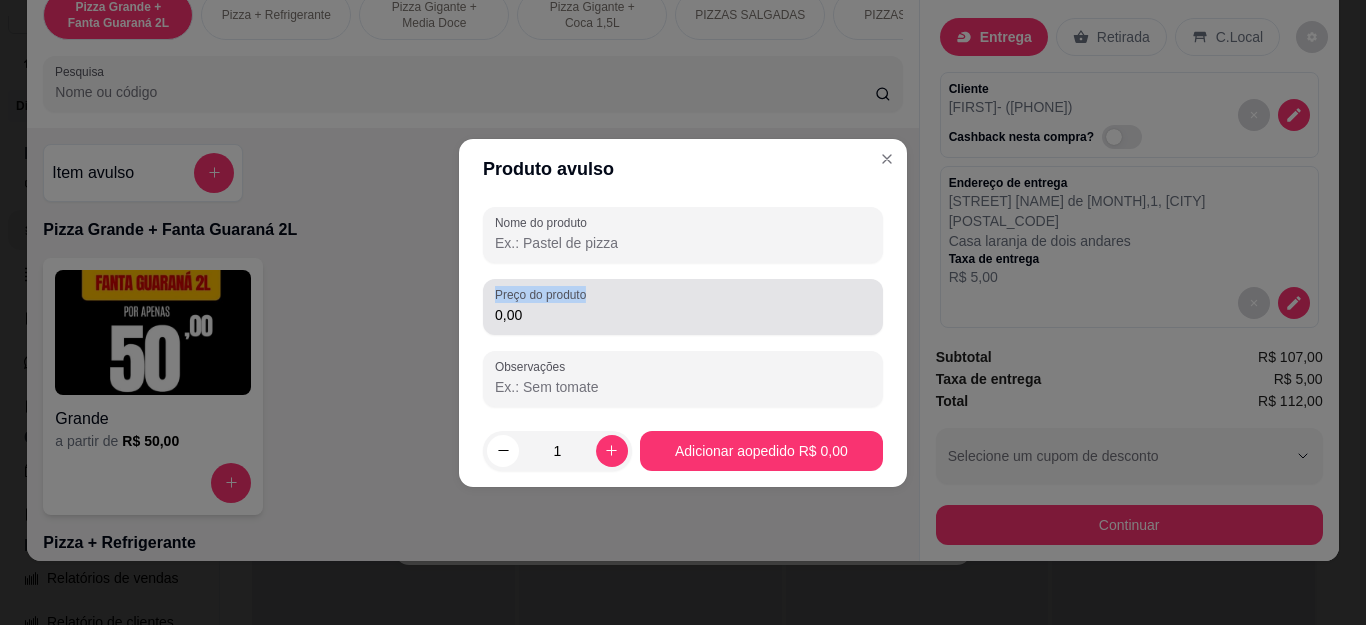 click on "0,00" at bounding box center (683, 307) 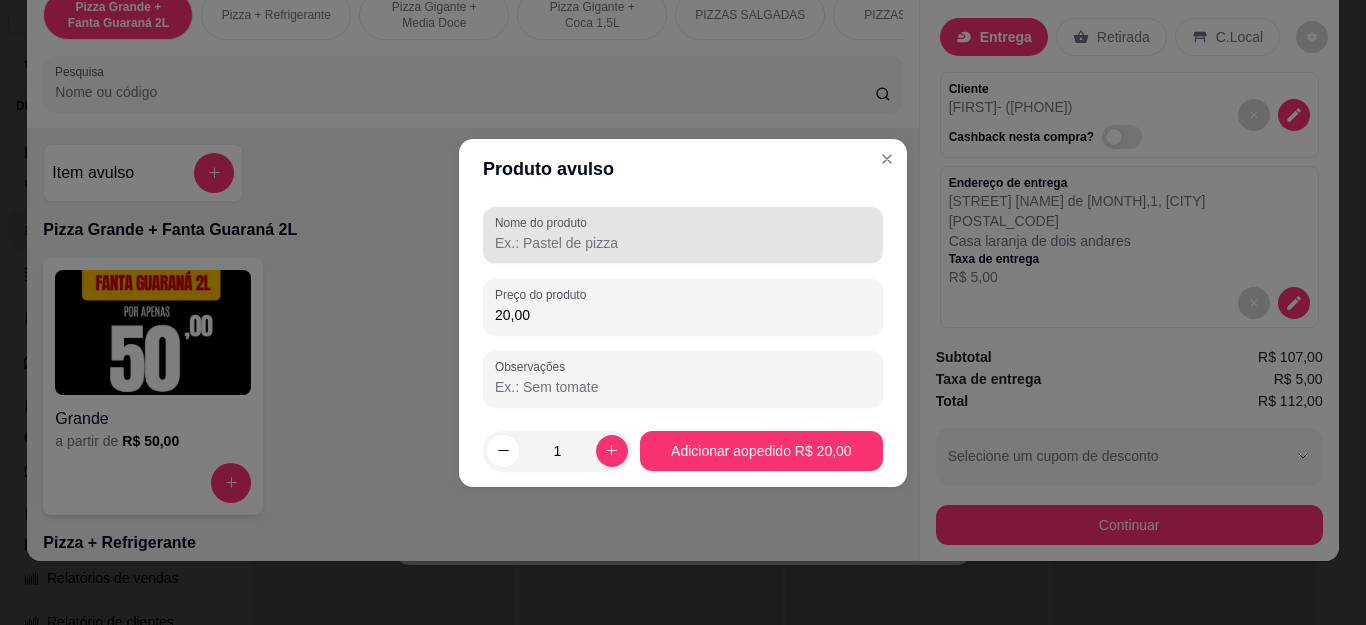 type on "20,00" 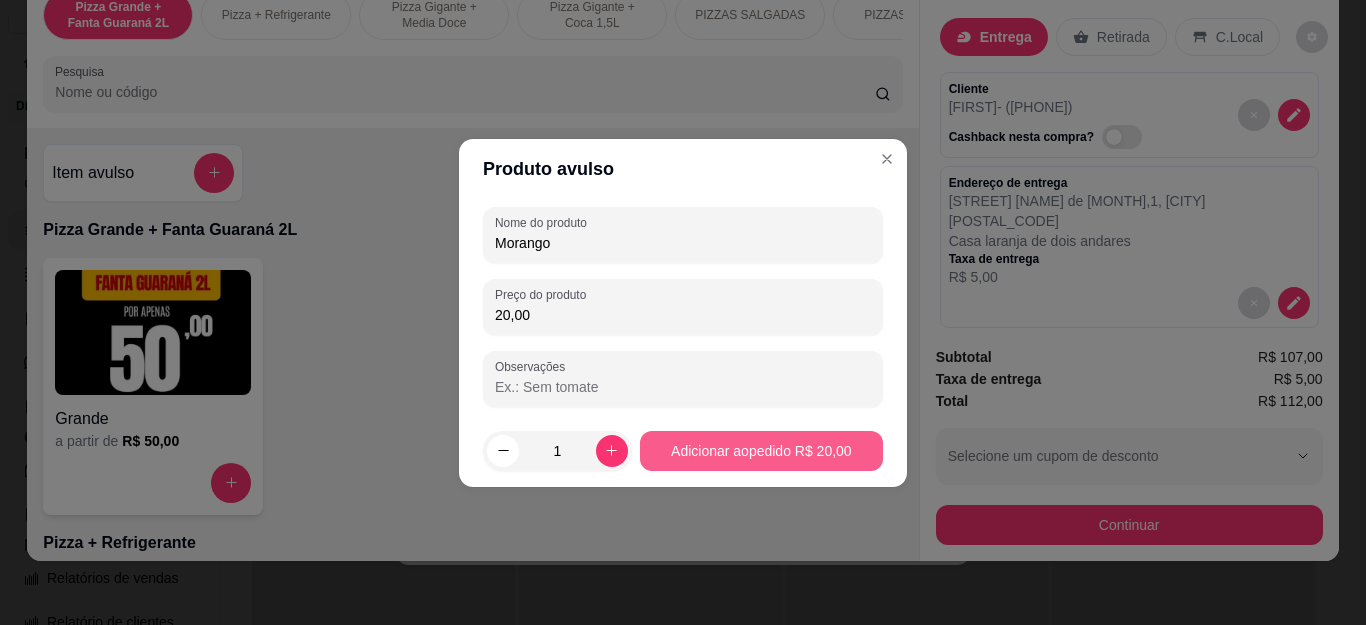 type on "Morango" 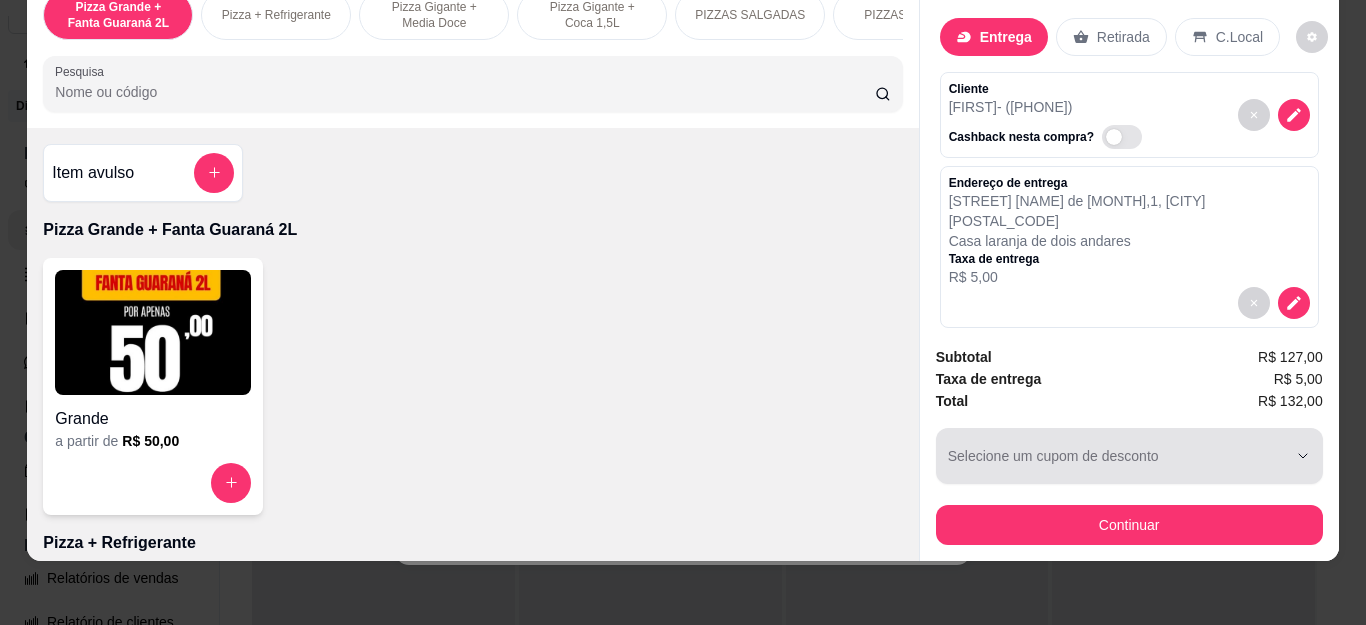 click on "Selecione um cupom de desconto" at bounding box center [1129, 456] 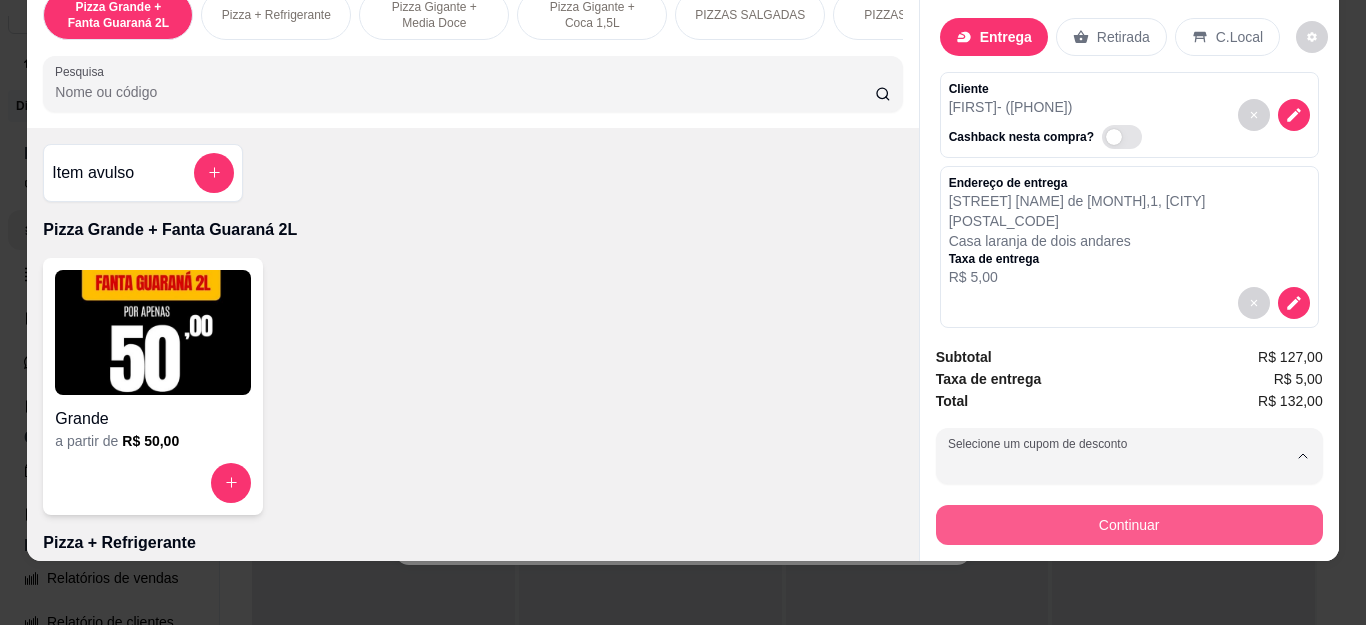 click on "Continuar" at bounding box center (1129, 525) 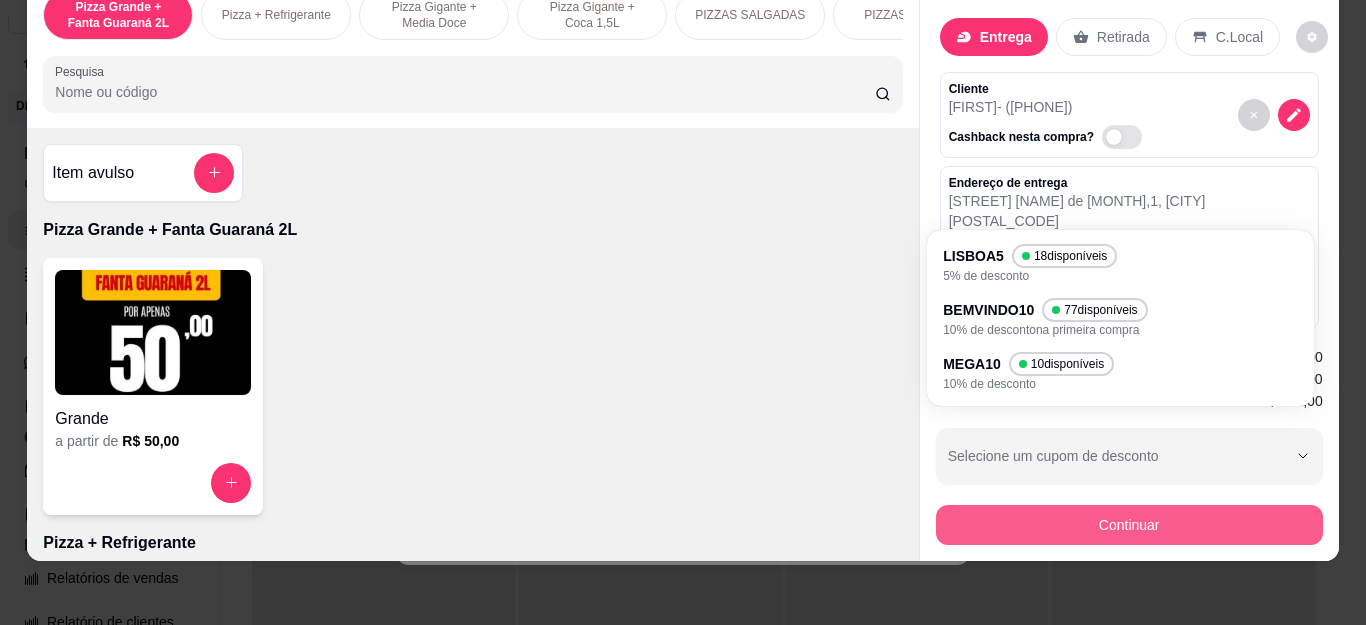 click on "Continuar" at bounding box center (1129, 525) 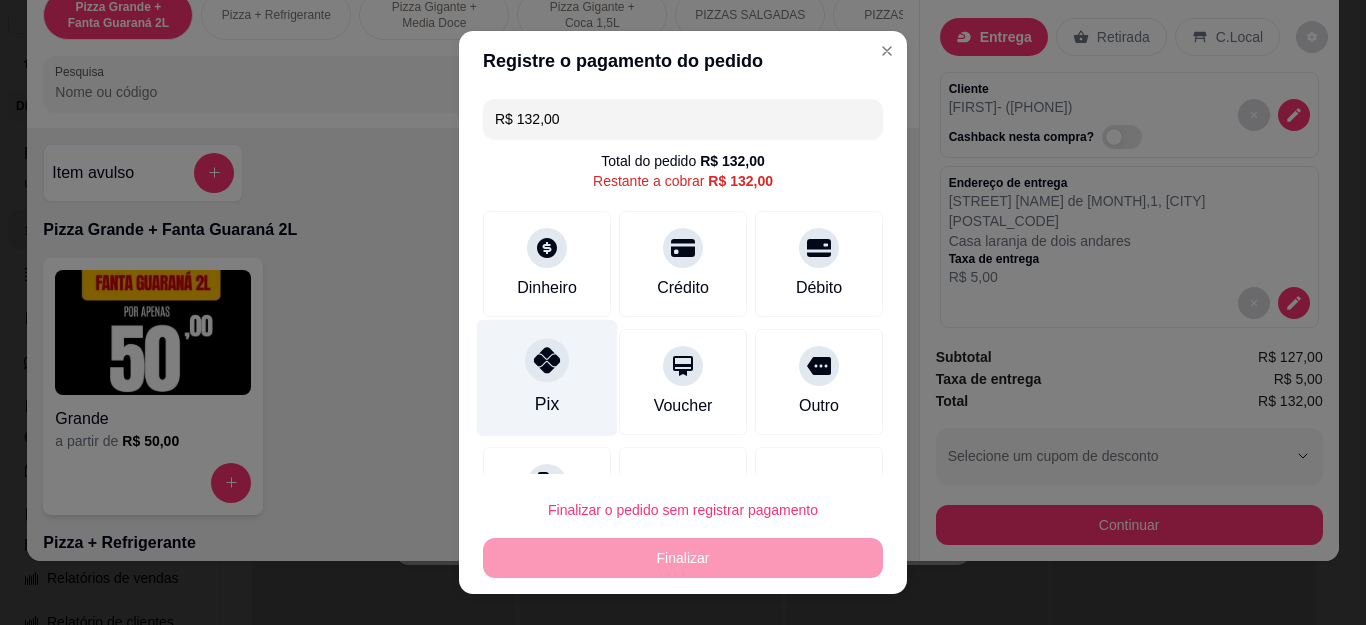 click at bounding box center (547, 361) 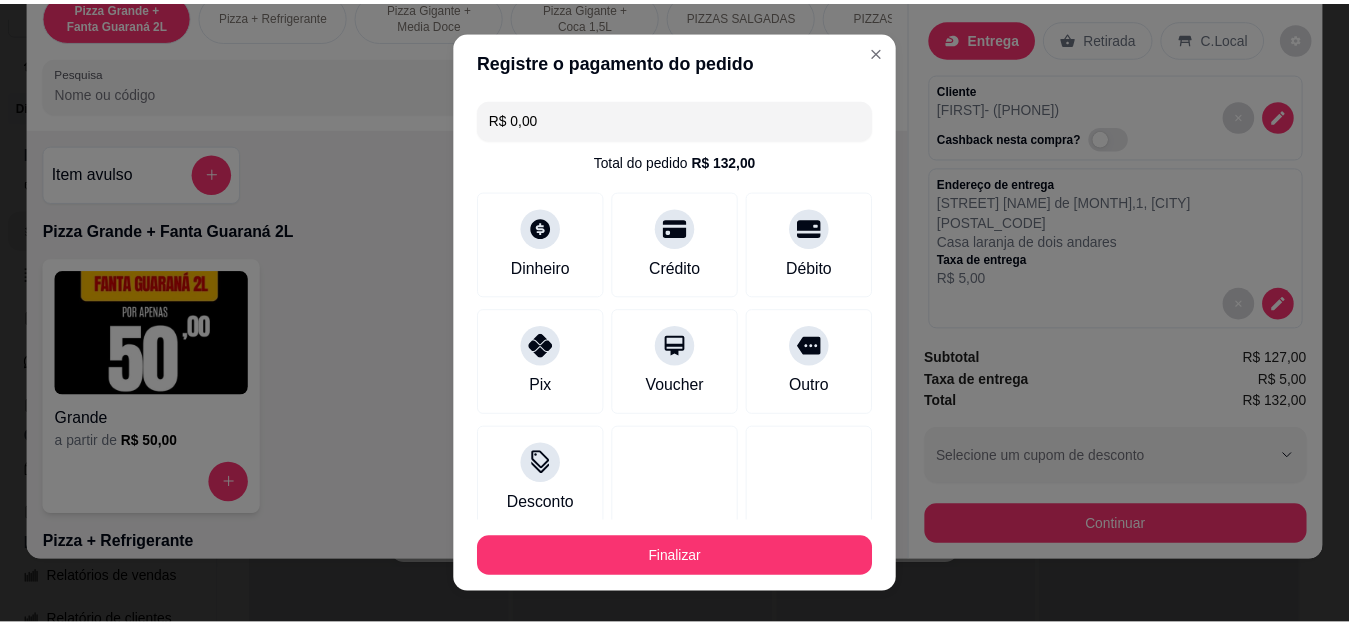 scroll, scrollTop: 123, scrollLeft: 0, axis: vertical 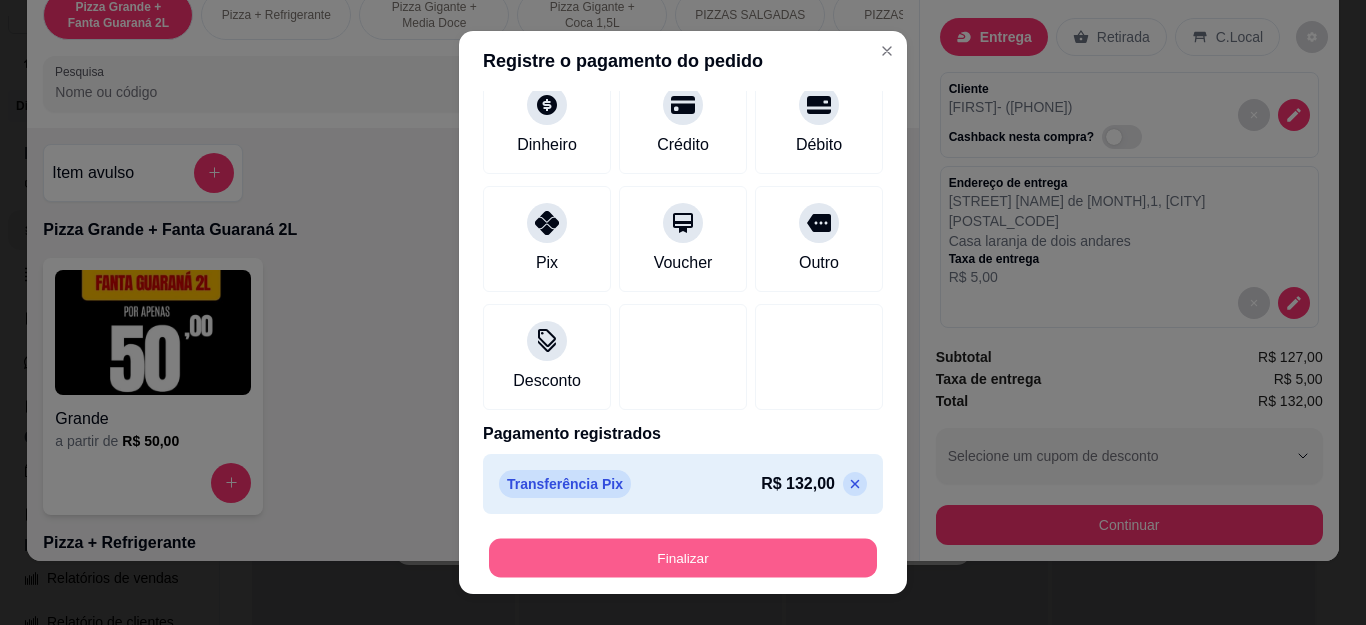 click on "Finalizar" at bounding box center (683, 557) 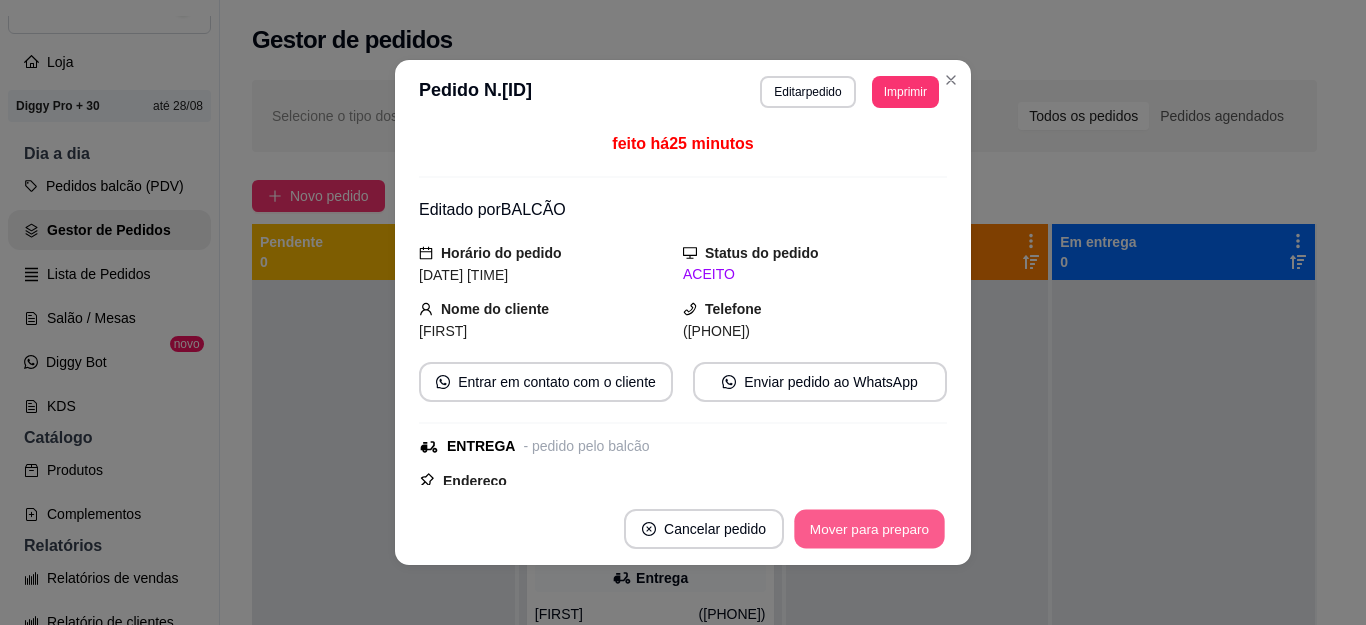 click on "Mover para preparo" at bounding box center [869, 529] 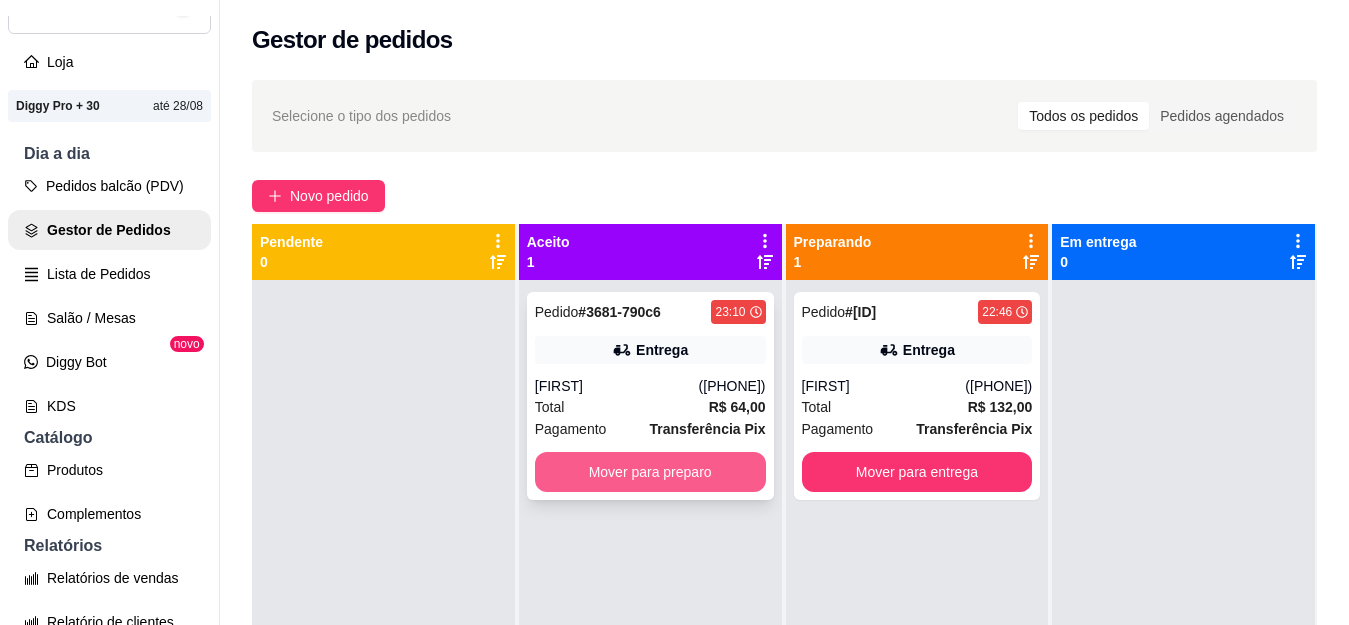 click on "Mover para preparo" at bounding box center [650, 472] 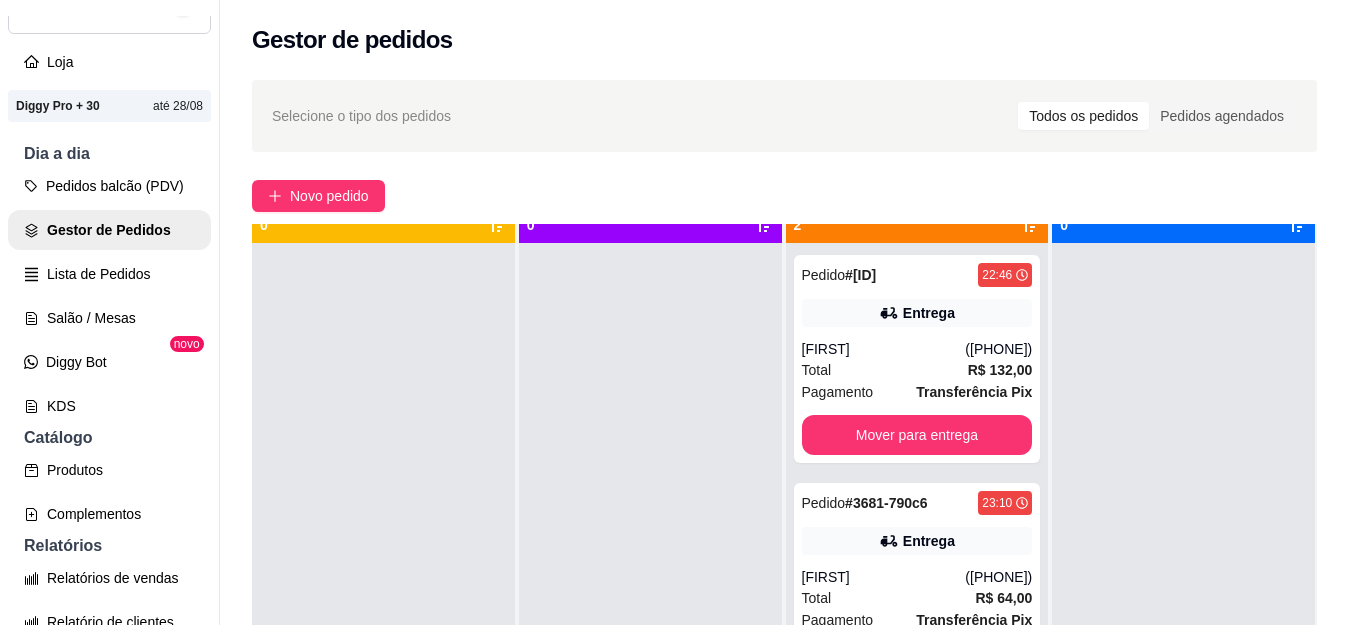 scroll, scrollTop: 56, scrollLeft: 0, axis: vertical 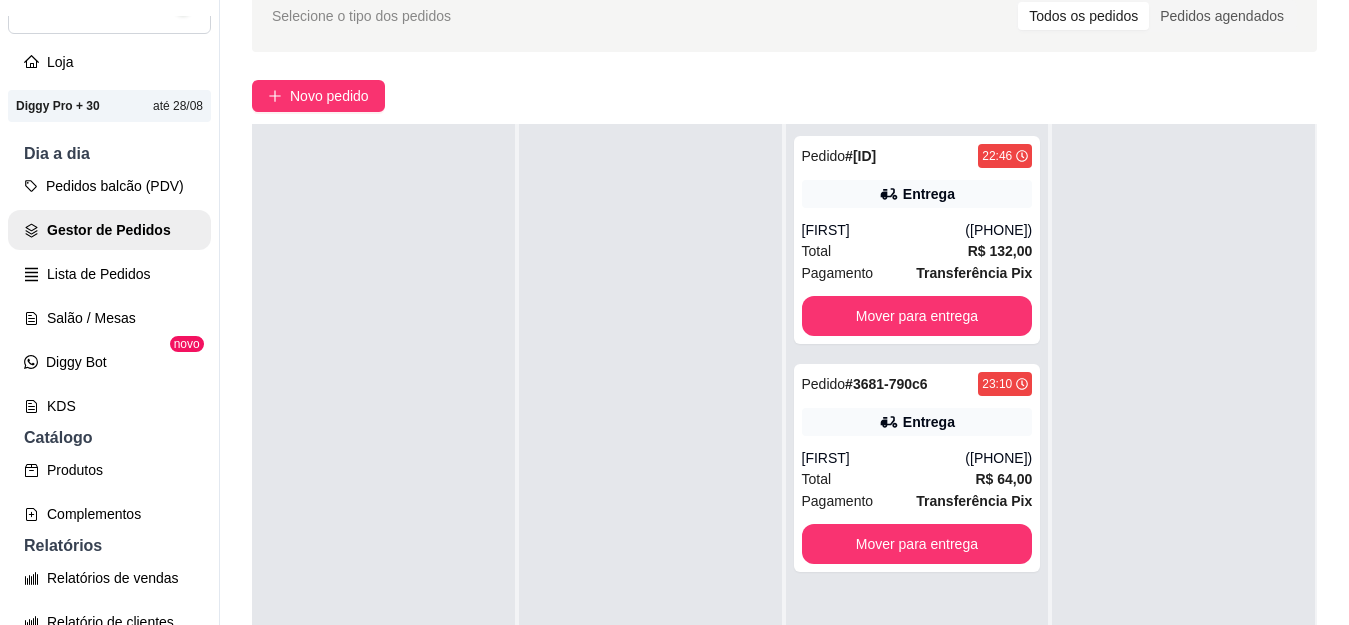 click on "KDS" at bounding box center (109, 406) 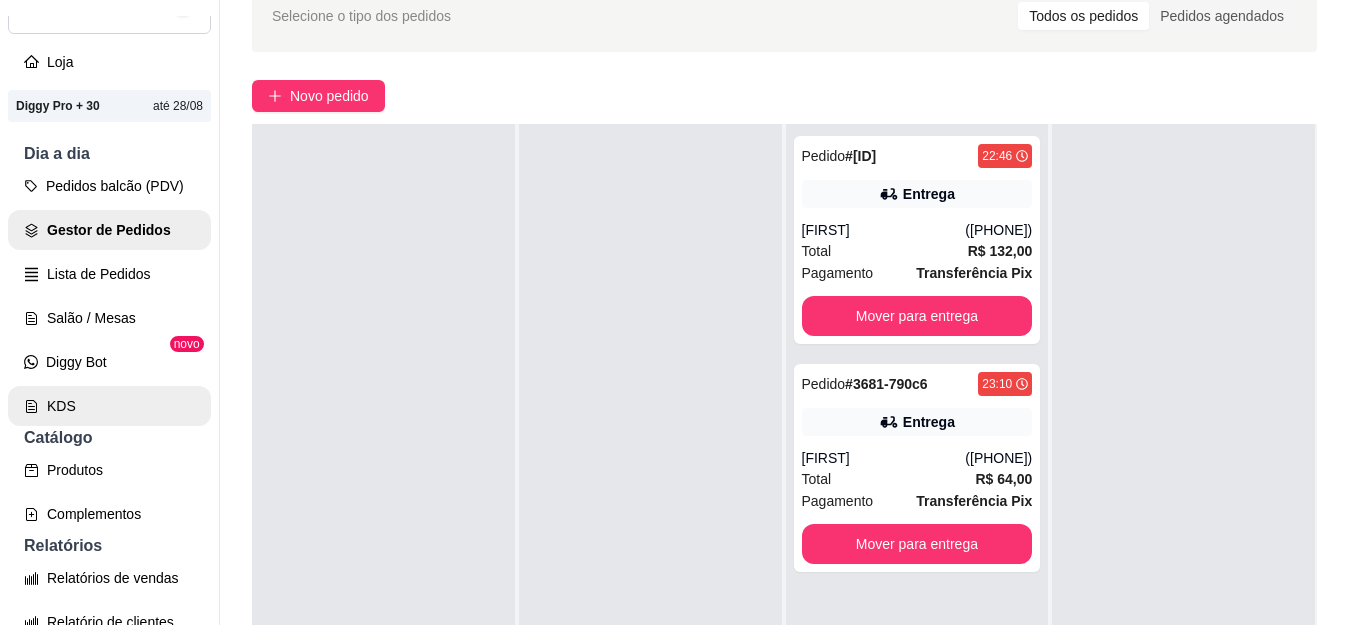 scroll, scrollTop: 200, scrollLeft: 0, axis: vertical 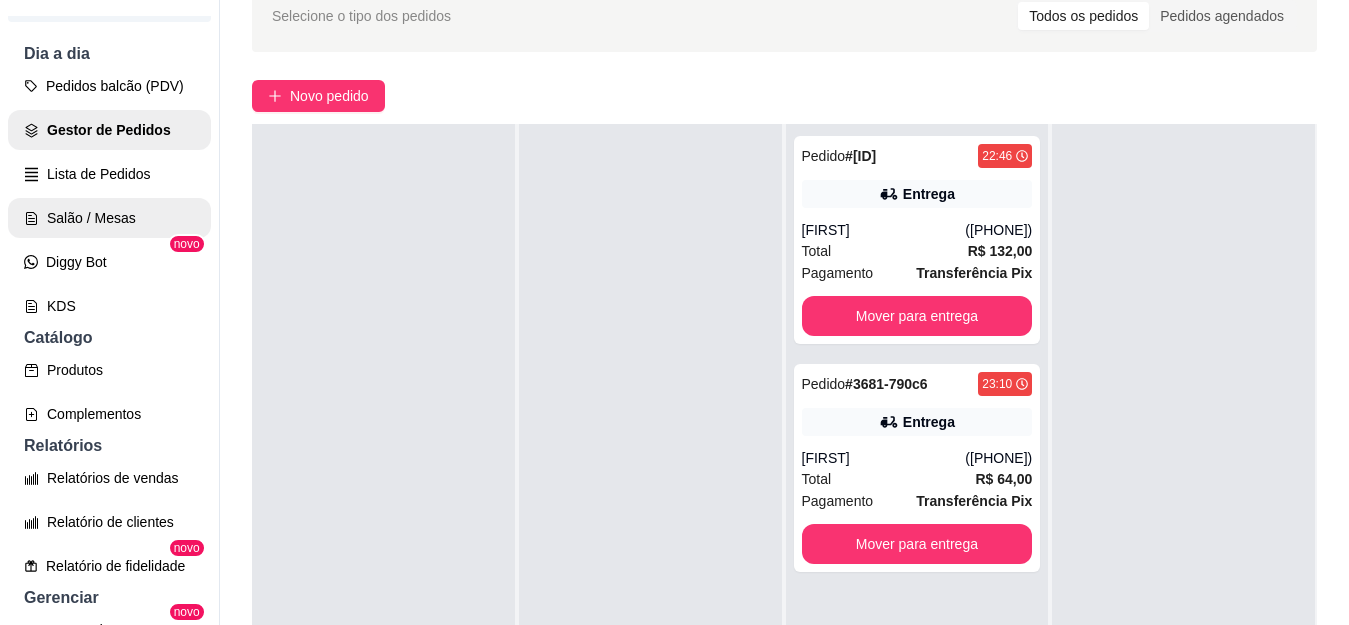 click on "Salão / Mesas" at bounding box center (109, 218) 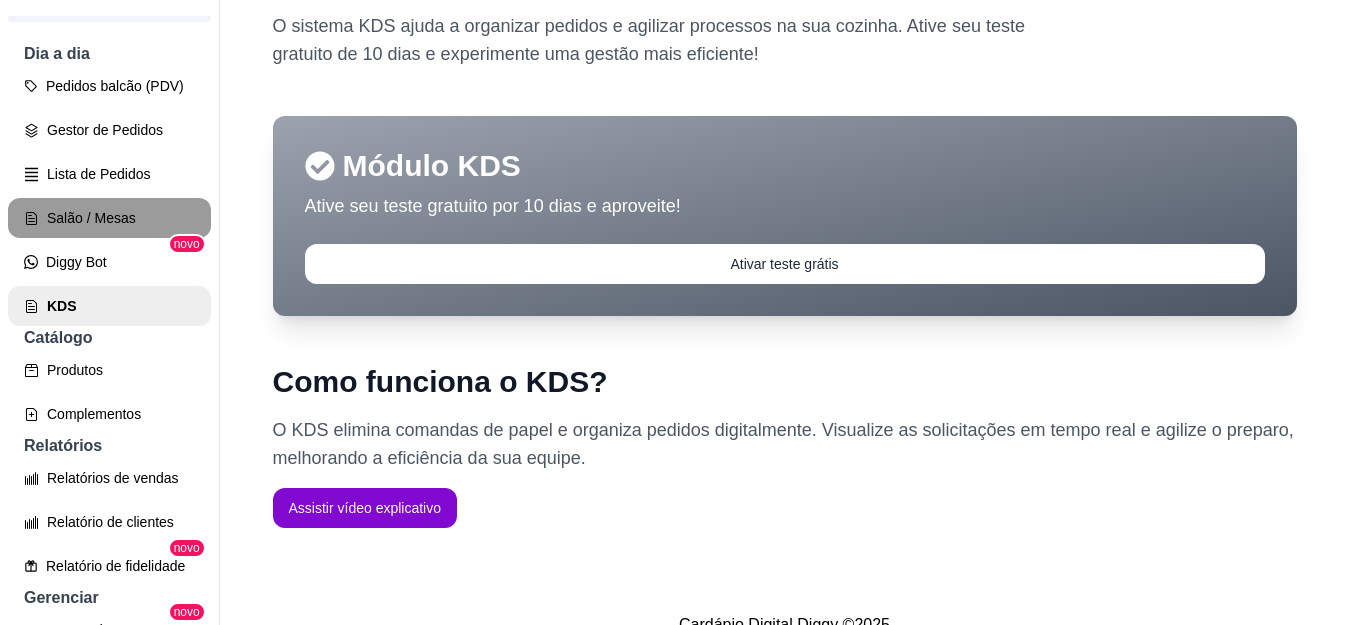scroll, scrollTop: 0, scrollLeft: 0, axis: both 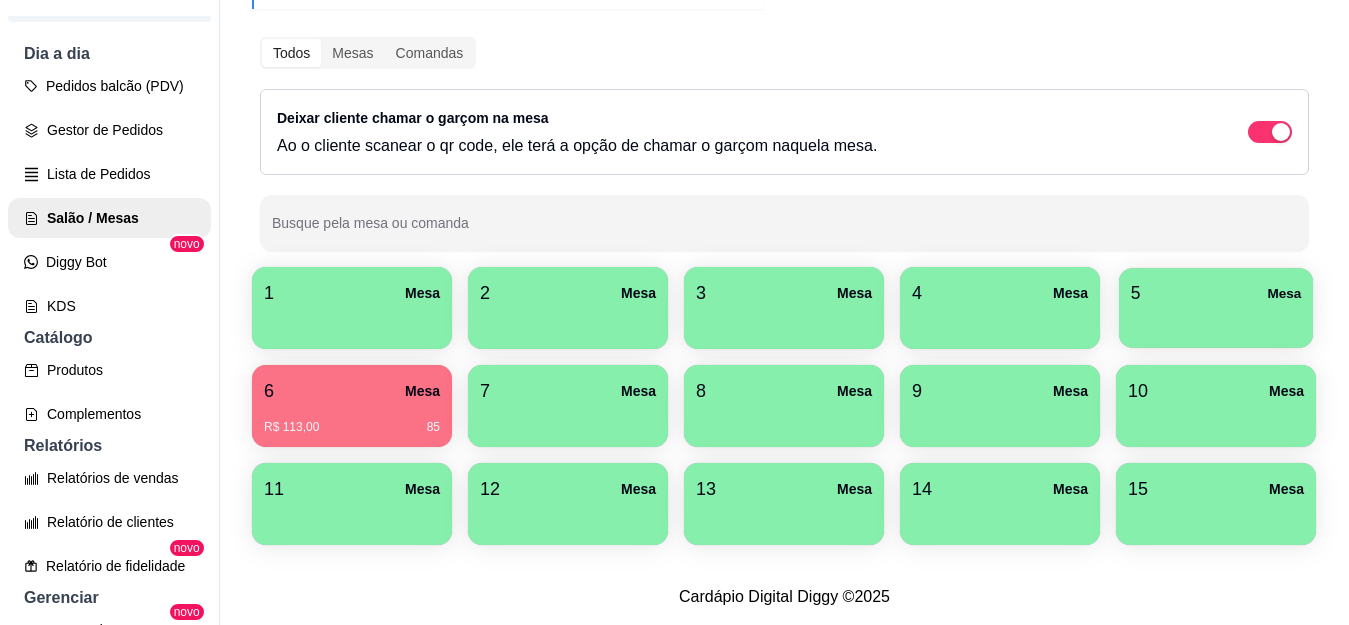 click on "5 Mesa" at bounding box center (1216, 308) 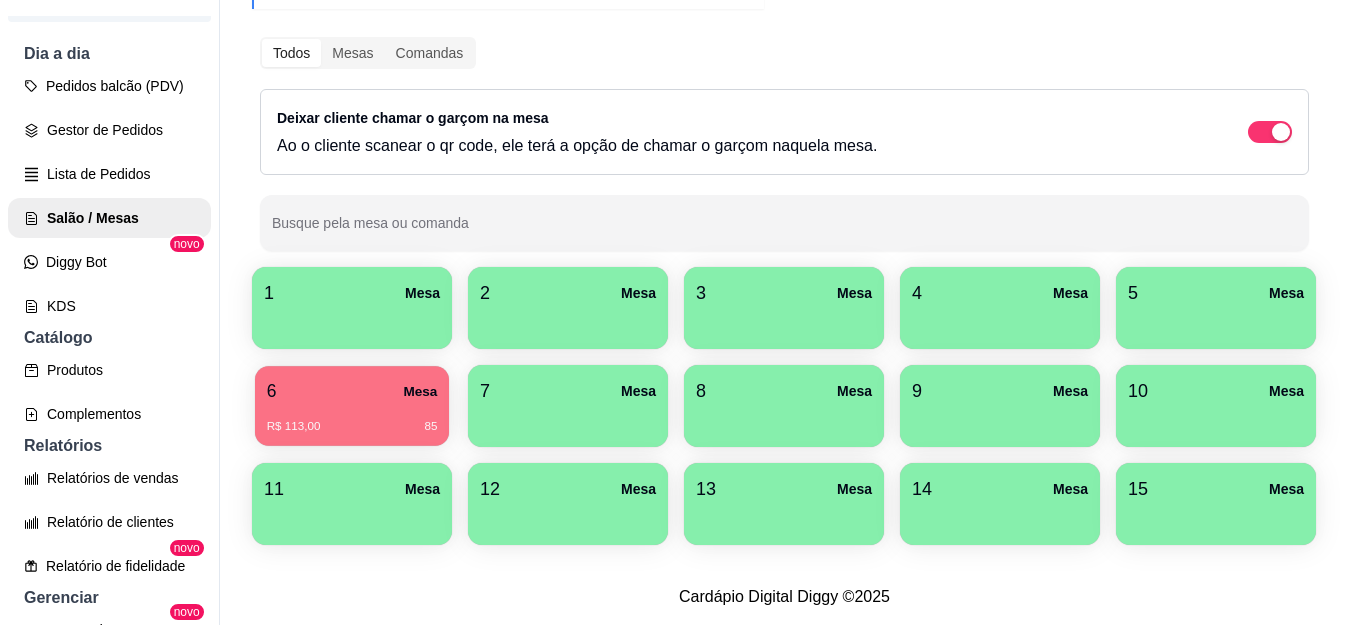 click on "R$ 113,00 85" at bounding box center (352, 427) 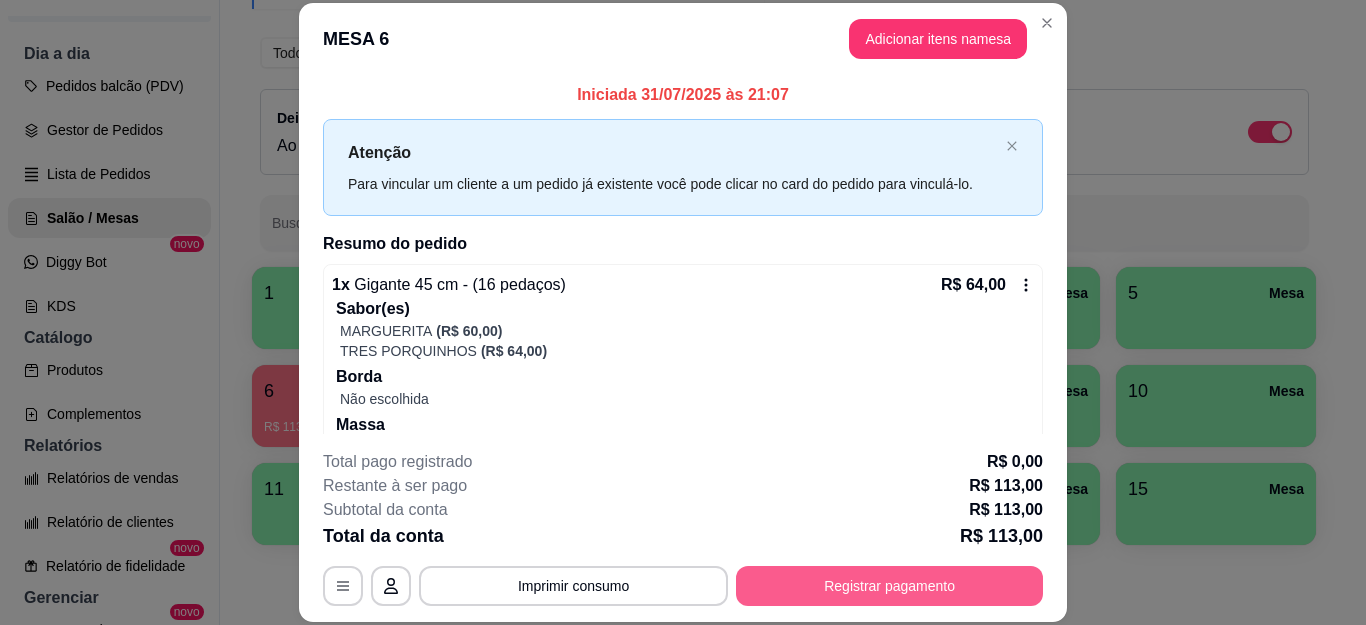 click on "Registrar pagamento" at bounding box center (889, 586) 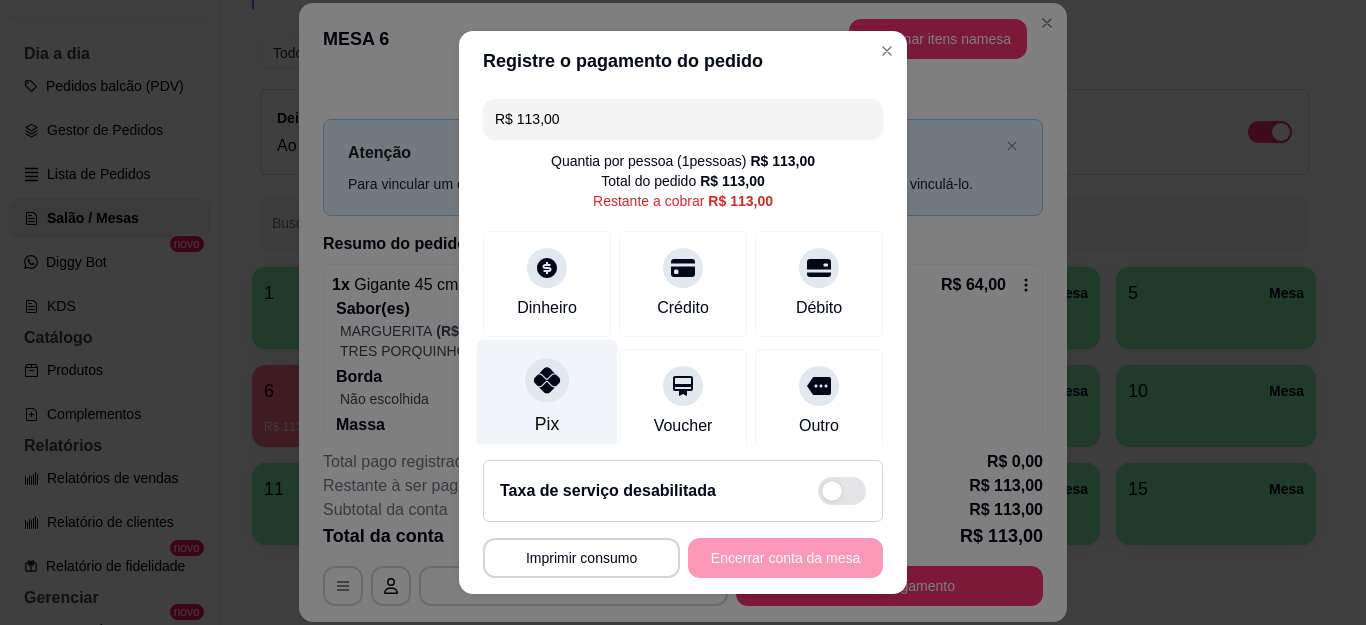 click 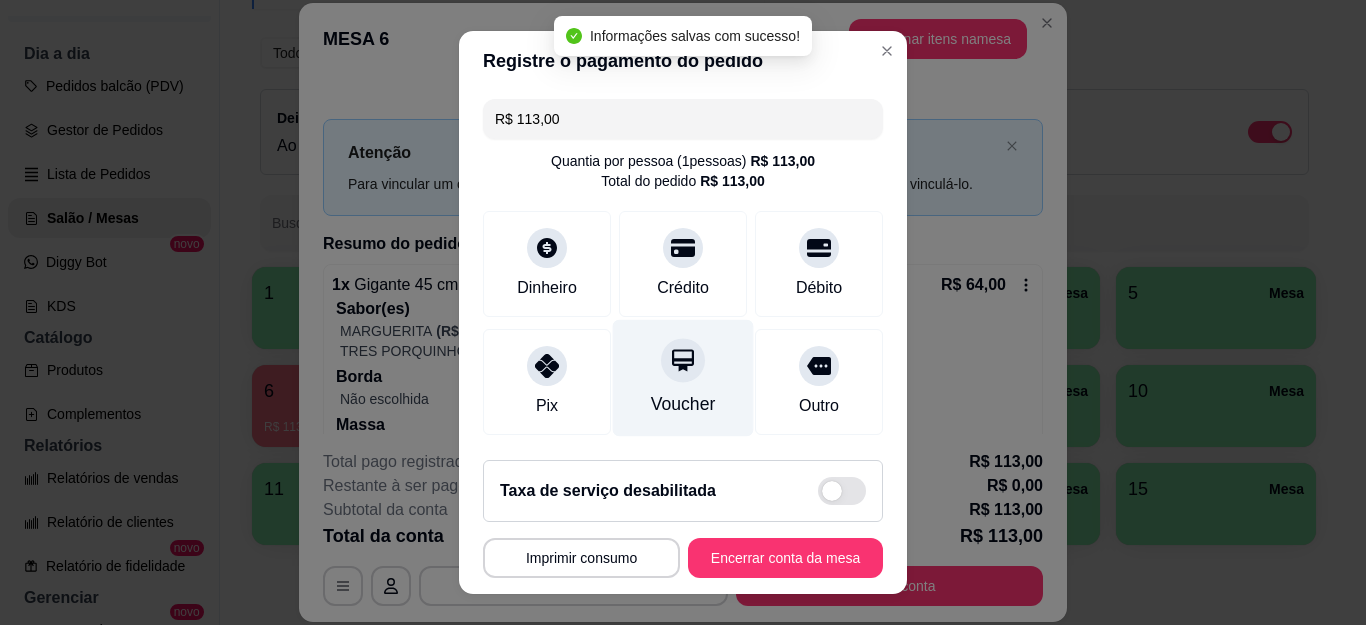 type on "R$ 0,00" 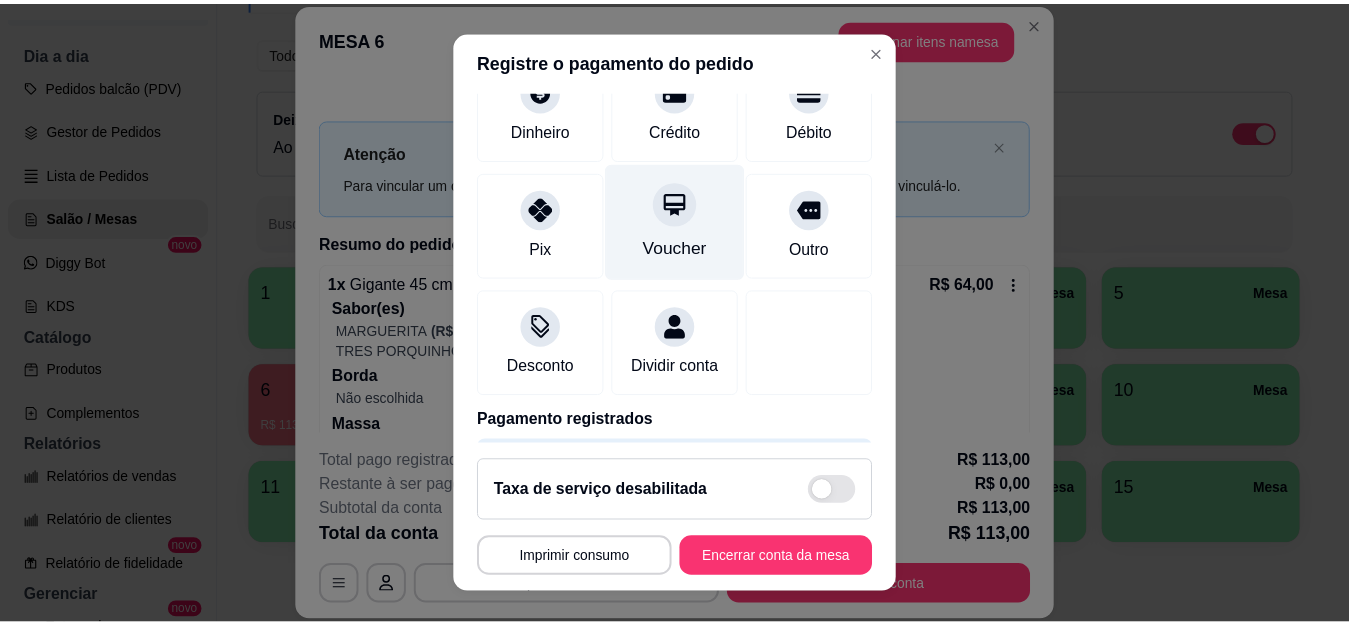 scroll, scrollTop: 245, scrollLeft: 0, axis: vertical 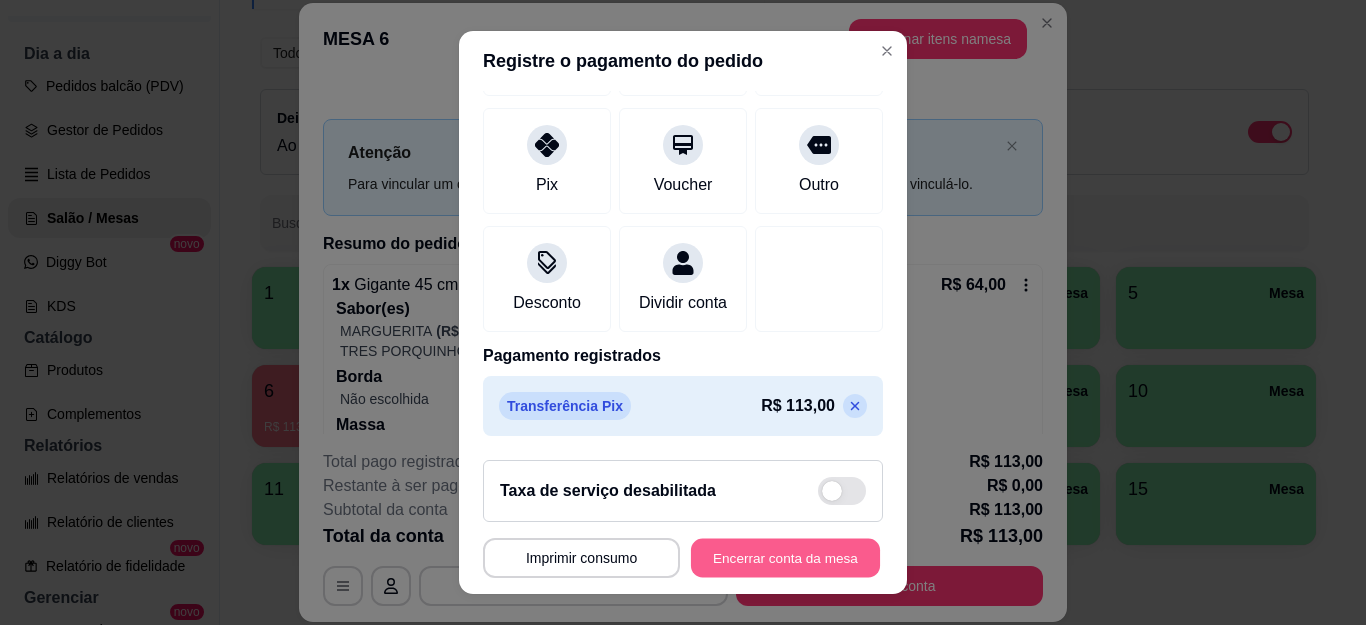 click on "Encerrar conta da mesa" at bounding box center [785, 557] 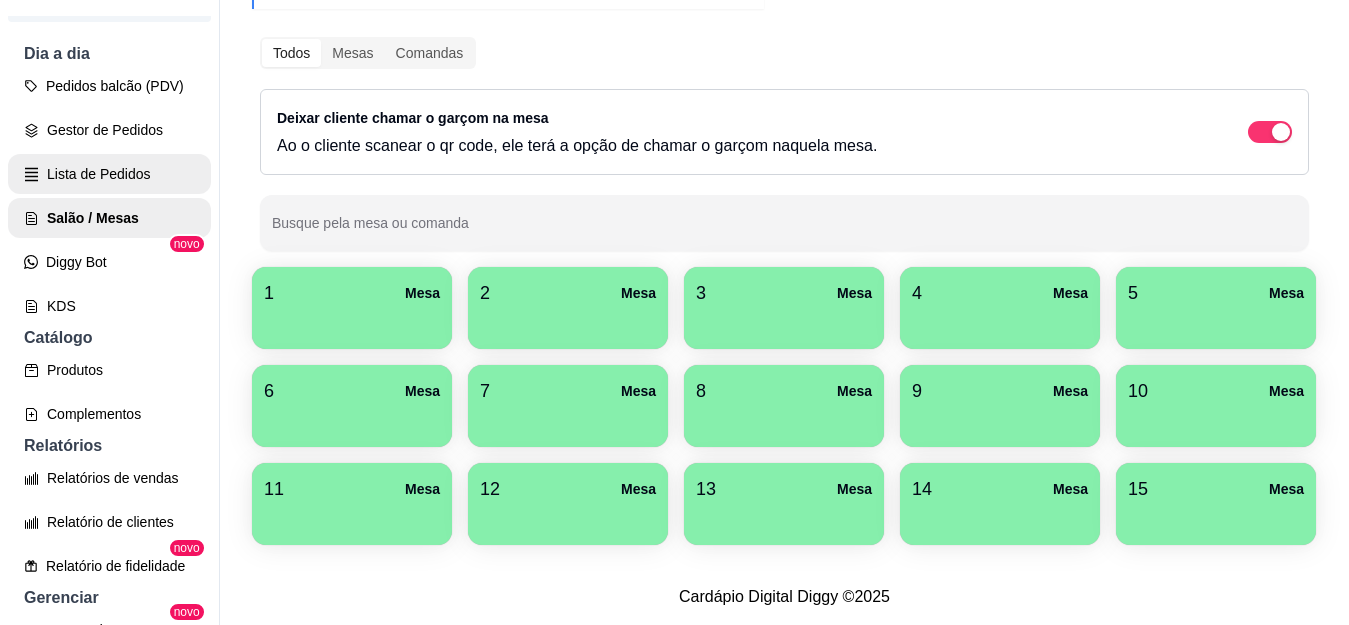 scroll, scrollTop: 0, scrollLeft: 0, axis: both 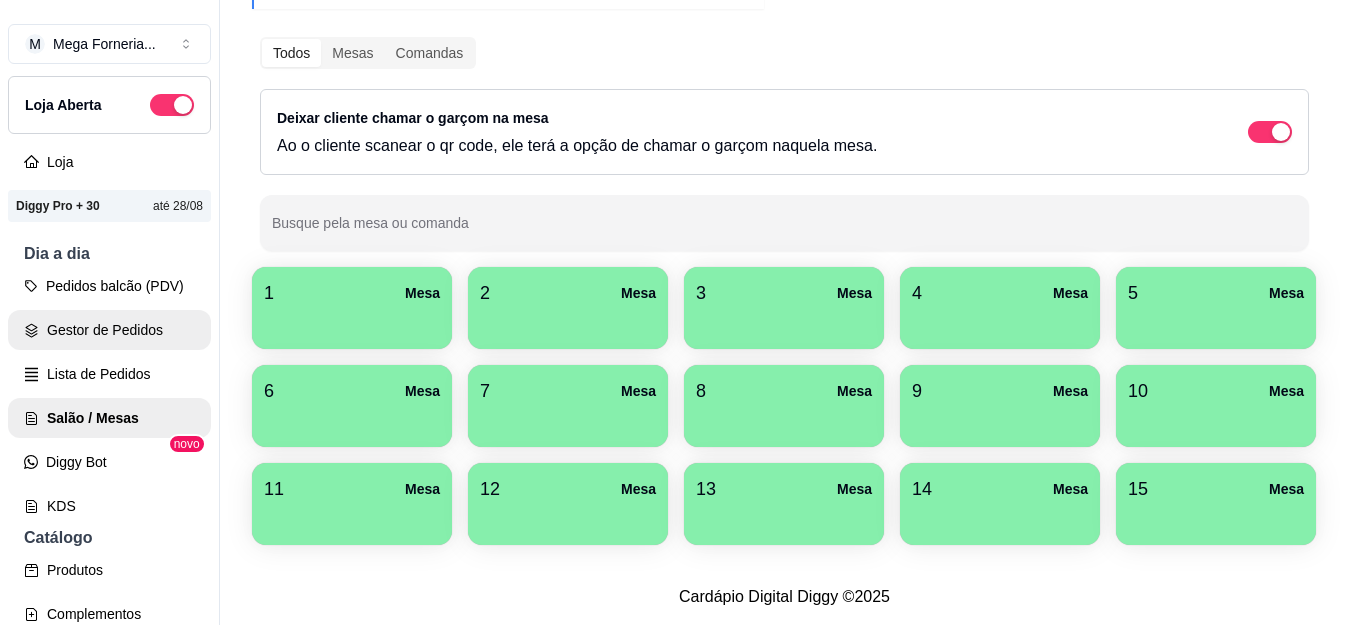 click on "Gestor de Pedidos" at bounding box center (109, 330) 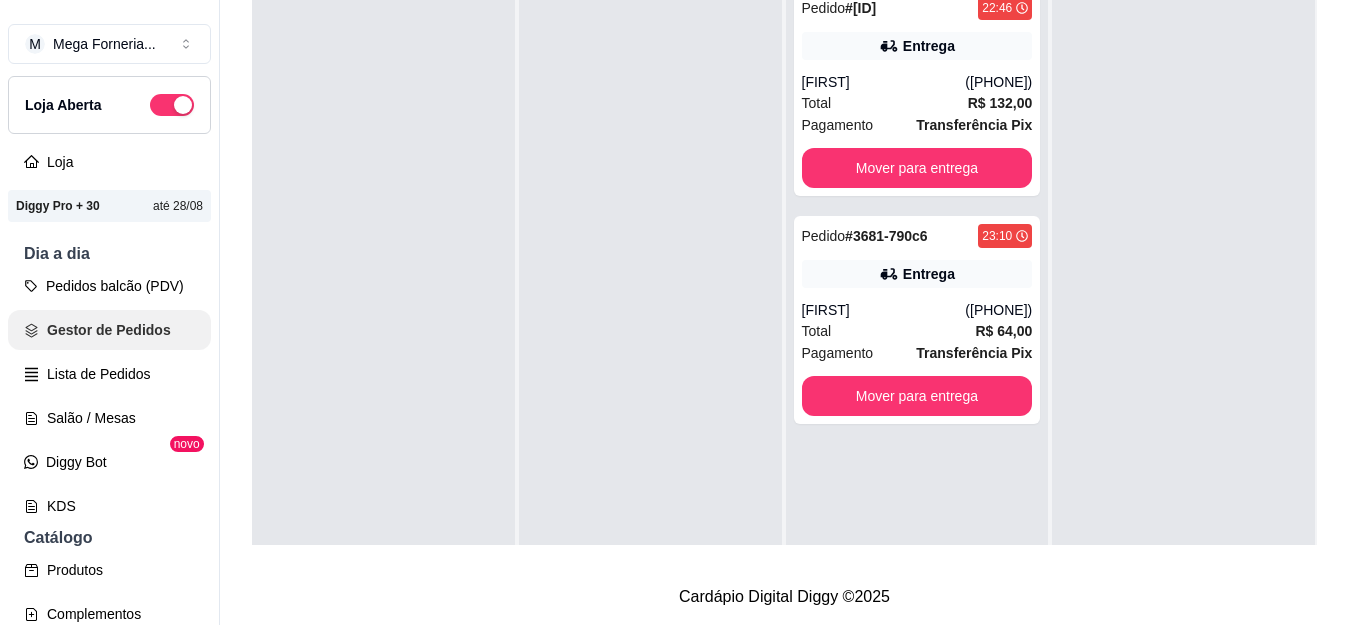 scroll, scrollTop: 0, scrollLeft: 0, axis: both 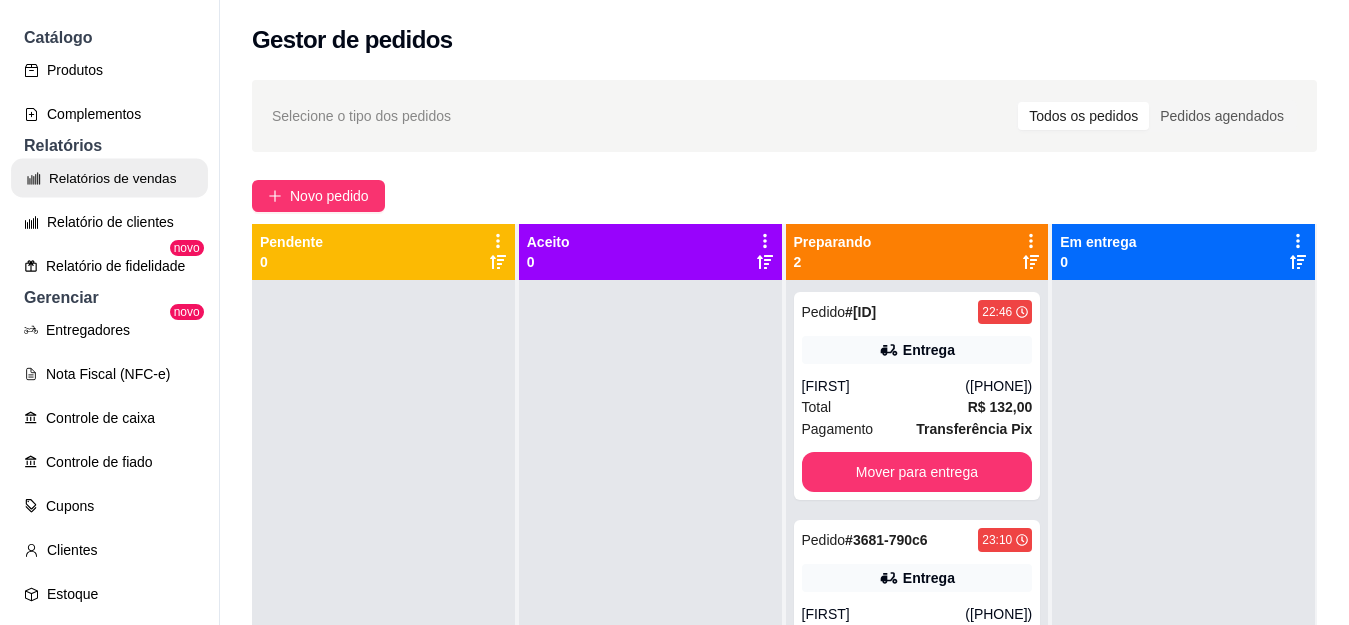 click on "Relatórios de vendas" at bounding box center [109, 178] 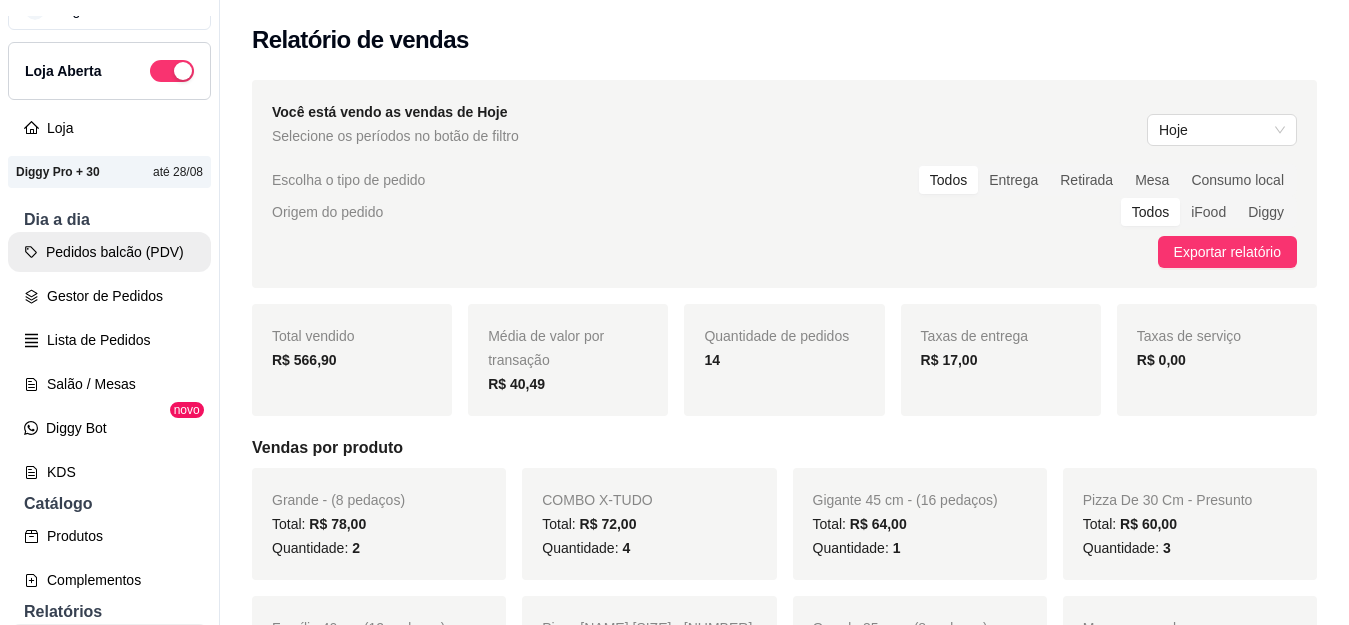 scroll, scrollTop: 0, scrollLeft: 0, axis: both 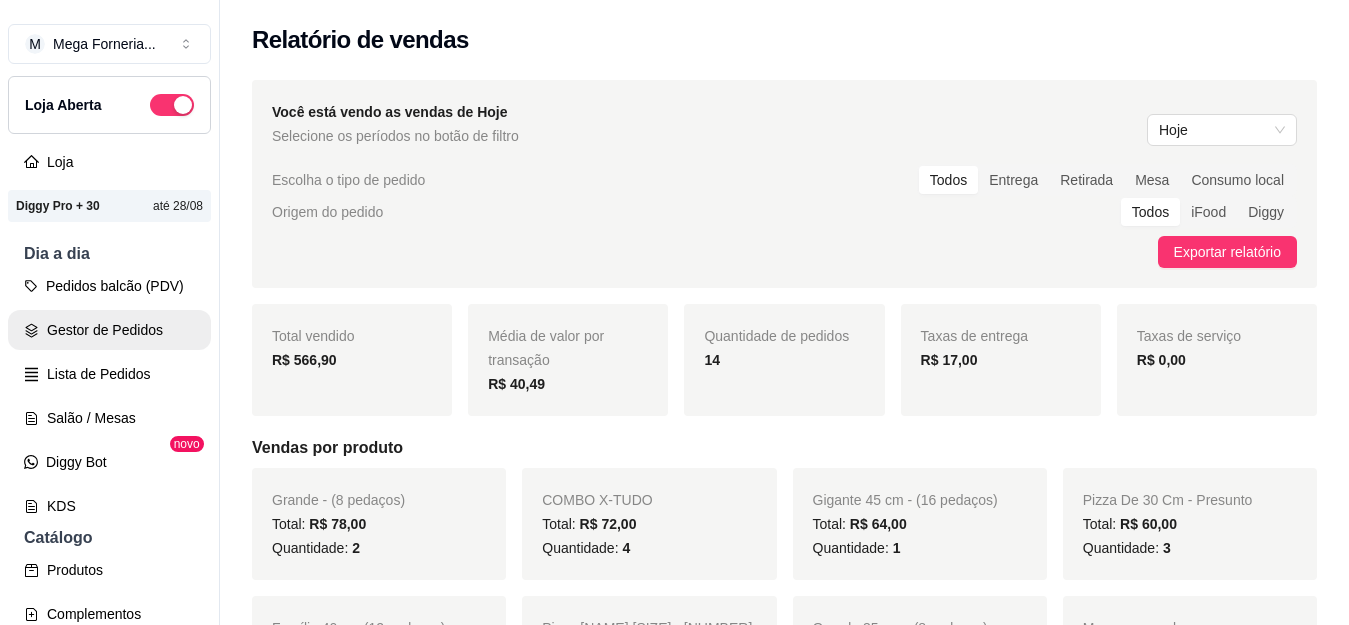 click on "Gestor de Pedidos" at bounding box center [109, 330] 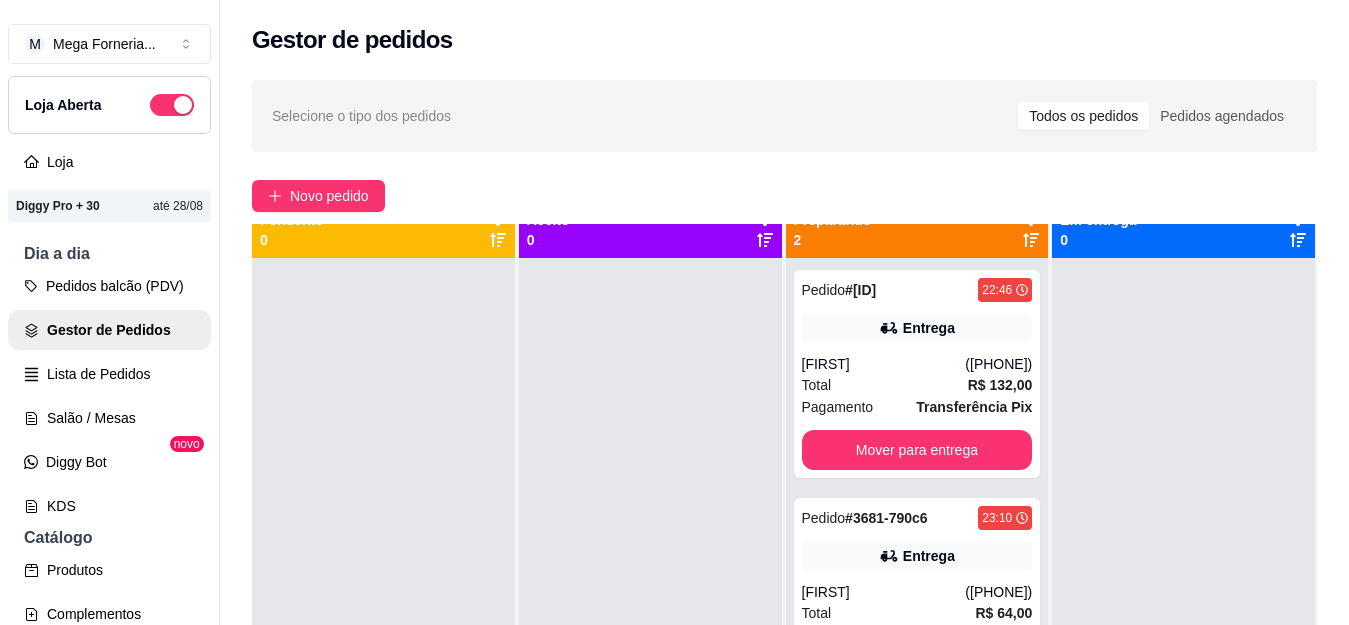 scroll, scrollTop: 56, scrollLeft: 0, axis: vertical 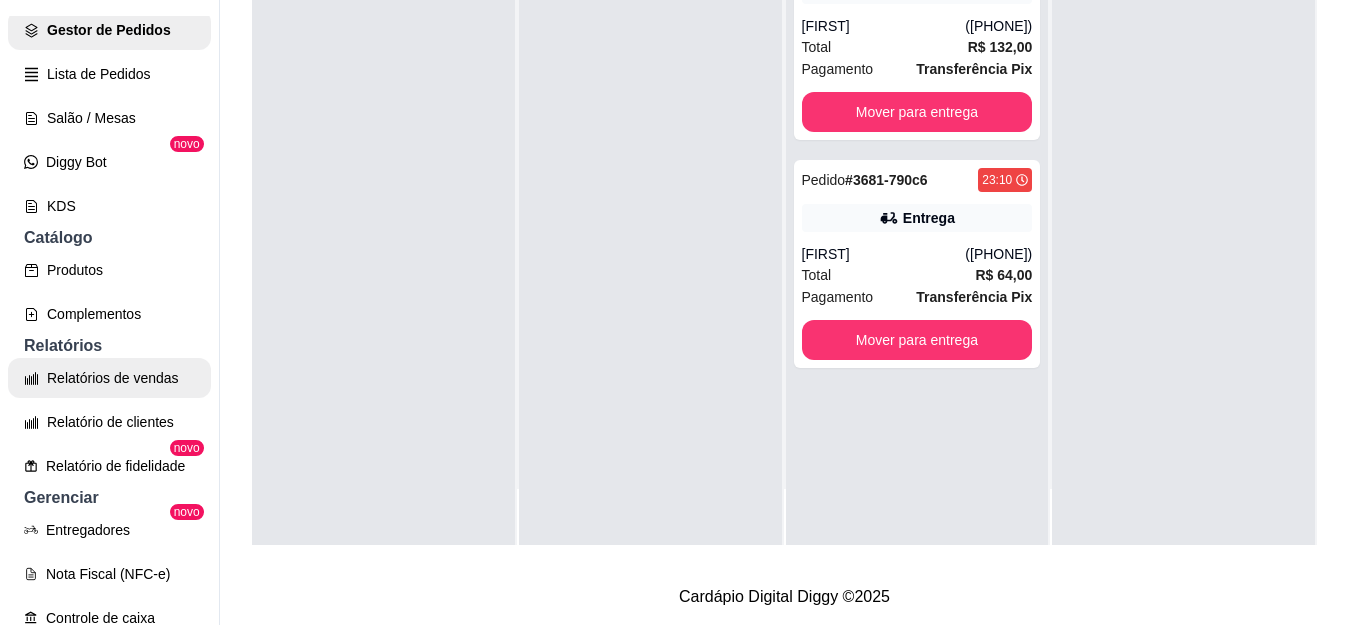 click on "Relatórios de vendas" at bounding box center [109, 378] 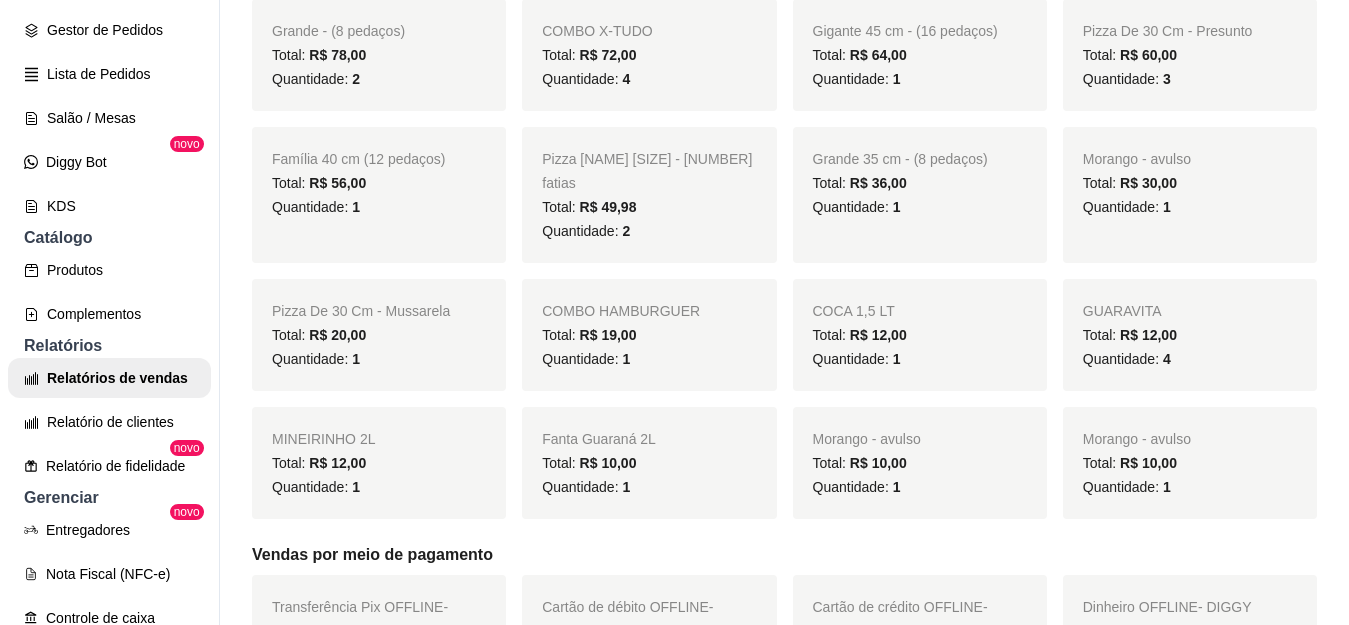 scroll, scrollTop: 500, scrollLeft: 0, axis: vertical 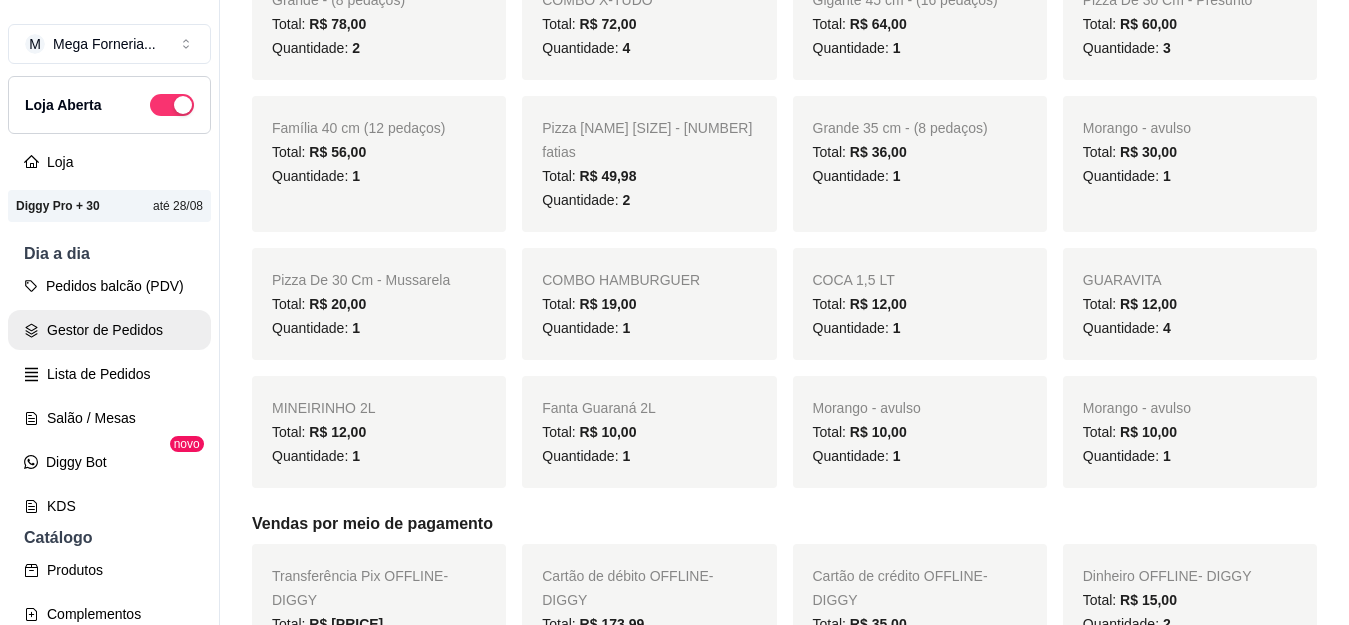 click on "Gestor de Pedidos" at bounding box center [109, 330] 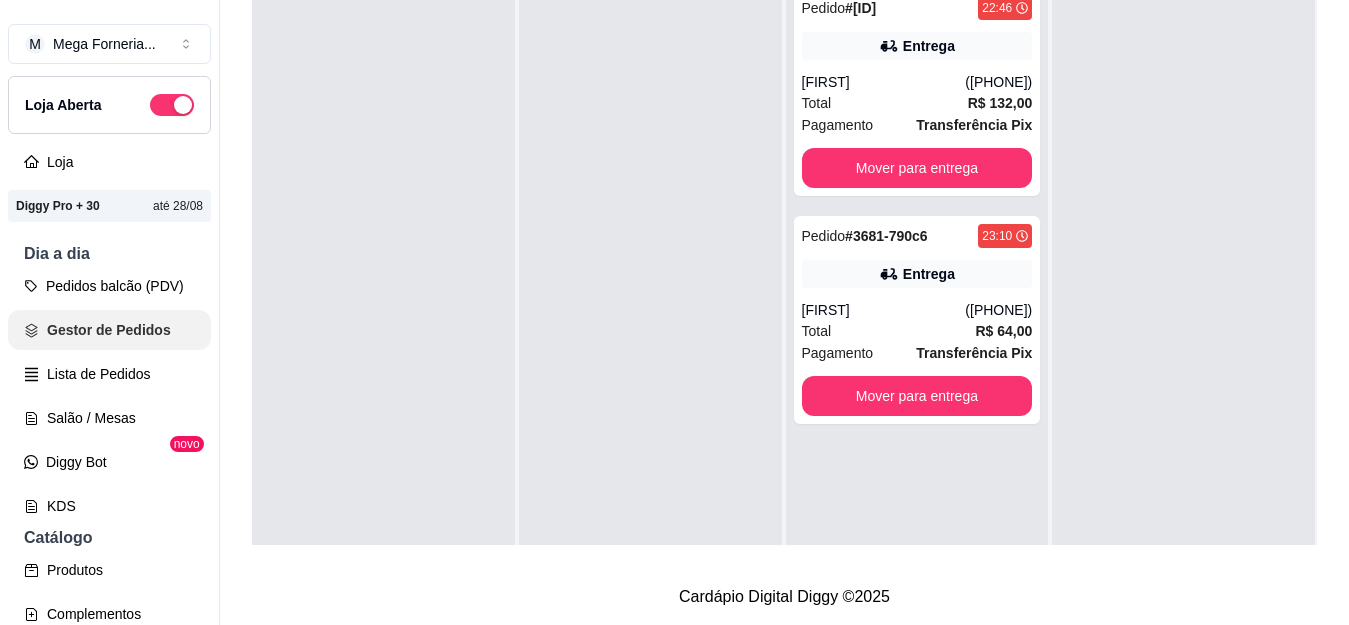 scroll, scrollTop: 0, scrollLeft: 0, axis: both 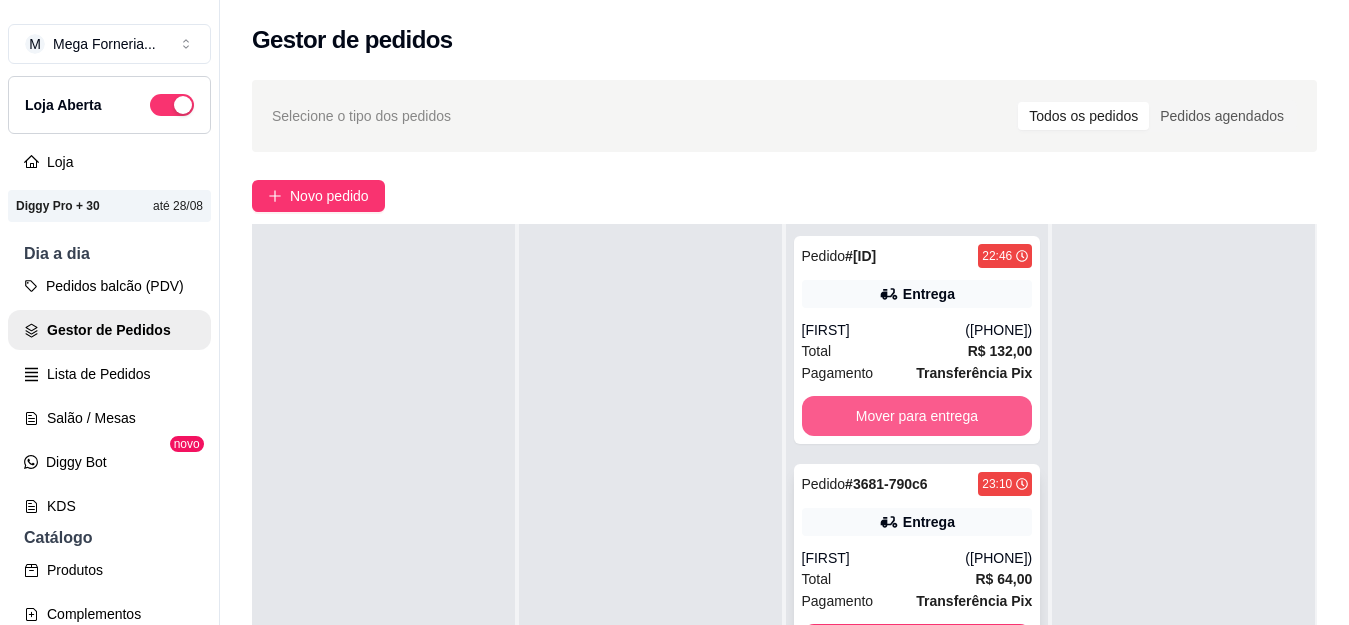 drag, startPoint x: 872, startPoint y: 402, endPoint x: 879, endPoint y: 412, distance: 12.206555 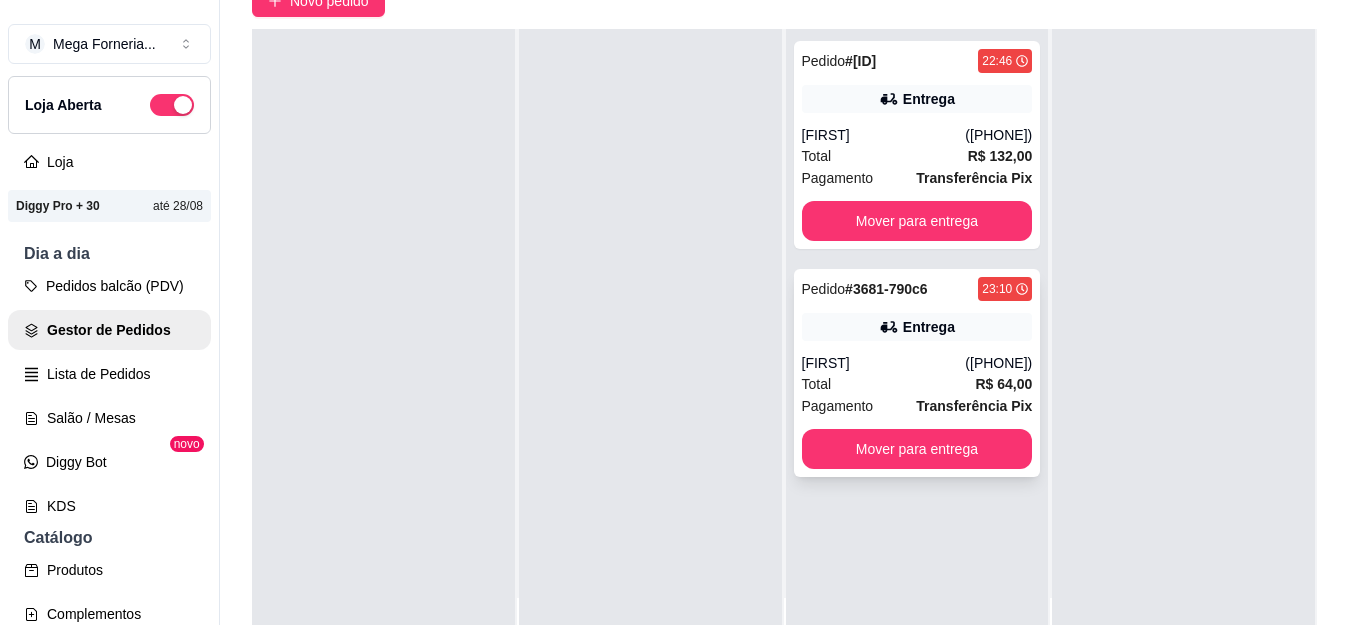 scroll, scrollTop: 300, scrollLeft: 0, axis: vertical 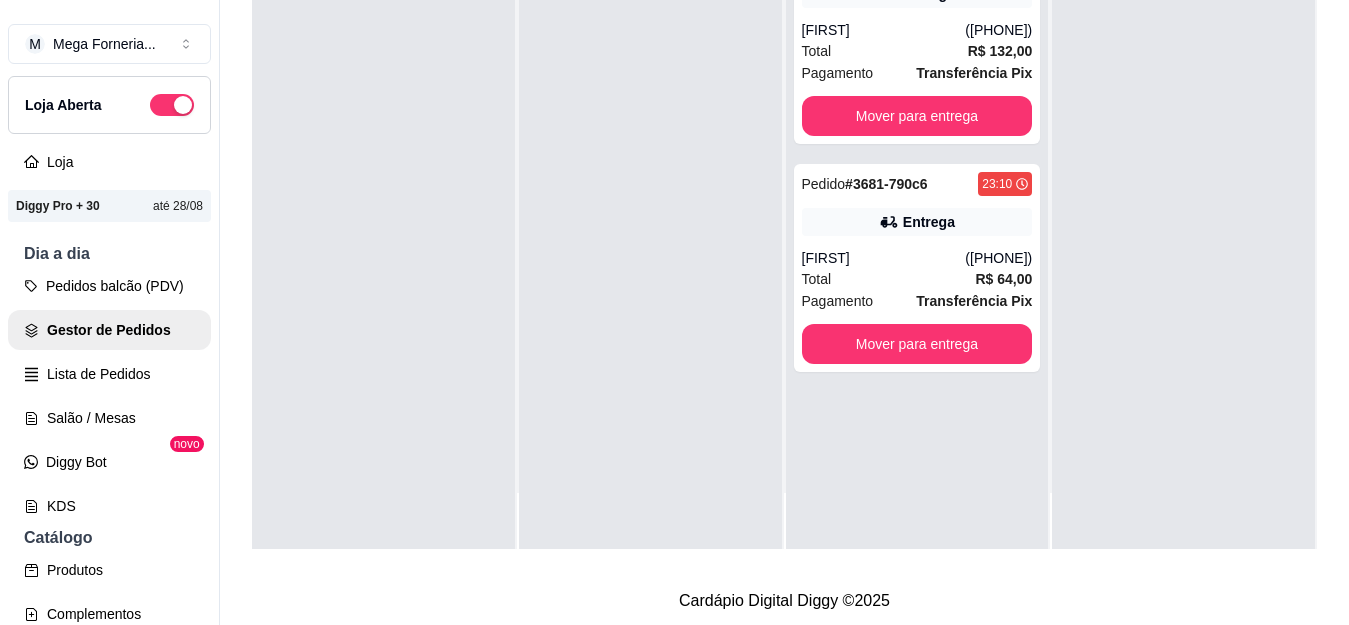drag, startPoint x: 879, startPoint y: 412, endPoint x: 670, endPoint y: 339, distance: 221.38202 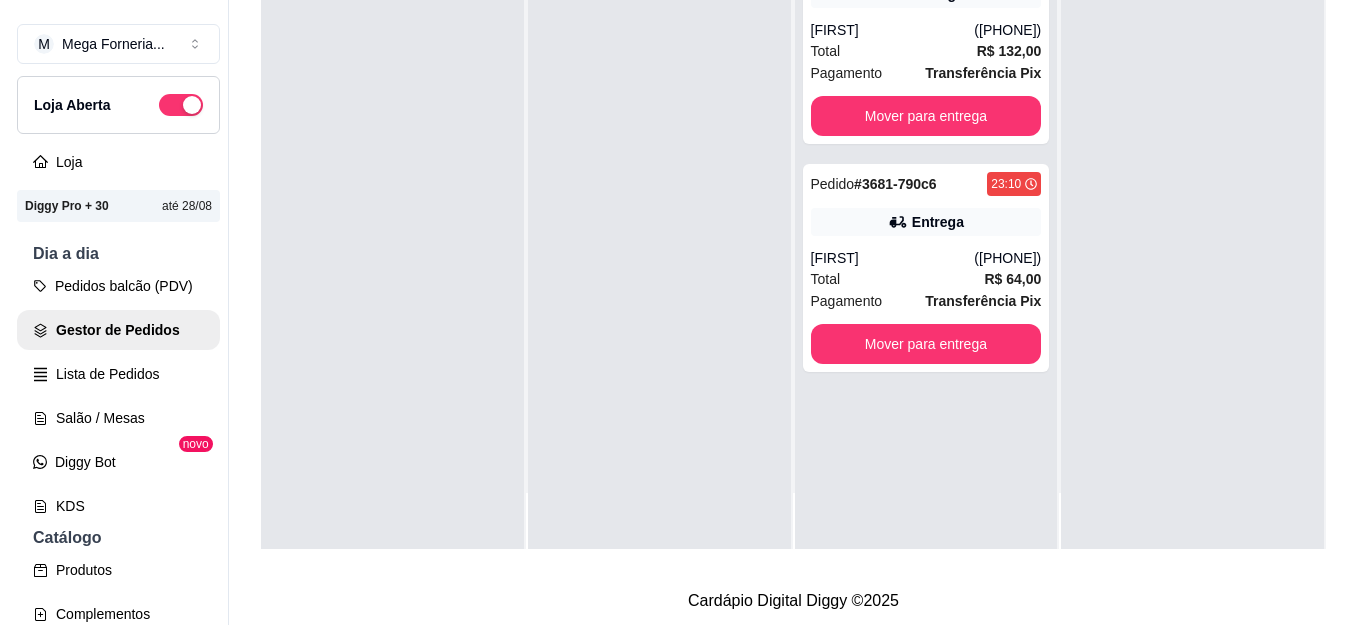 scroll, scrollTop: 0, scrollLeft: 0, axis: both 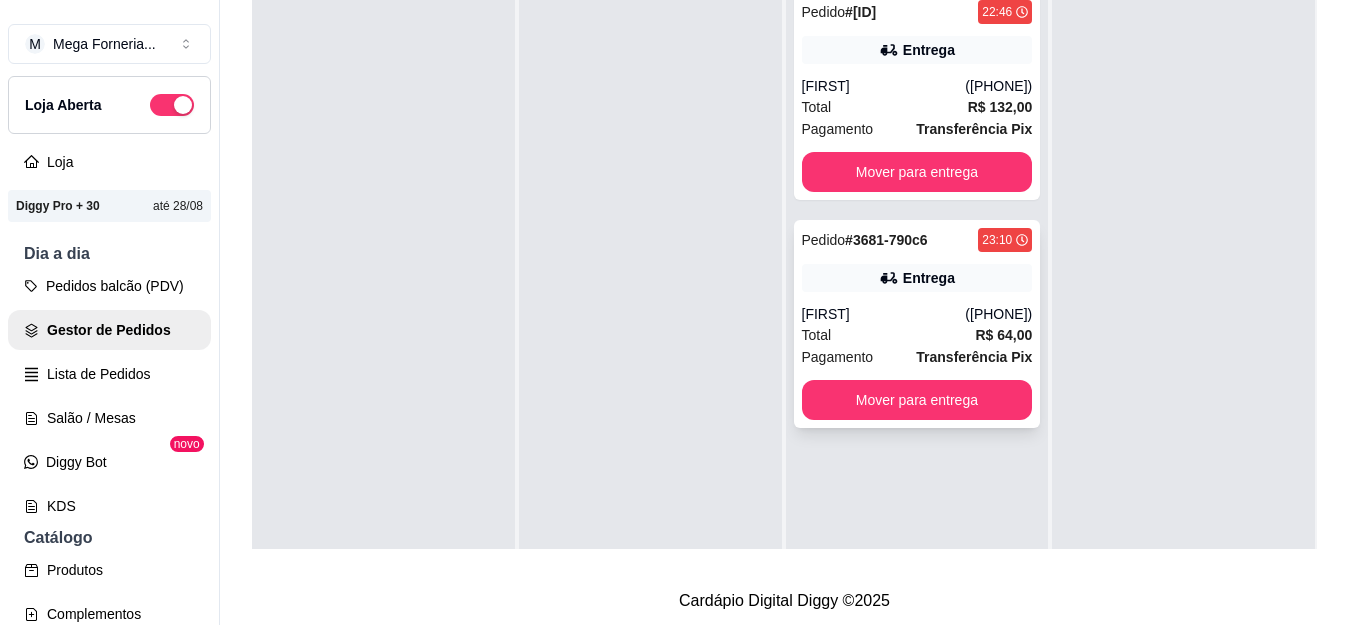 click on "Pedido  # [ORDER_ID] [TIME] Entrega [FIRST]  ([PHONE]) Total R$ 64,00 Pagamento Transferência Pix Mover para entrega" at bounding box center [917, 324] 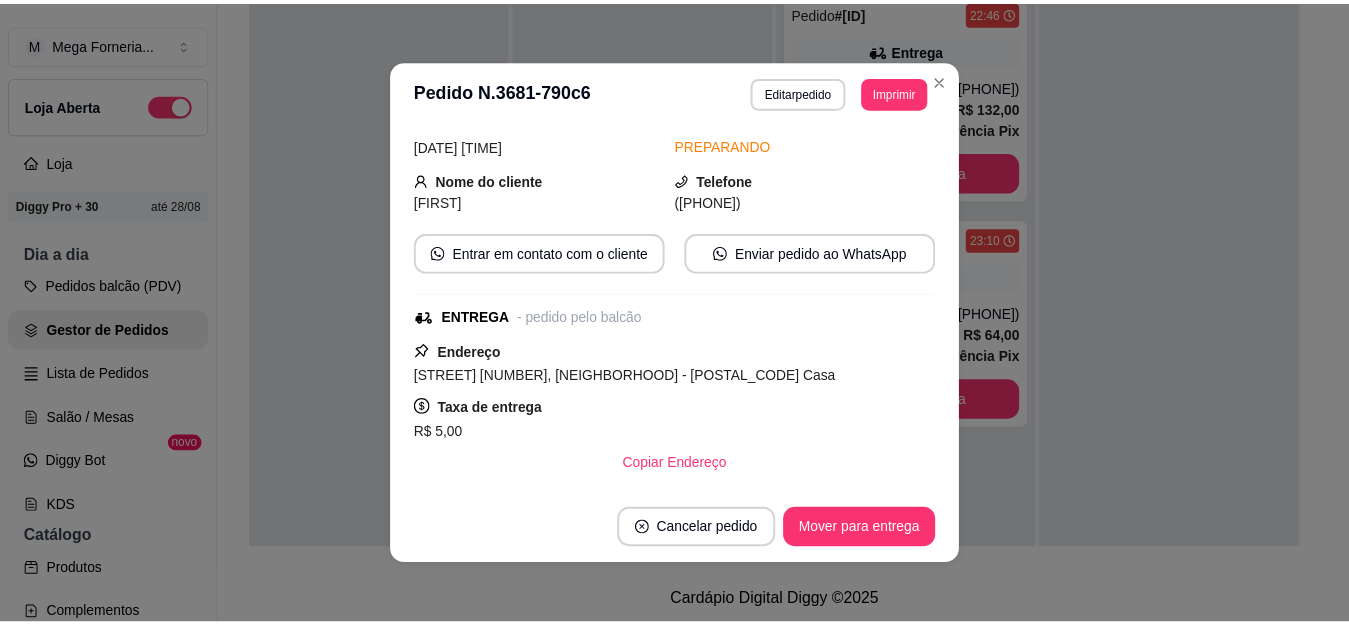 scroll, scrollTop: 0, scrollLeft: 0, axis: both 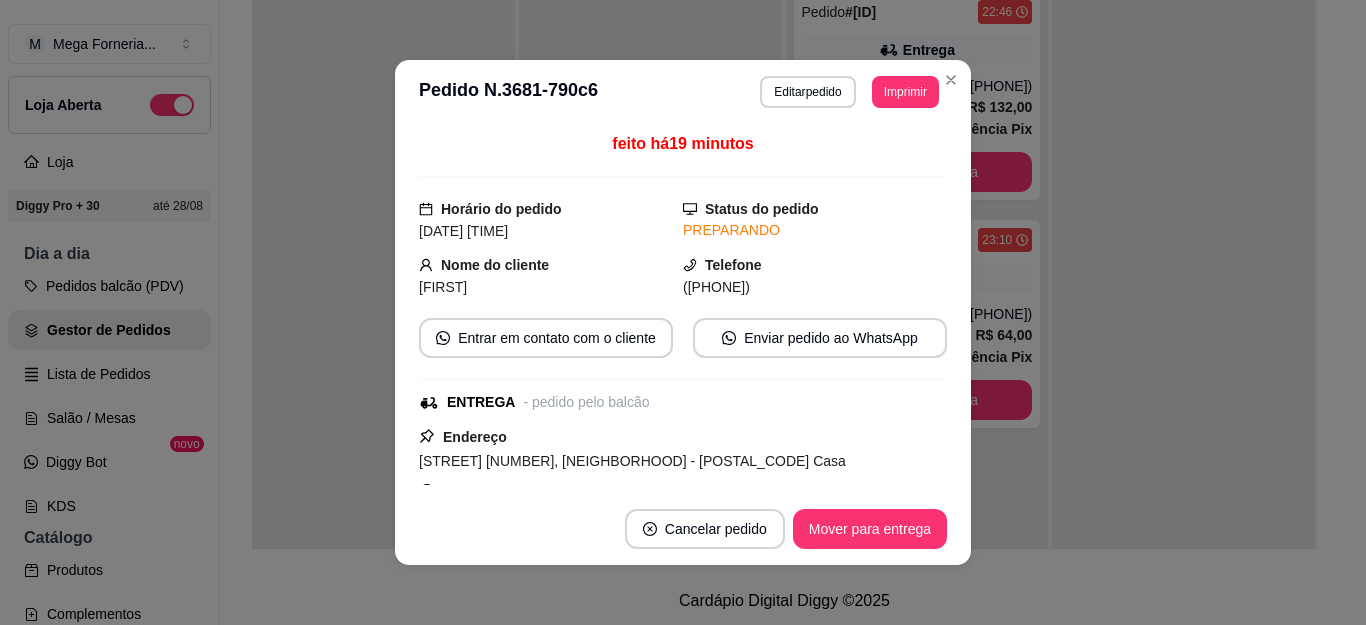 click on "**********" at bounding box center (683, 92) 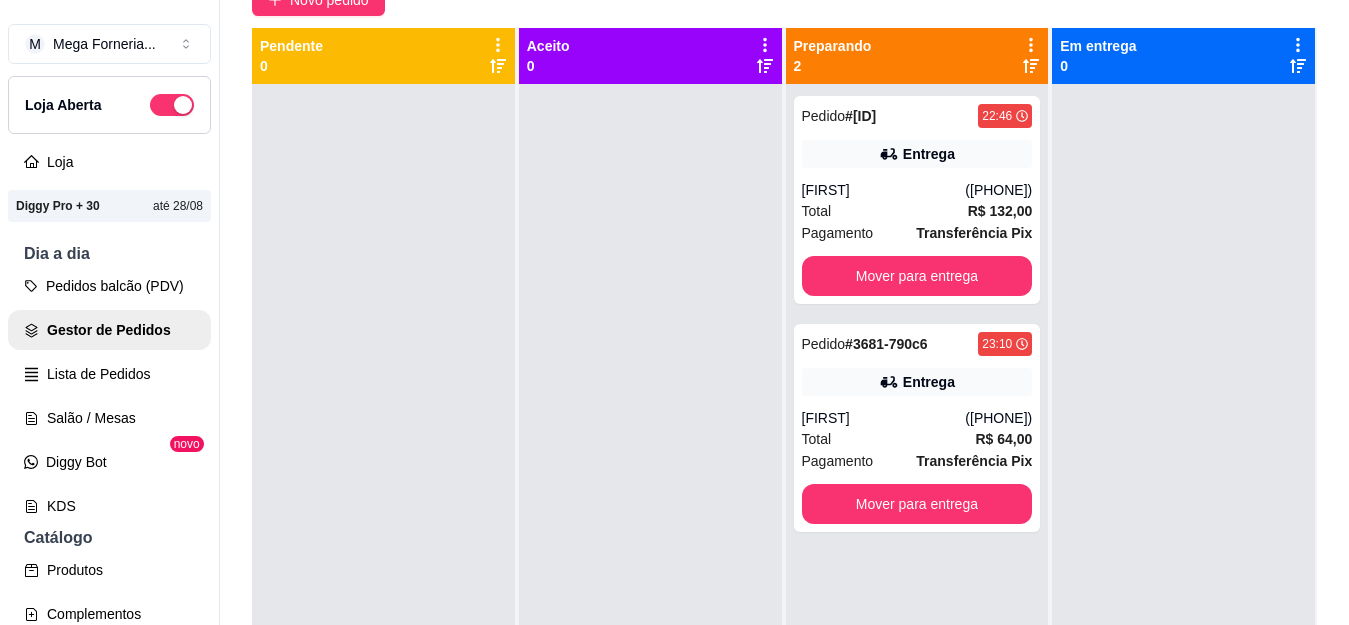 scroll, scrollTop: 100, scrollLeft: 0, axis: vertical 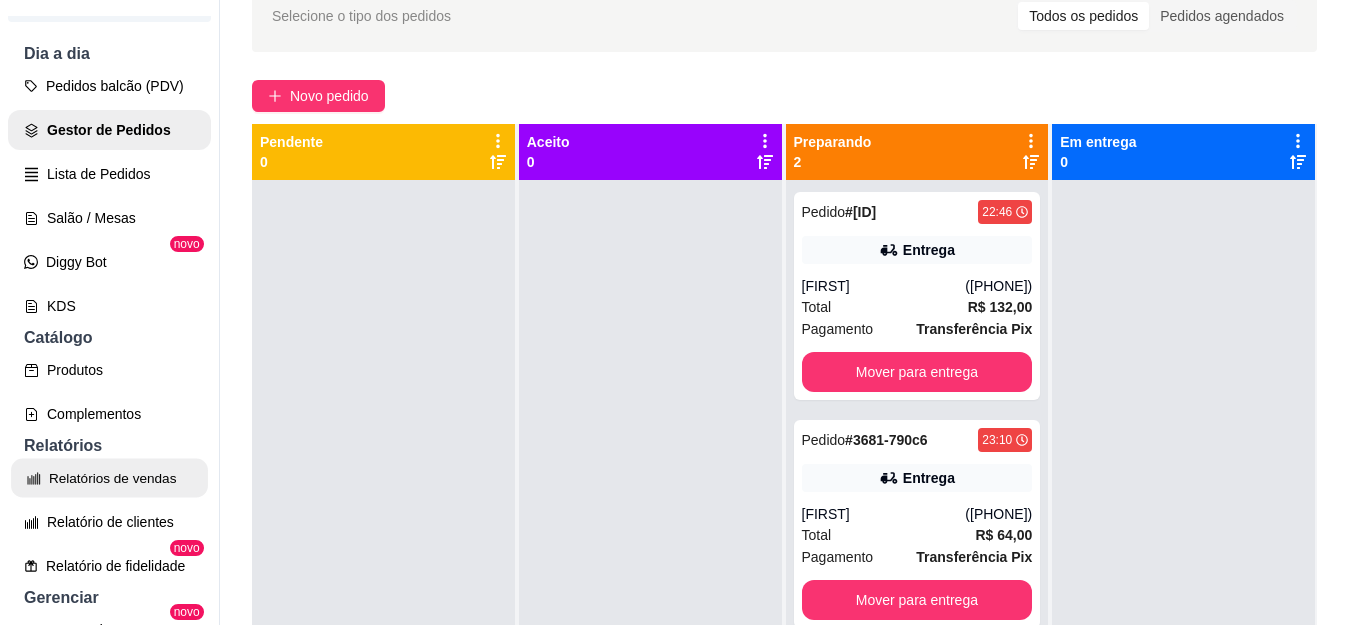 click on "Relatórios de vendas" at bounding box center (109, 478) 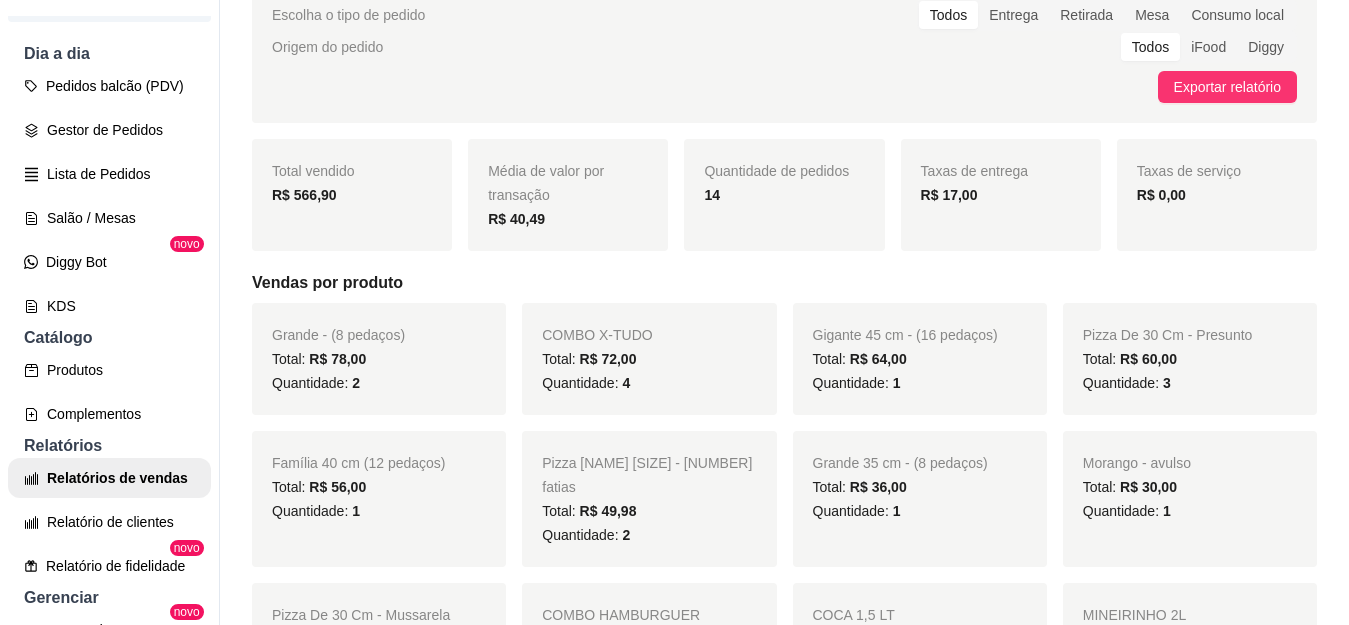 scroll, scrollTop: 200, scrollLeft: 0, axis: vertical 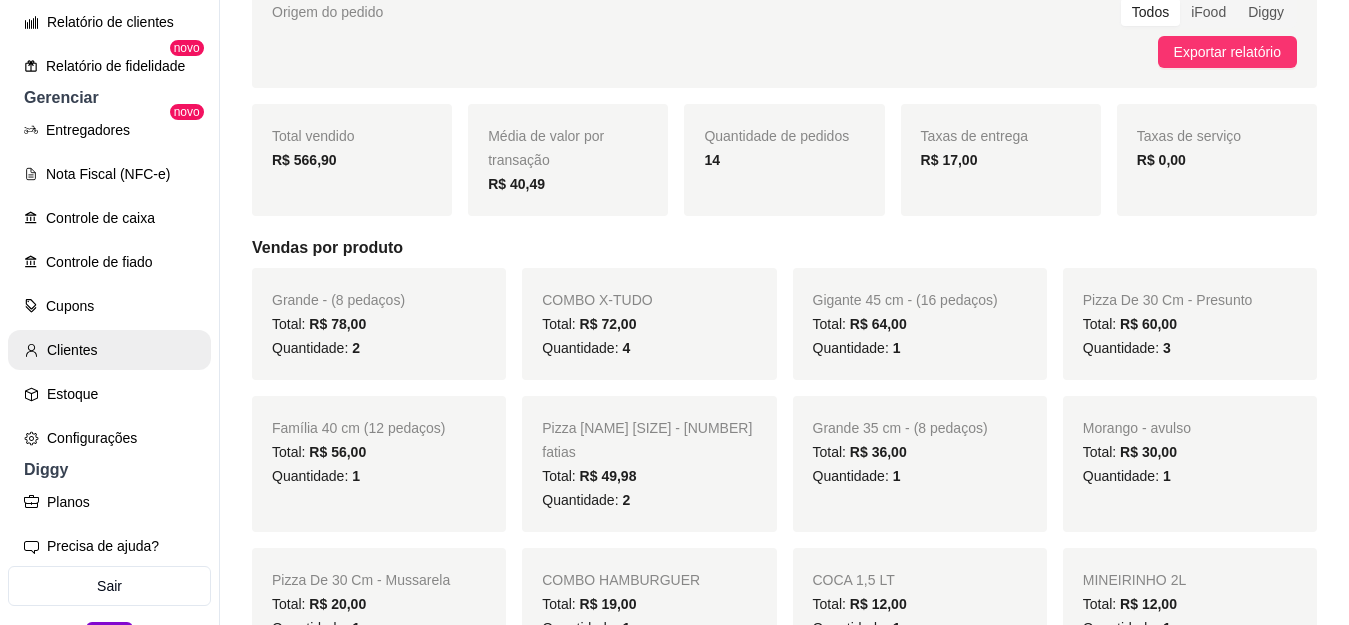click on "Clientes" at bounding box center (109, 350) 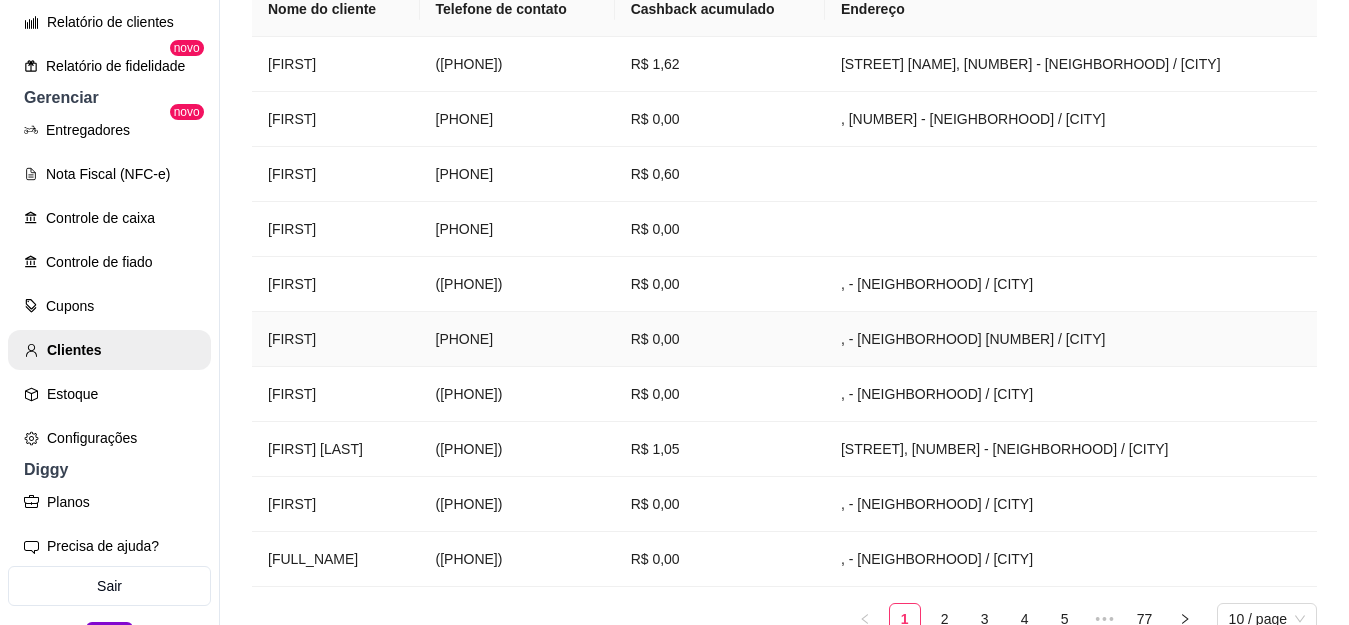 scroll, scrollTop: 400, scrollLeft: 0, axis: vertical 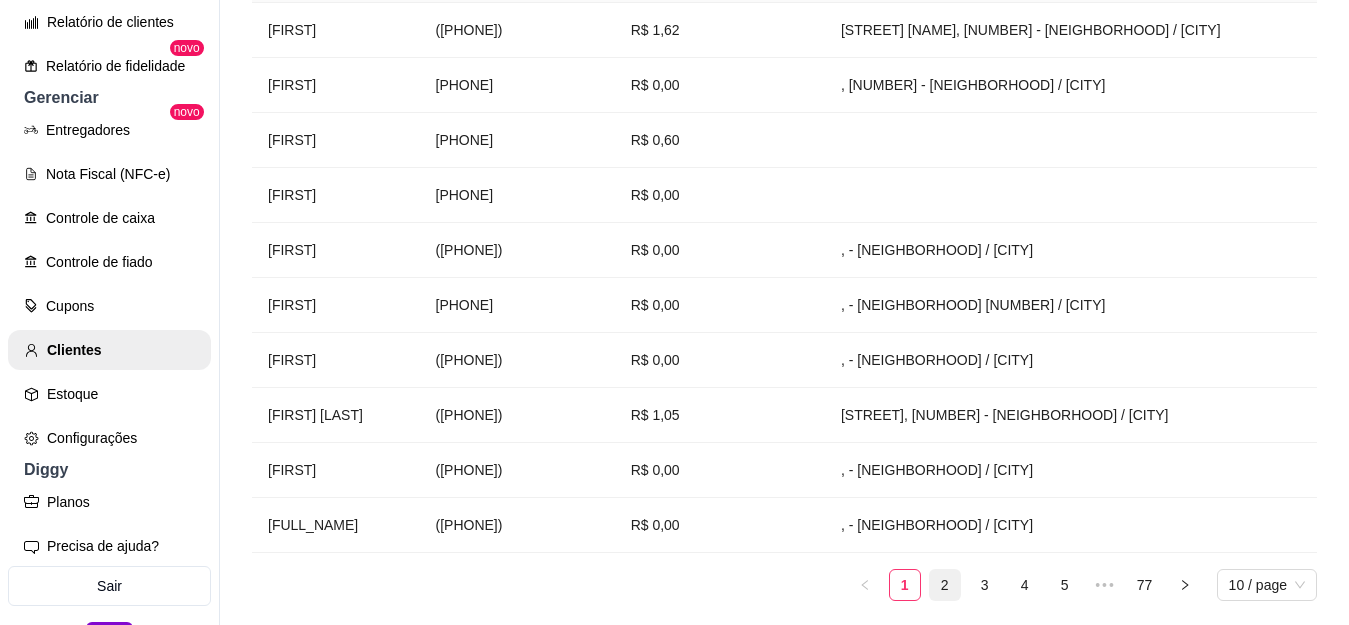 click on "2" at bounding box center [945, 585] 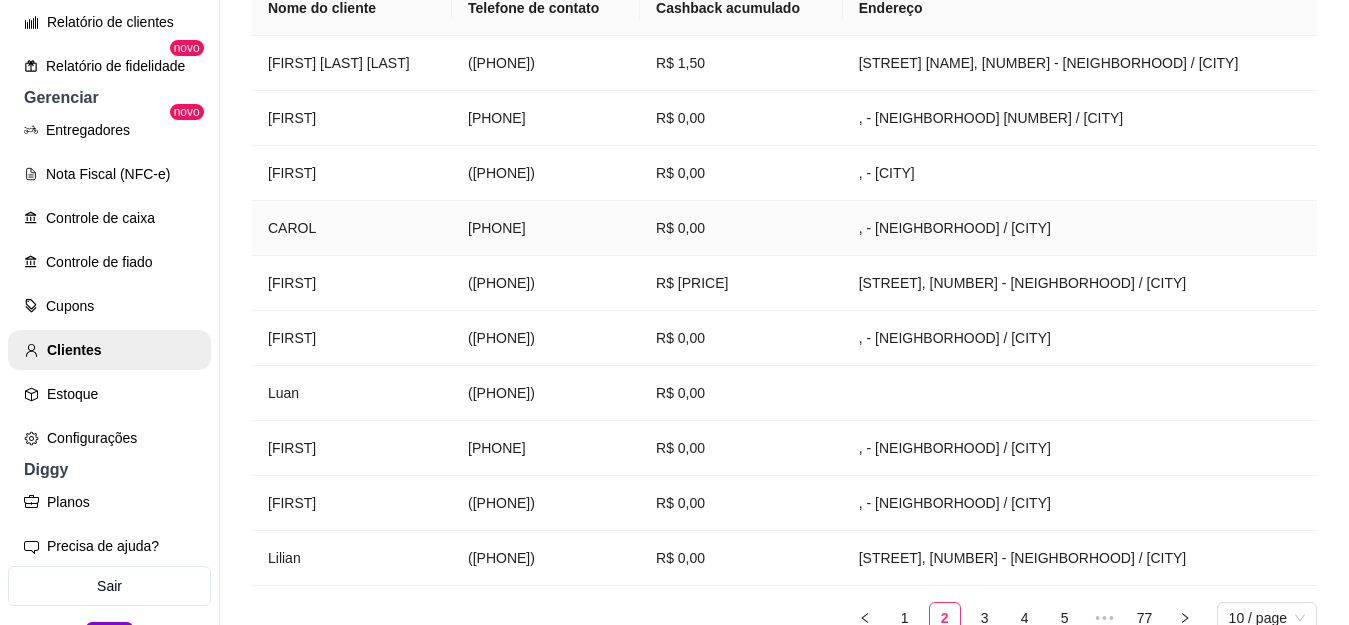 scroll, scrollTop: 400, scrollLeft: 0, axis: vertical 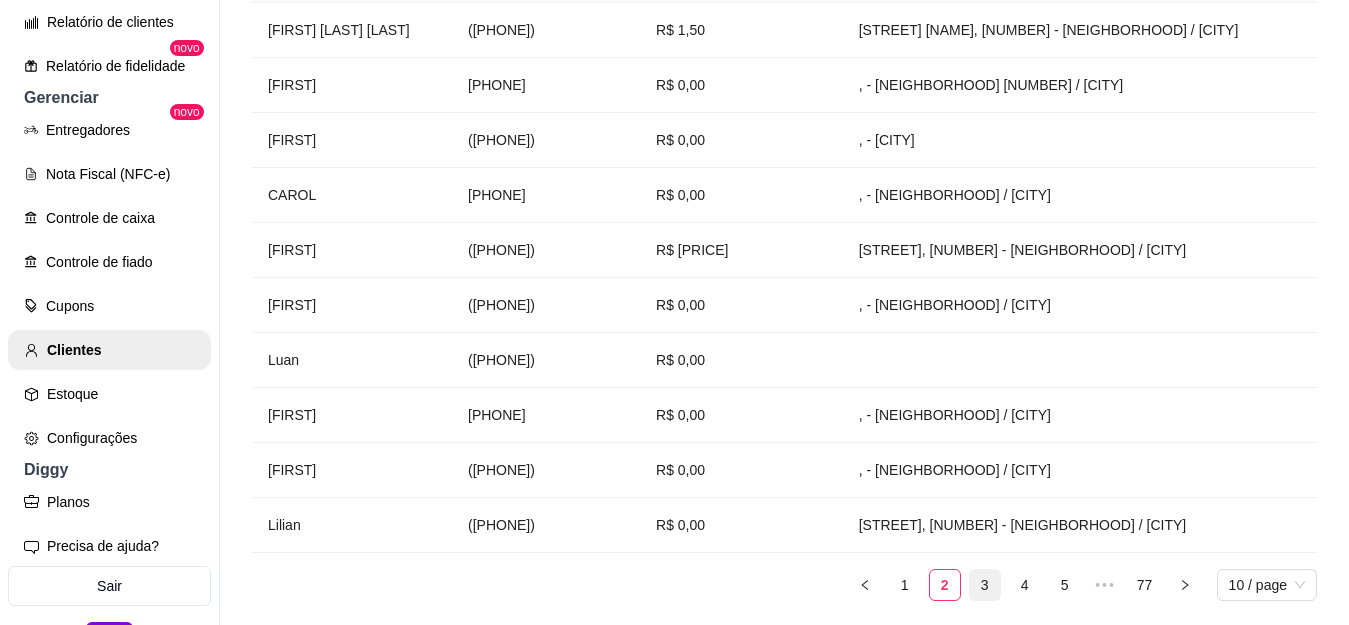 click on "3" at bounding box center (985, 585) 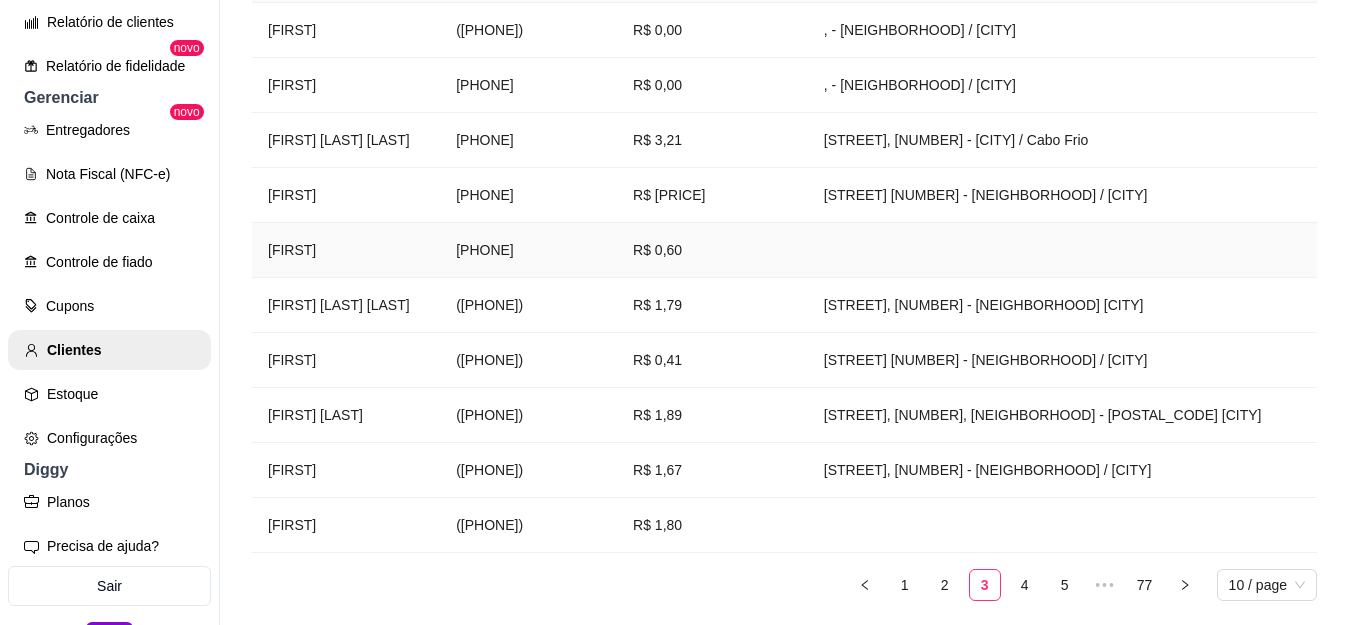 scroll, scrollTop: 500, scrollLeft: 0, axis: vertical 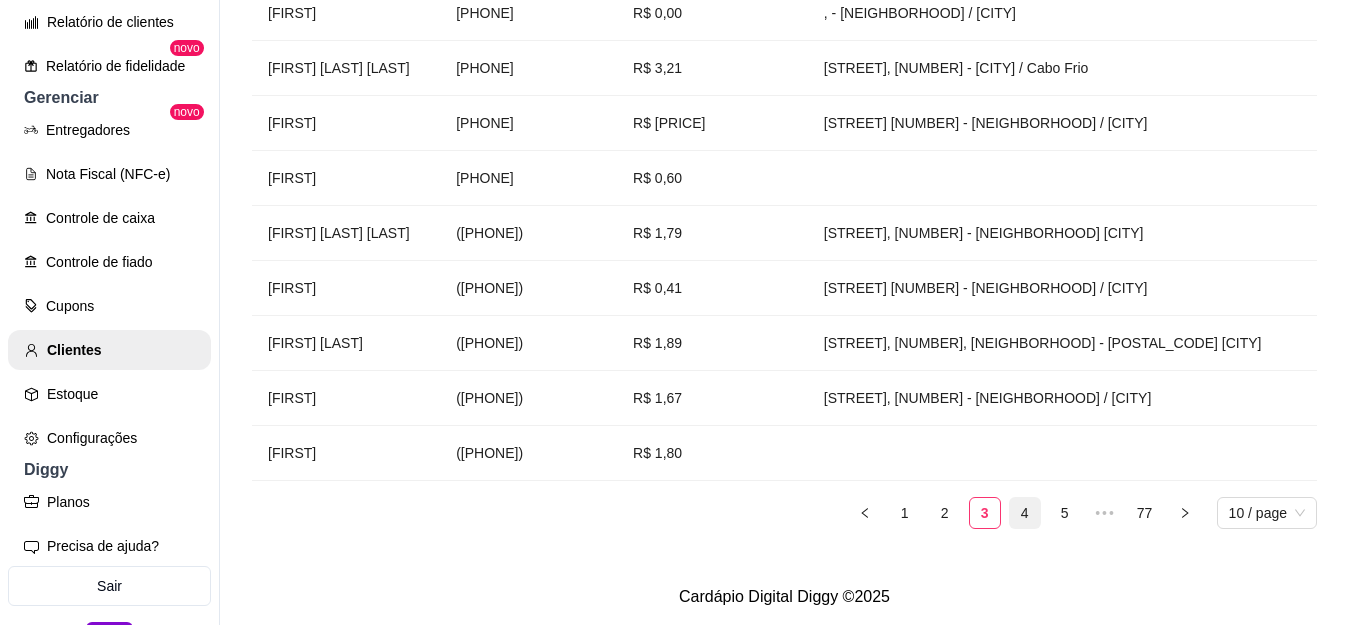 click on "4" at bounding box center [1025, 513] 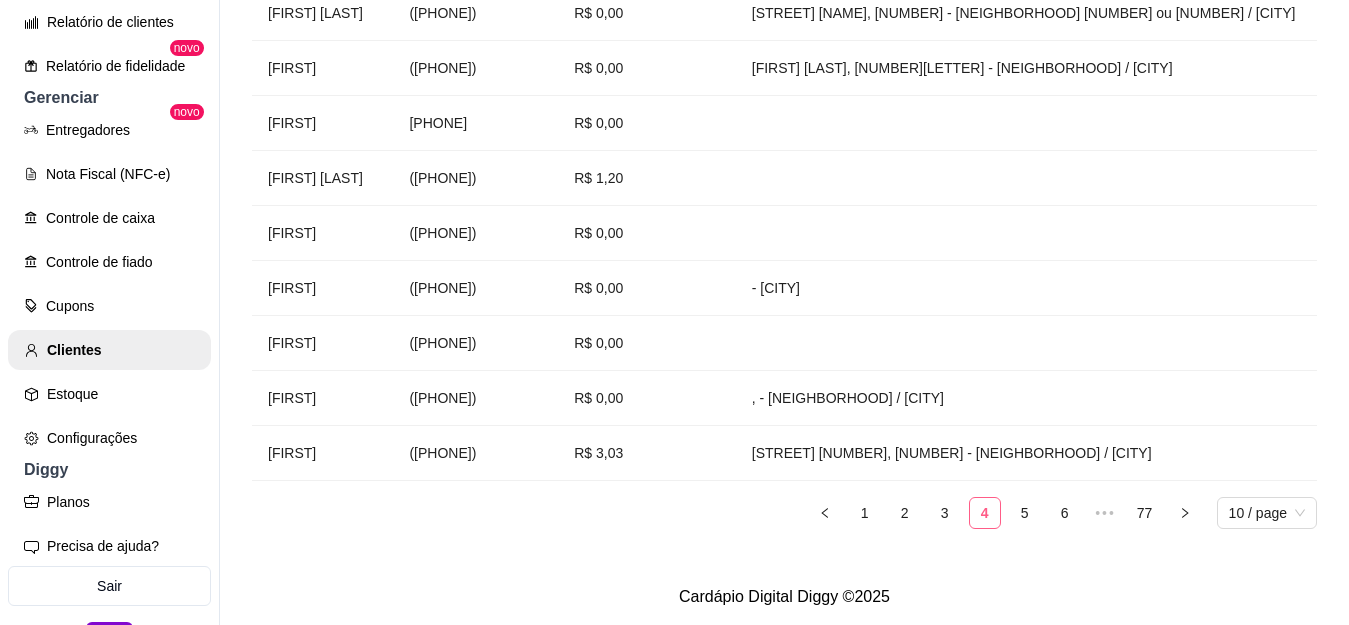scroll, scrollTop: 489, scrollLeft: 0, axis: vertical 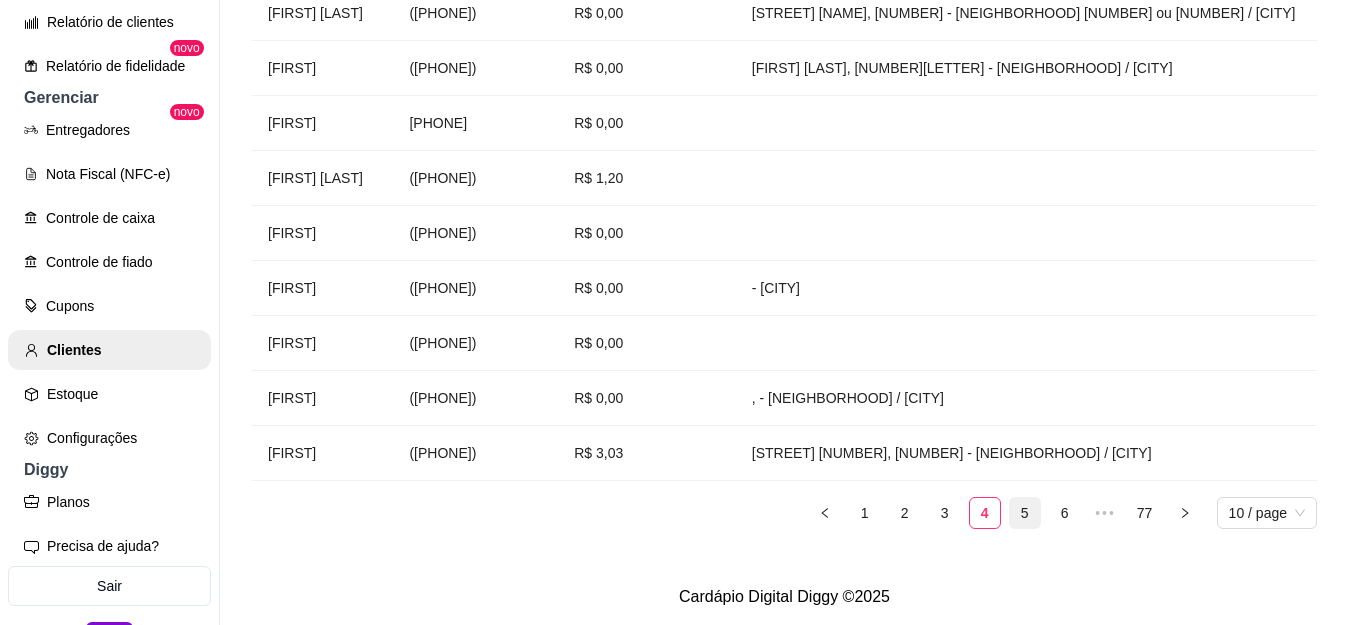 click on "5" at bounding box center (1025, 513) 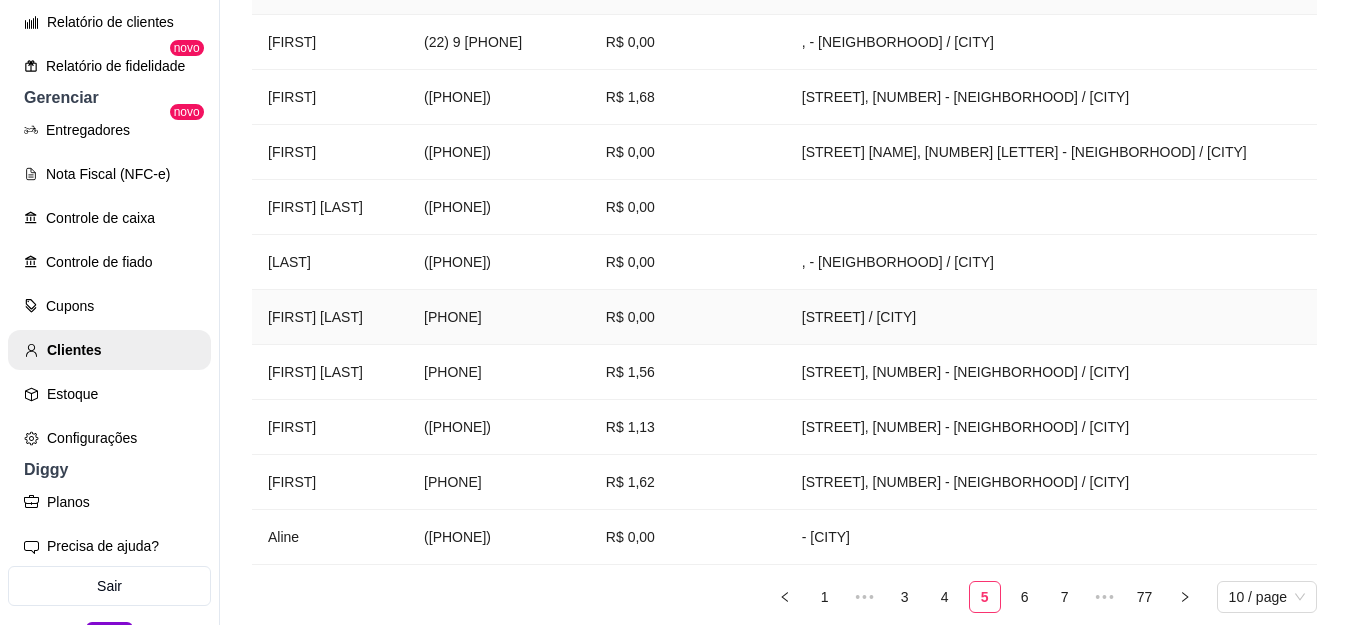 scroll, scrollTop: 389, scrollLeft: 0, axis: vertical 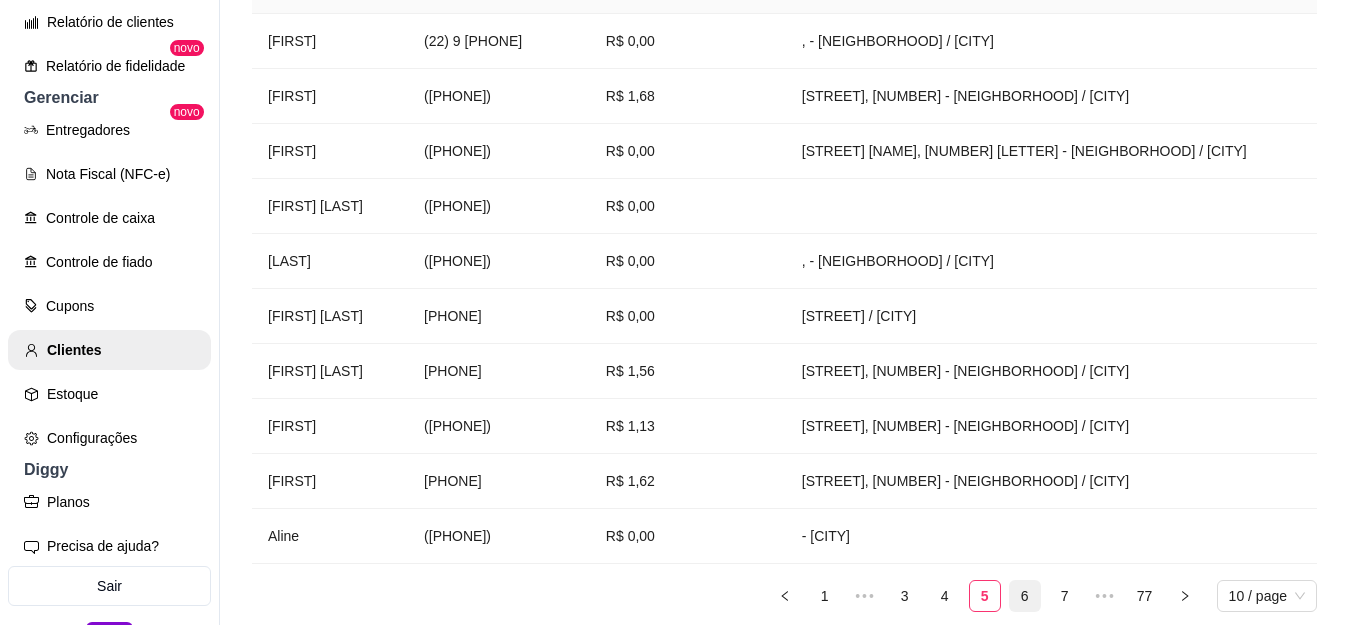 click on "6" at bounding box center [1025, 596] 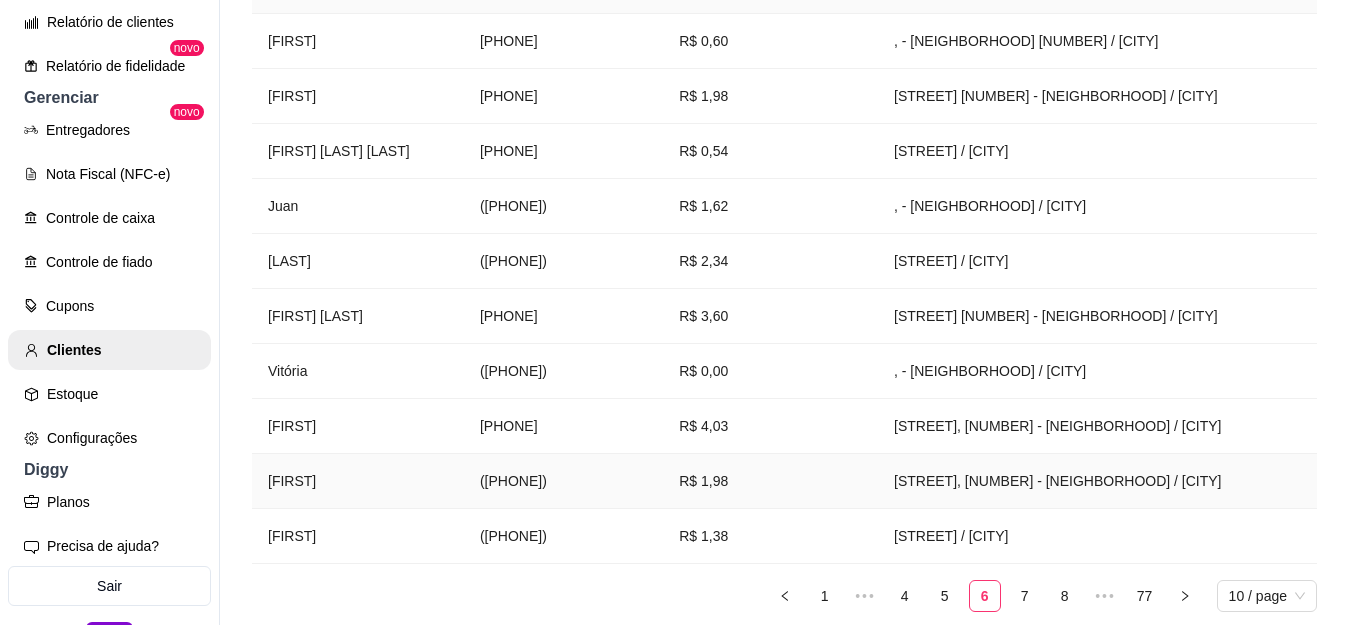 scroll, scrollTop: 489, scrollLeft: 0, axis: vertical 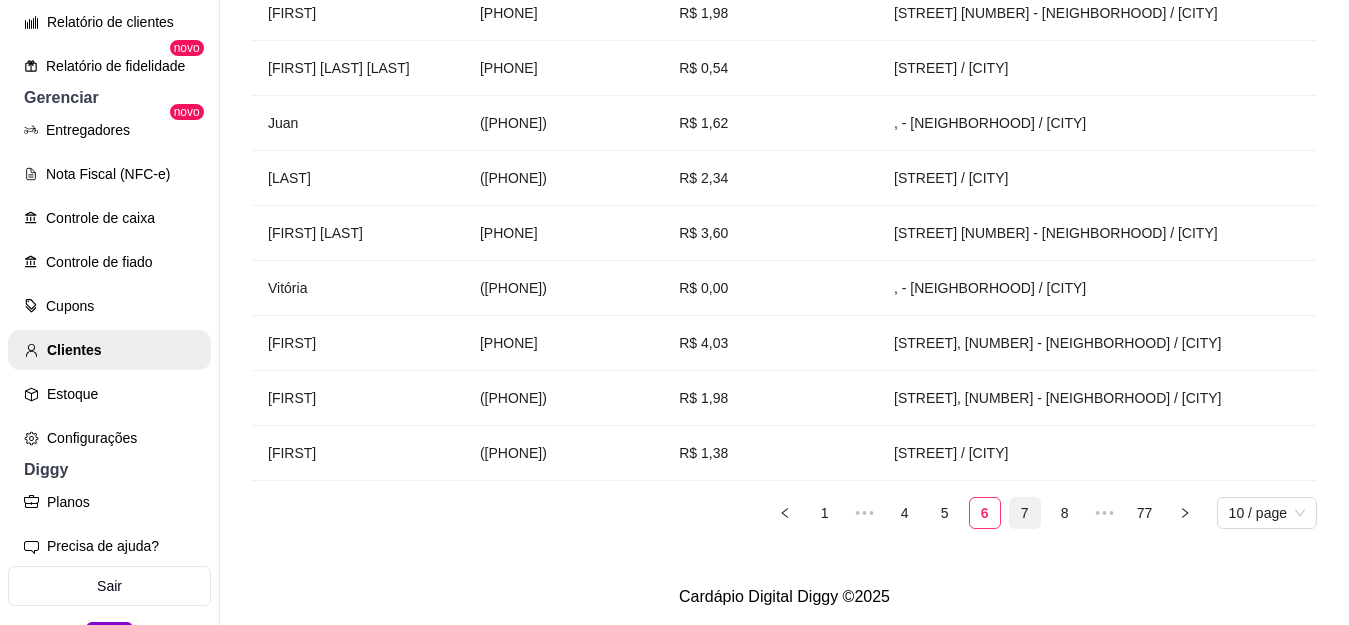 click on "7" at bounding box center [1025, 513] 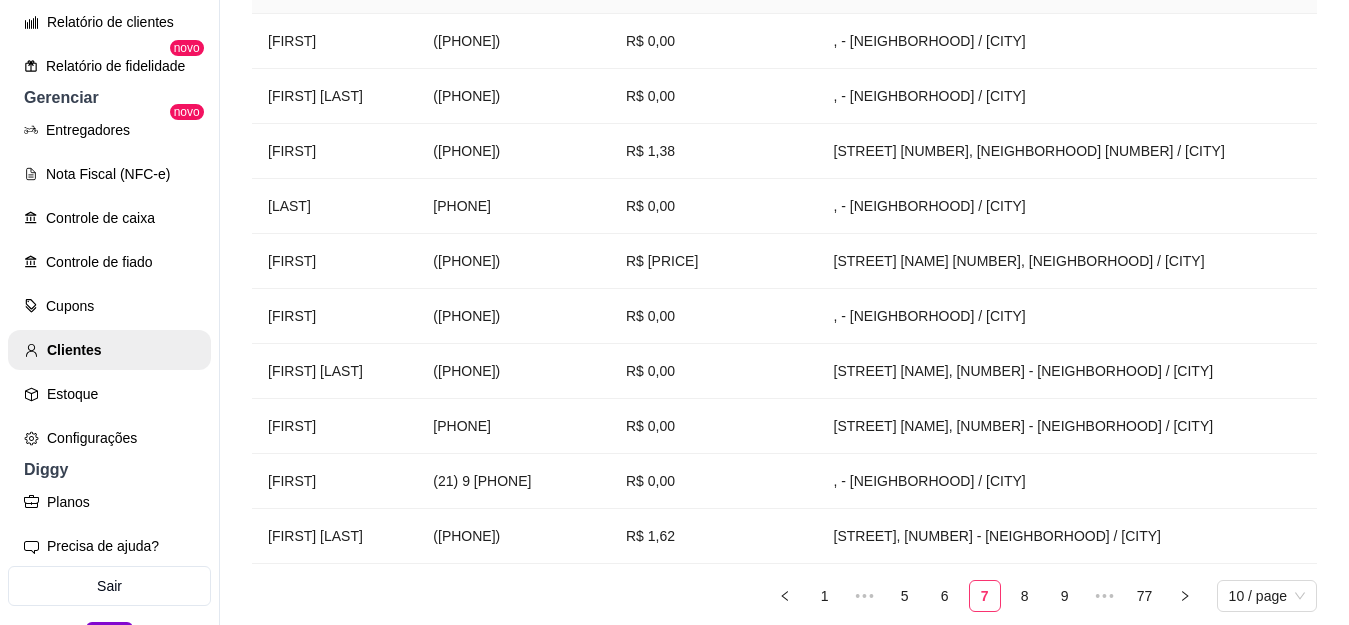 scroll, scrollTop: 489, scrollLeft: 0, axis: vertical 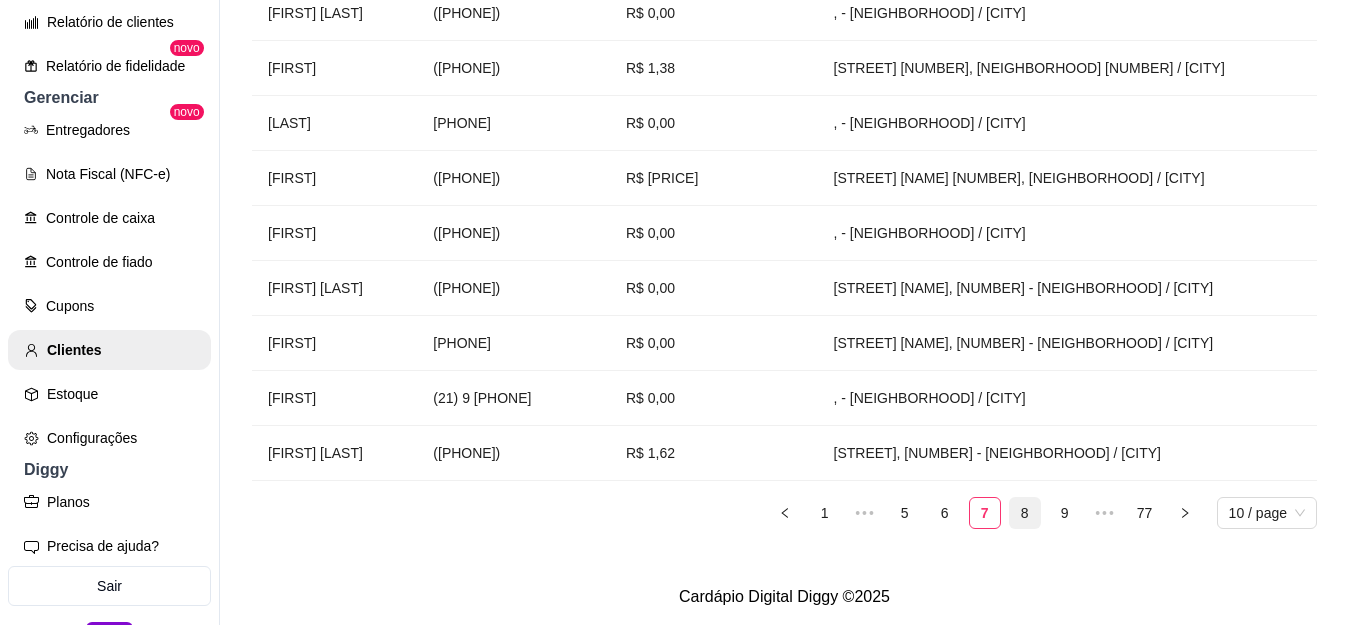 click on "8" at bounding box center (1025, 513) 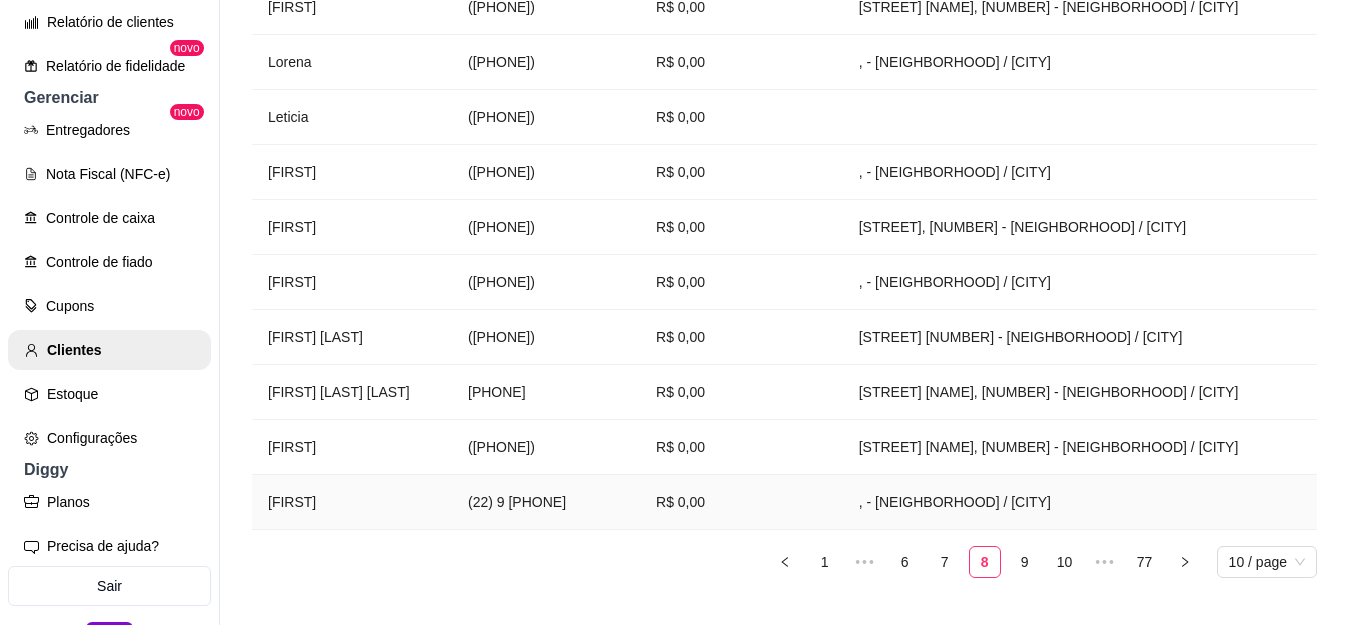 scroll, scrollTop: 389, scrollLeft: 0, axis: vertical 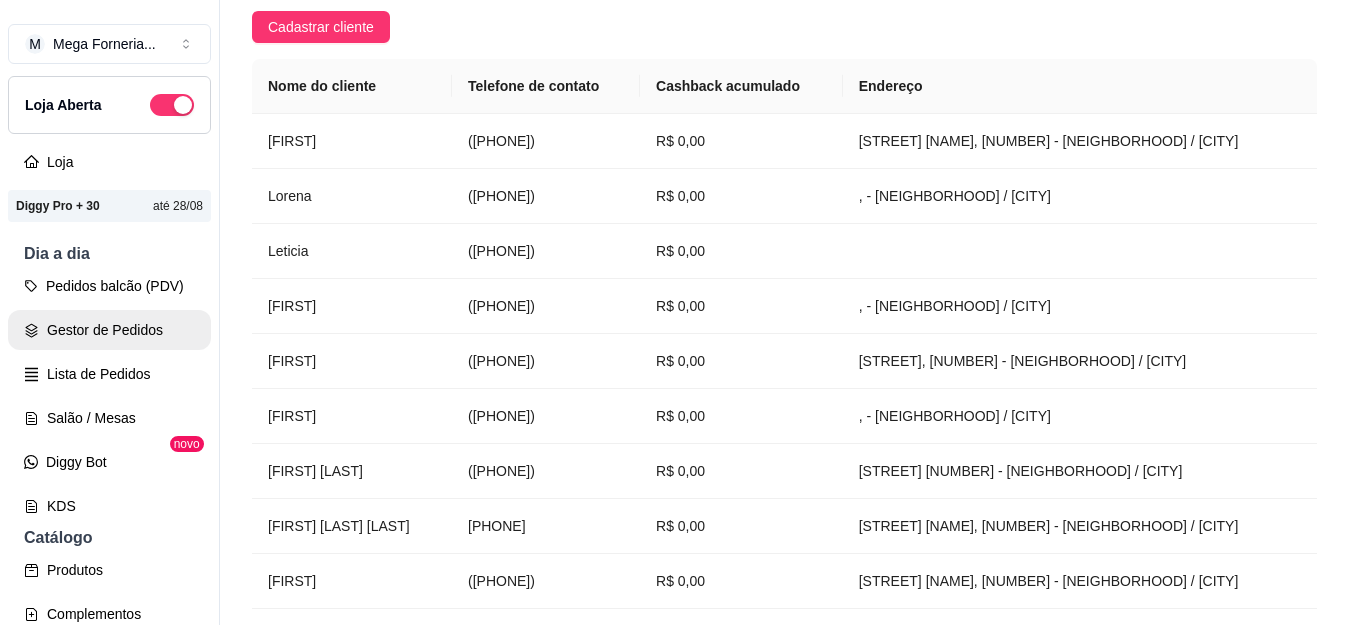 click on "Gestor de Pedidos" at bounding box center (109, 330) 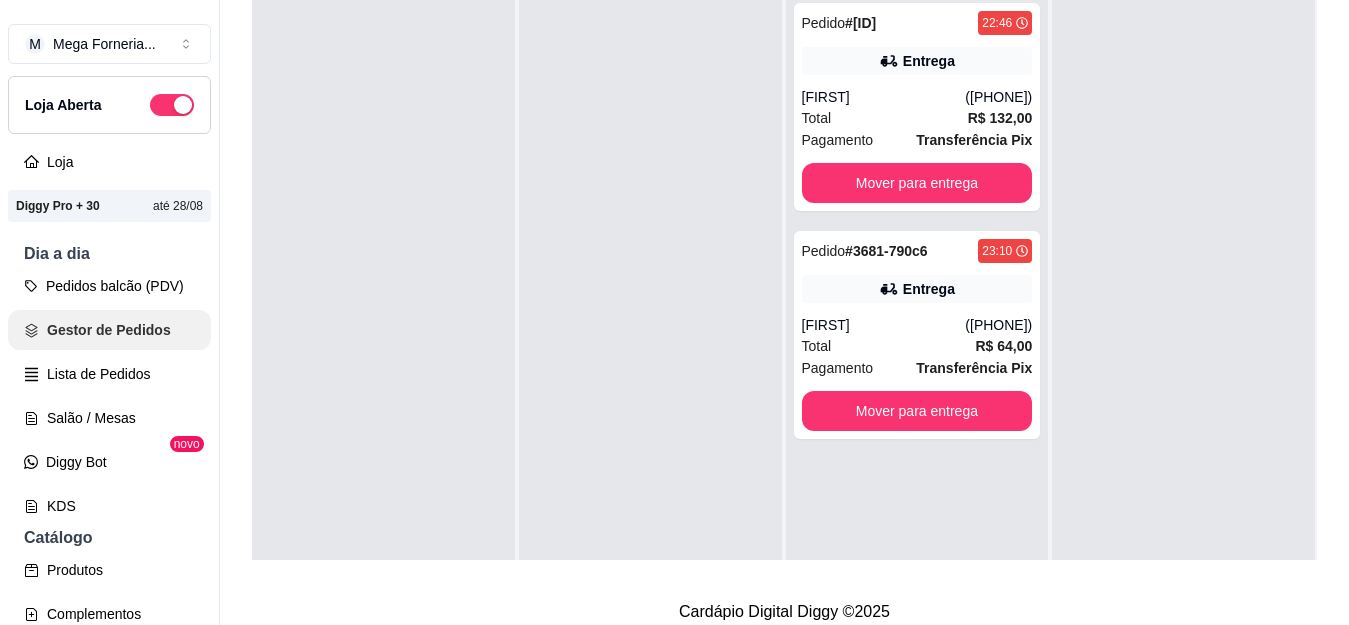 scroll, scrollTop: 0, scrollLeft: 0, axis: both 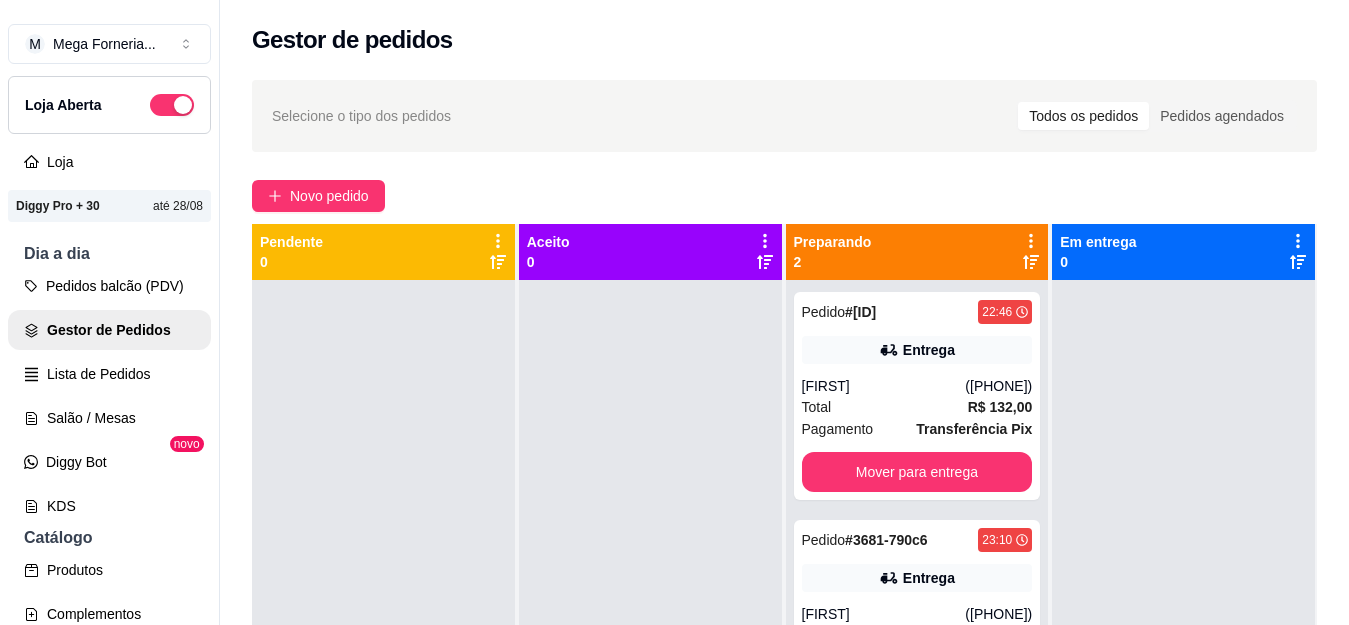 click on "Pedido  # [ORDER_ID] [TIME] Entrega [FIRST]  ([PHONE]) Total R$ 132,00 Pagamento Transferência Pix Mover para entrega Pedido  # [ORDER_ID] [TIME] Entrega [FIRST]  ([PHONE]) Total R$ 64,00 Pagamento Transferência Pix Mover para entrega" at bounding box center [917, 592] 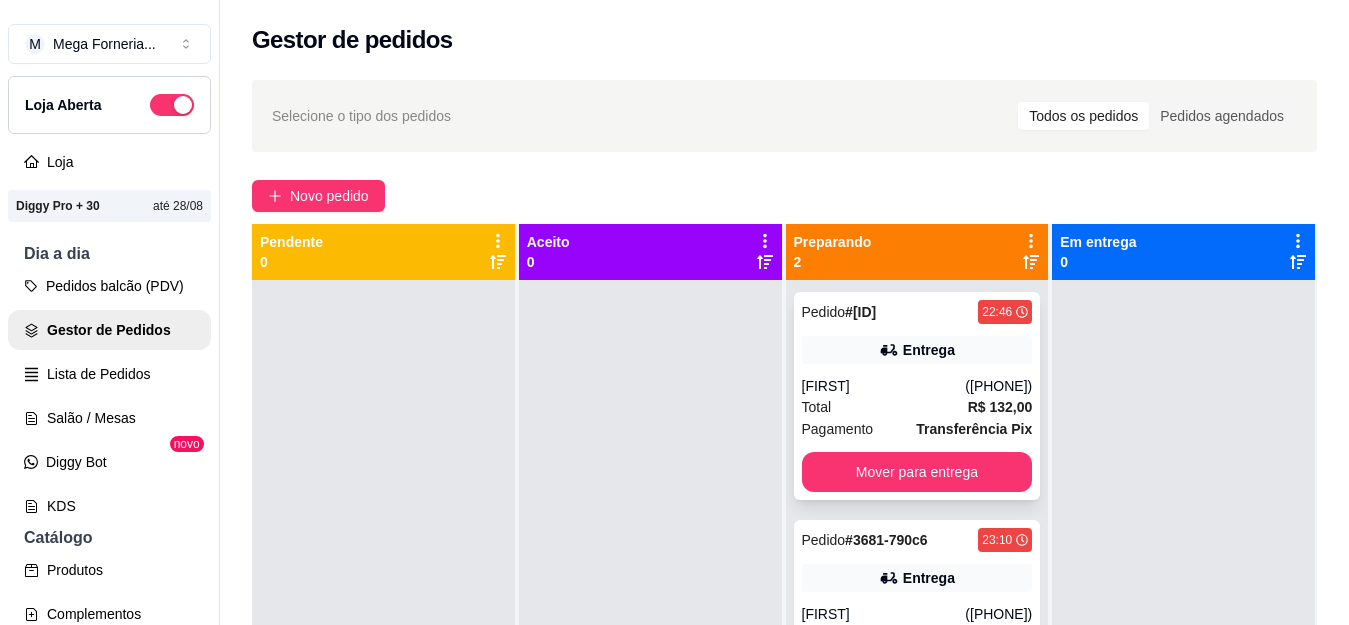 click on "Pedido  # [ORDER_ID] [TIME] Entrega [FIRST]  ([PHONE]) Total R$ 132,00 Pagamento Transferência Pix Mover para entrega" at bounding box center (917, 396) 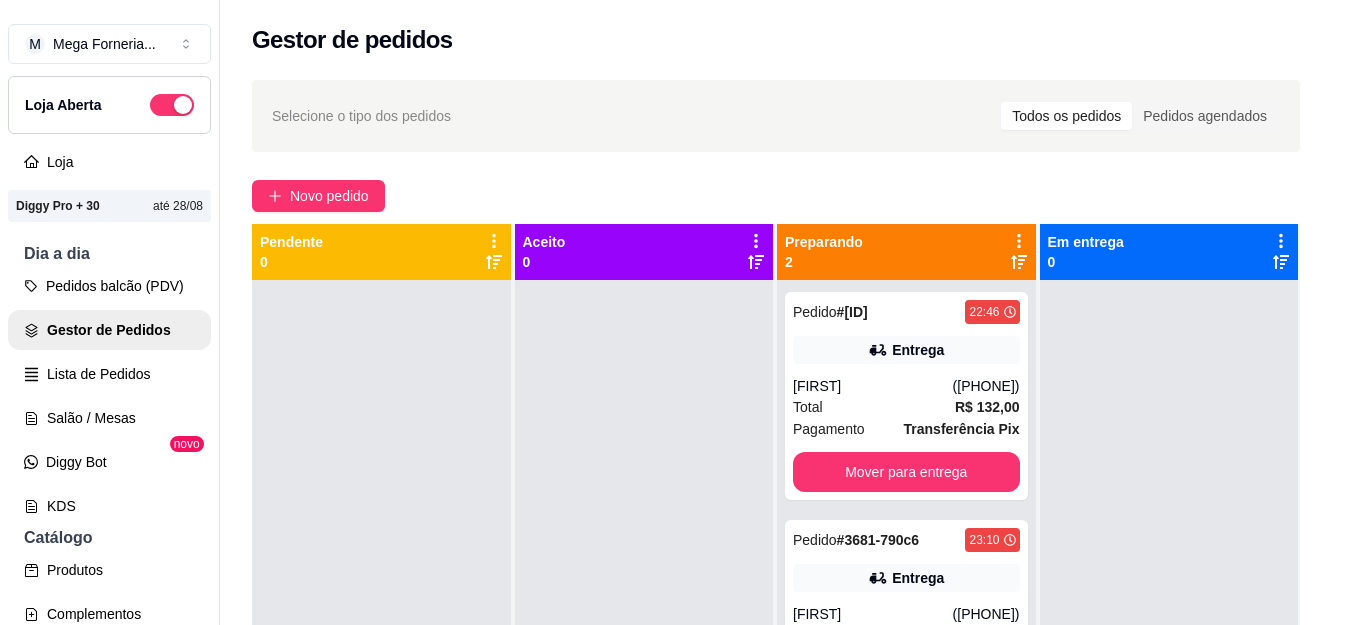 click on "Cancelar pedido Mover para entrega" at bounding box center [674, 529] 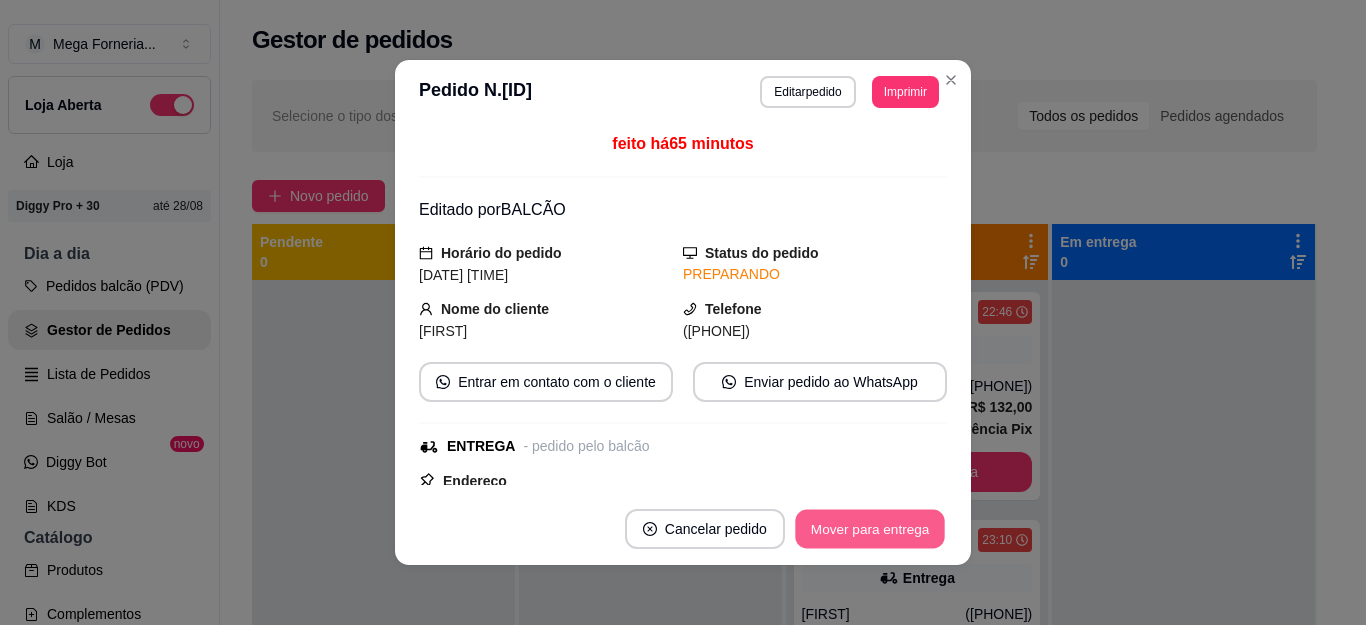 click on "Mover para entrega" at bounding box center [870, 529] 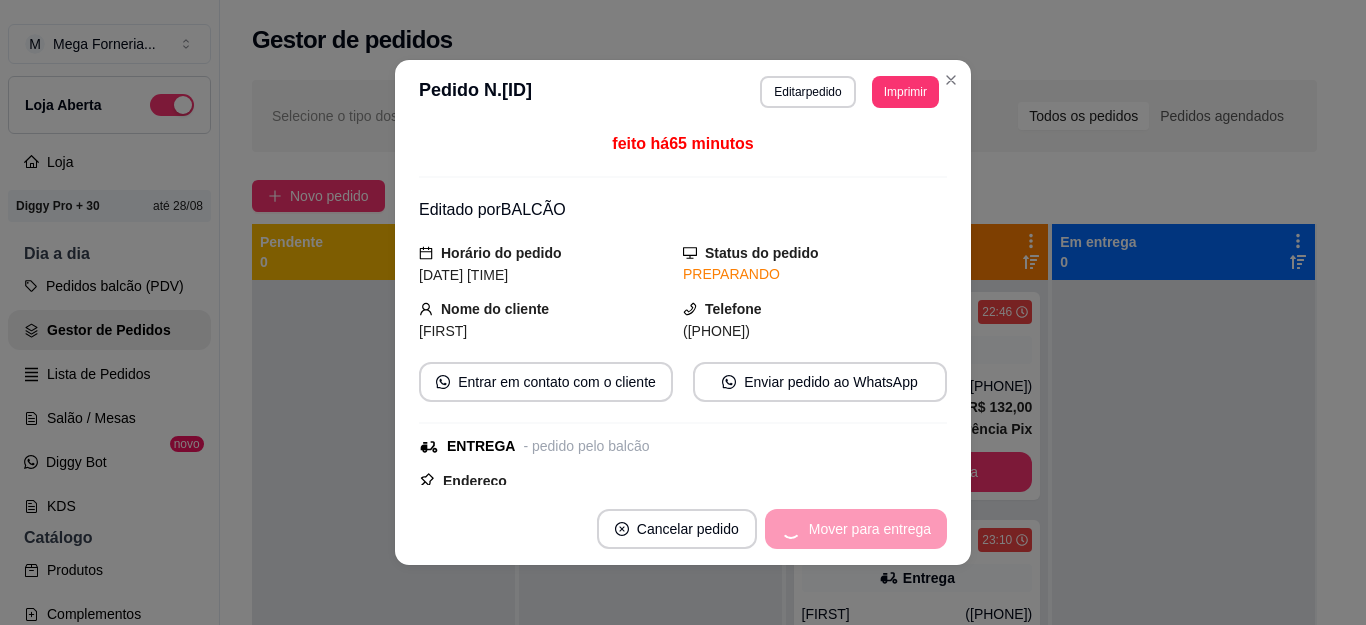 click on "Mover para entrega" at bounding box center [856, 529] 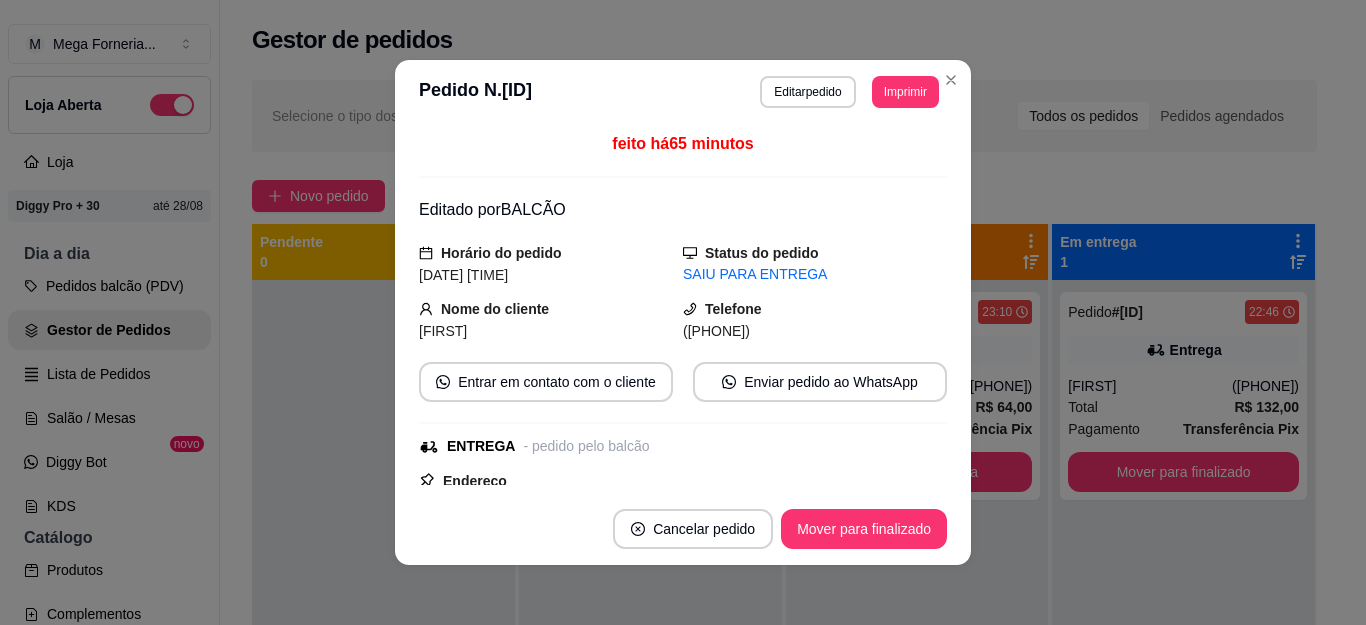 click on "Mover para finalizado" at bounding box center (864, 529) 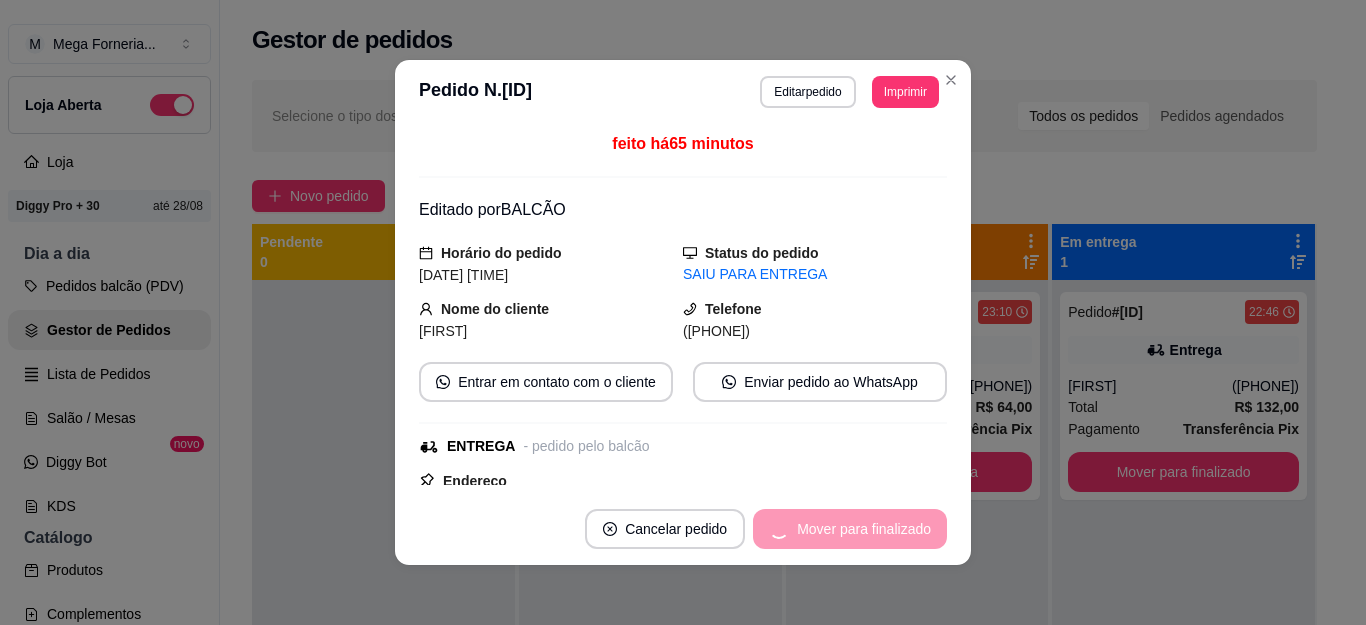 click on "Cancelar pedido" at bounding box center (665, 529) 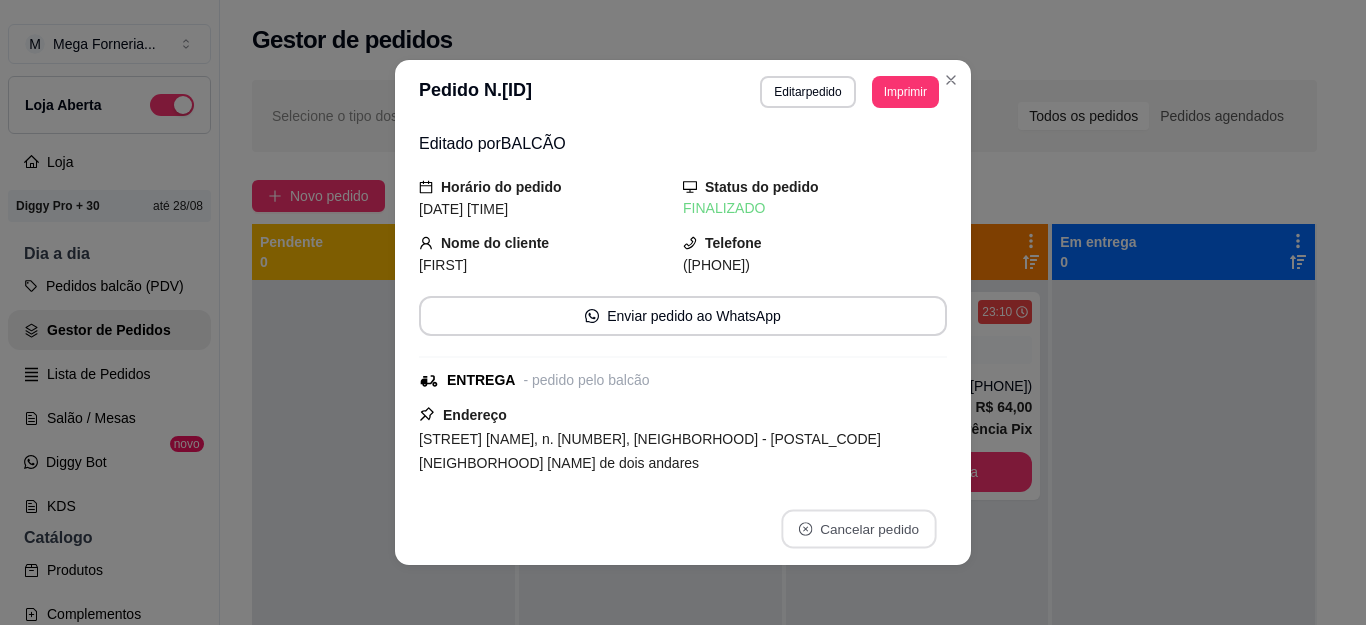click on "não" at bounding box center [816, 480] 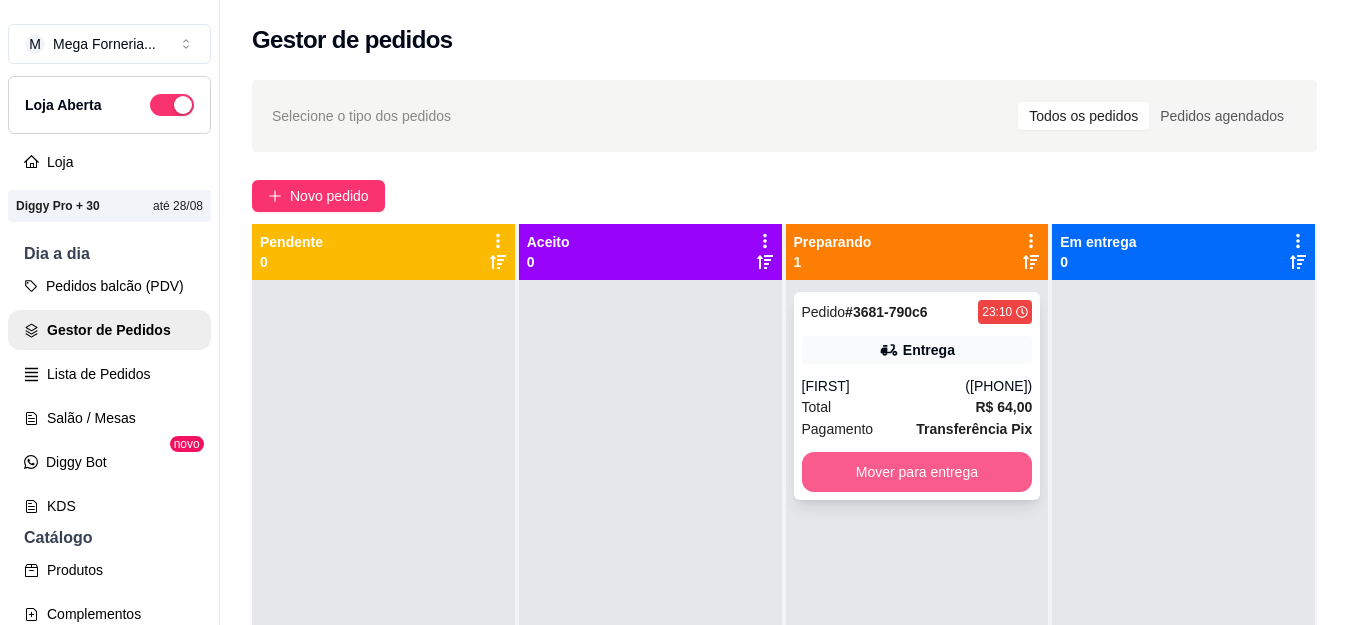 click on "Mover para entrega" at bounding box center (917, 472) 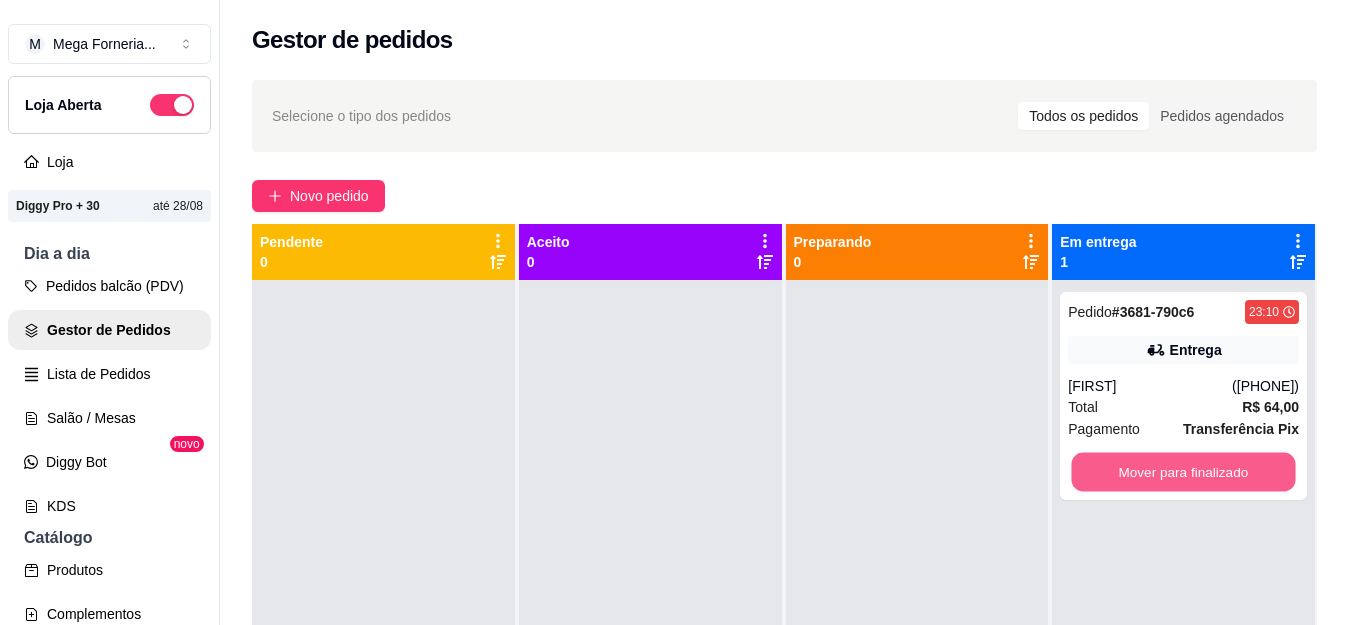 click on "Mover para finalizado" at bounding box center (1184, 472) 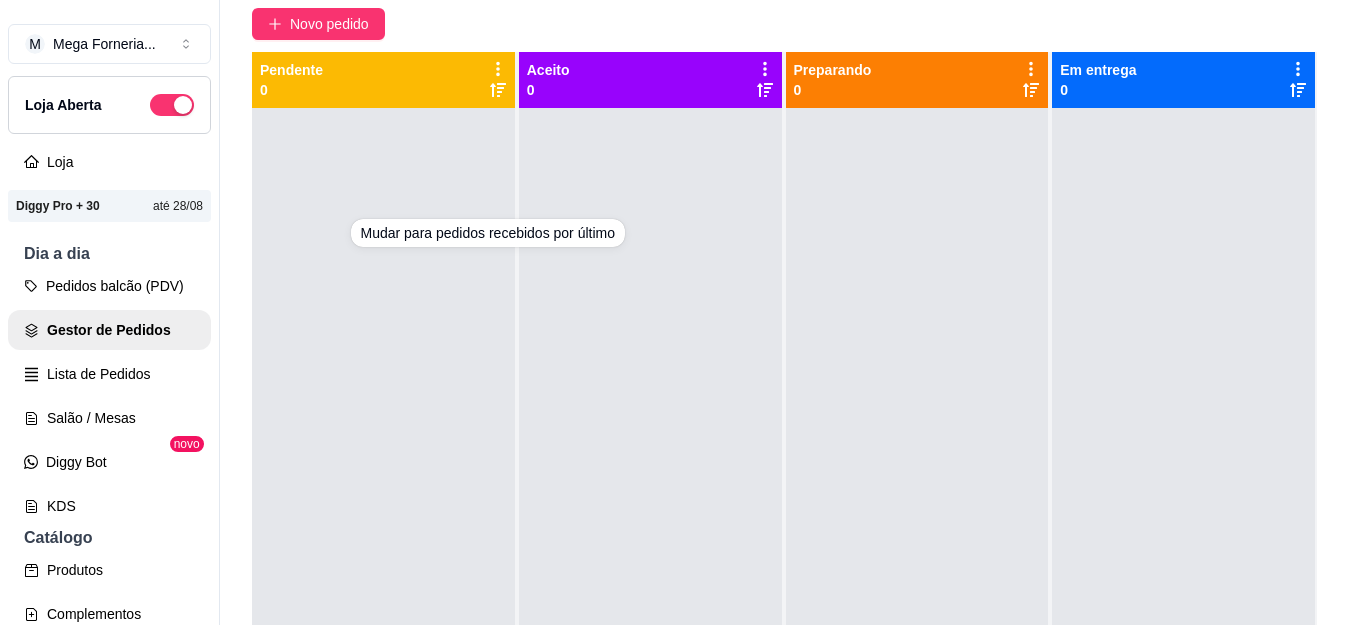 scroll, scrollTop: 321, scrollLeft: 0, axis: vertical 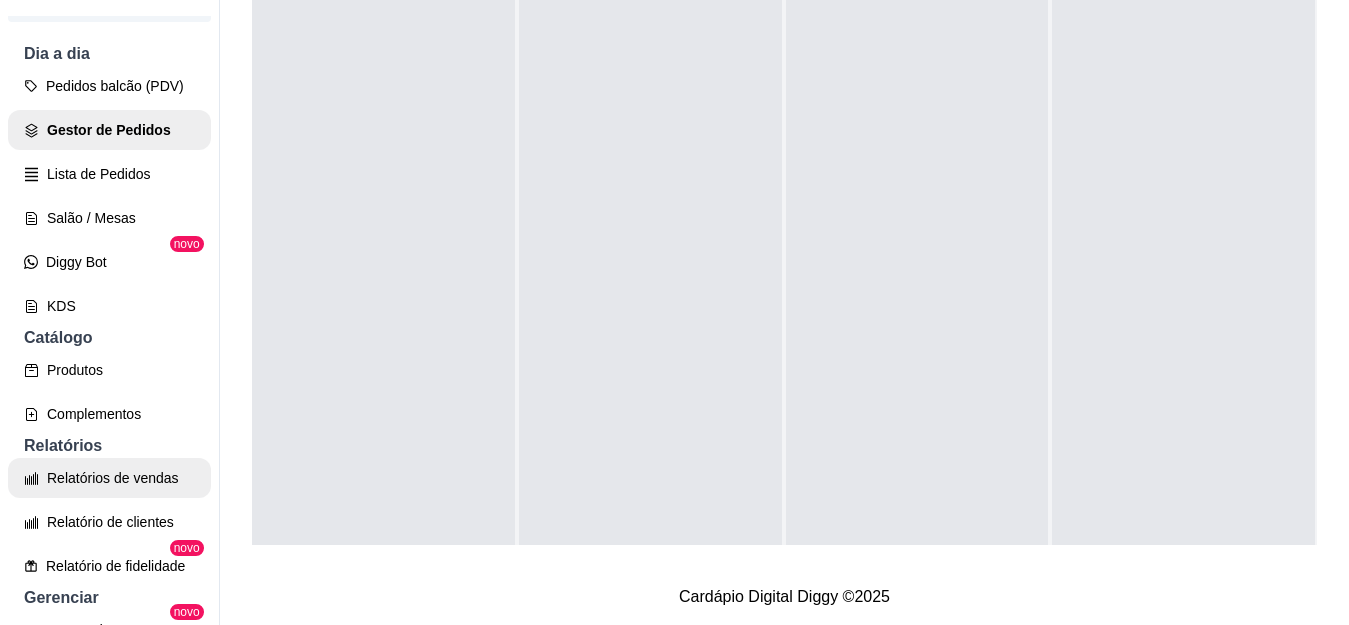 click on "Relatórios de vendas" at bounding box center (109, 478) 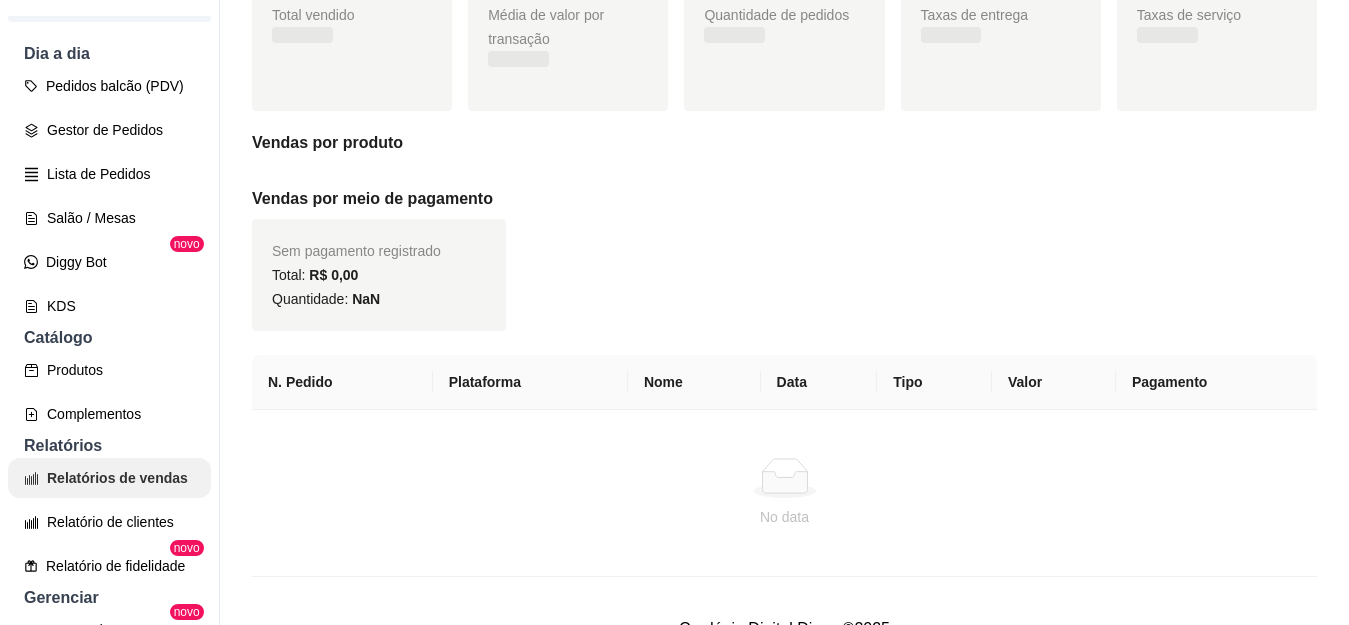 scroll, scrollTop: 0, scrollLeft: 0, axis: both 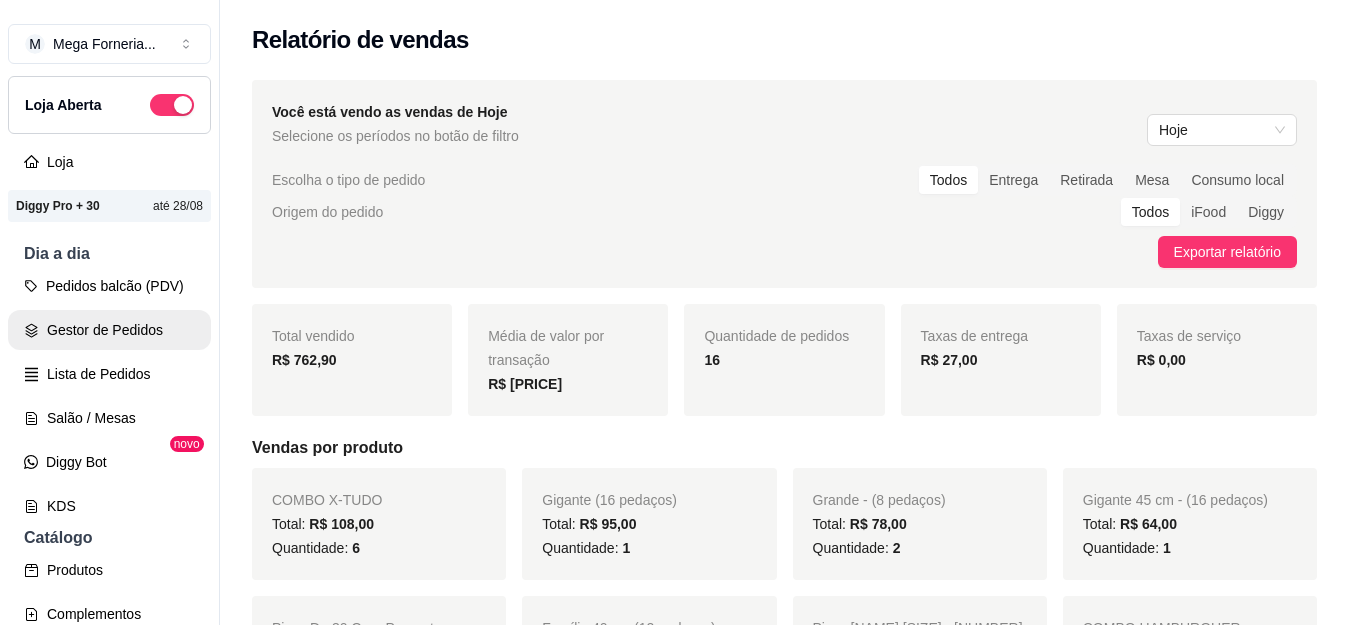 click on "Gestor de Pedidos" at bounding box center (109, 330) 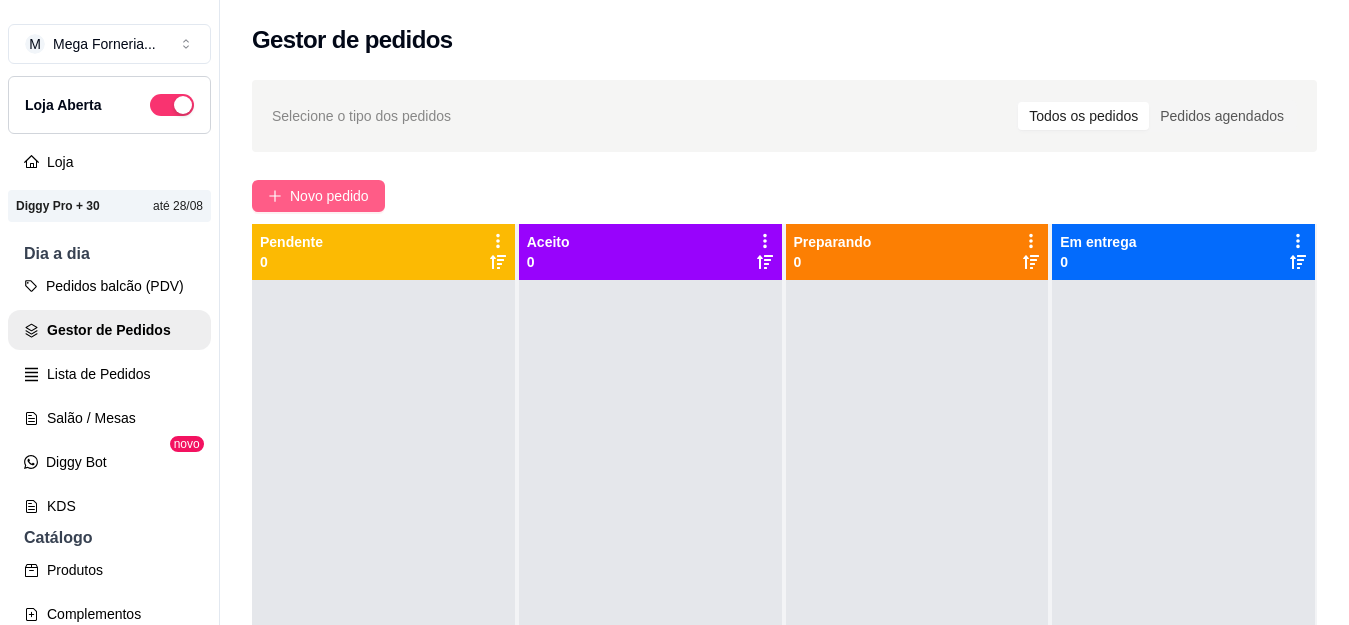 click on "Novo pedido" at bounding box center [318, 196] 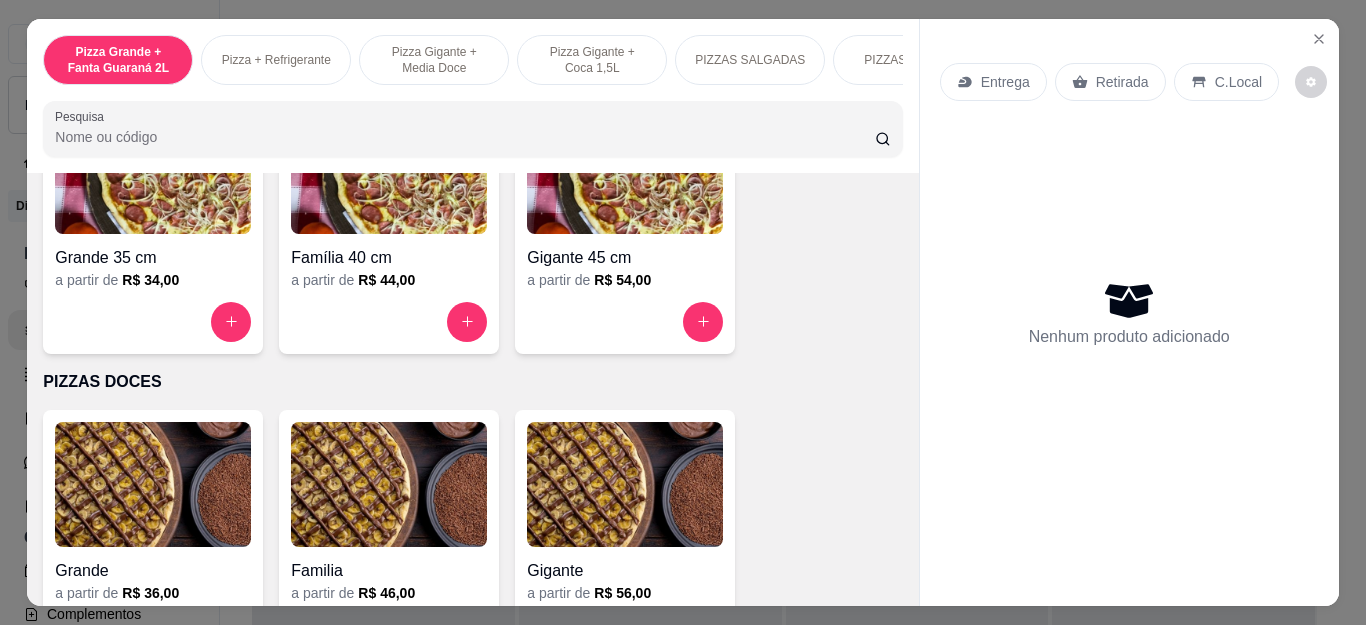 scroll, scrollTop: 1500, scrollLeft: 0, axis: vertical 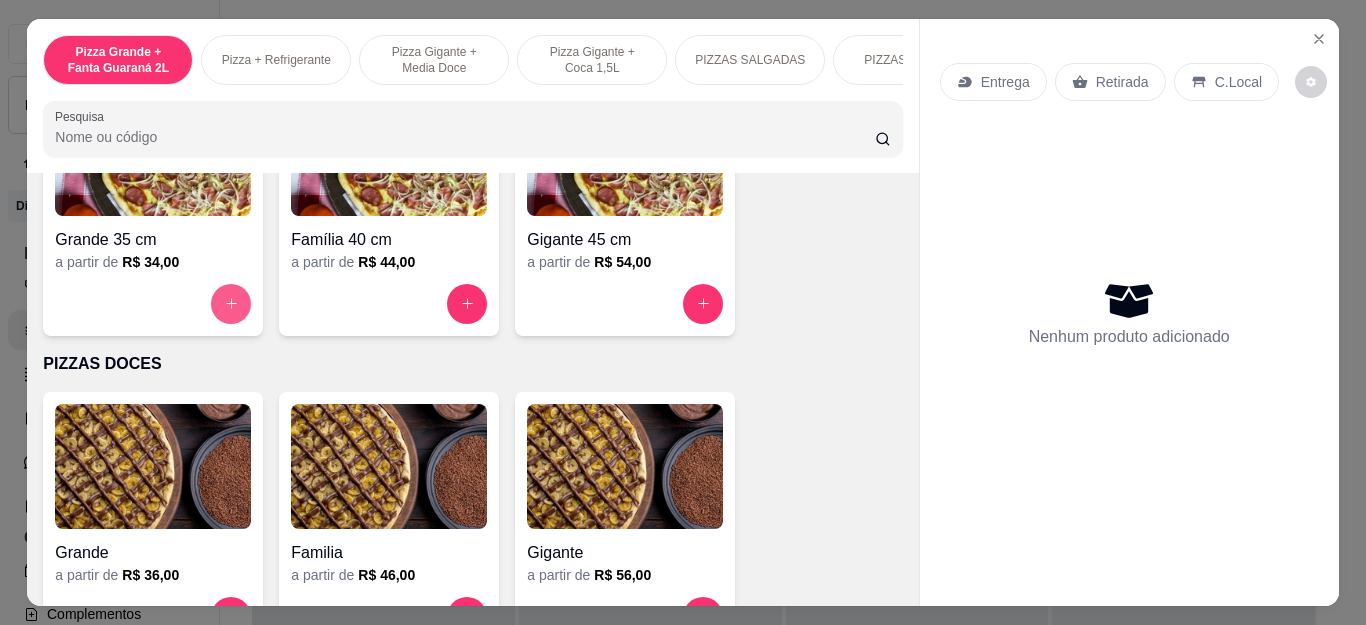 click at bounding box center [231, 304] 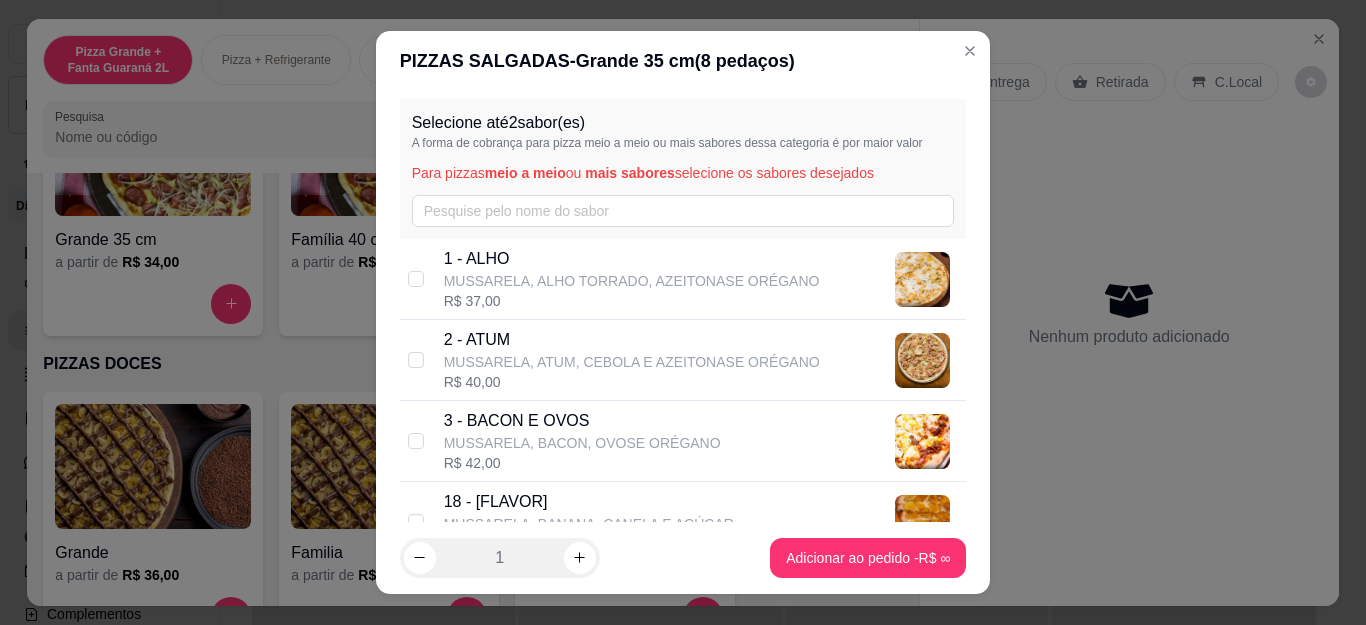 scroll, scrollTop: 33, scrollLeft: 0, axis: vertical 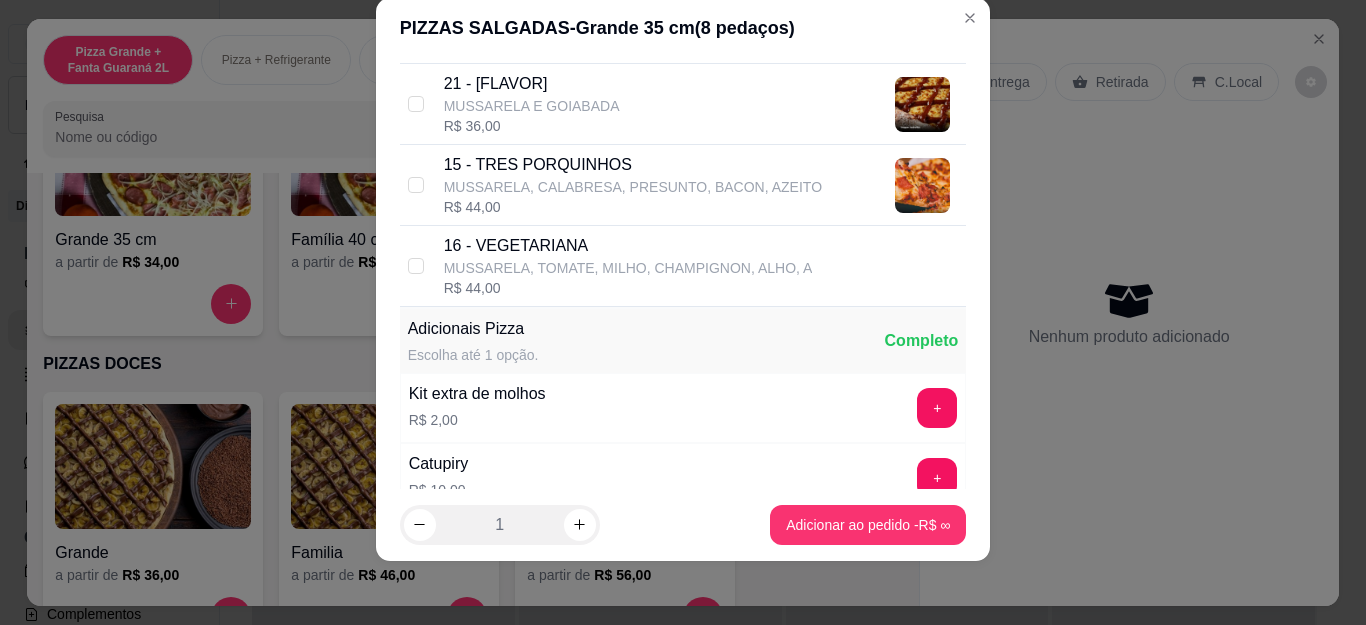 click on "PIZZAS SALGADAS  -  Grande 35 cm  ( 8   pedaços)" at bounding box center (683, 28) 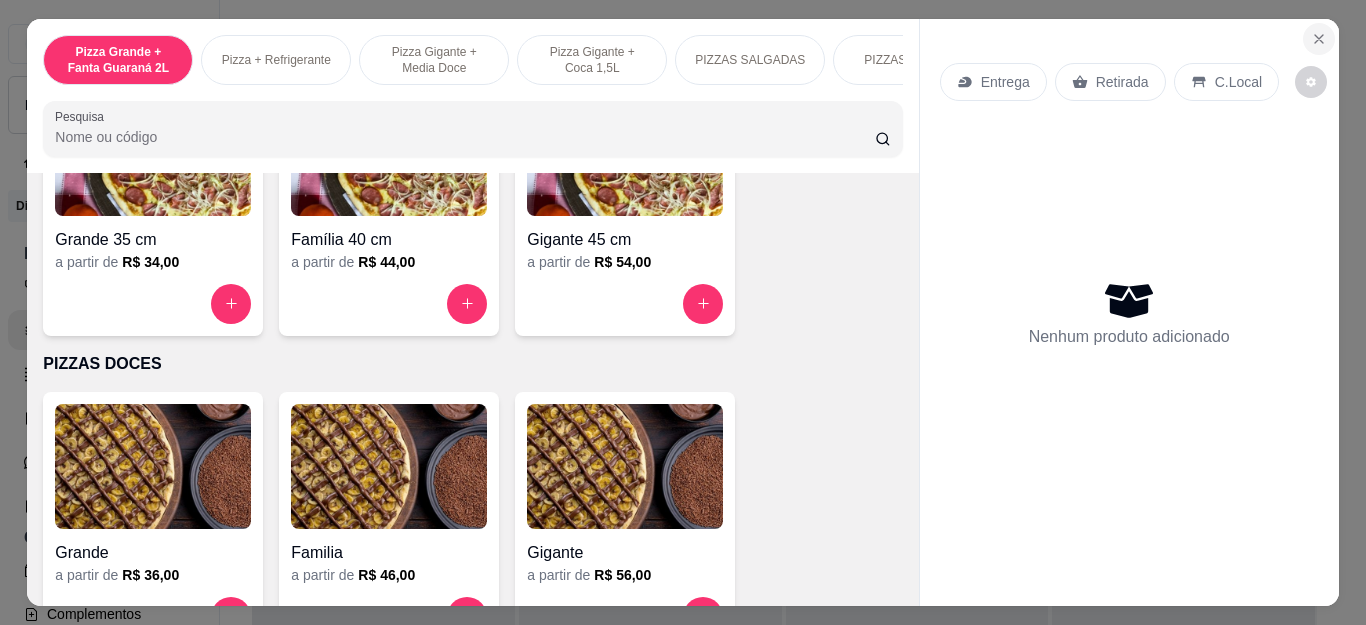 click 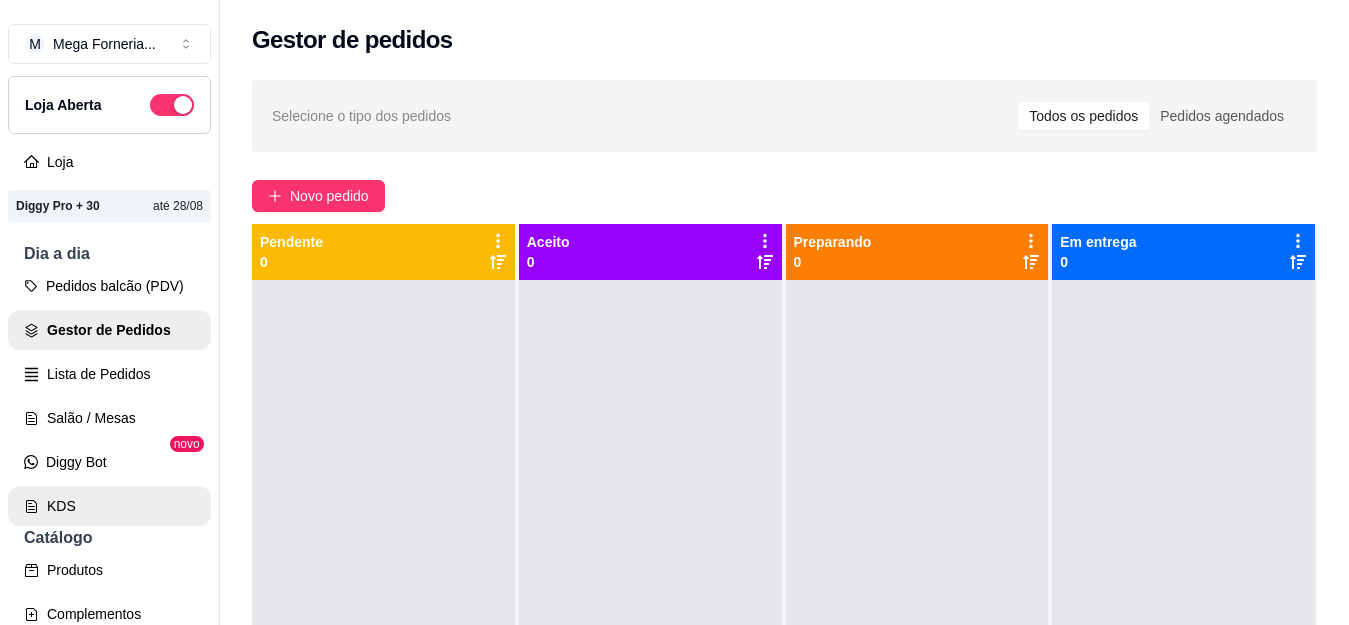 scroll, scrollTop: 200, scrollLeft: 0, axis: vertical 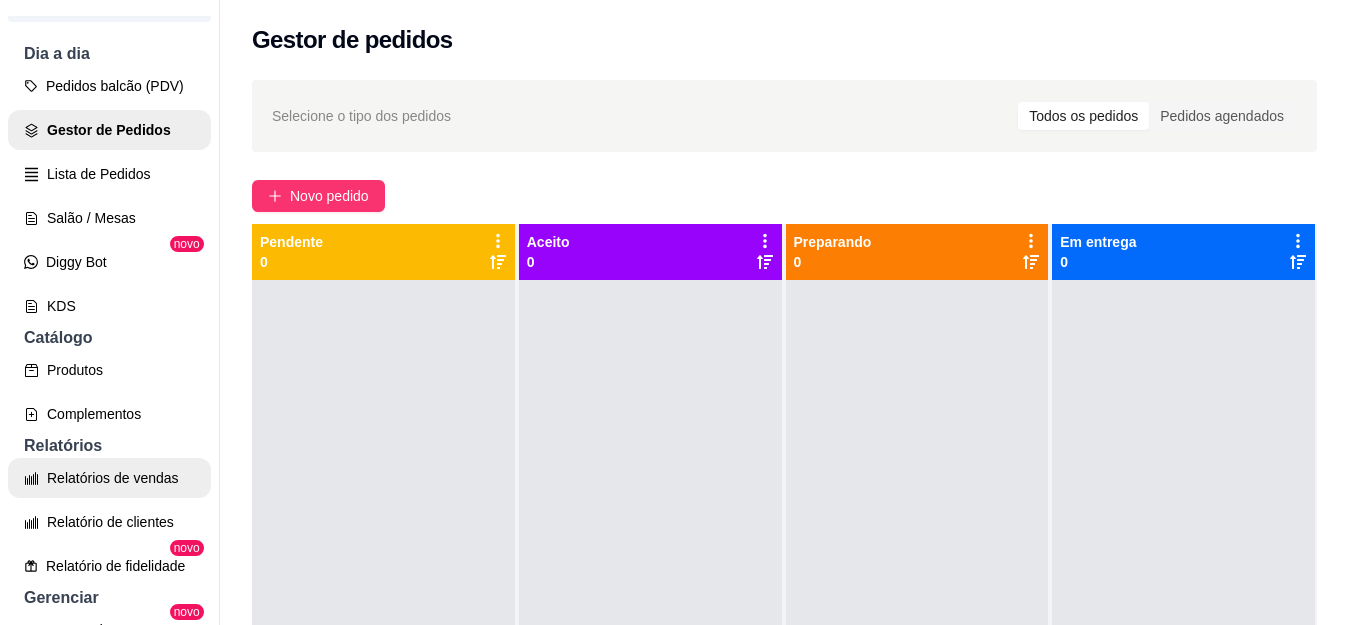 click on "Relatórios de vendas" at bounding box center [109, 478] 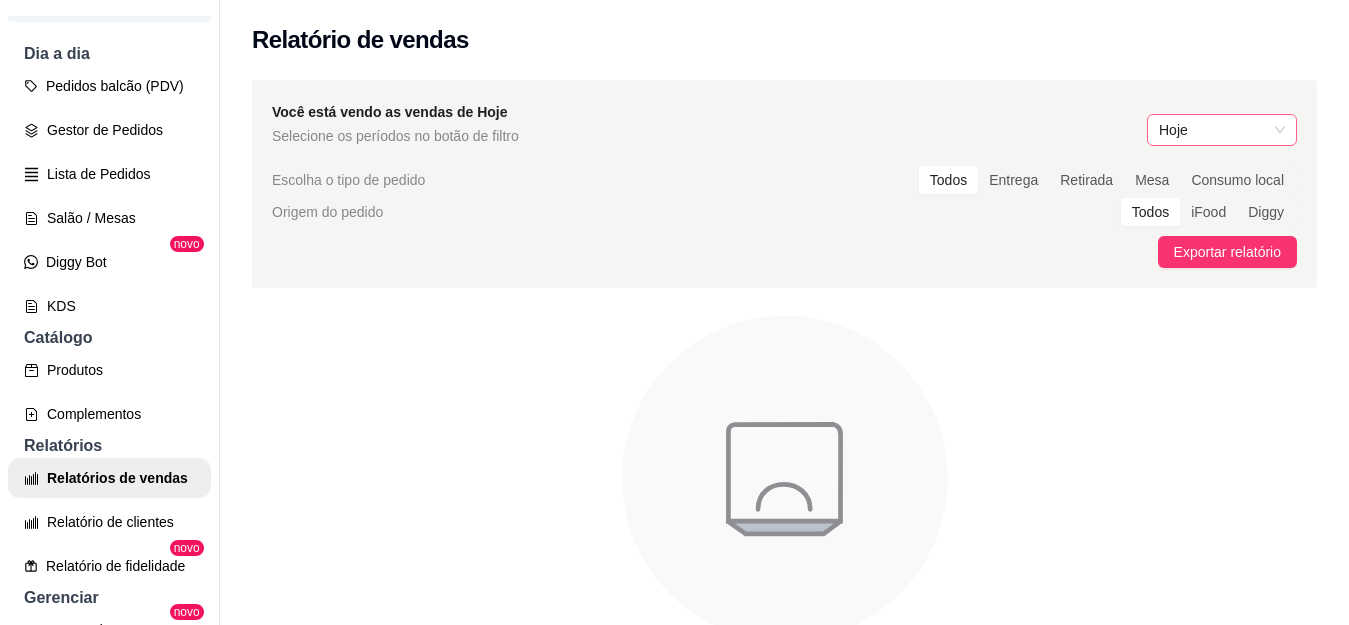 click on "Hoje" at bounding box center [1222, 130] 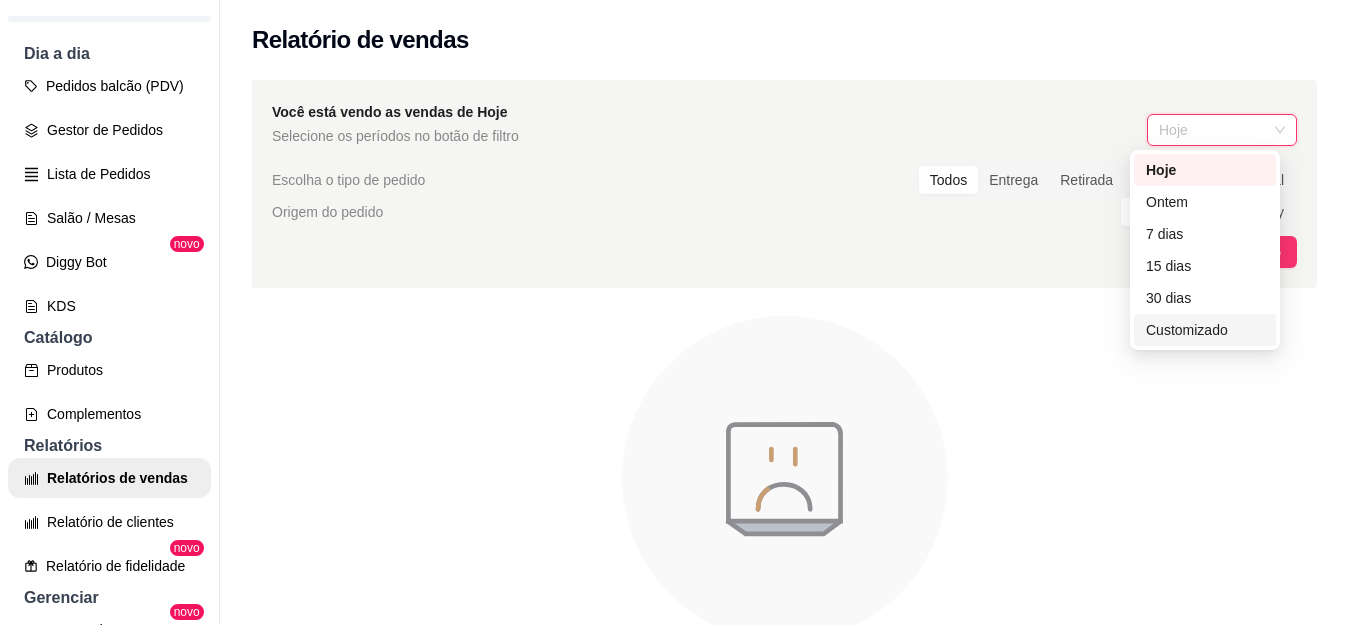 click on "Customizado" at bounding box center (1205, 330) 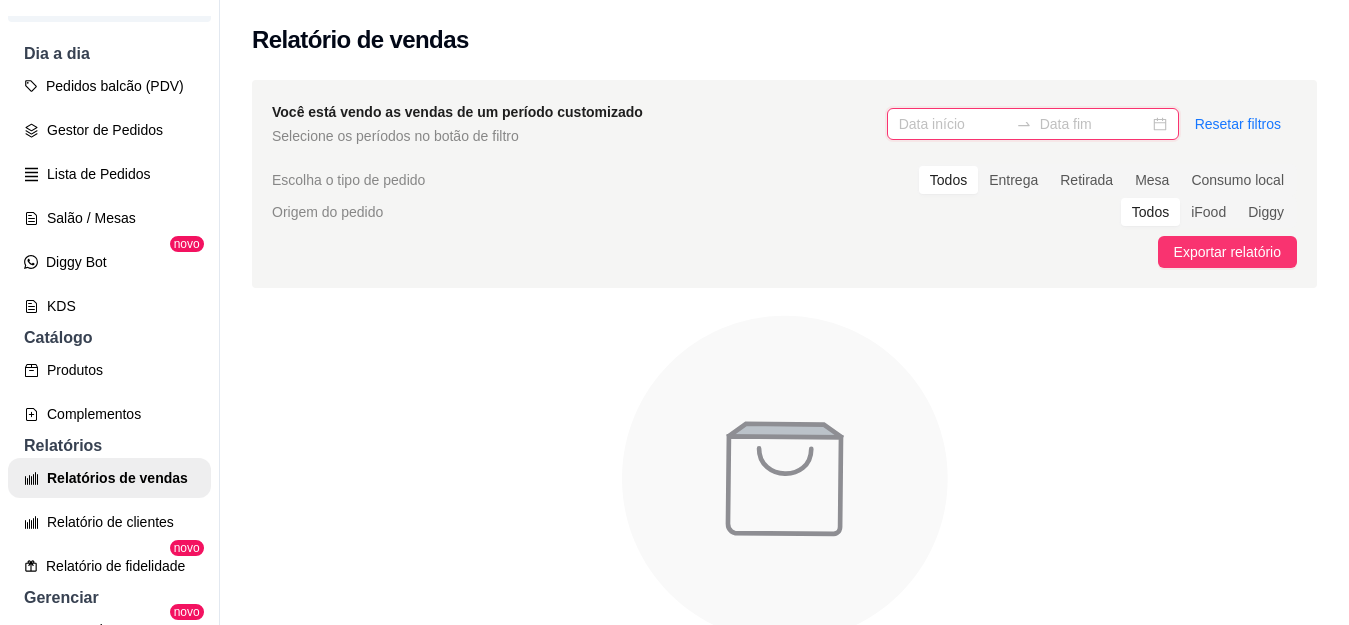 click at bounding box center (953, 124) 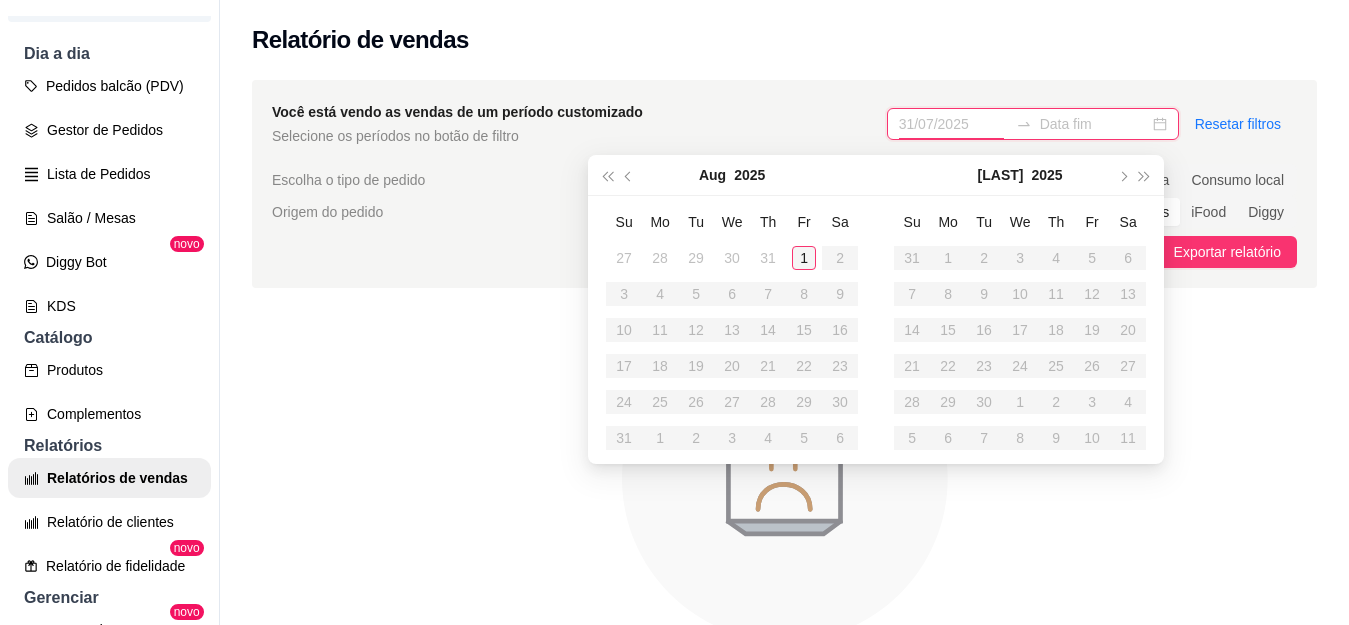 type on "01/08/2025" 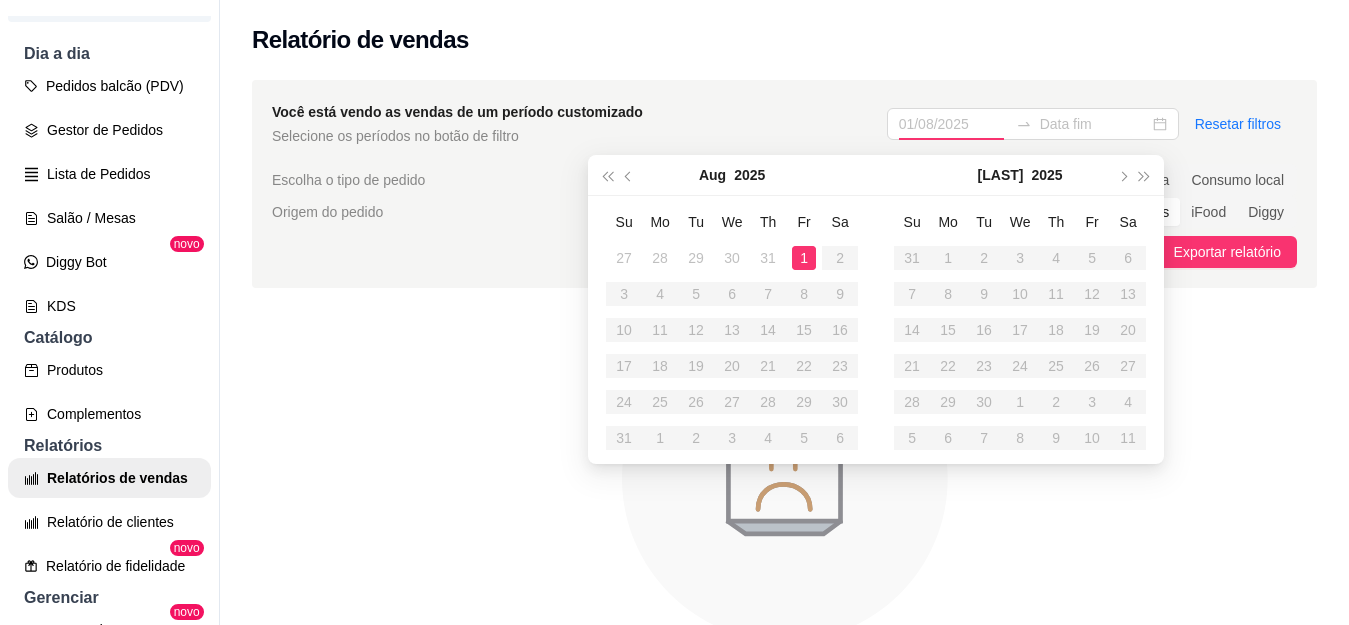 click on "1" at bounding box center (804, 258) 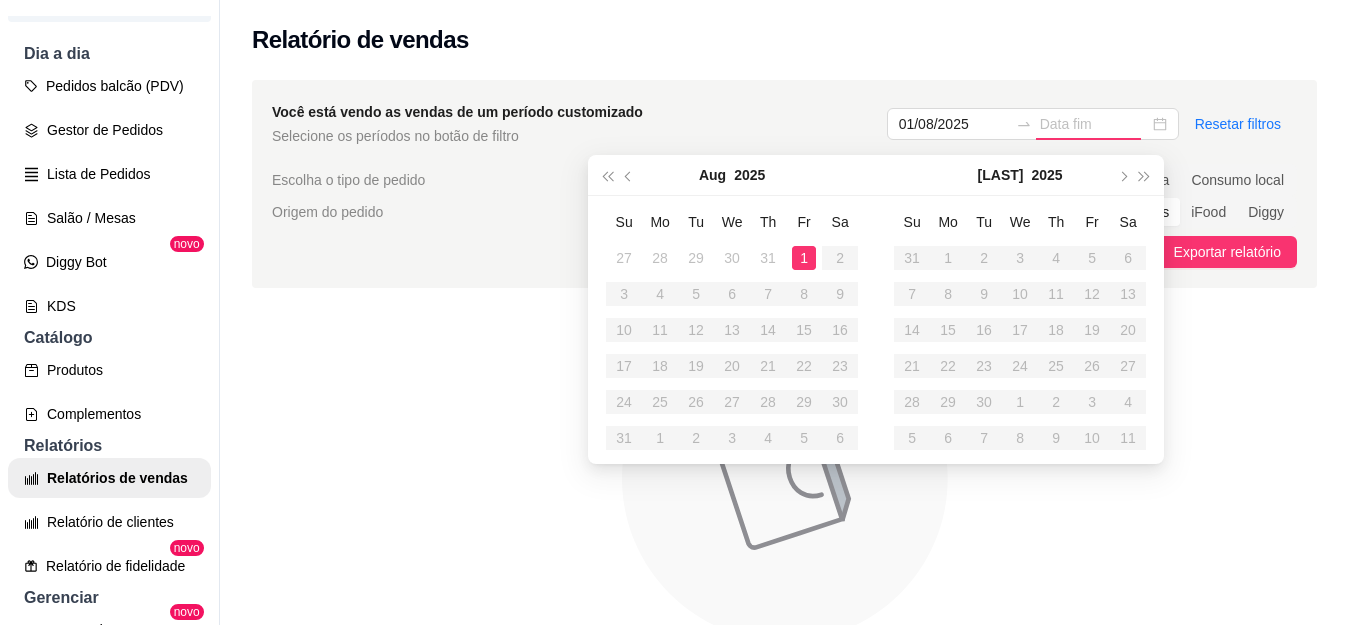 click on "1" at bounding box center [804, 258] 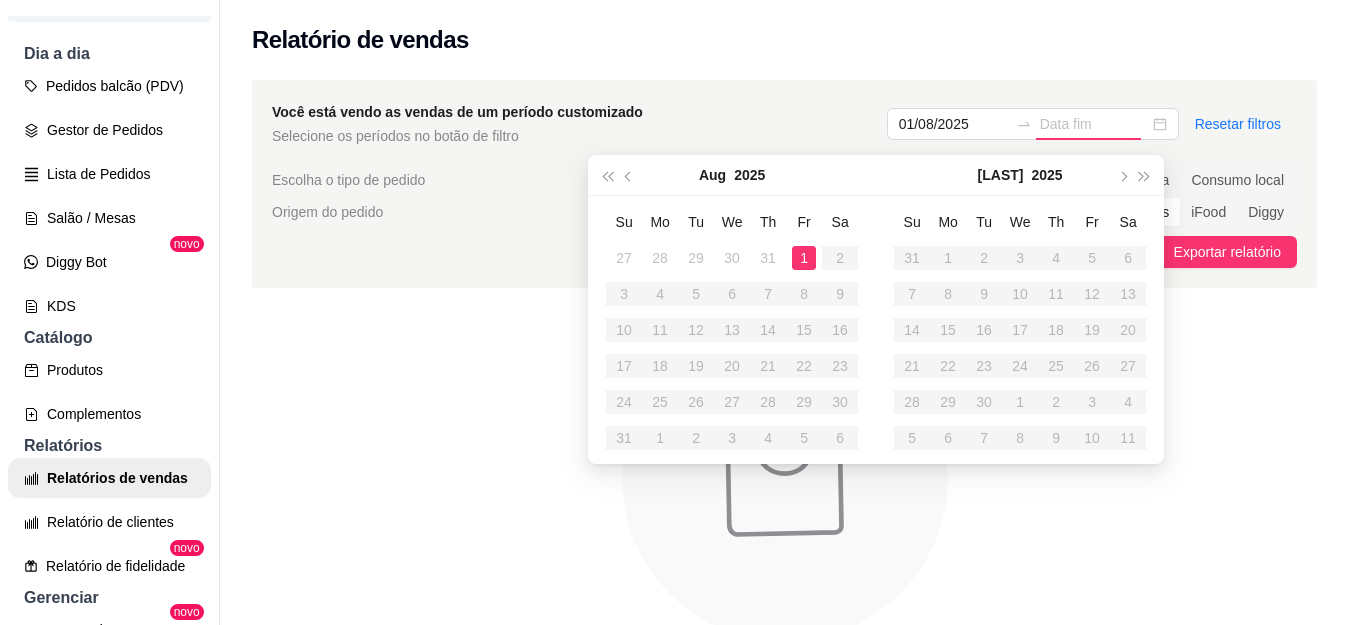 type on "01/08/2025" 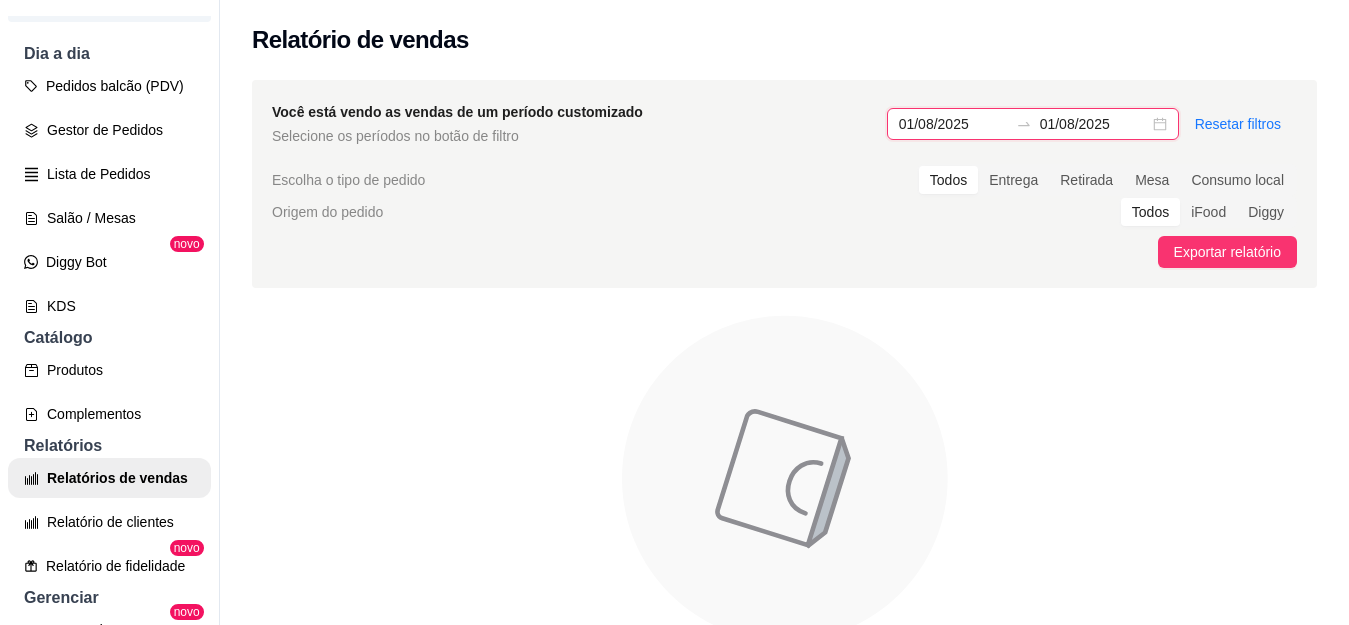 click on "01/08/2025" at bounding box center (953, 124) 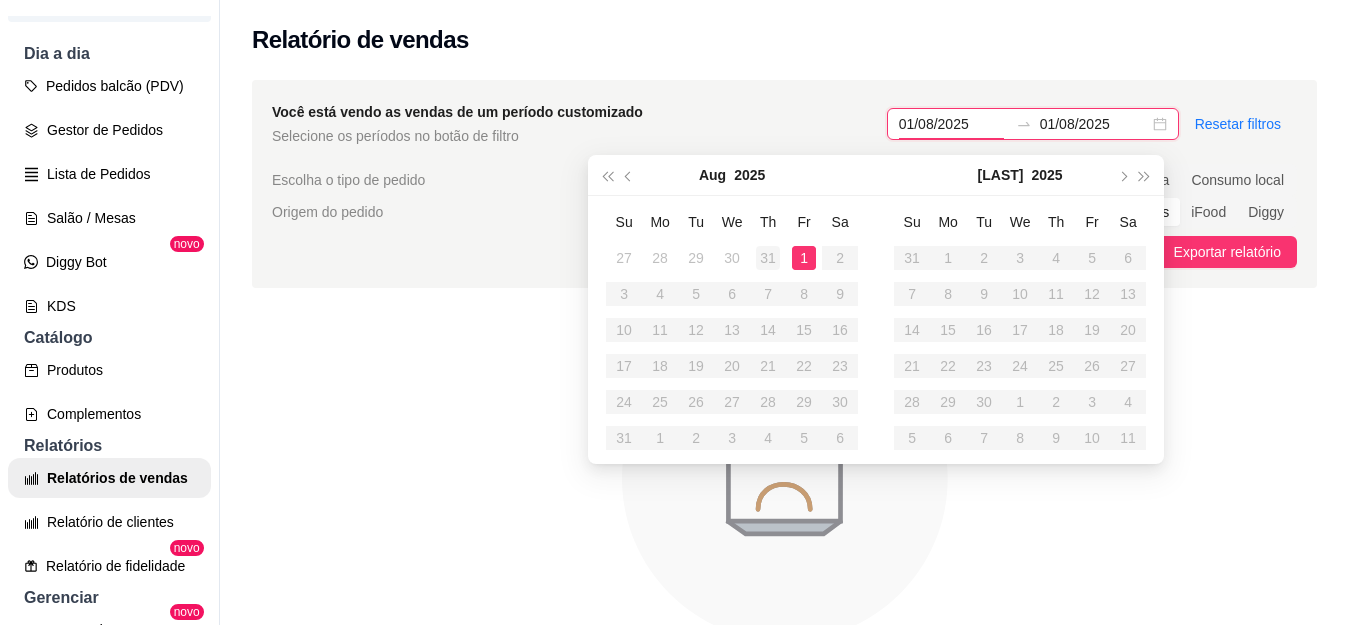 type on "31/07/2025" 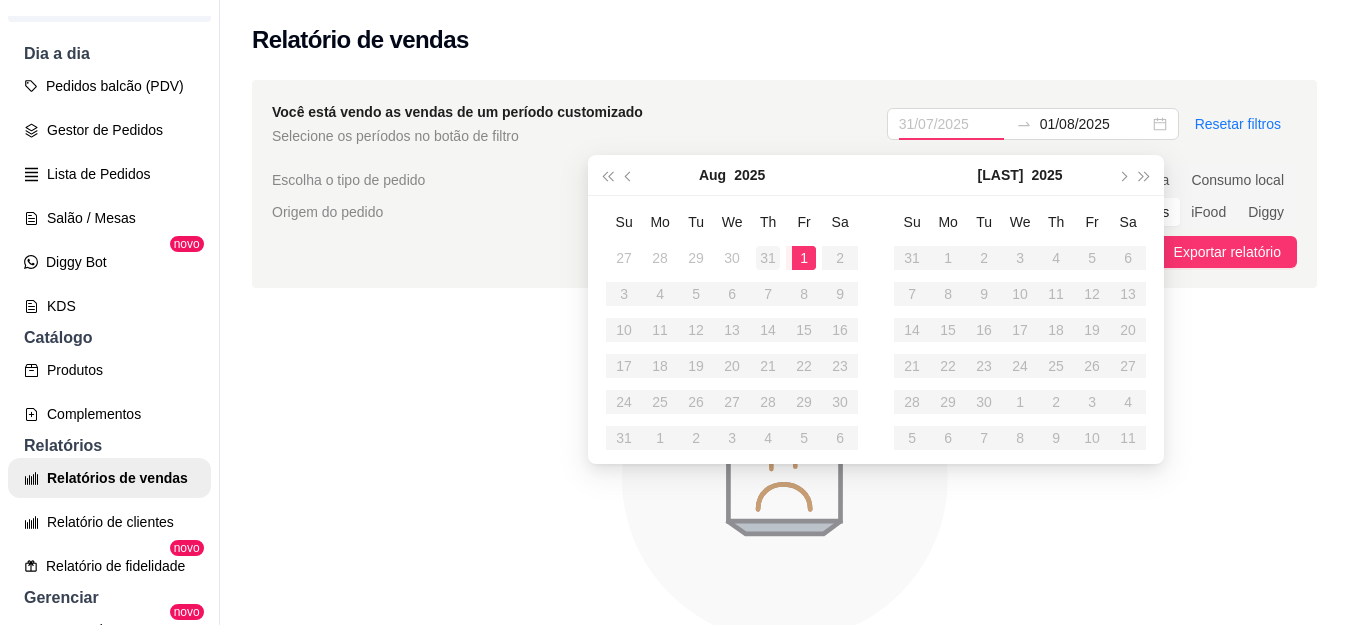 click on "31" at bounding box center (768, 258) 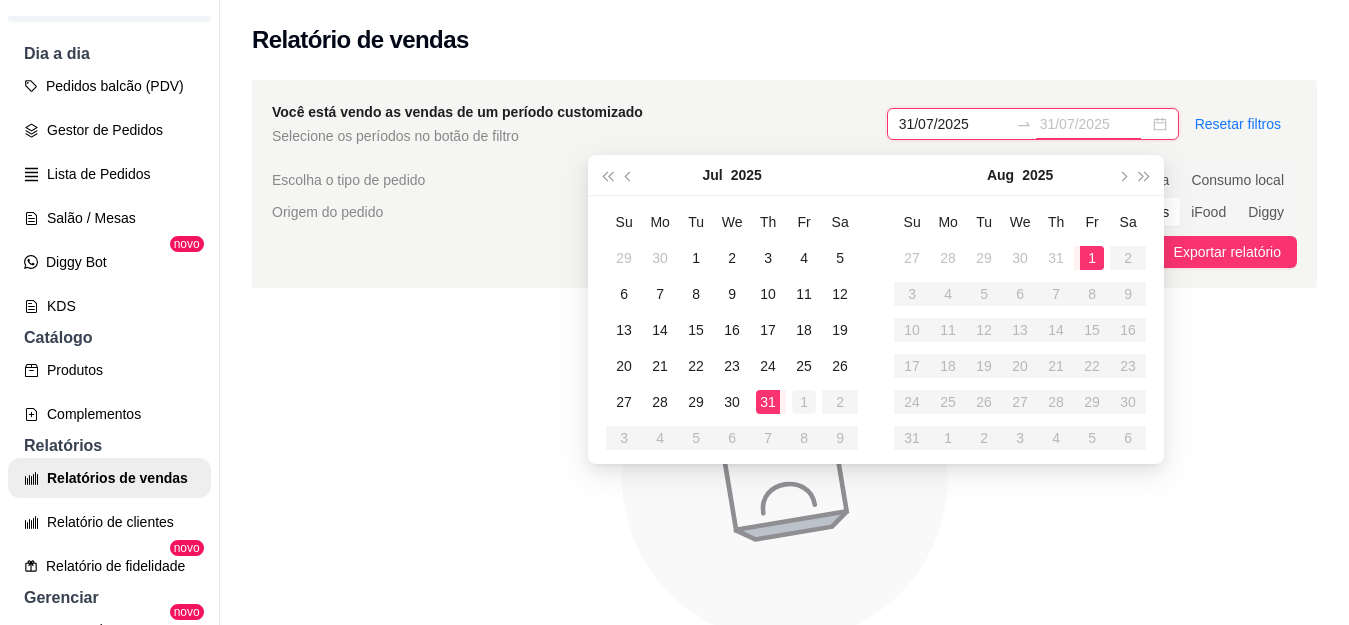 type on "01/08/2025" 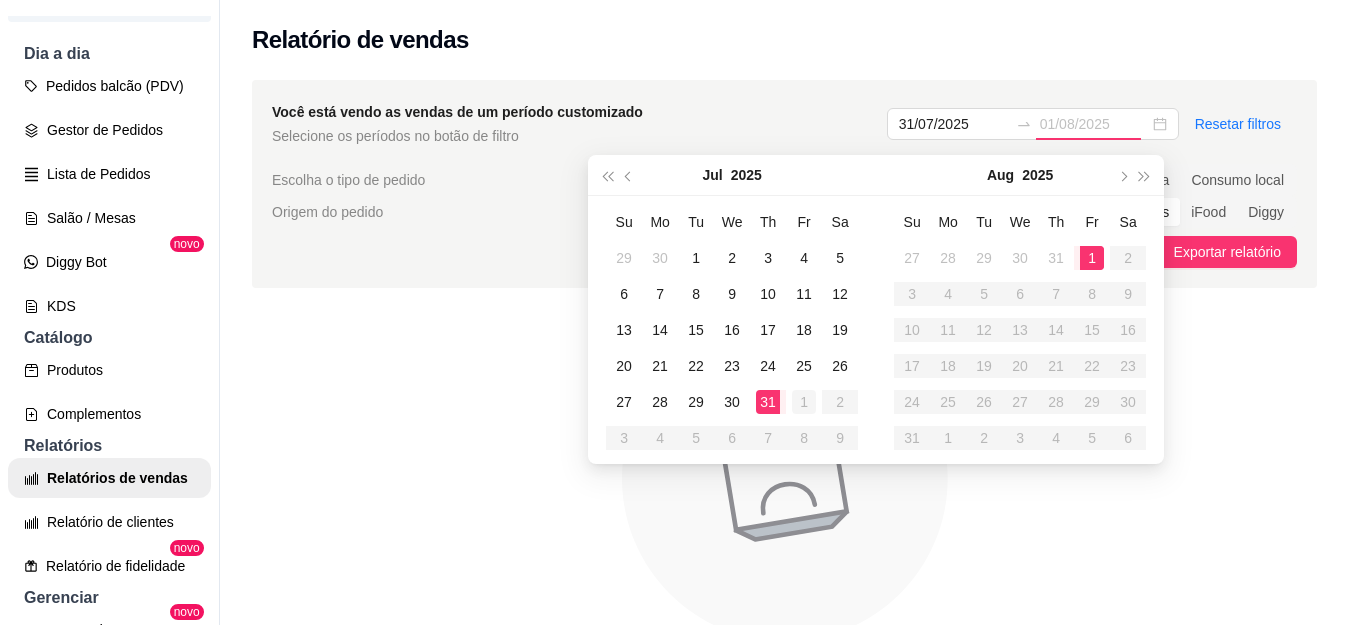 click on "1" at bounding box center (804, 402) 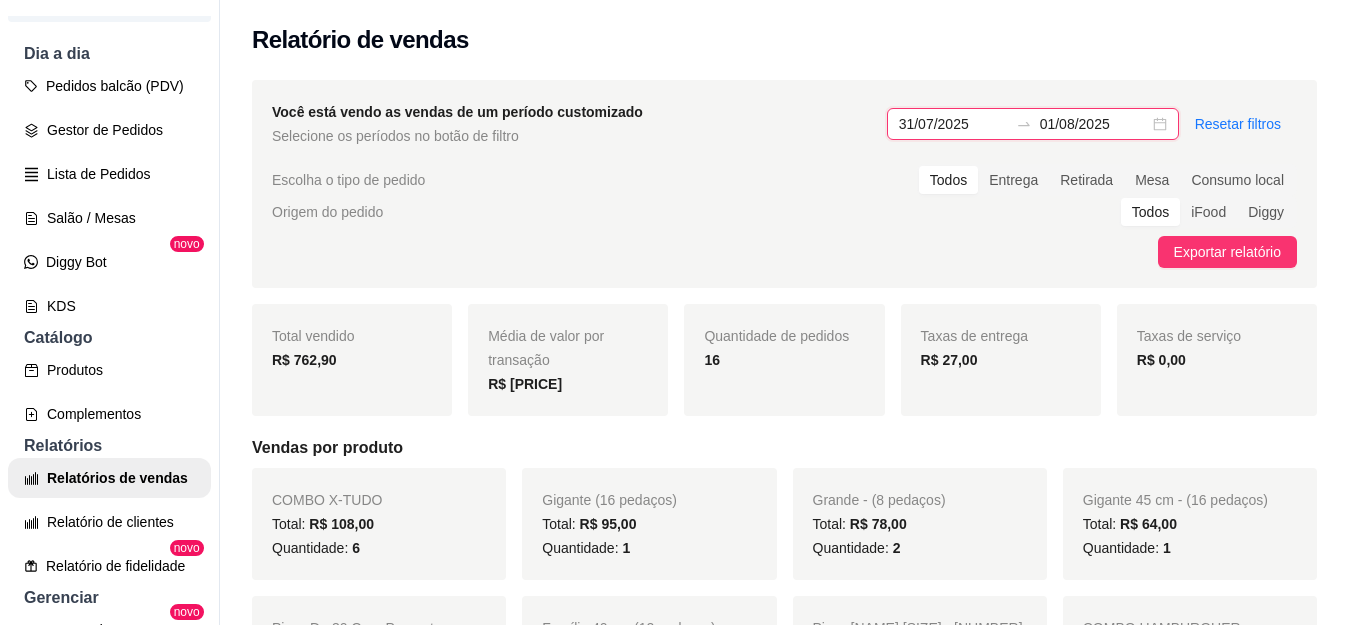 click on "31/07/2025" at bounding box center (953, 124) 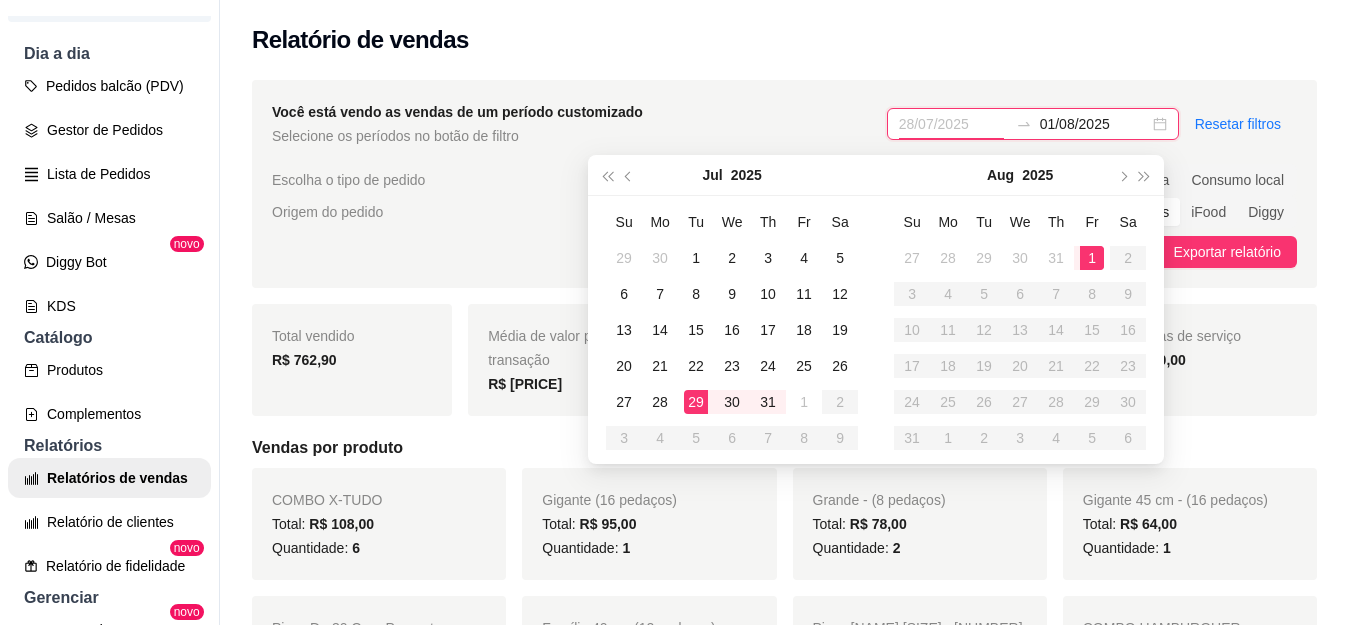 type on "29/07/2025" 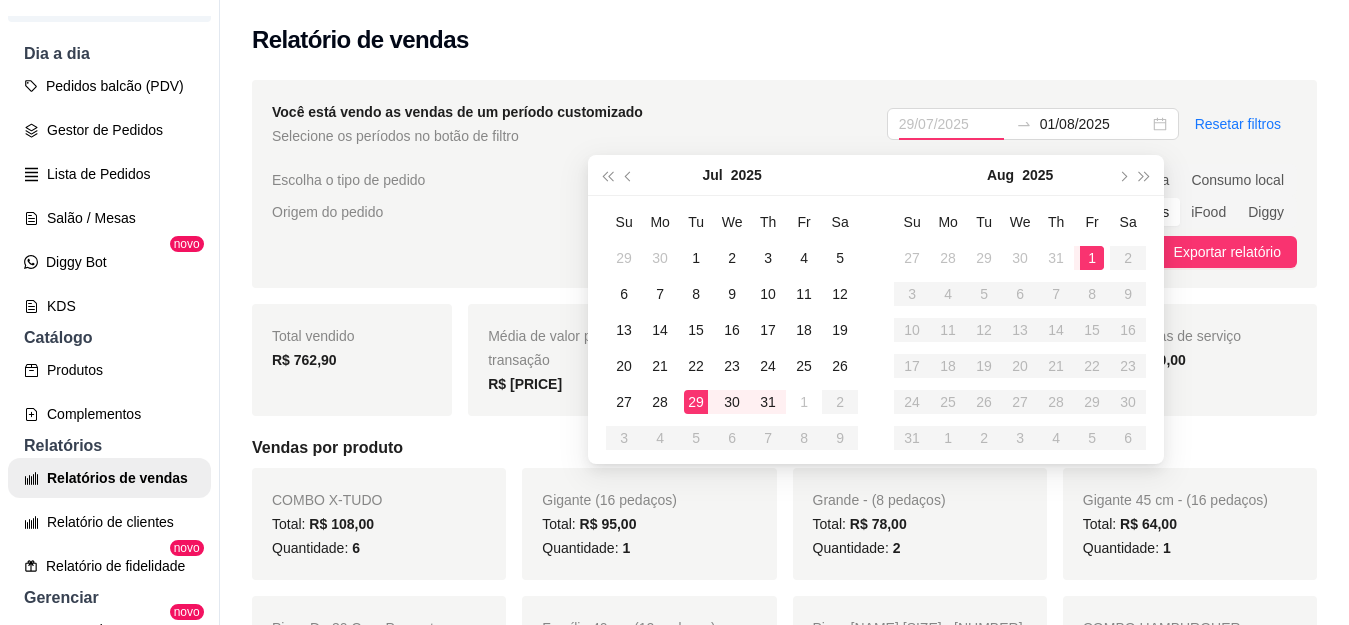 click on "29" at bounding box center (696, 402) 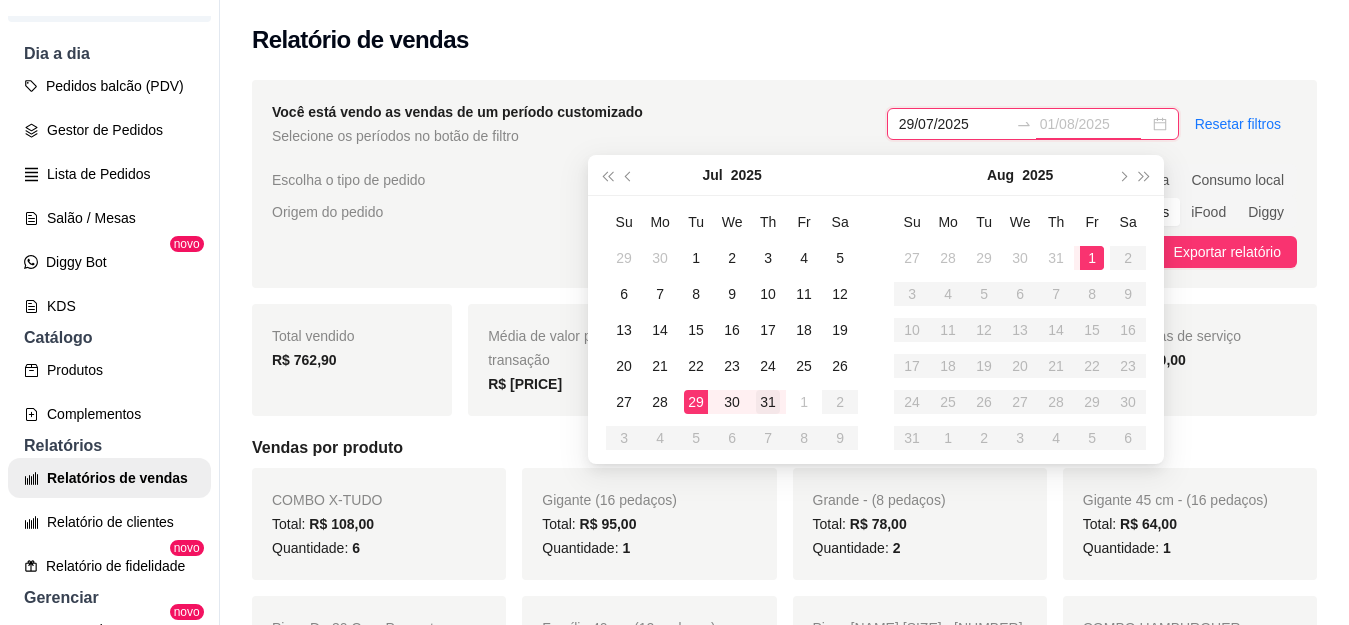 type on "31/07/2025" 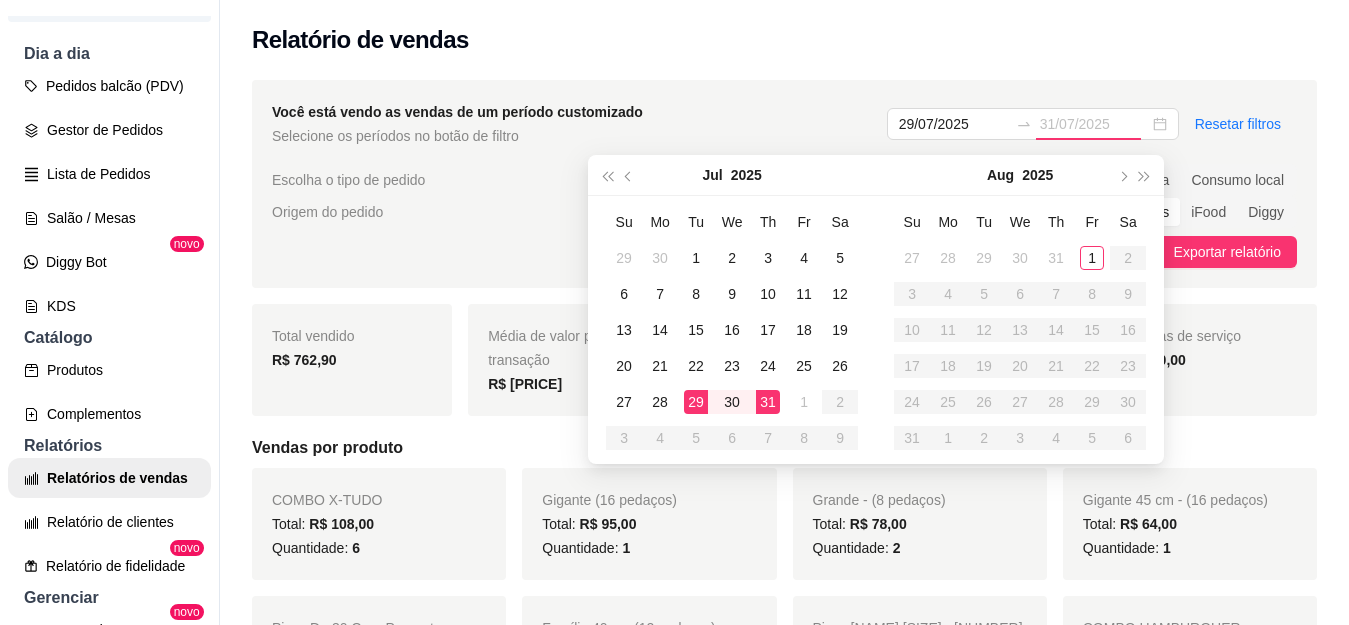 click on "31" at bounding box center (768, 402) 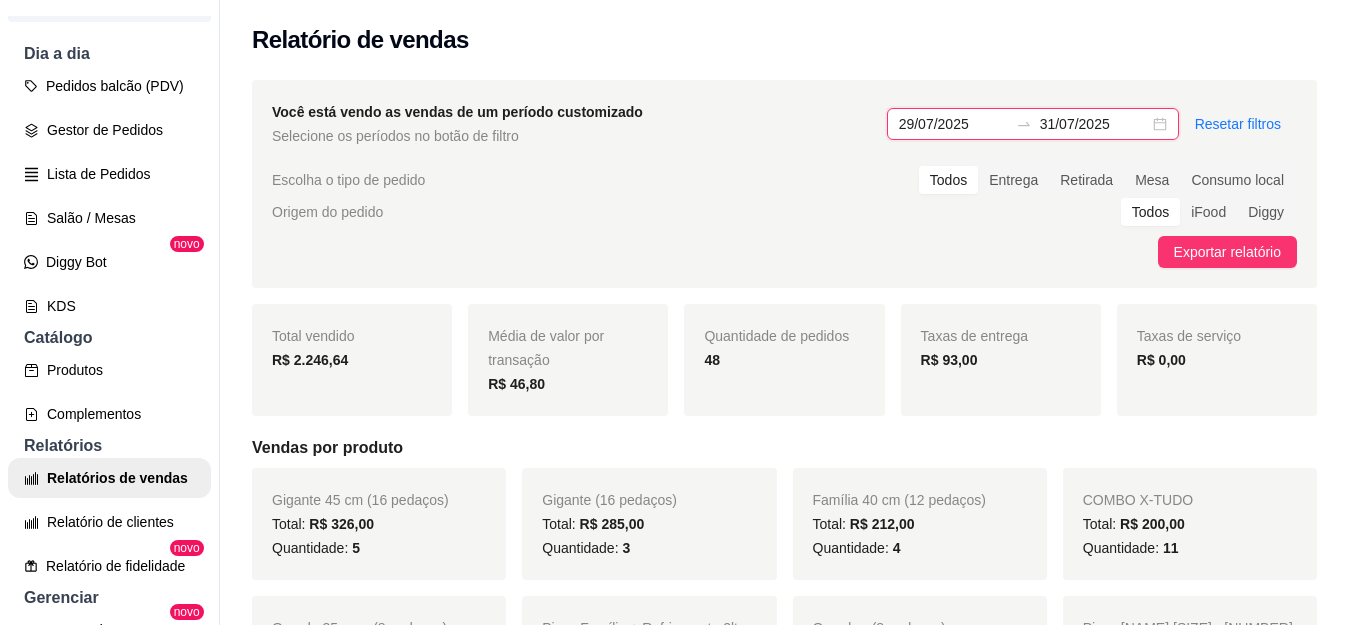 click on "29/07/2025" at bounding box center (953, 124) 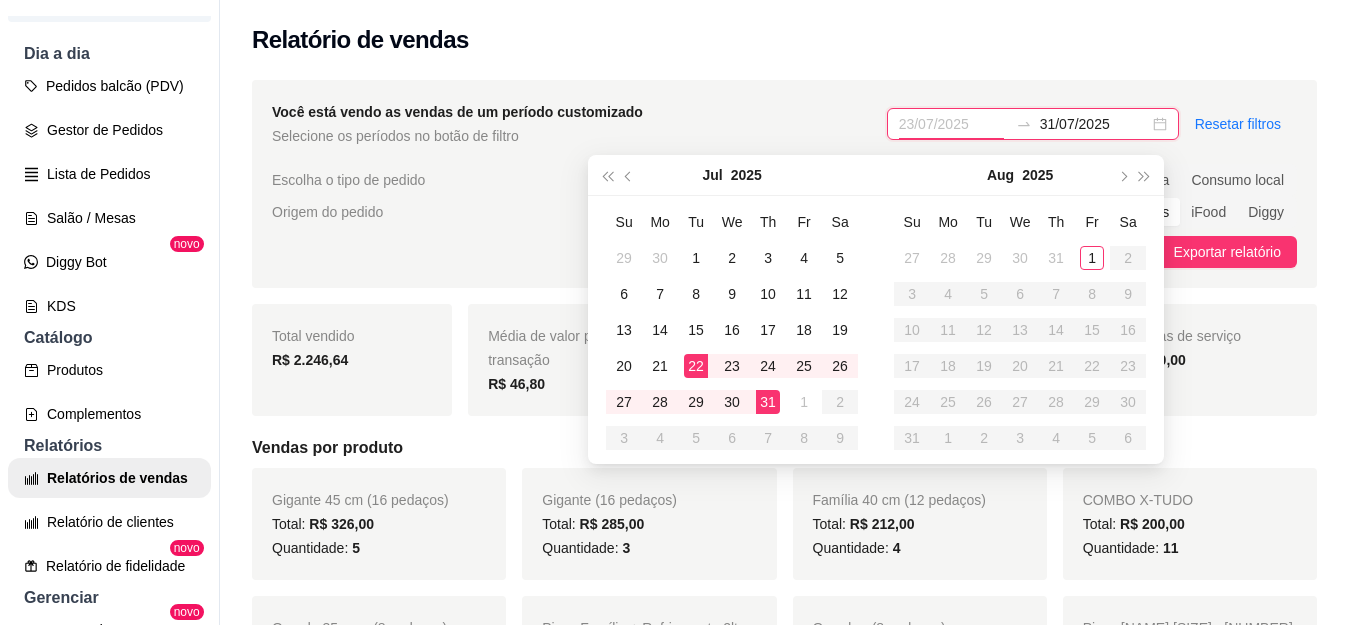 type on "[DATE]" 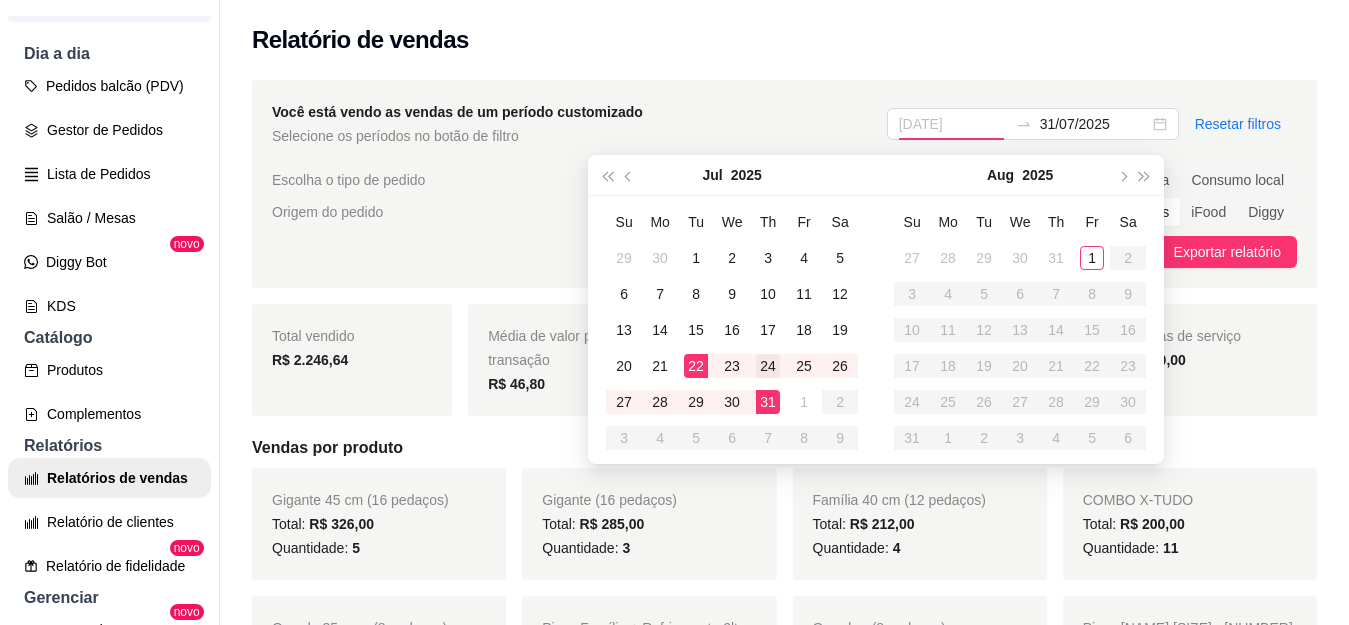 drag, startPoint x: 704, startPoint y: 364, endPoint x: 758, endPoint y: 373, distance: 54.74486 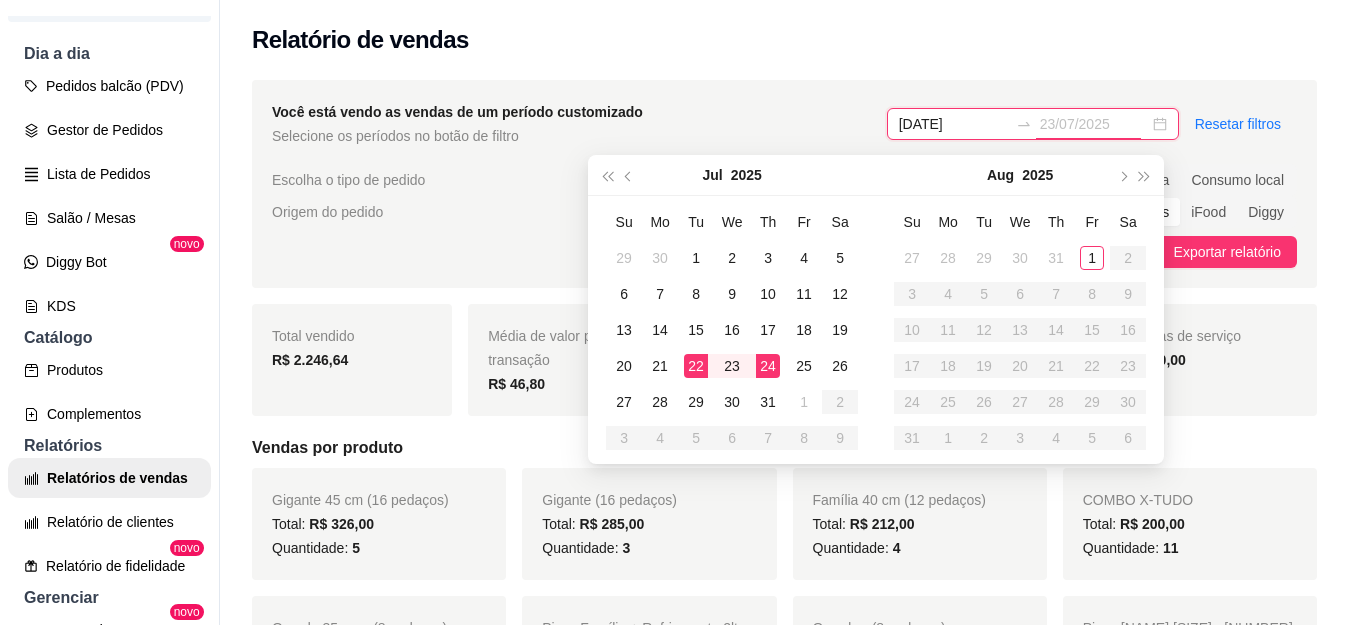 type on "24/07/2025" 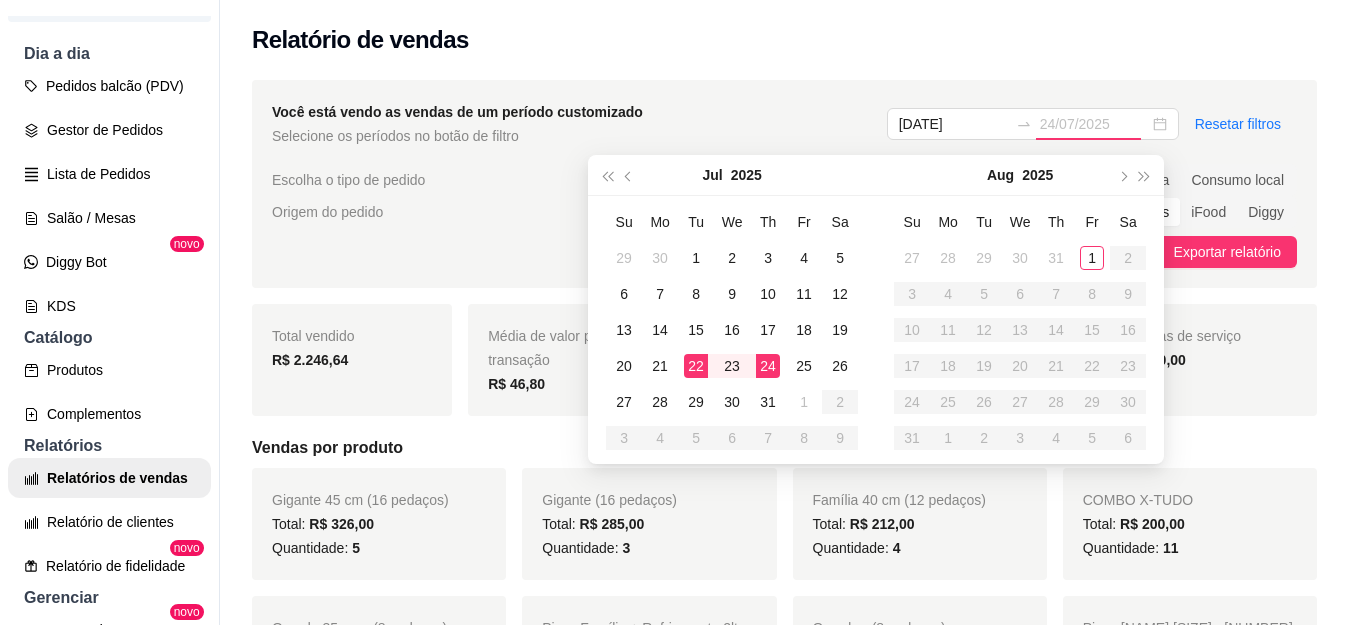 click on "24" at bounding box center (768, 366) 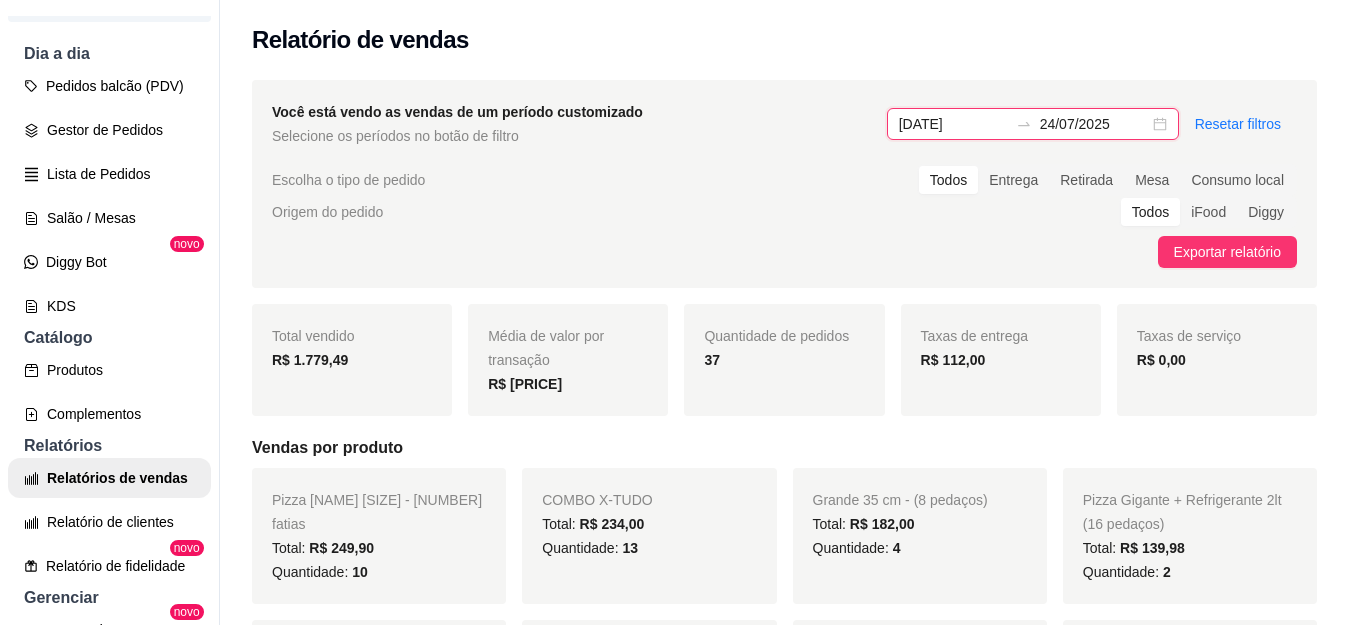 click on "[DATE]" at bounding box center [953, 124] 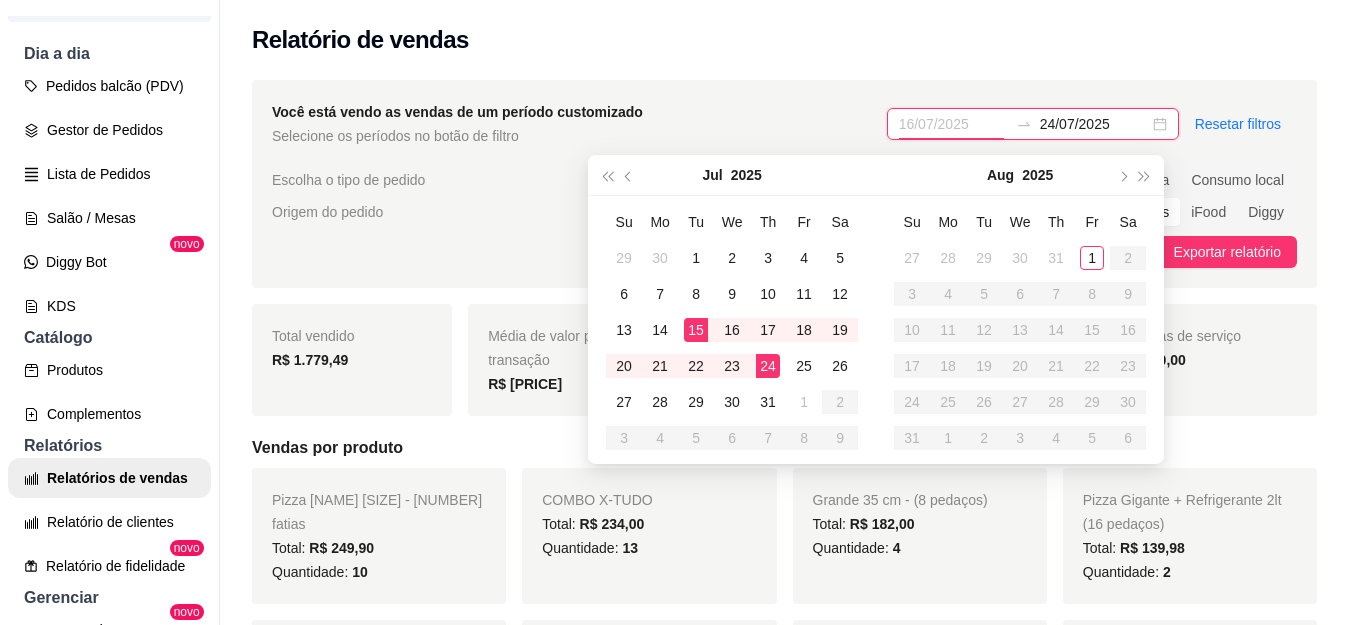 type on "15/07/2025" 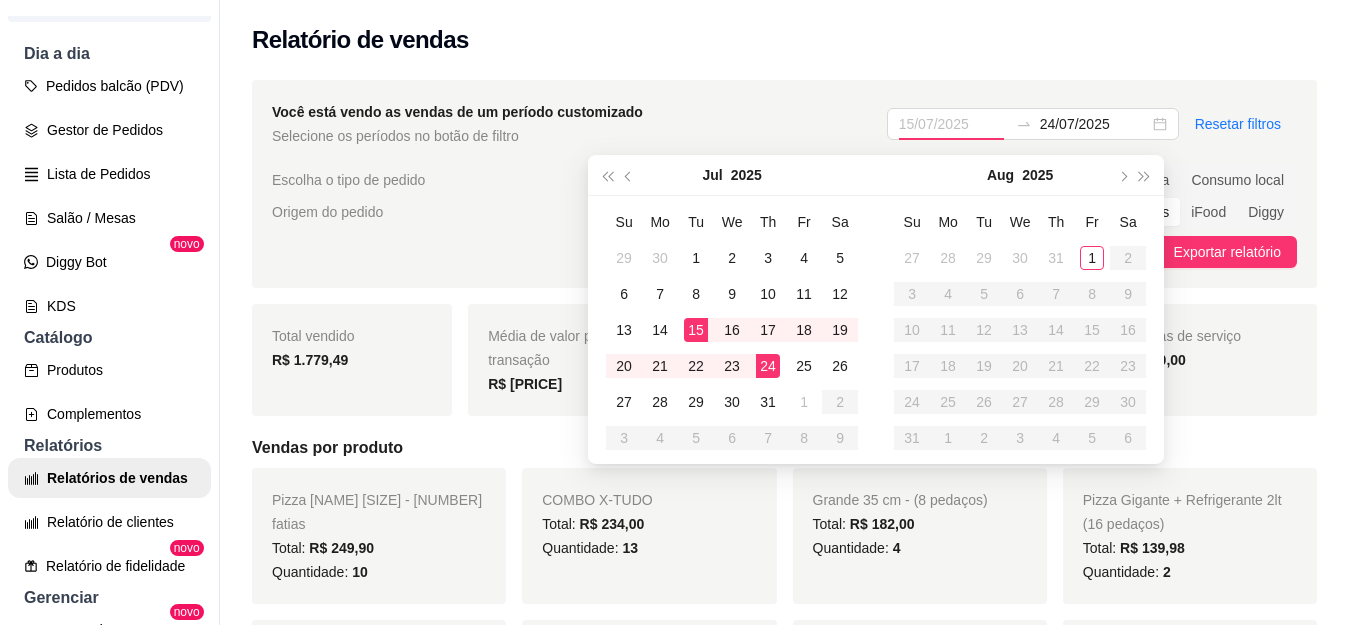 click on "15" at bounding box center [696, 330] 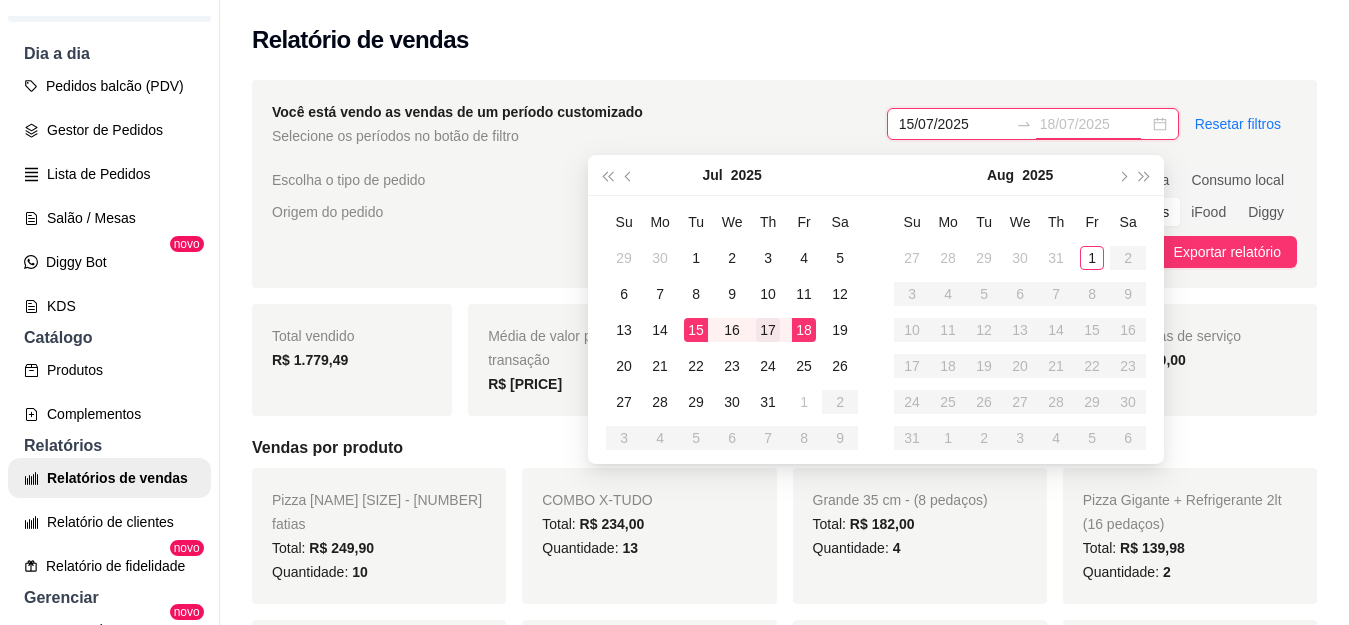 type on "[DATE]" 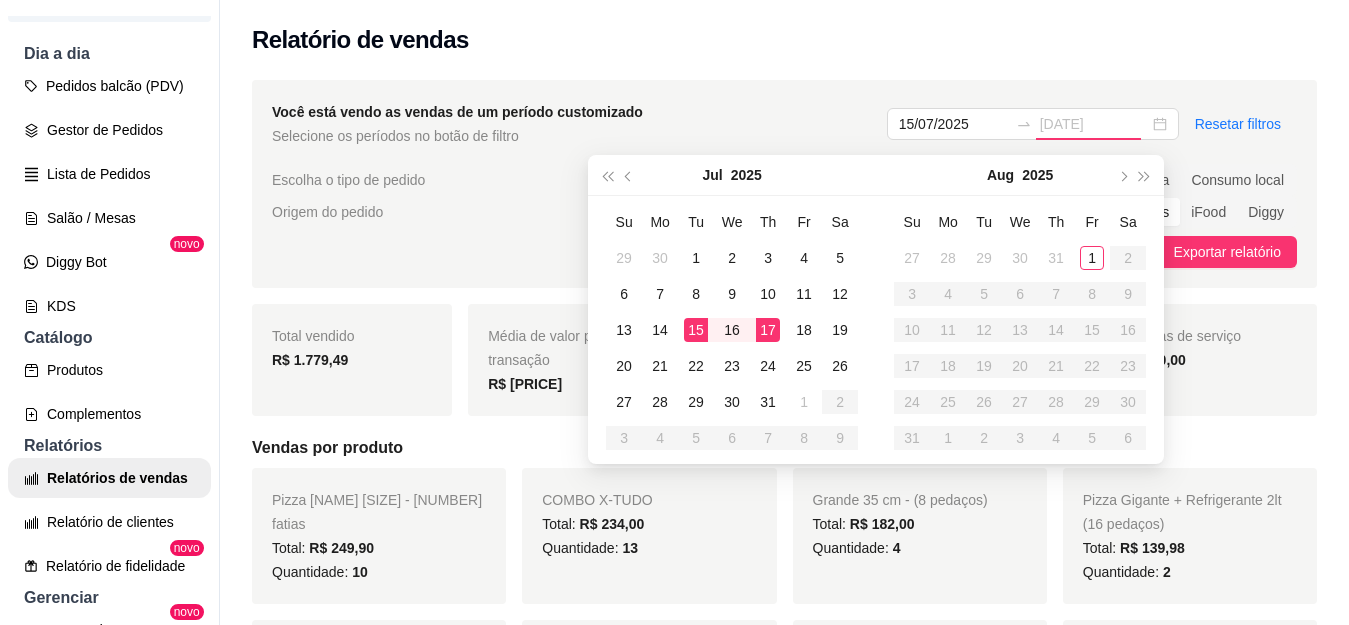 click on "17" at bounding box center [768, 330] 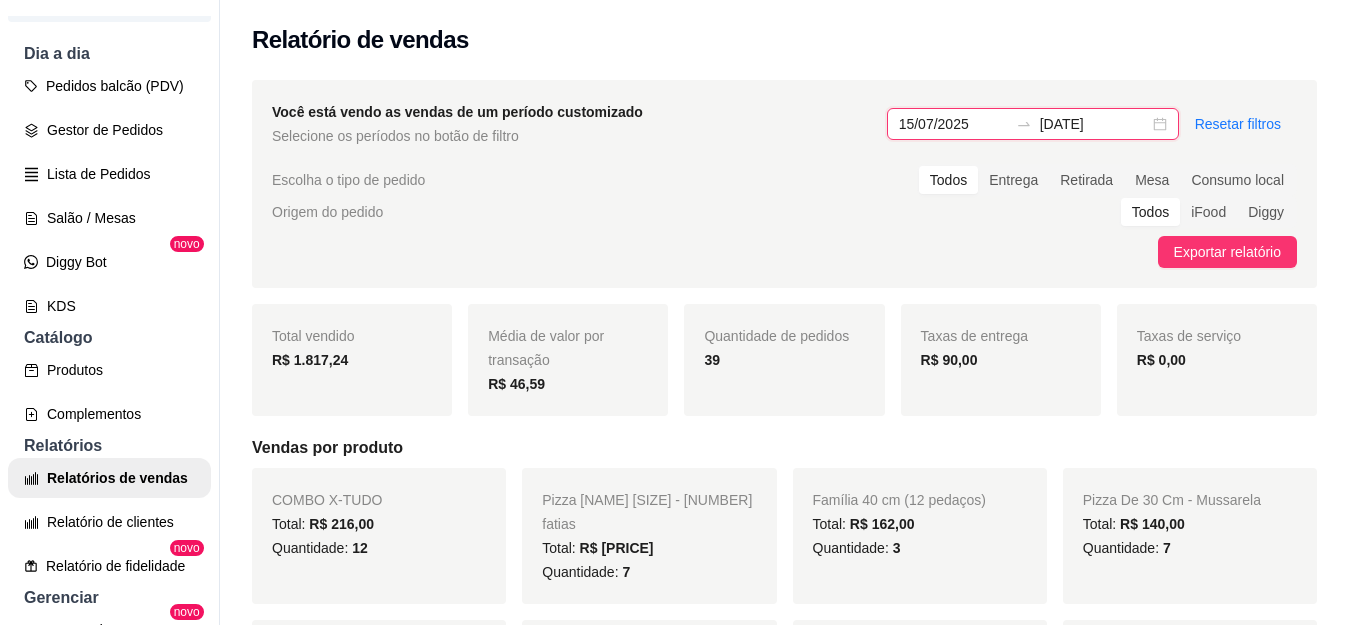 click on "15/07/2025" at bounding box center [953, 124] 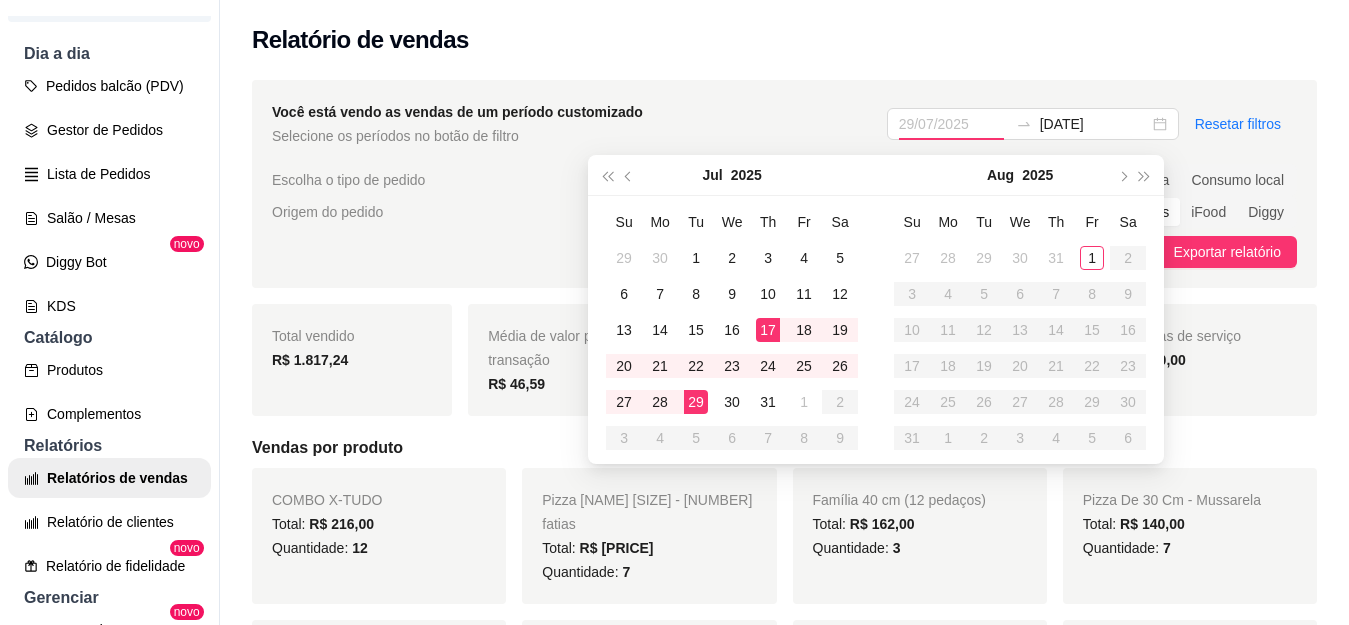 click on "29" at bounding box center (696, 402) 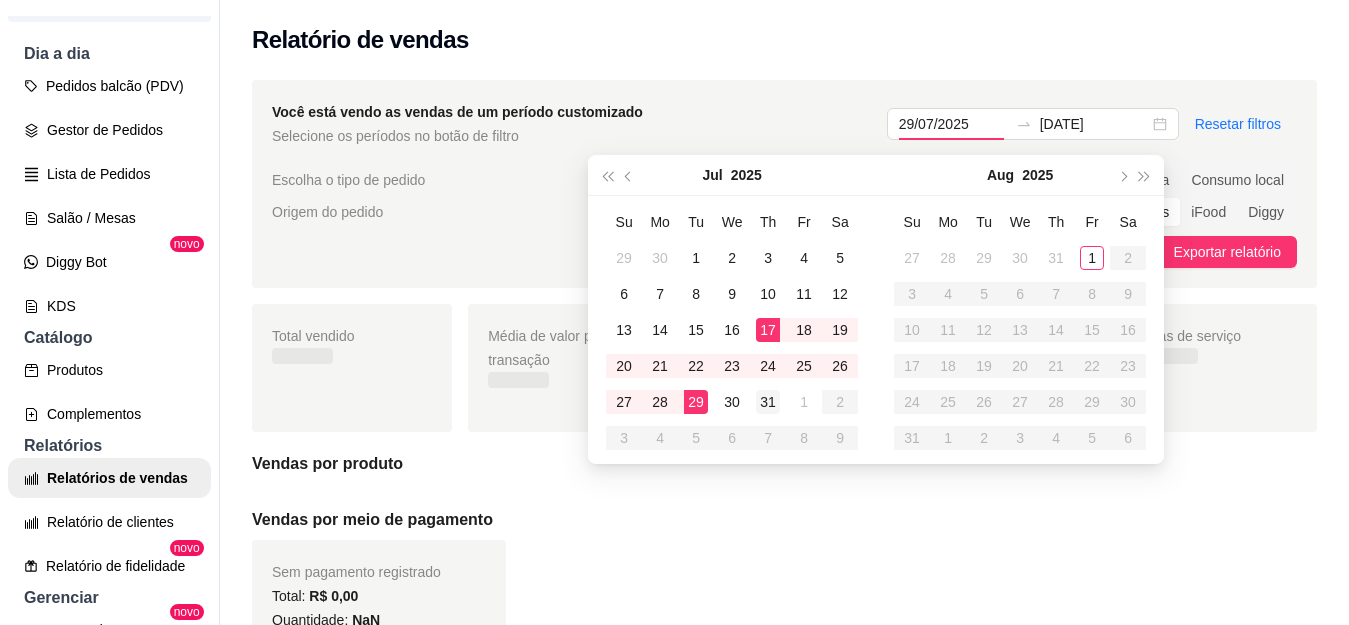 type on "[DATE]" 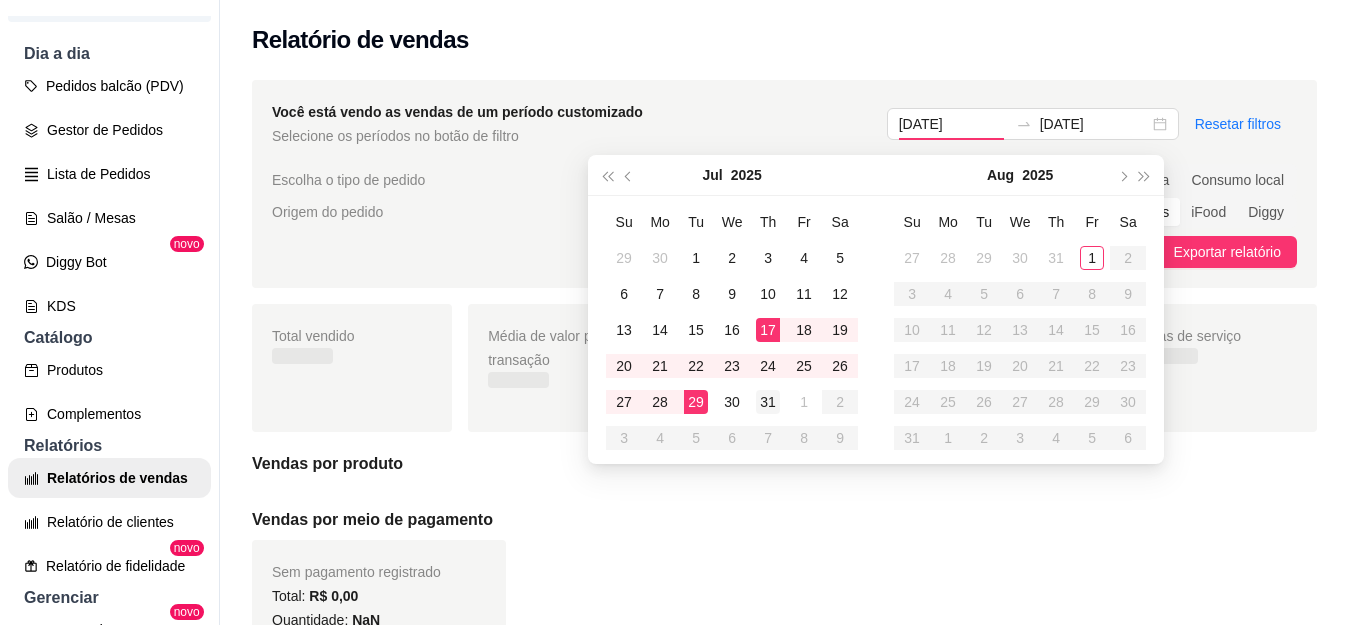 type on "29/07/2025" 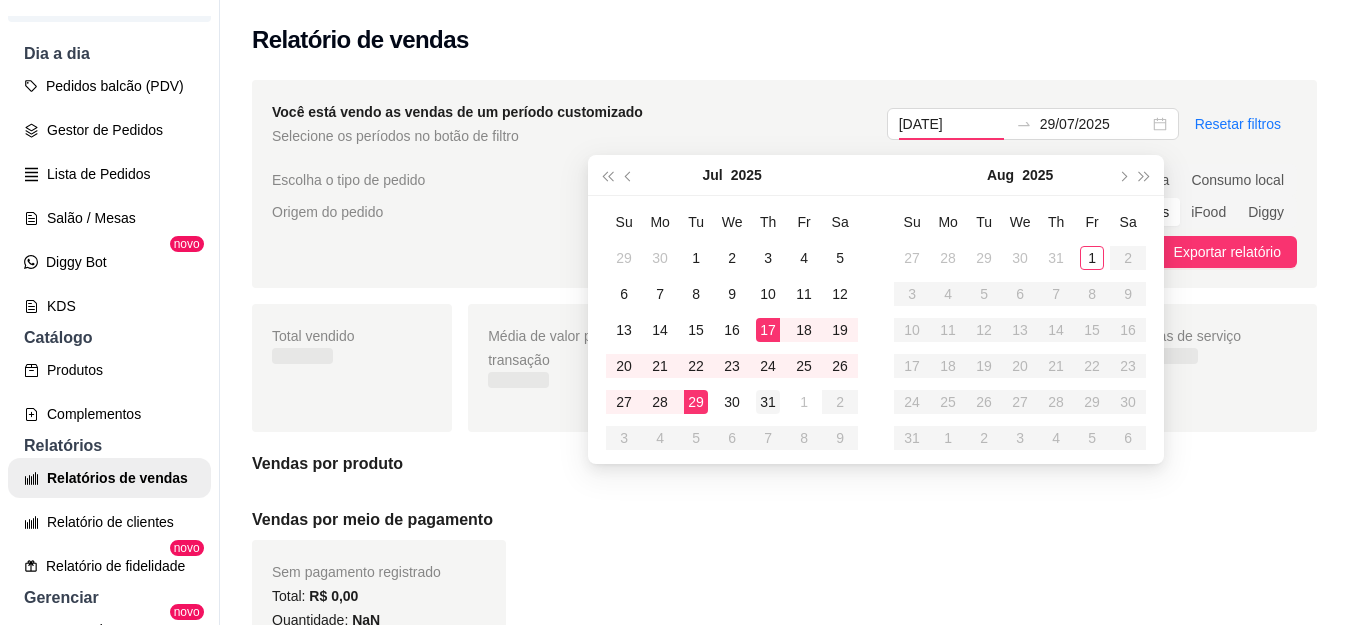 type on "31/07/2025" 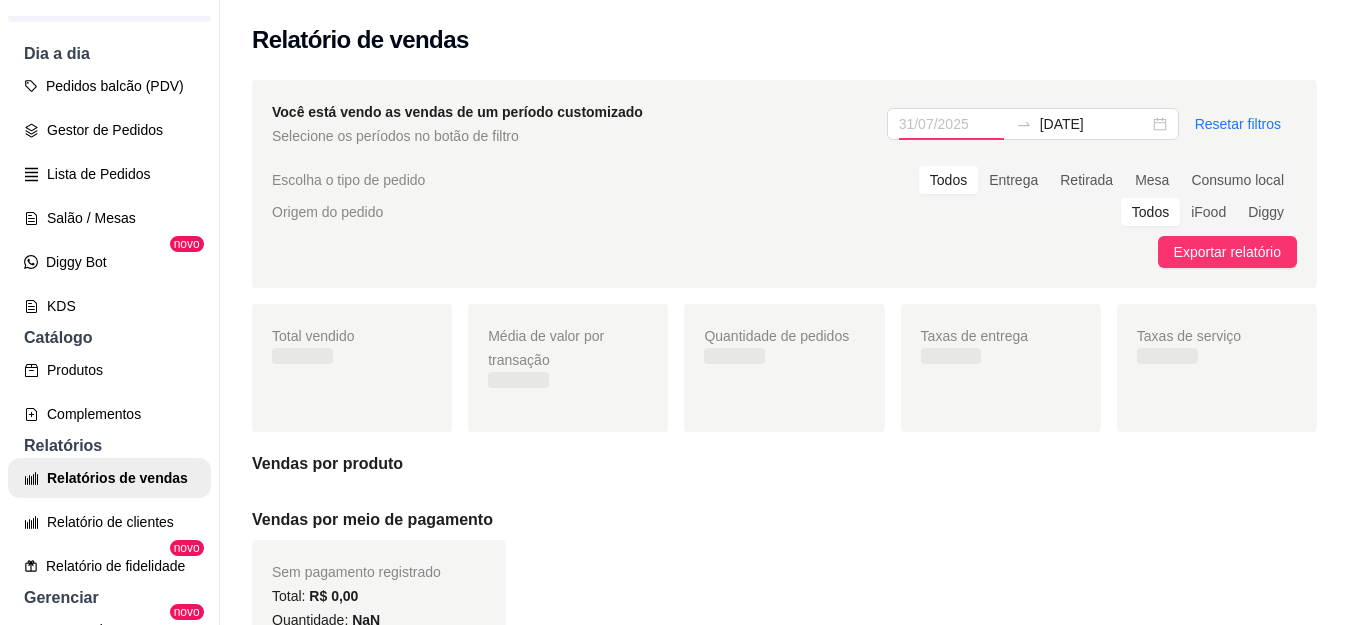 type on "[DATE]" 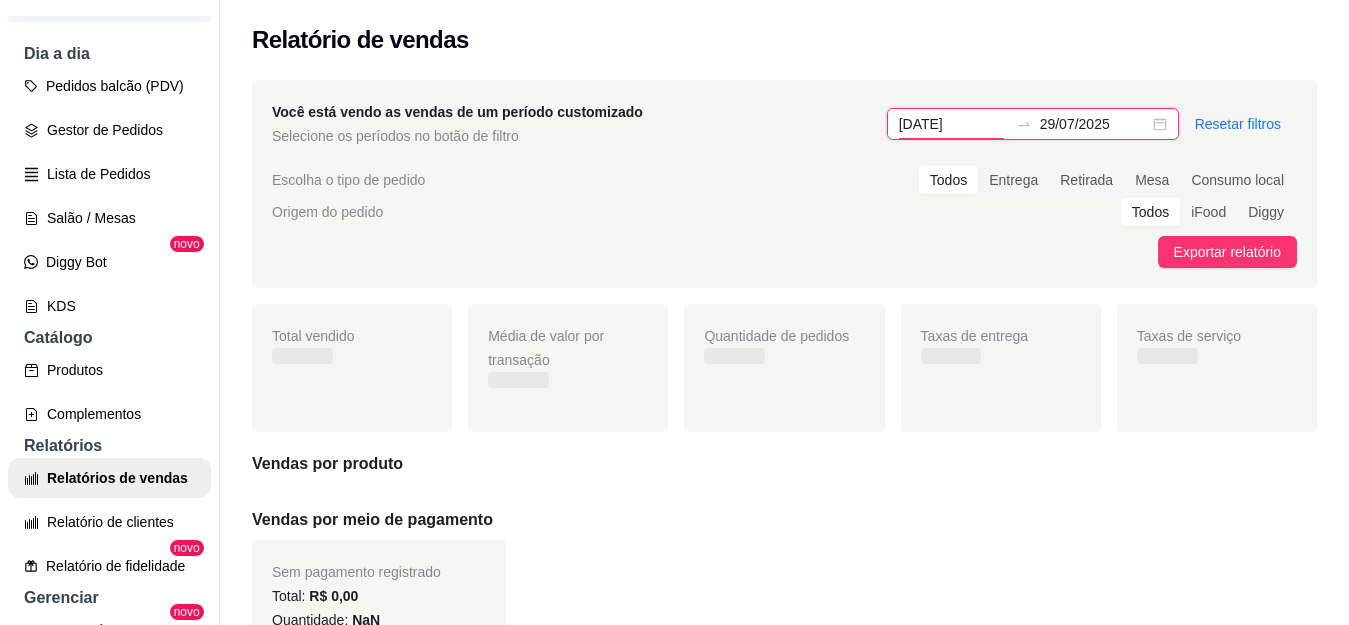 click on "[DATE]" at bounding box center [953, 124] 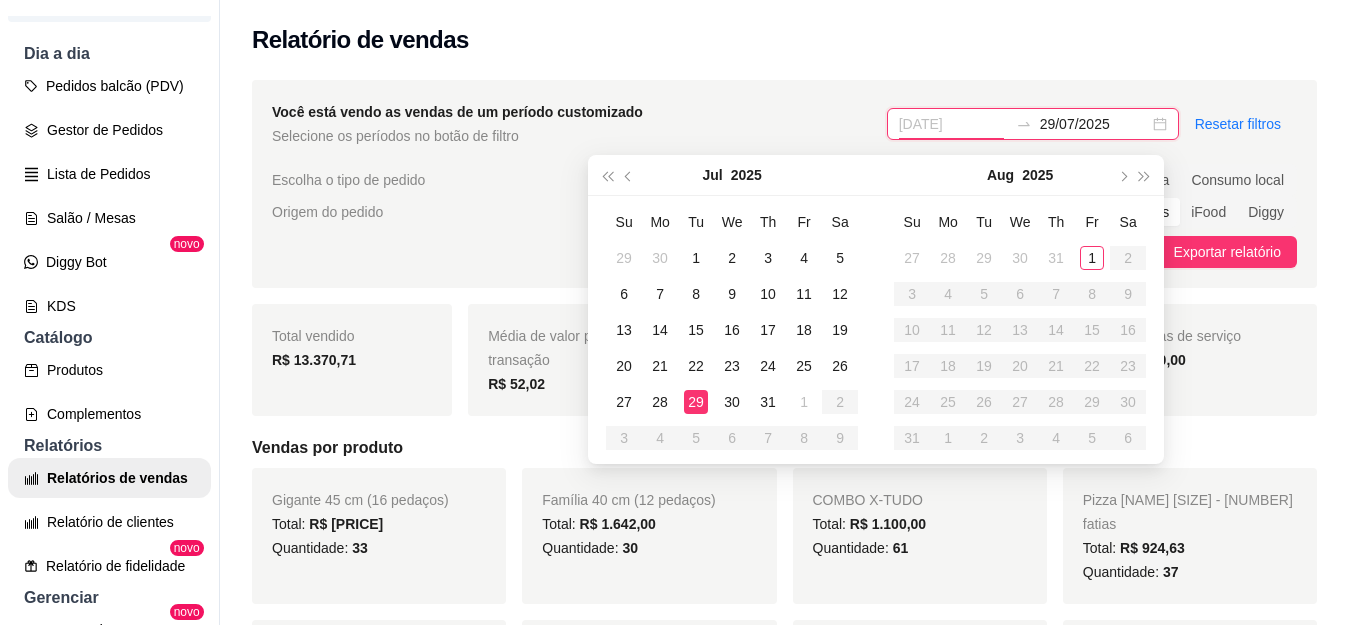 type on "29/07/2025" 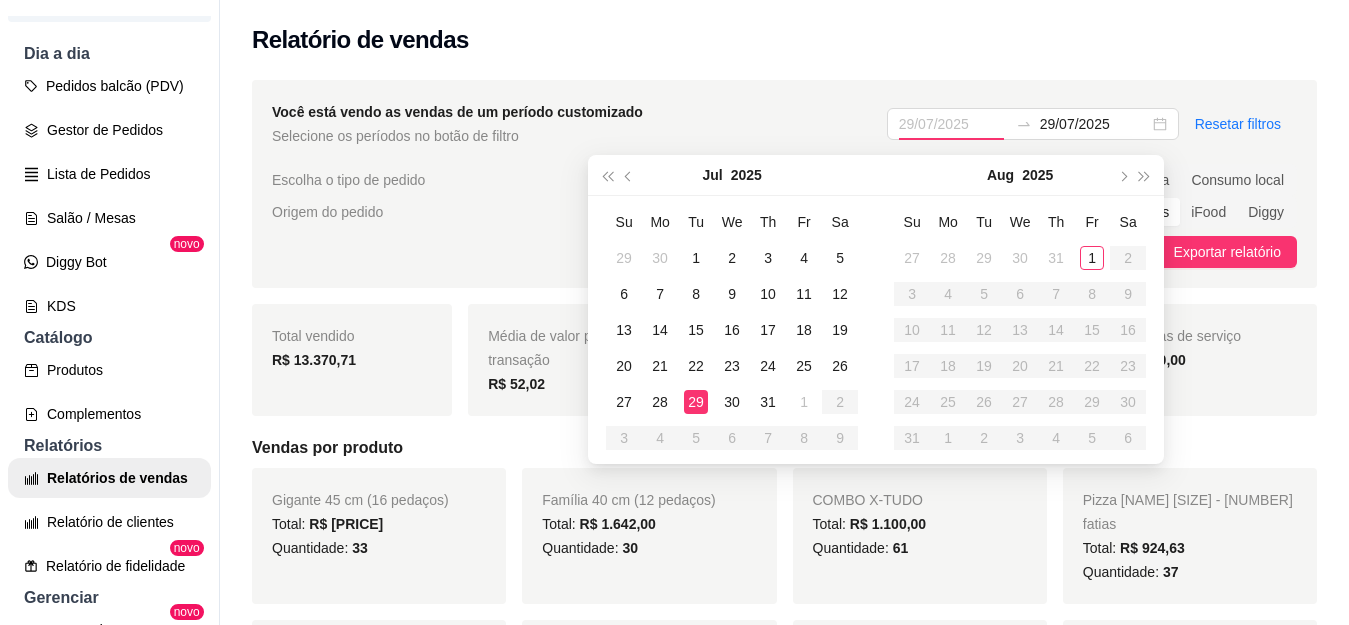 click on "29" at bounding box center [696, 402] 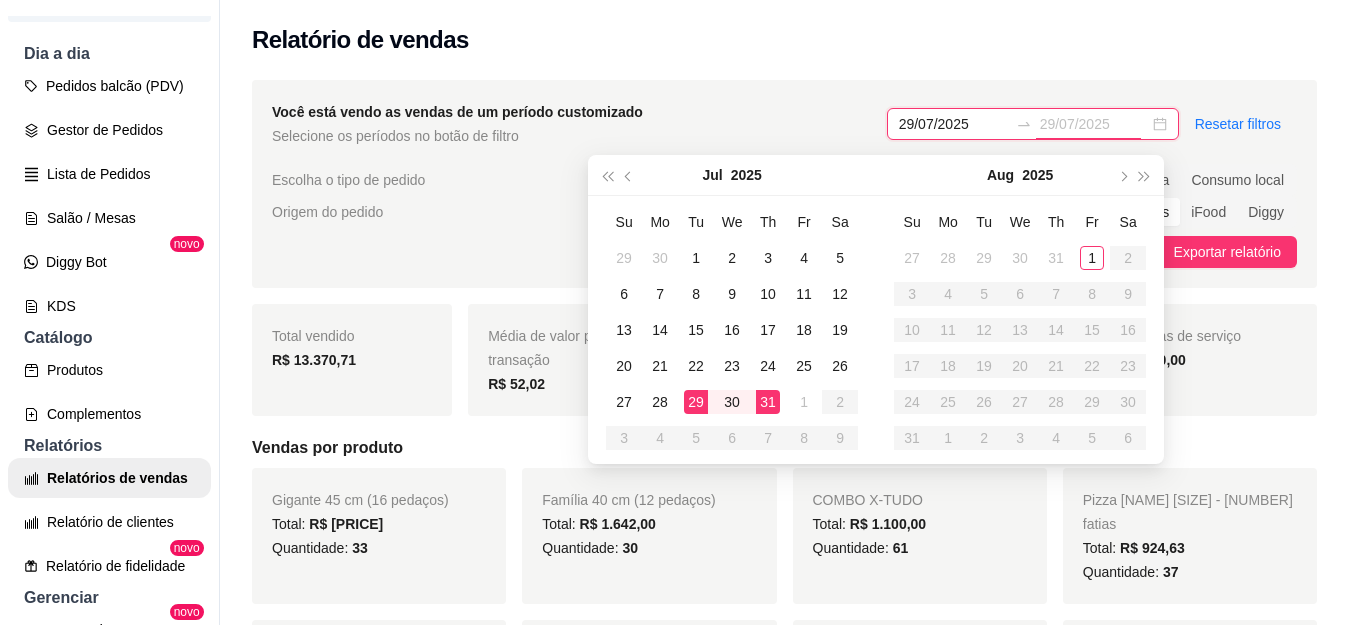 type on "31/07/2025" 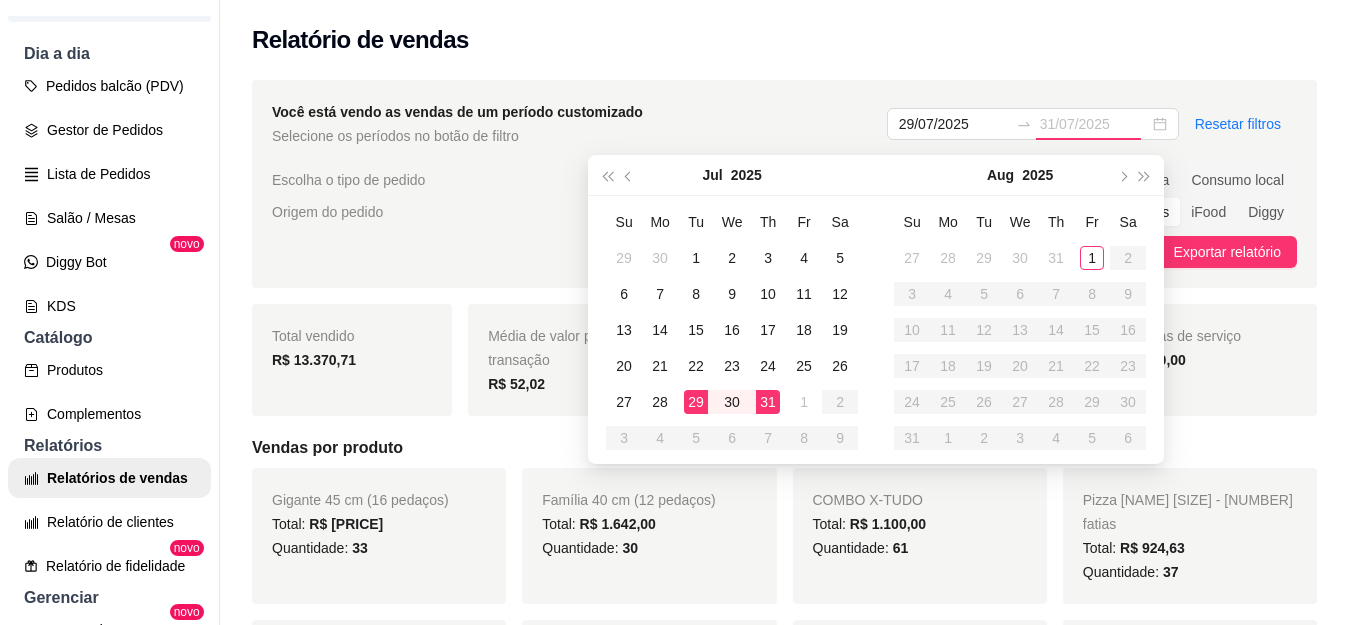 click on "31" at bounding box center (768, 402) 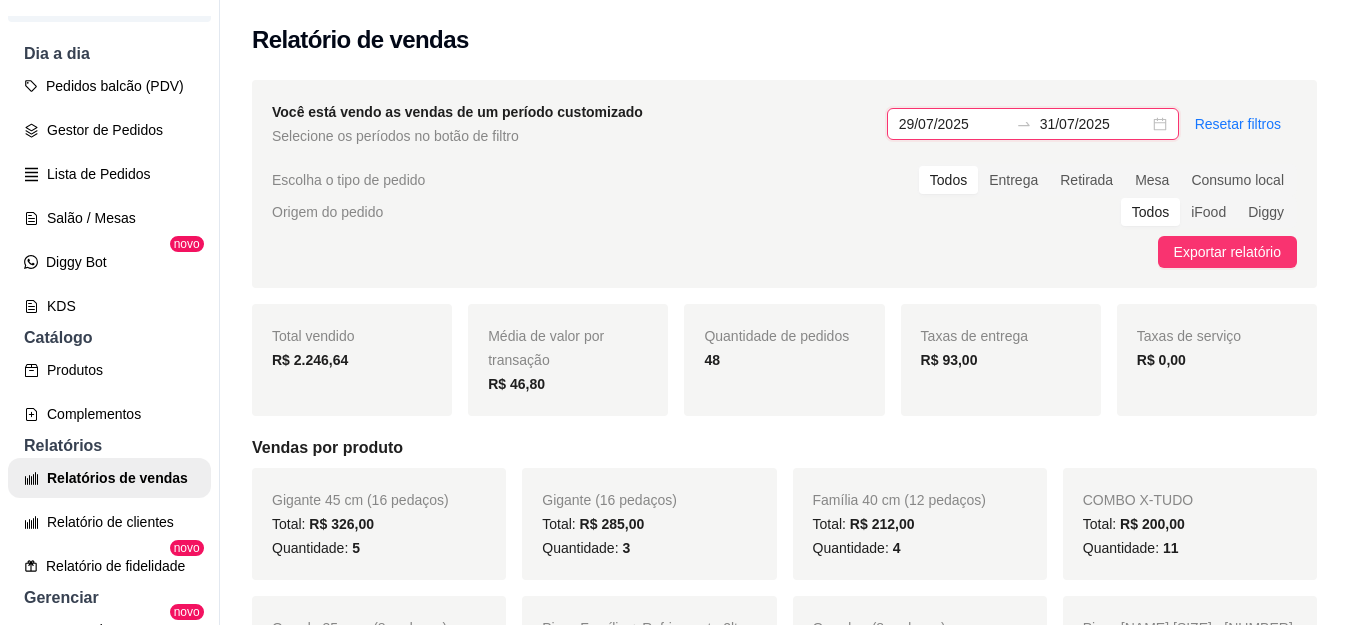 click on "29/07/2025" at bounding box center (953, 124) 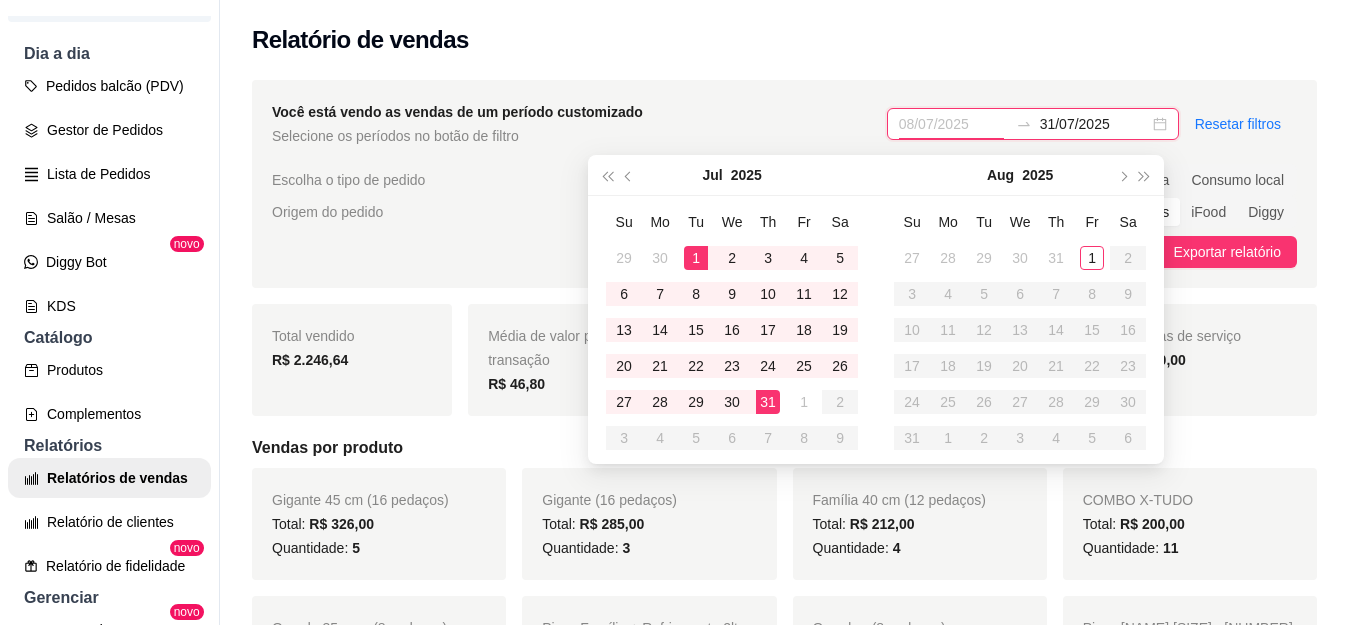 type on "[DATE]" 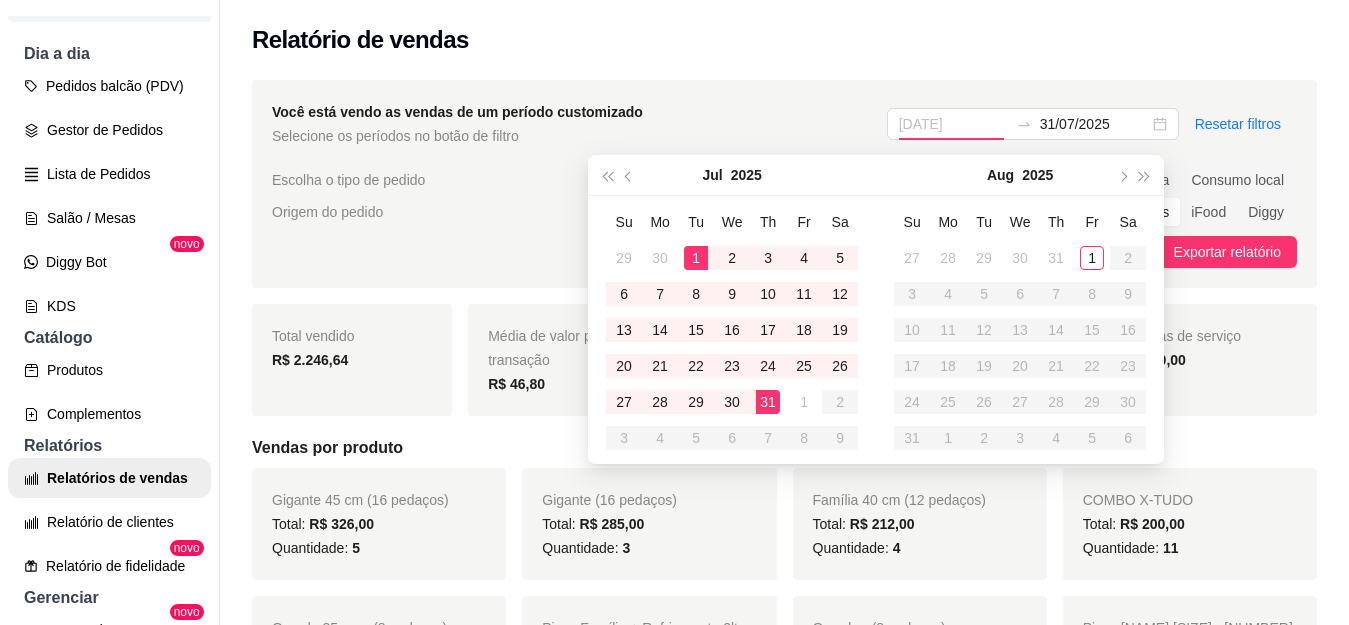 click on "1" at bounding box center (696, 258) 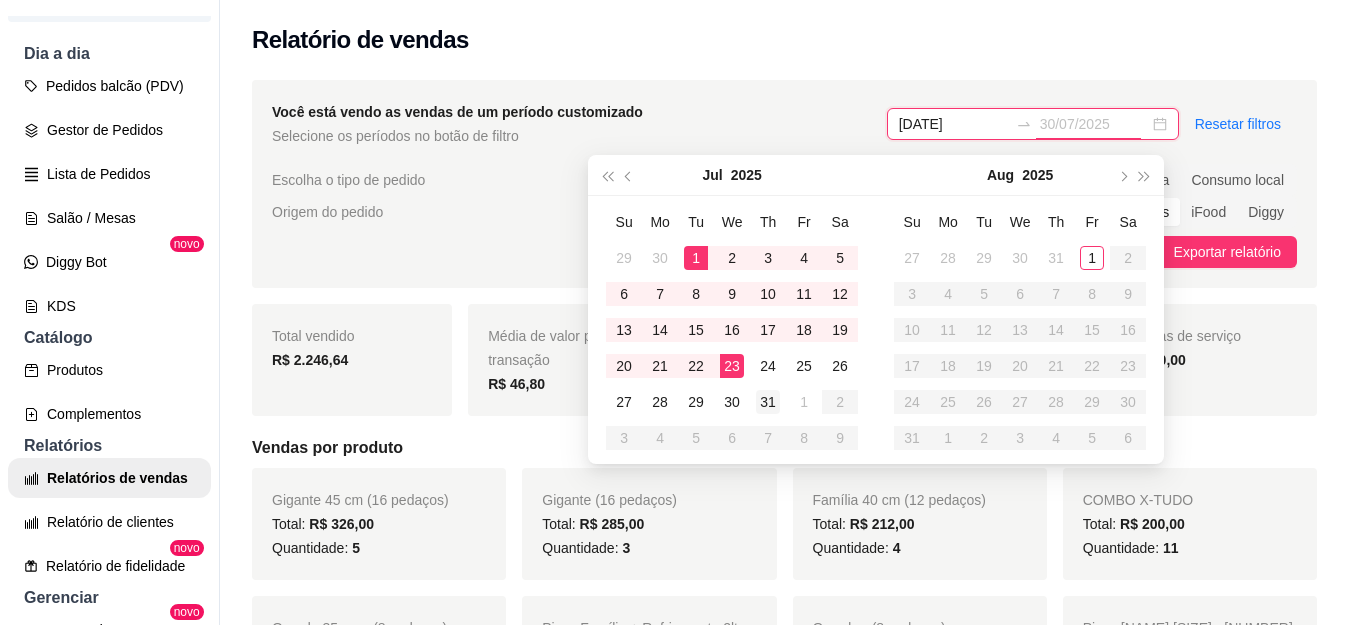 type on "31/07/2025" 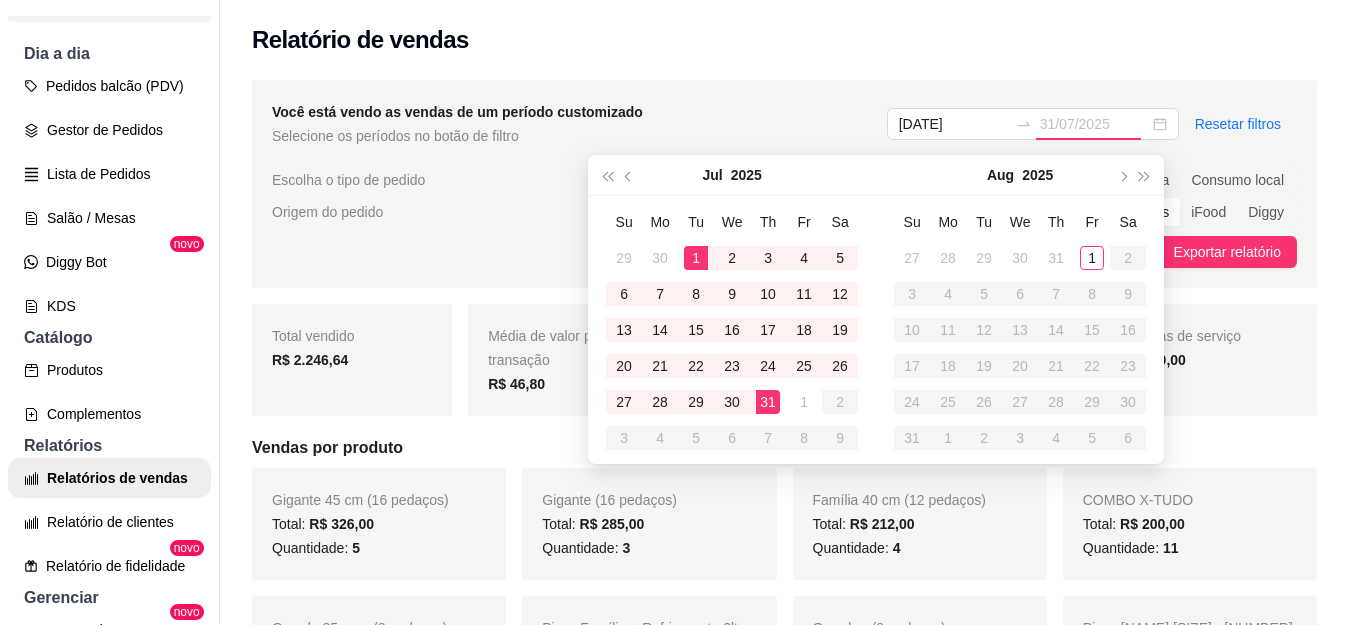 click on "31" at bounding box center (768, 402) 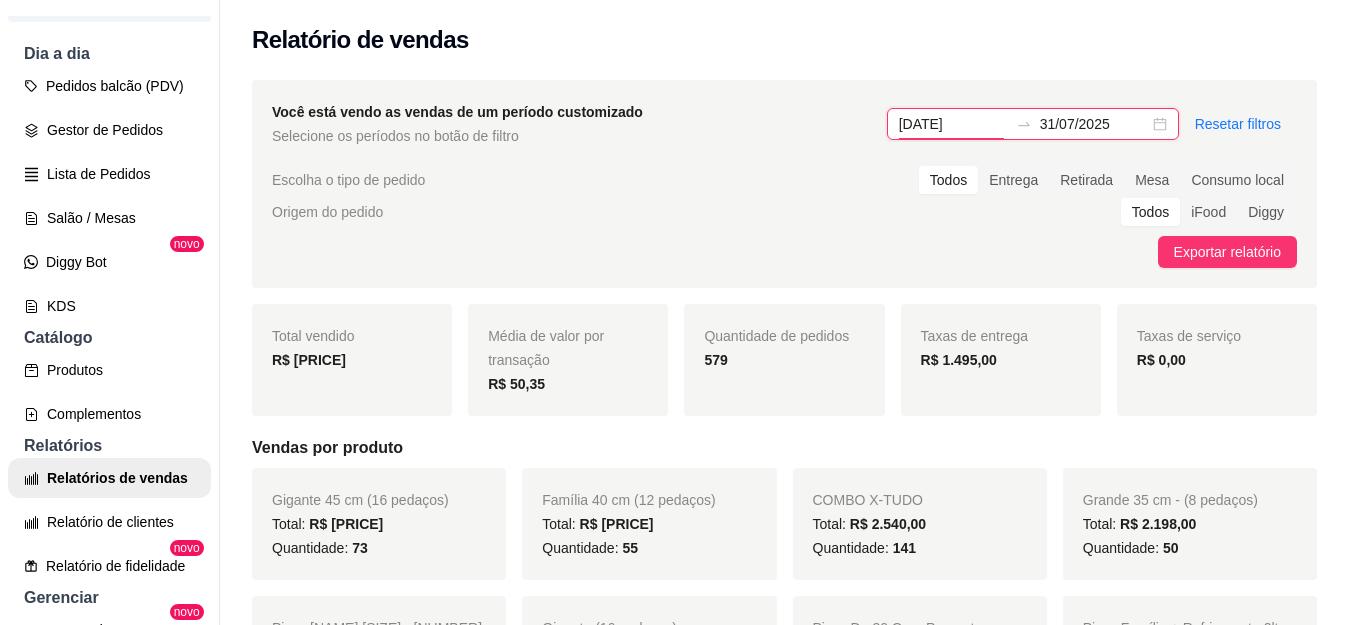 click on "[DATE]" at bounding box center [953, 124] 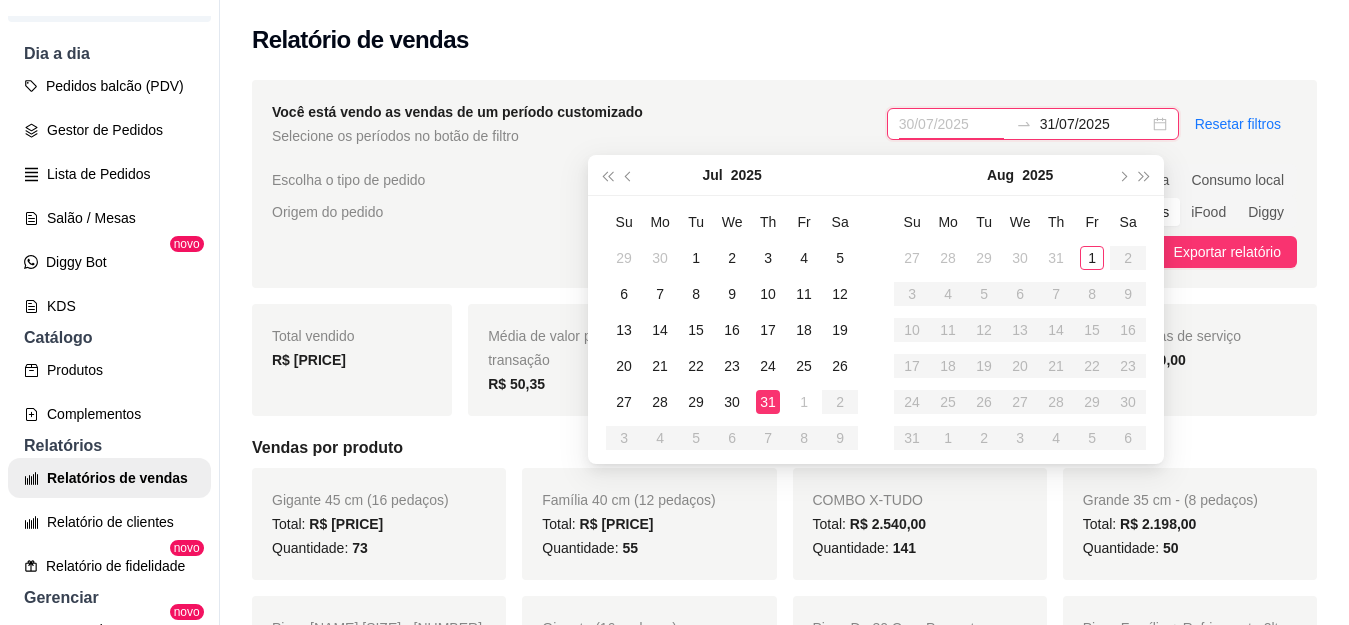 type on "31/07/2025" 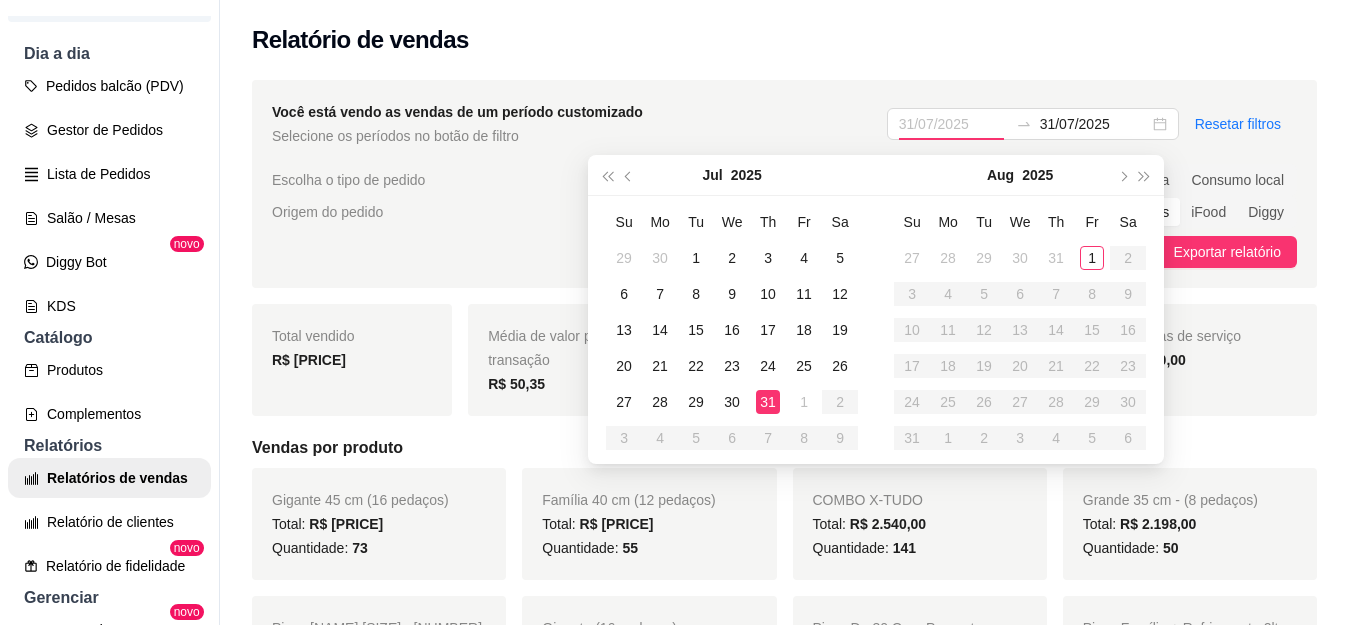 click on "31" at bounding box center [768, 402] 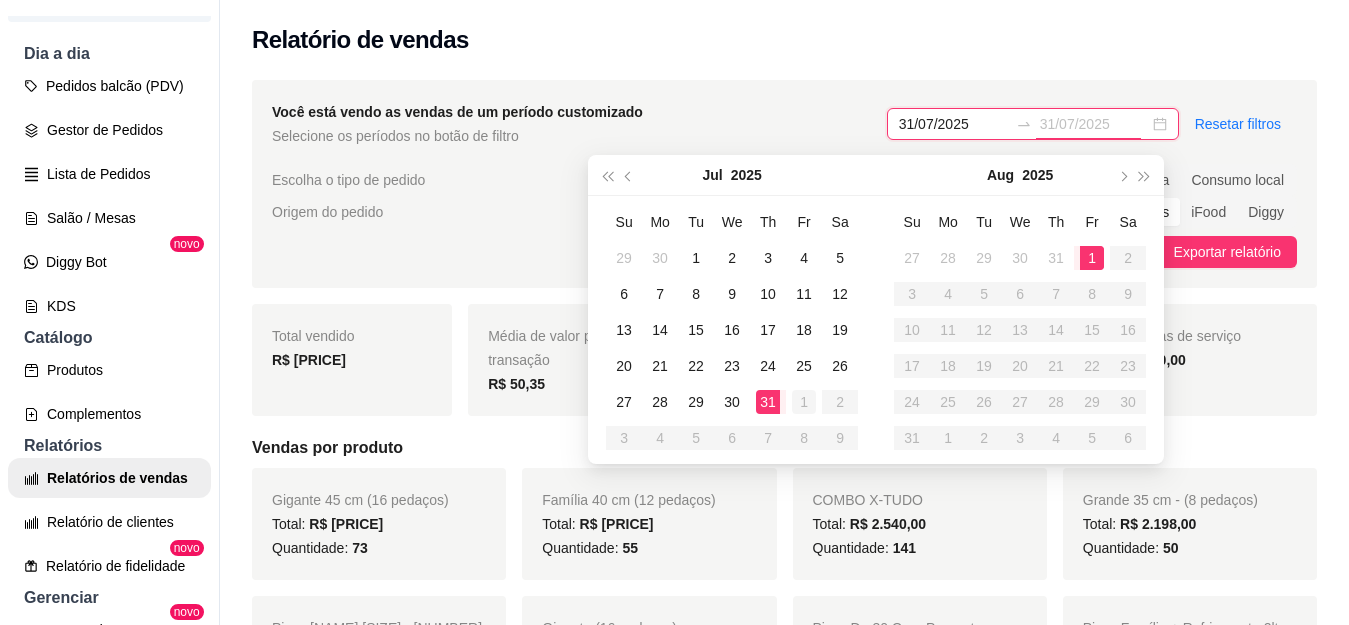 type on "01/08/2025" 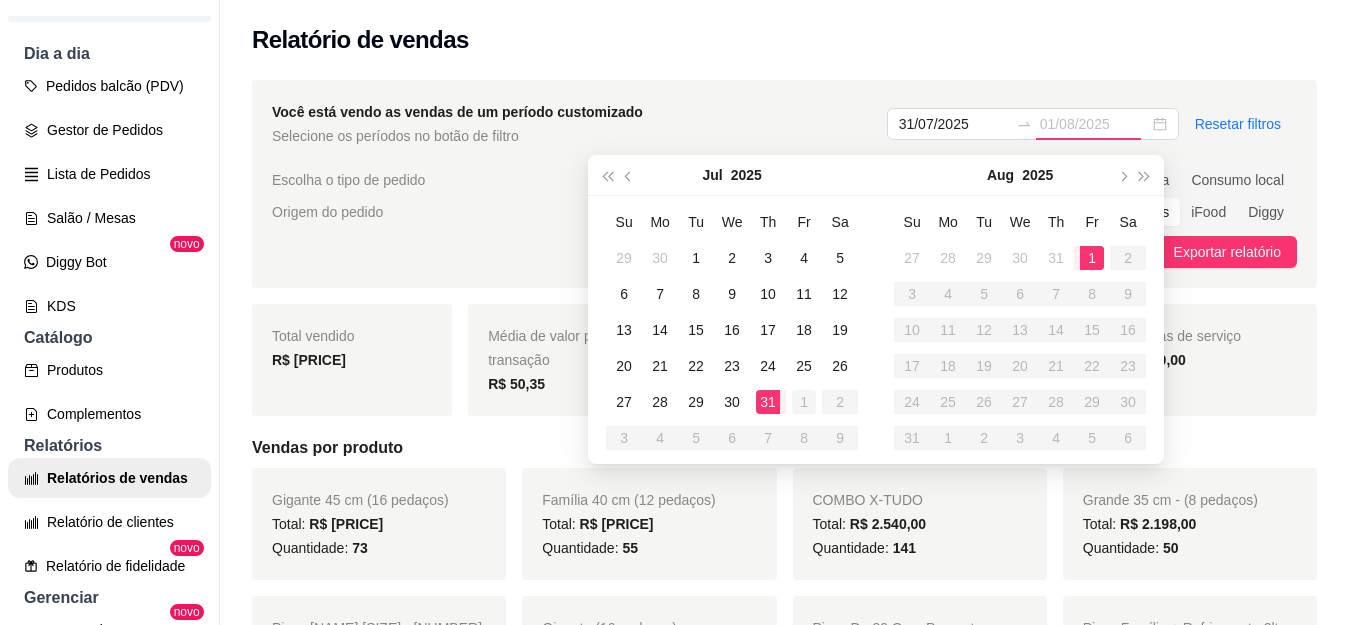 click on "1" at bounding box center (804, 402) 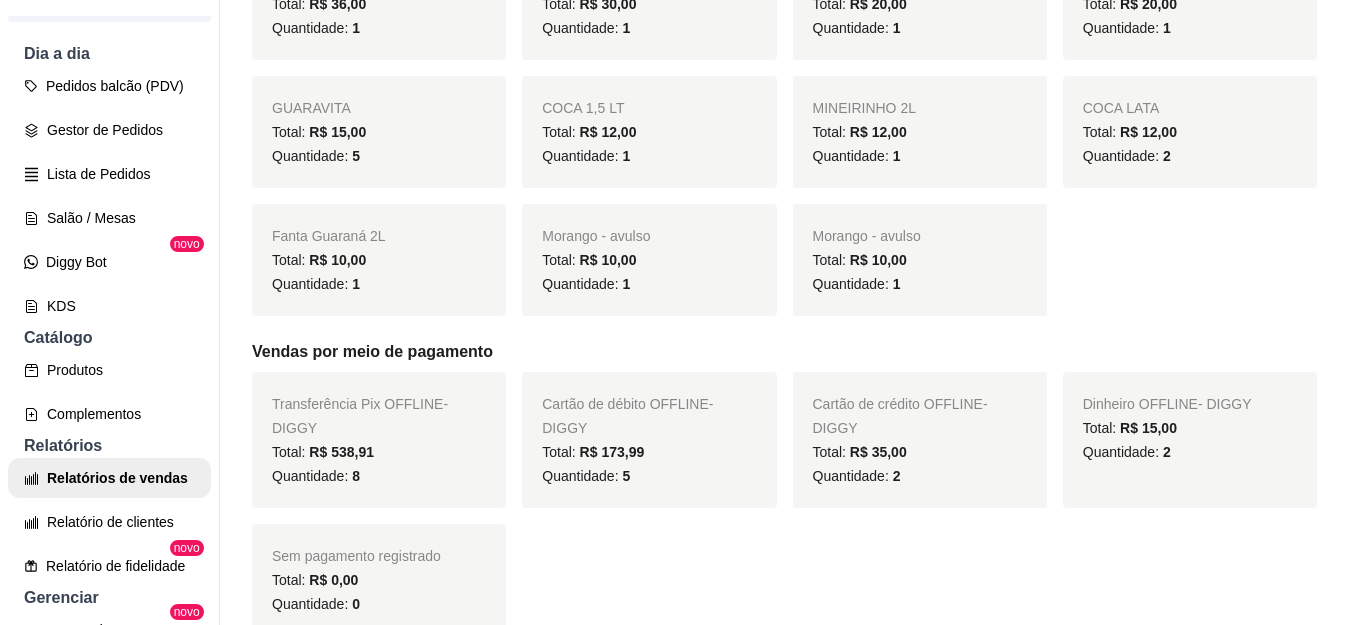 scroll, scrollTop: 400, scrollLeft: 0, axis: vertical 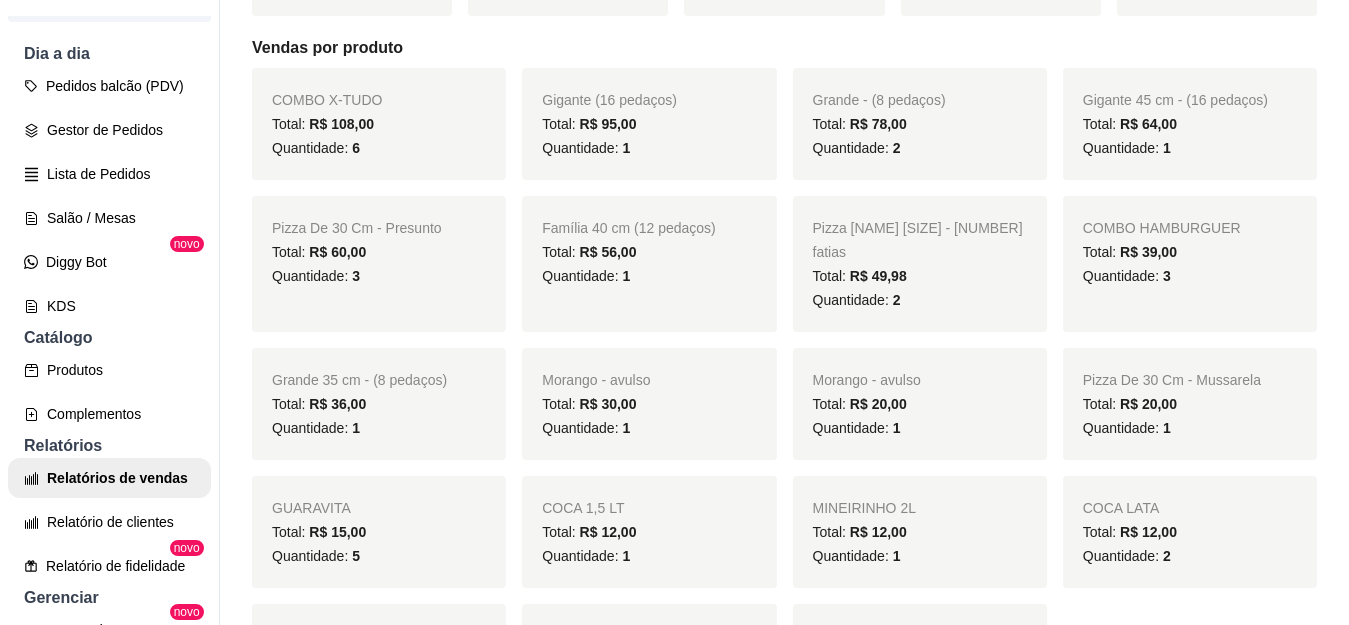 click on "Quantidade:   [NUMBER]" at bounding box center [586, 428] 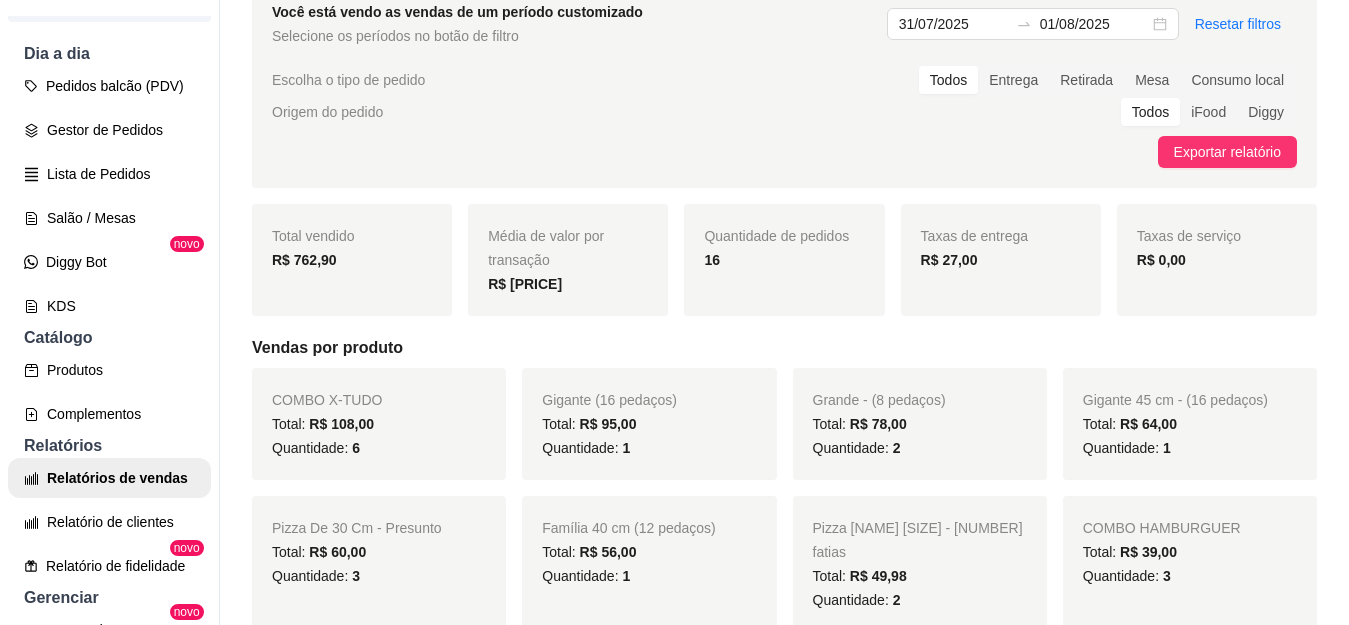 scroll, scrollTop: 0, scrollLeft: 0, axis: both 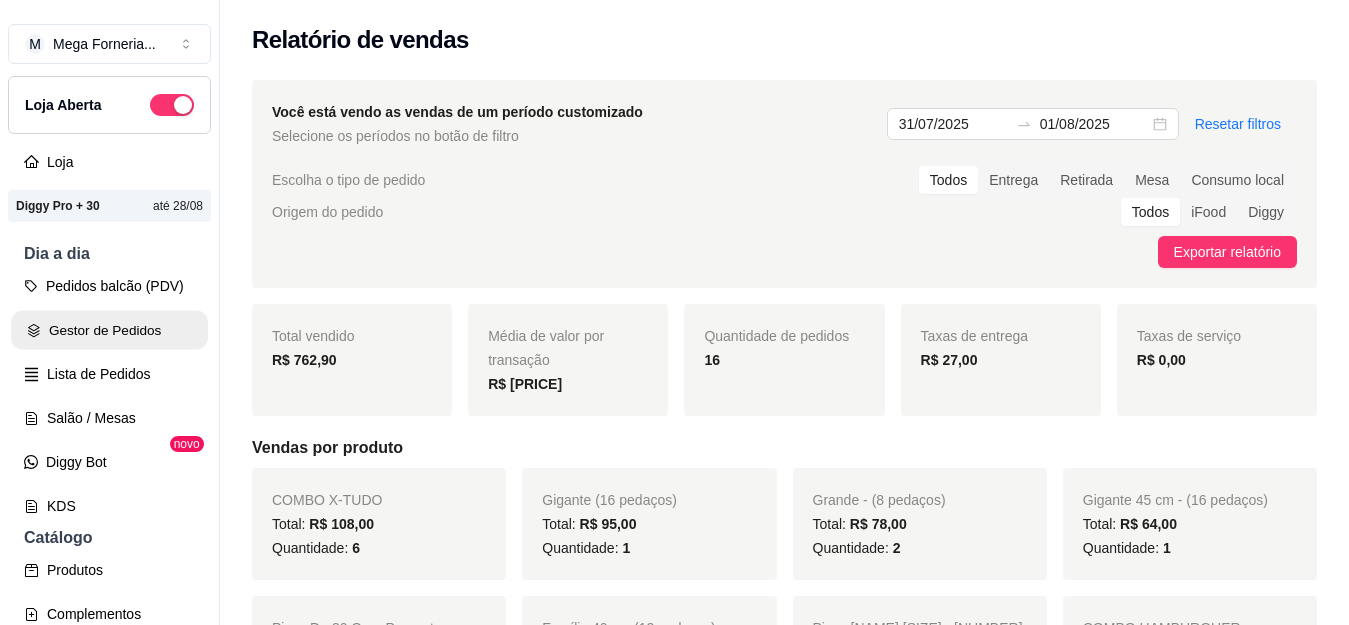 click on "Gestor de Pedidos" at bounding box center [109, 330] 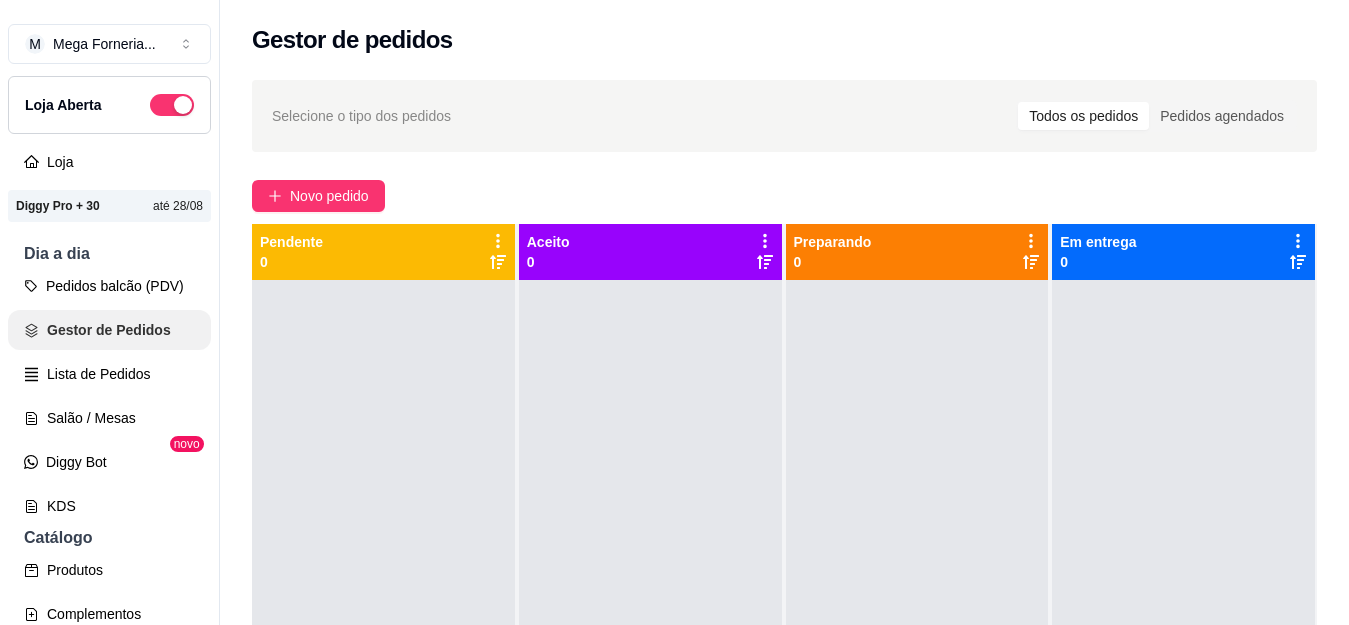 scroll, scrollTop: 600, scrollLeft: 0, axis: vertical 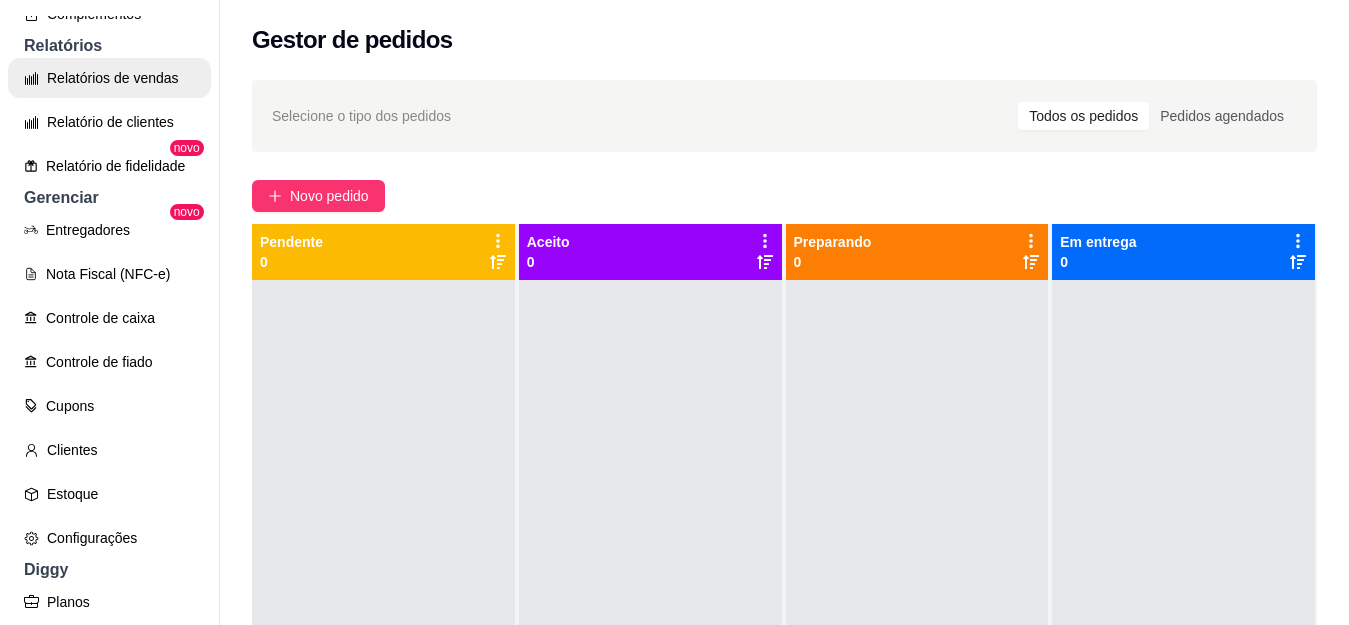 click on "Relatórios de vendas" at bounding box center (109, 78) 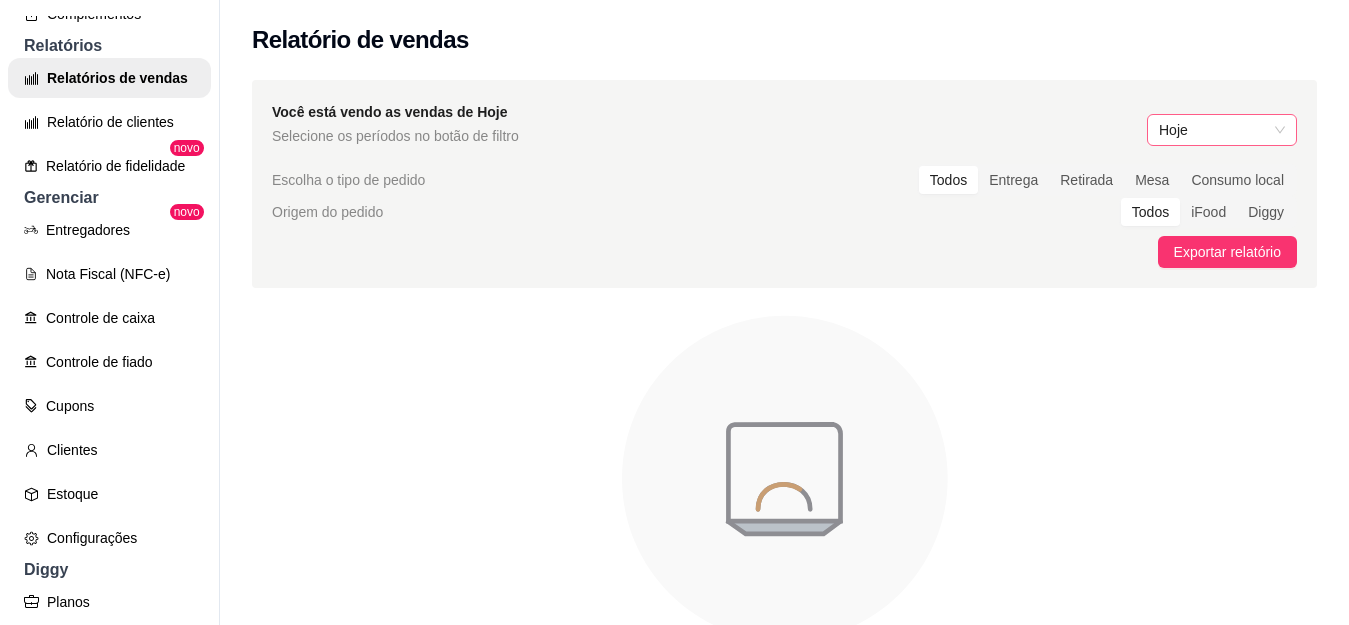 click on "Hoje" at bounding box center (1222, 130) 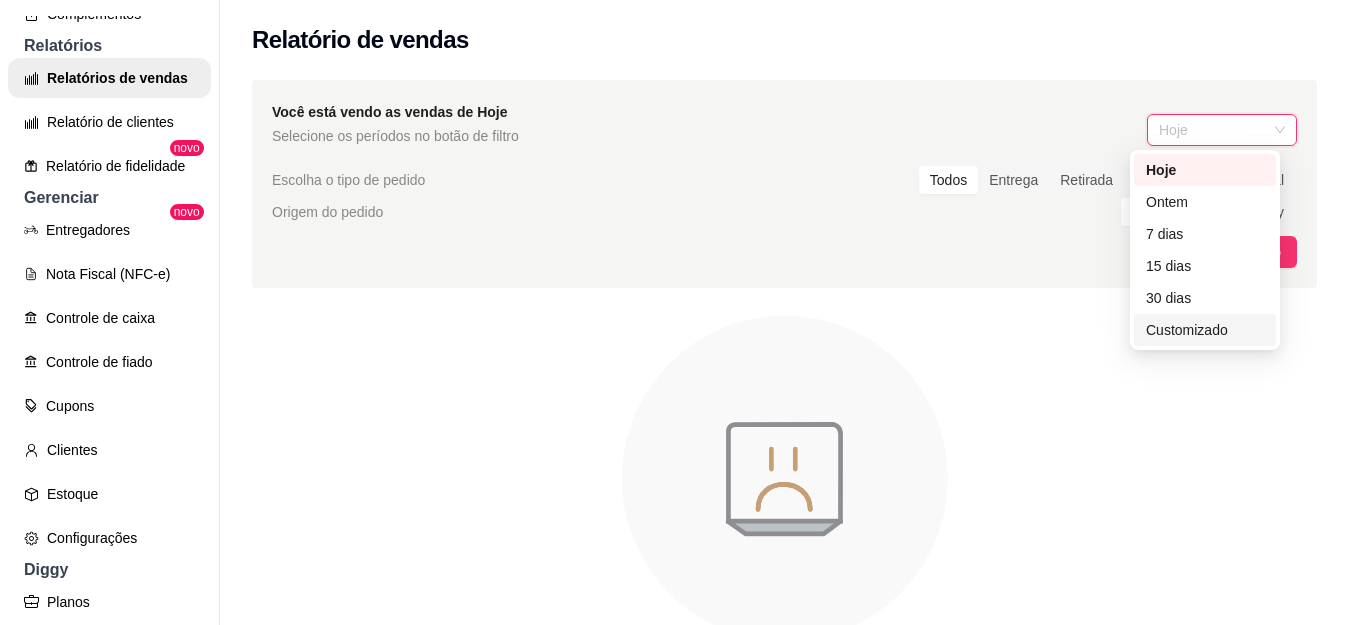 click on "Customizado" at bounding box center (1205, 330) 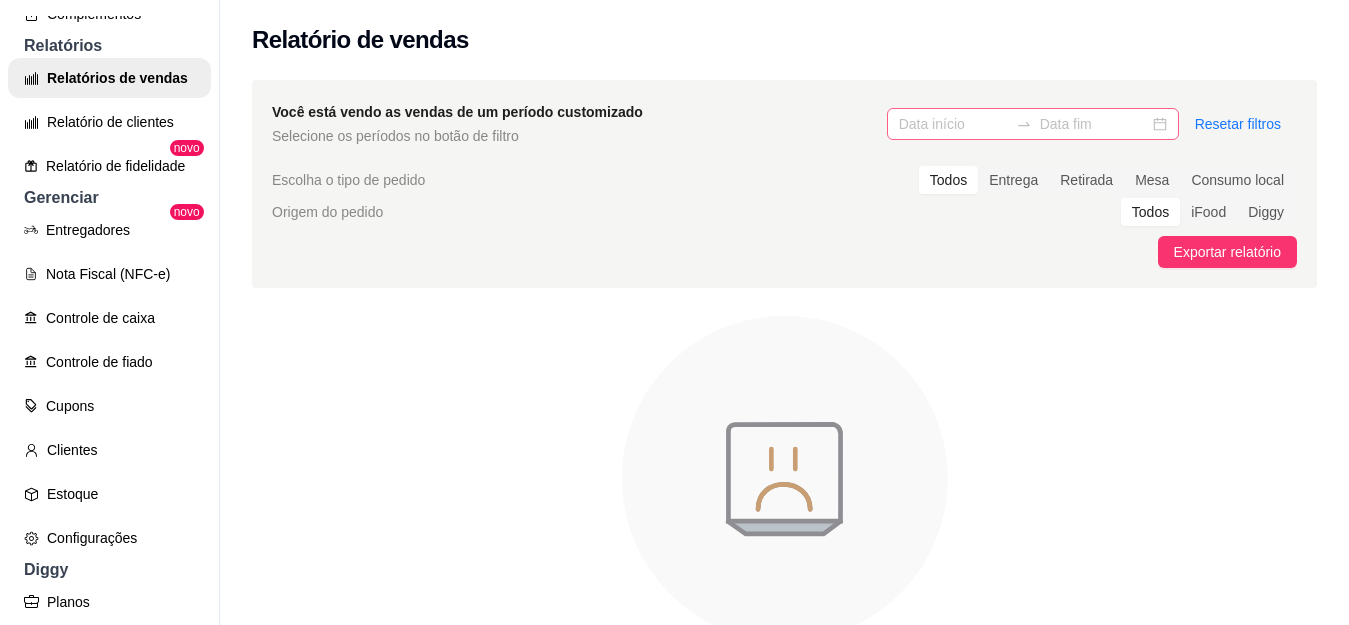 click at bounding box center (1033, 124) 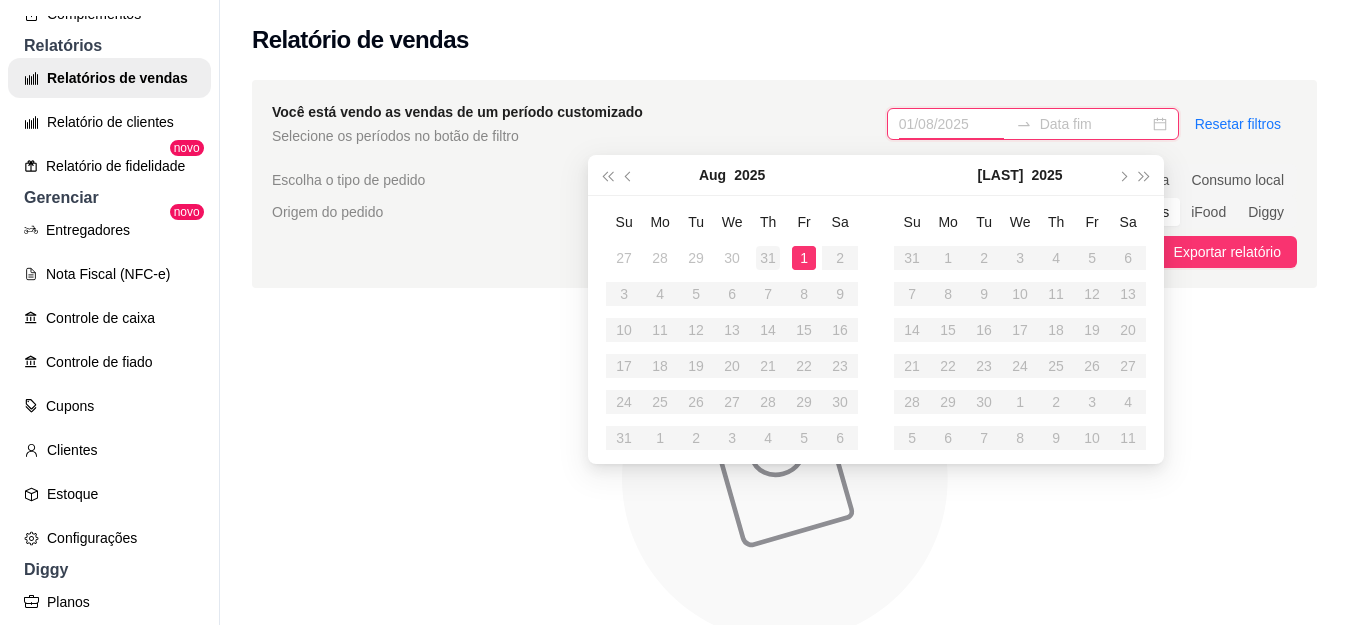 type on "31/07/2025" 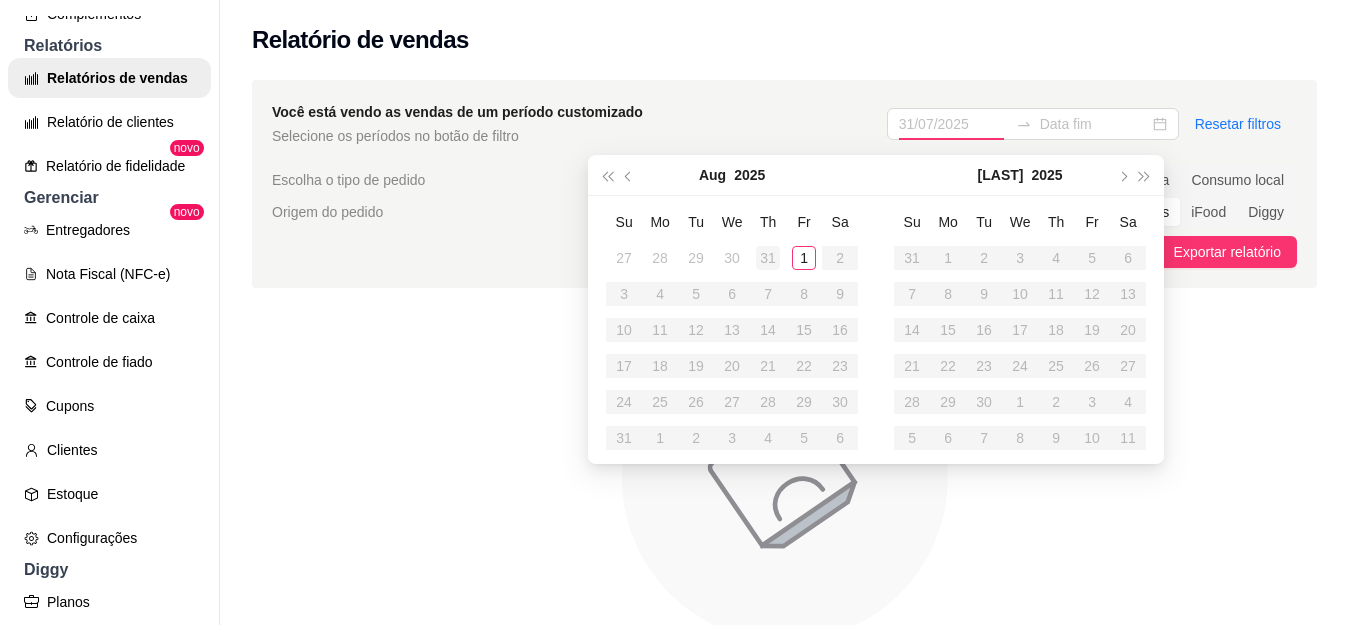 click on "31" at bounding box center [768, 258] 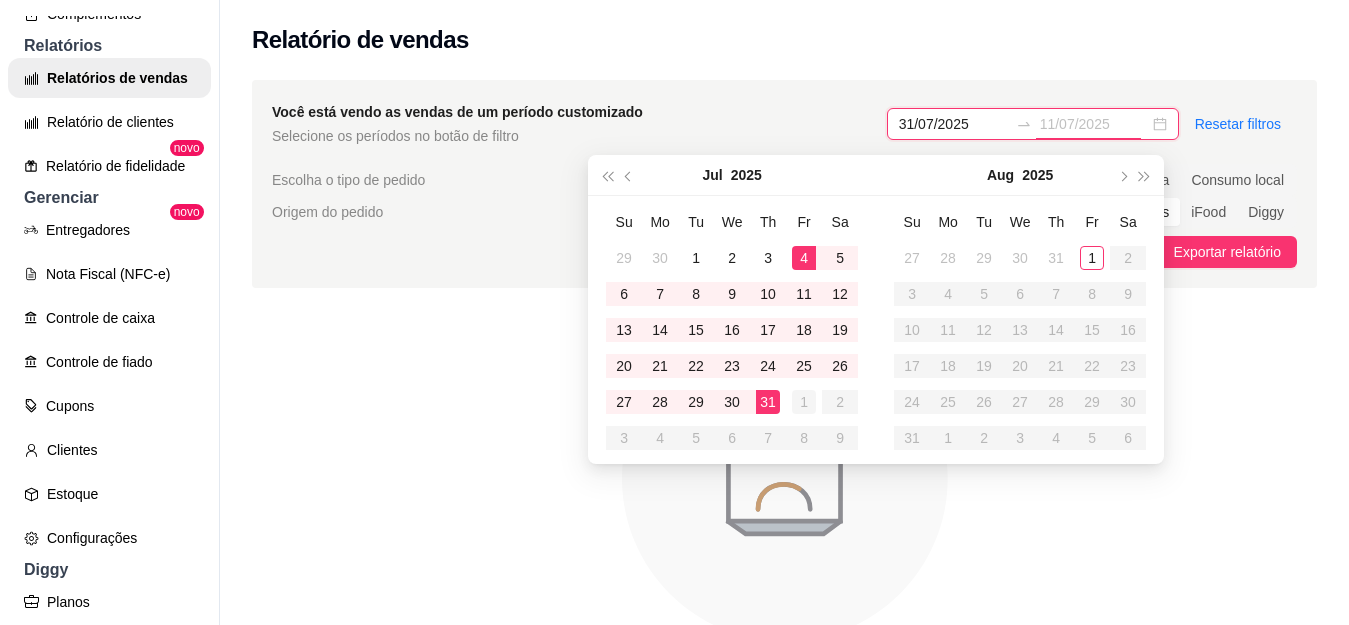 type on "01/08/2025" 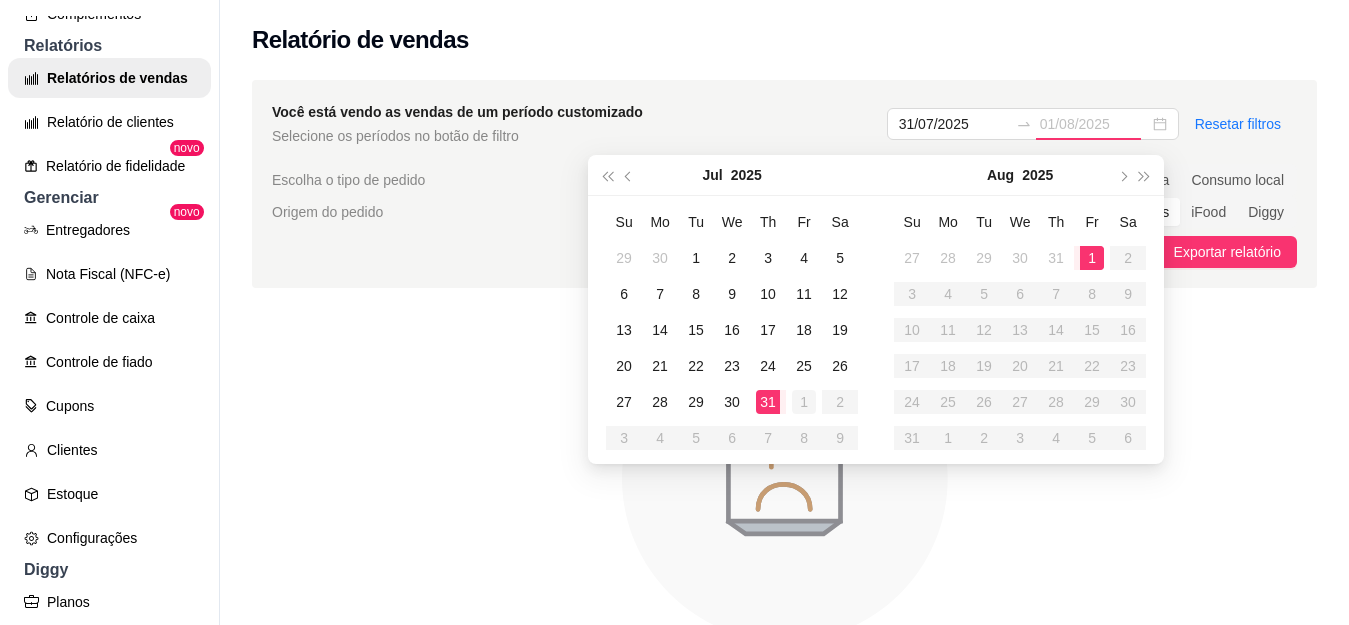 click on "1" at bounding box center (804, 402) 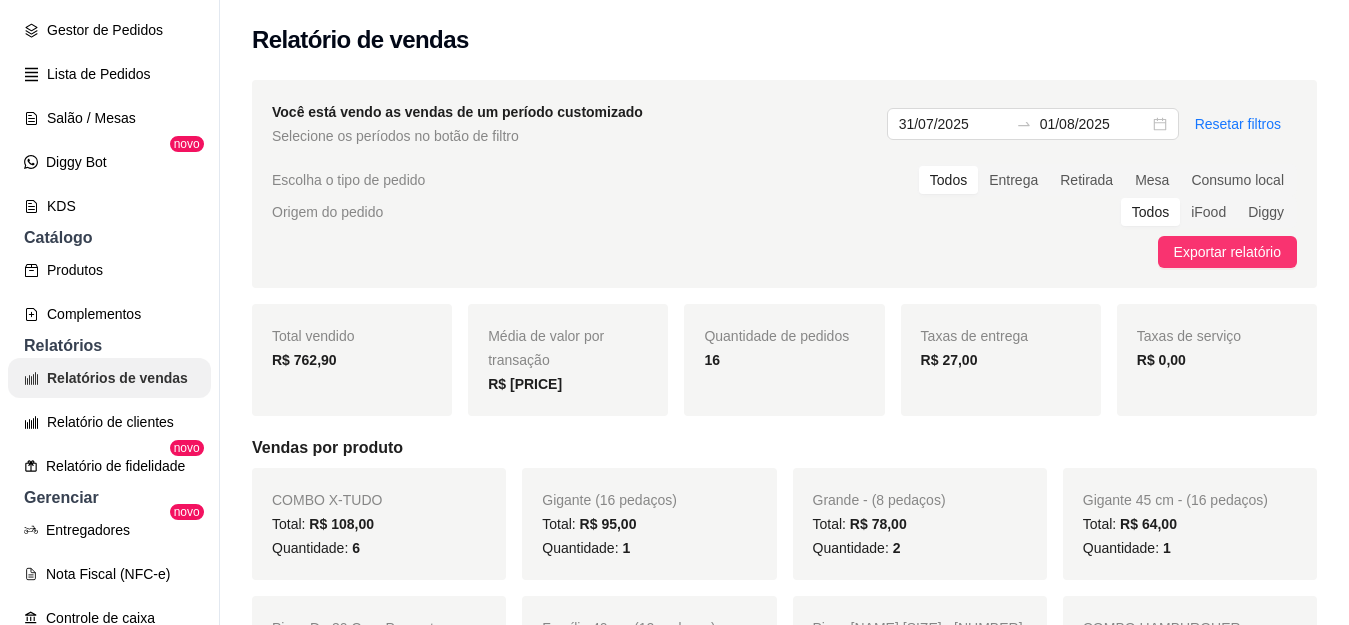 scroll, scrollTop: 0, scrollLeft: 0, axis: both 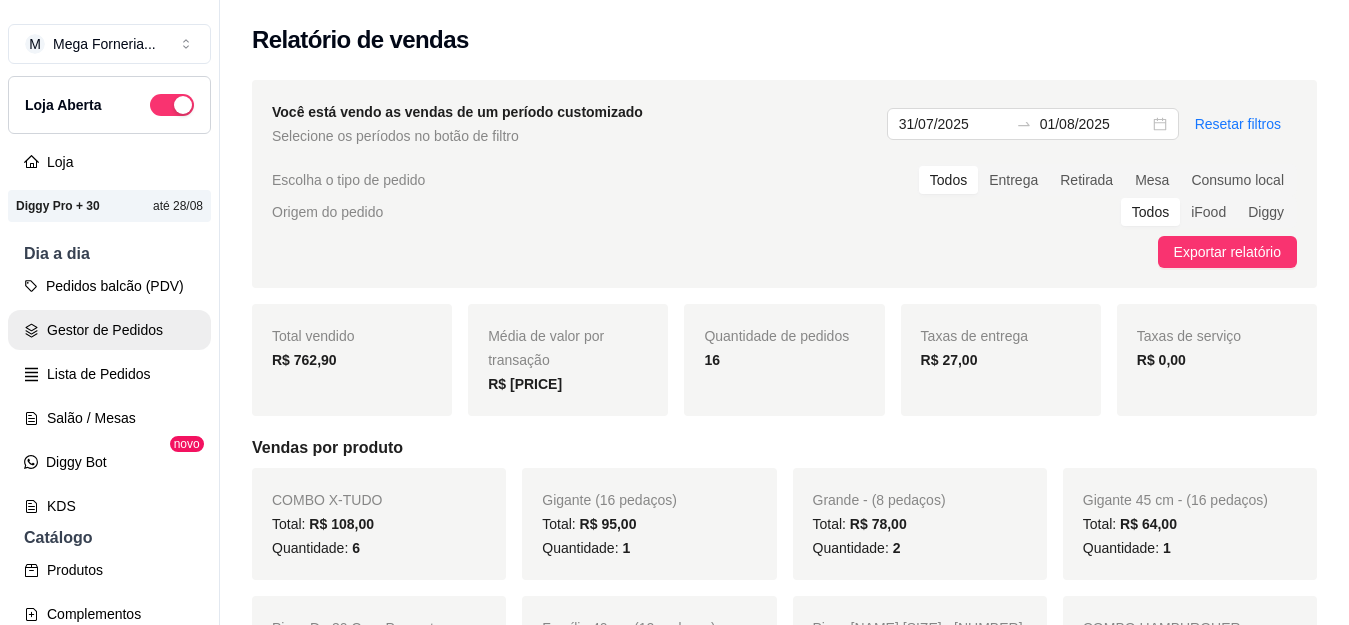 click on "Gestor de Pedidos" at bounding box center (109, 330) 